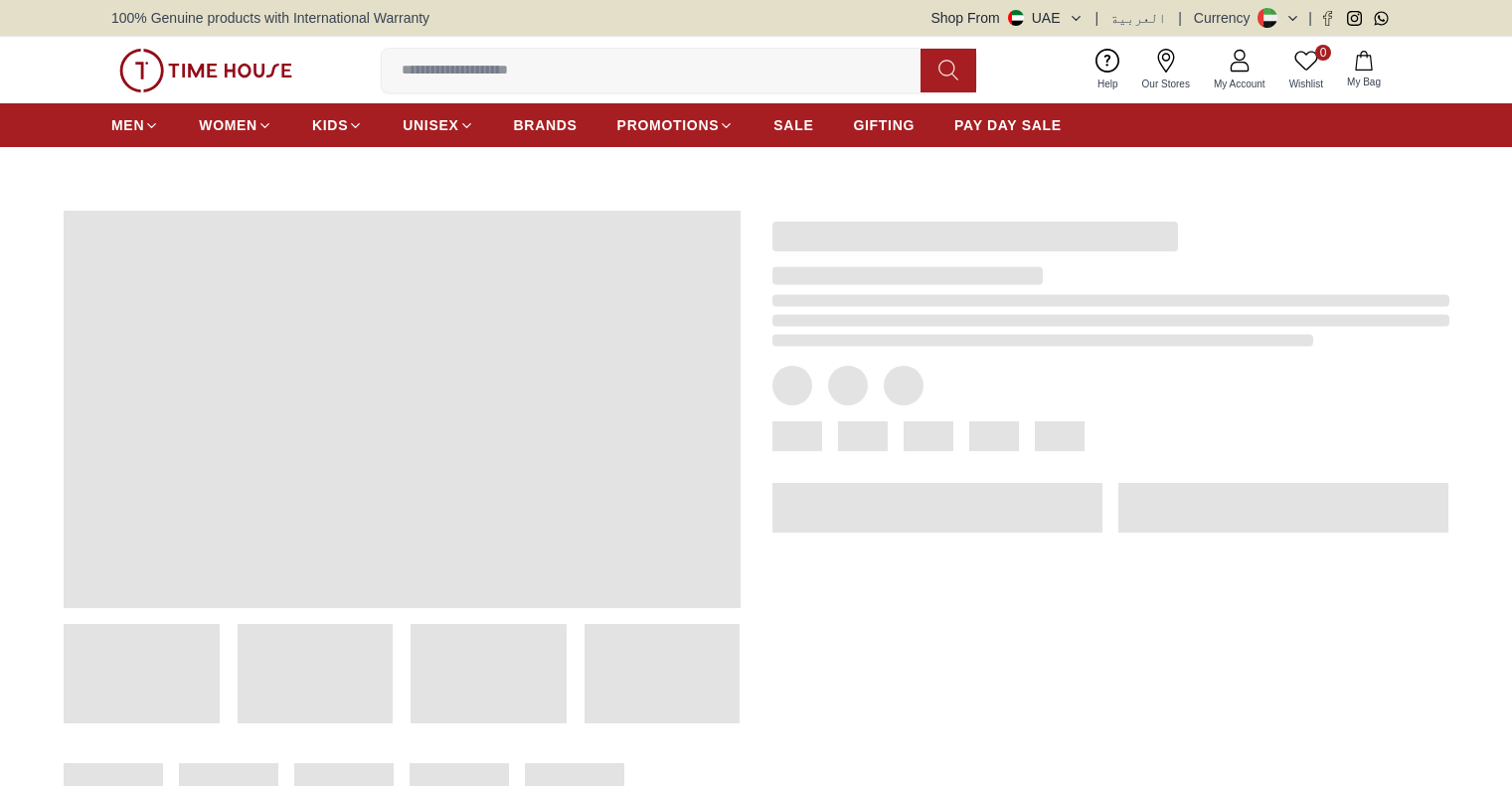 scroll, scrollTop: 0, scrollLeft: 0, axis: both 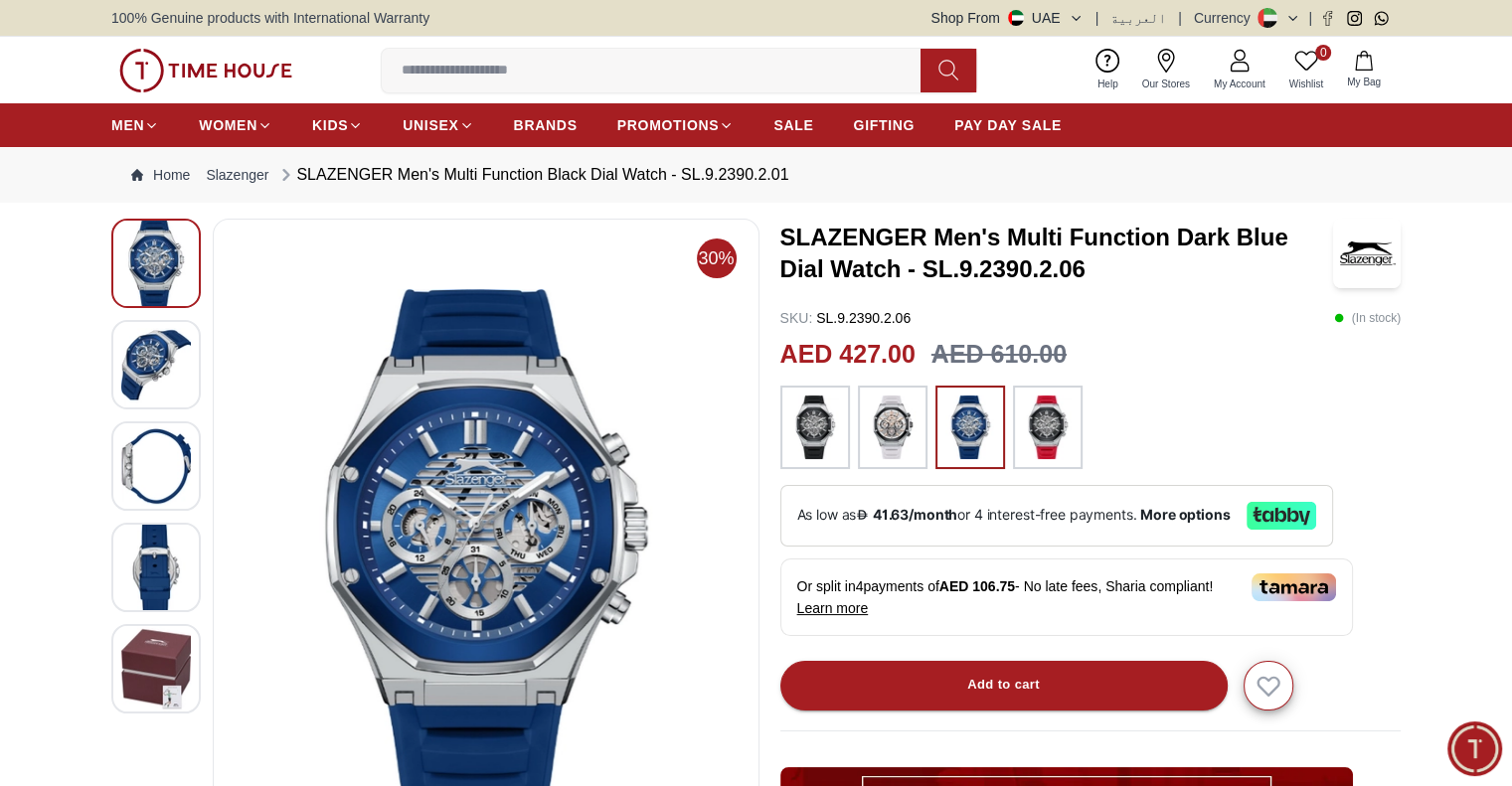 click on "Home Slazenger SLAZENGER Men's Multi Function Black Dial Watch - SL.9.2390.2.01" at bounding box center (460, 175) 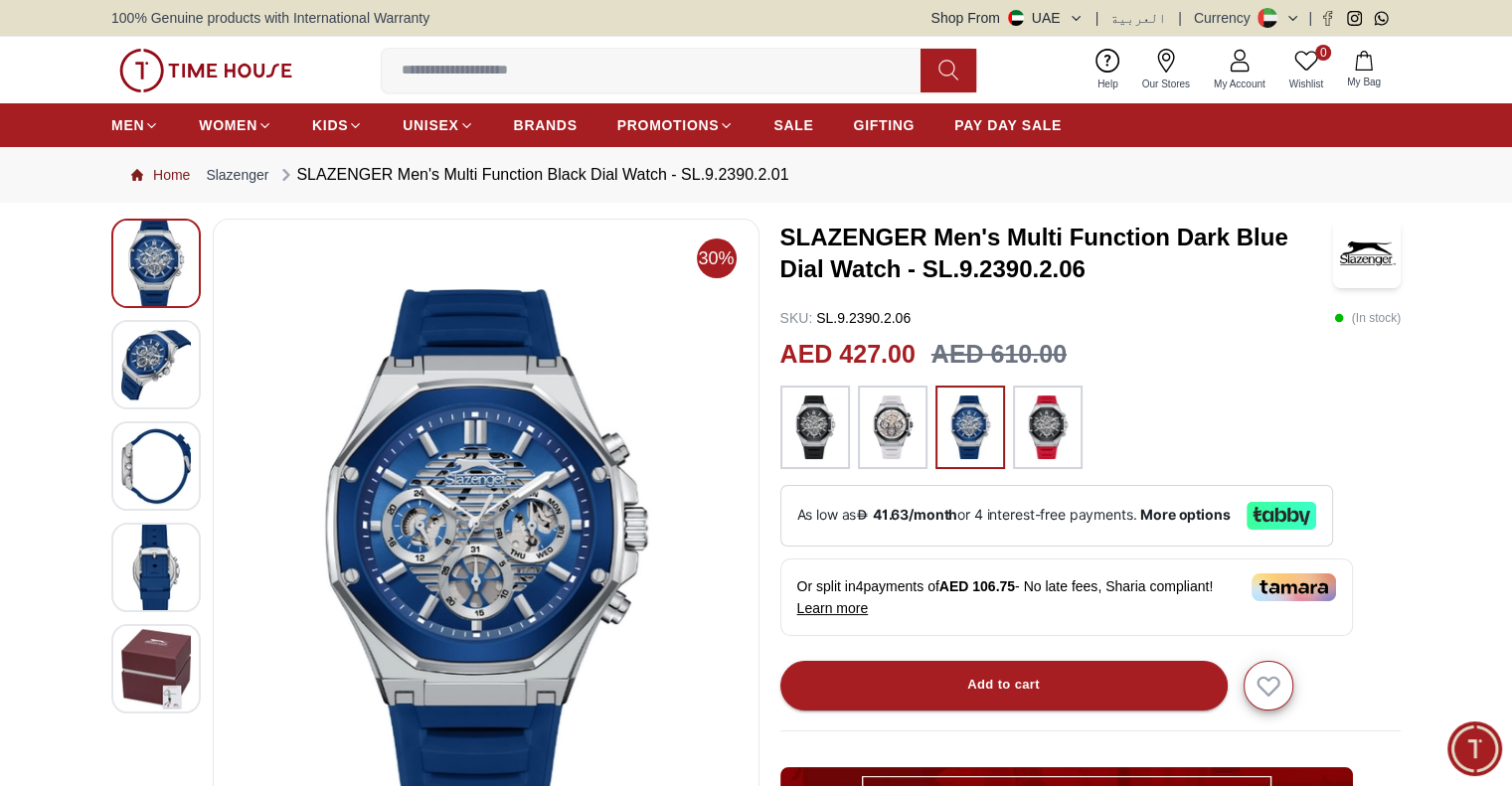 click on "Home" at bounding box center [160, 175] 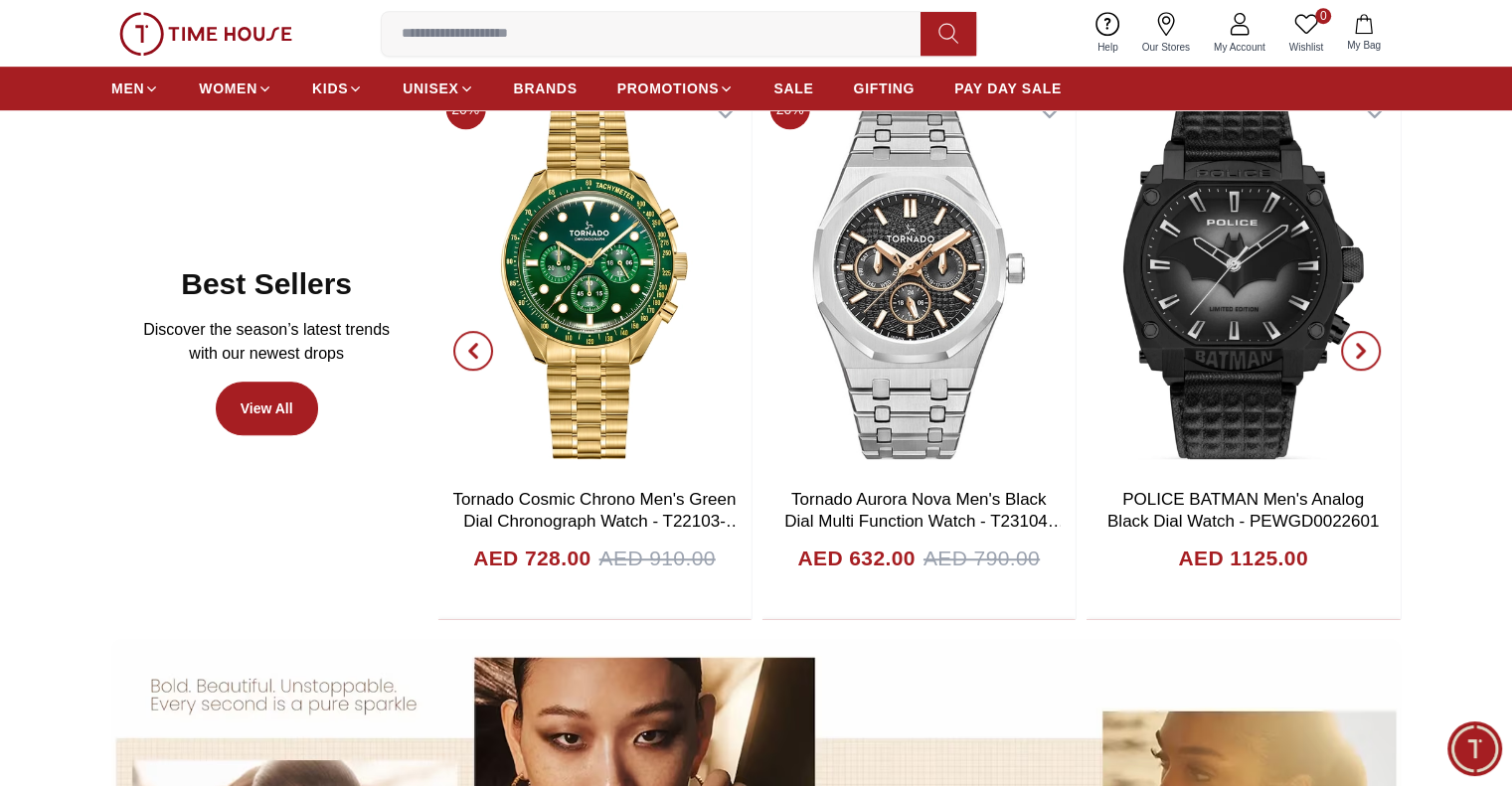 scroll, scrollTop: 894, scrollLeft: 0, axis: vertical 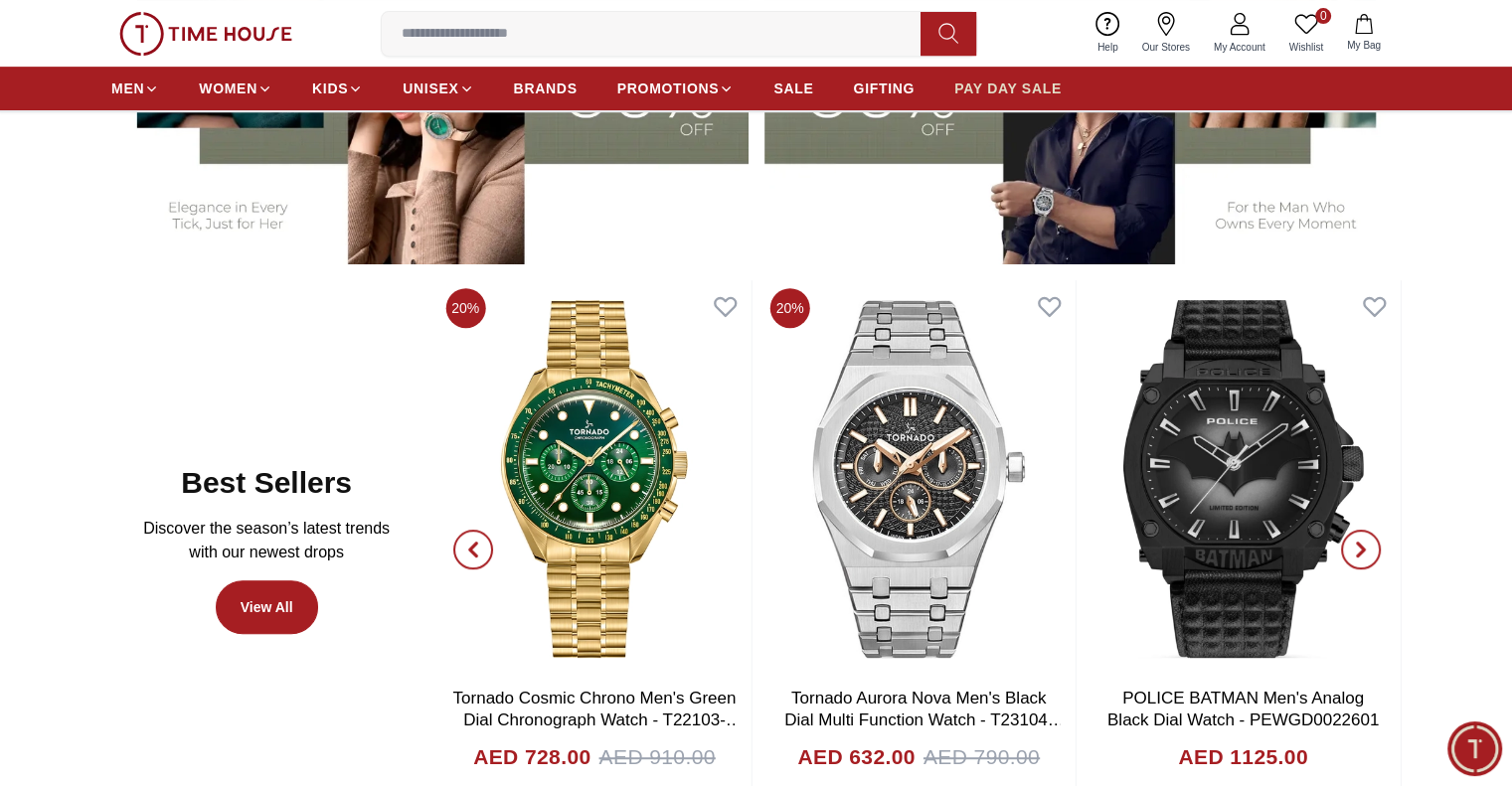 click on "PAY DAY SALE" at bounding box center [1008, 88] 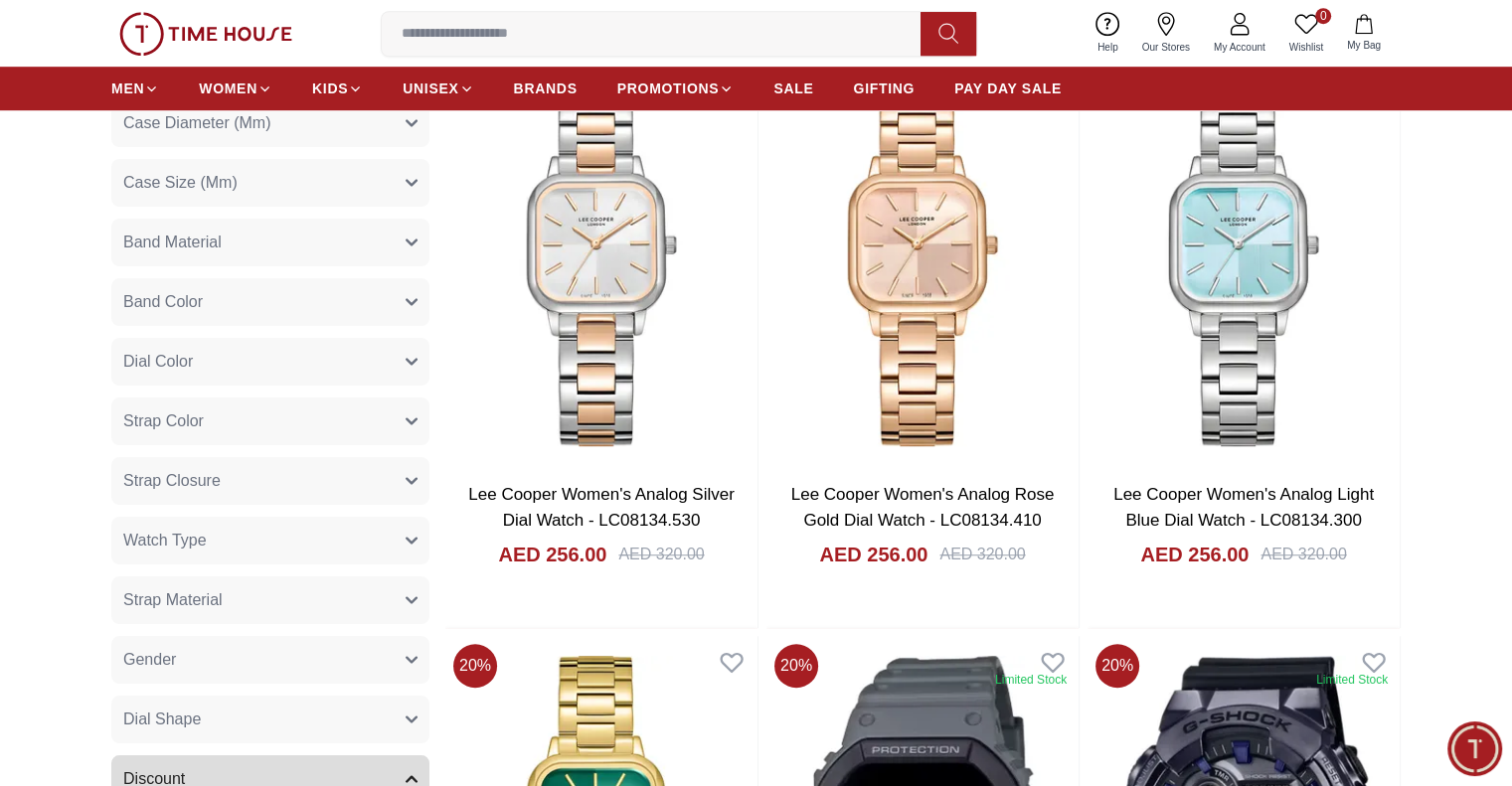 scroll, scrollTop: 1491, scrollLeft: 0, axis: vertical 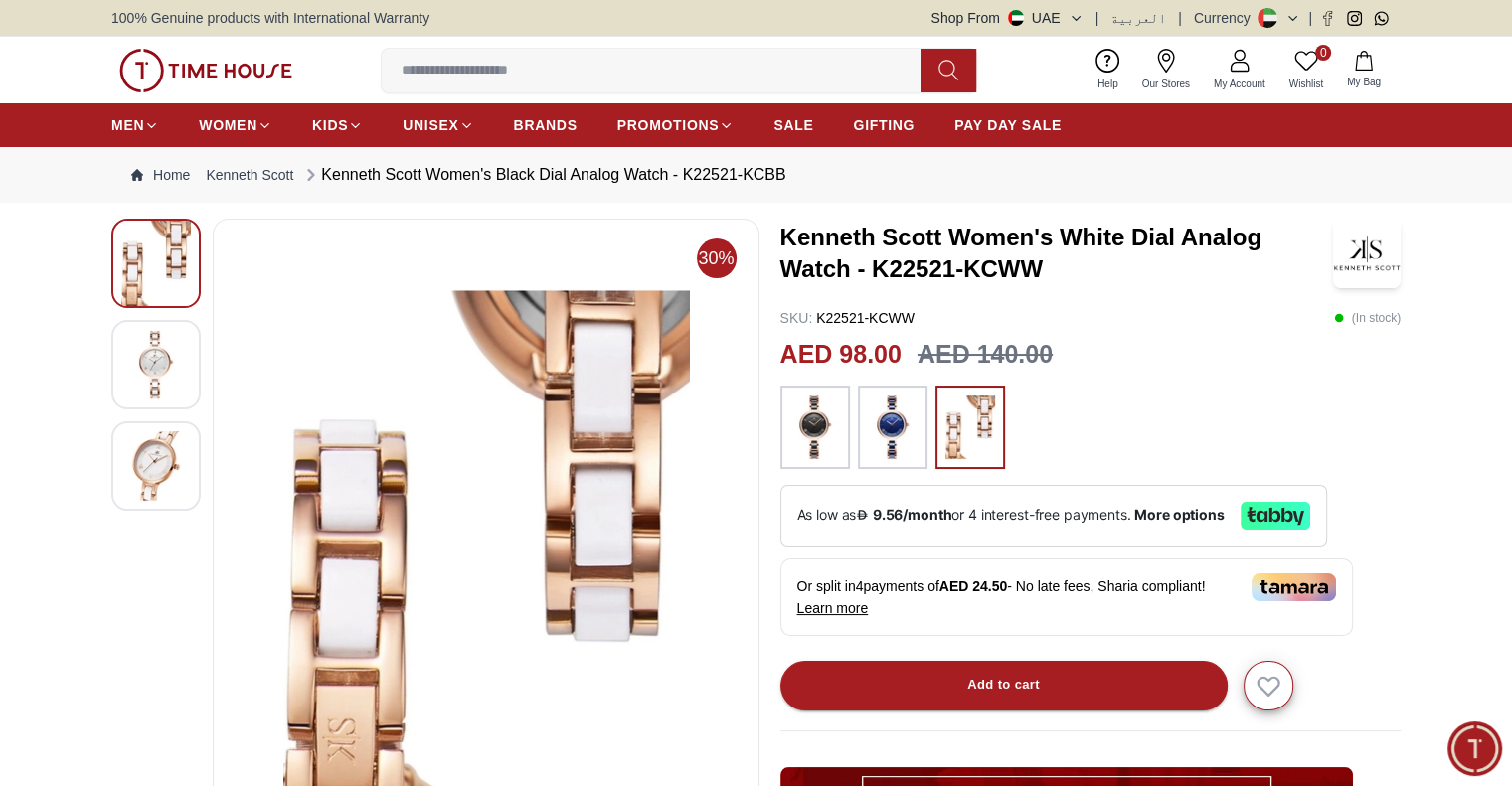 click at bounding box center (156, 365) 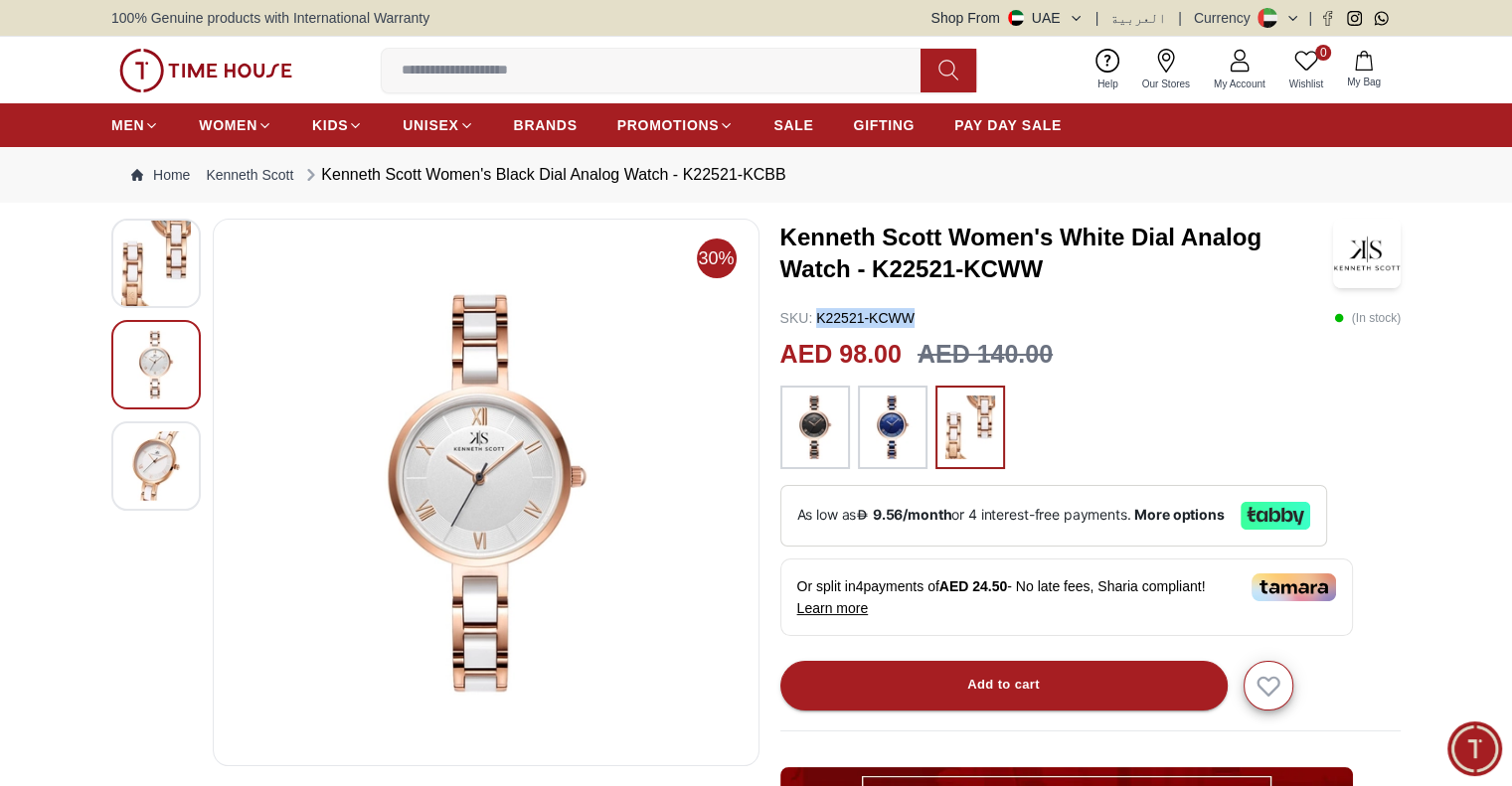 drag, startPoint x: 914, startPoint y: 305, endPoint x: 820, endPoint y: 317, distance: 94.76286 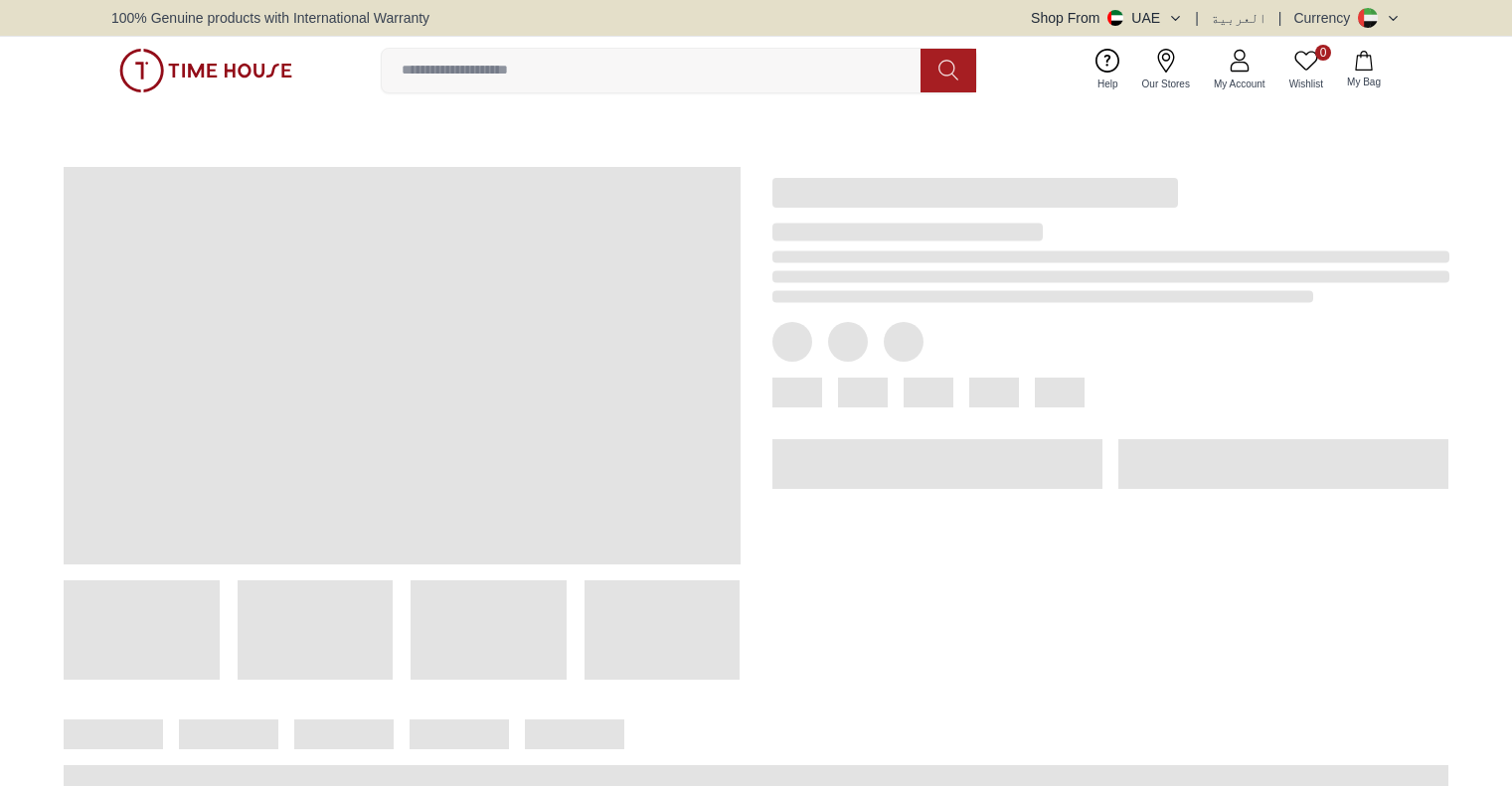scroll, scrollTop: 0, scrollLeft: 0, axis: both 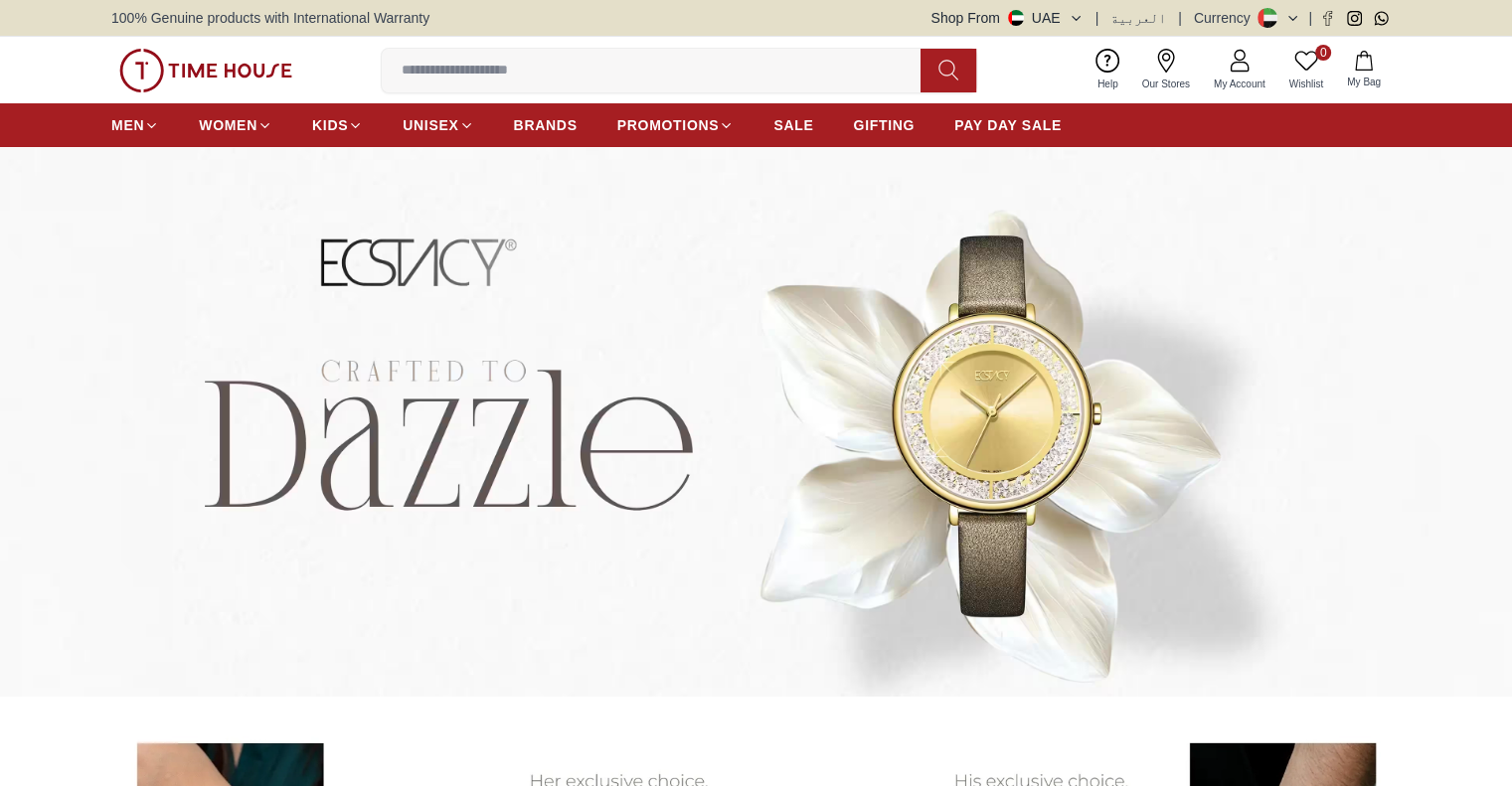 click at bounding box center (659, 71) 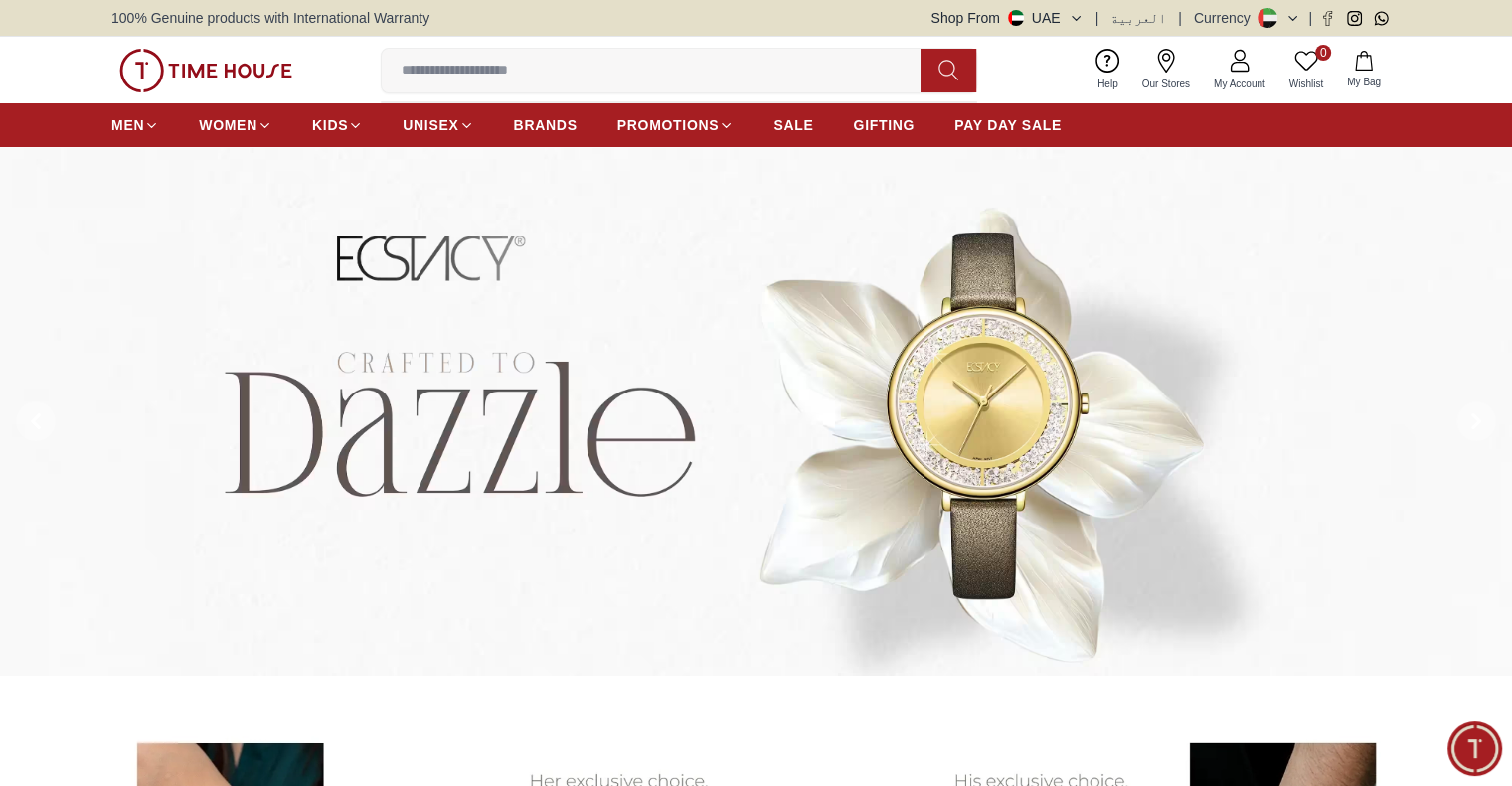 scroll, scrollTop: 0, scrollLeft: 0, axis: both 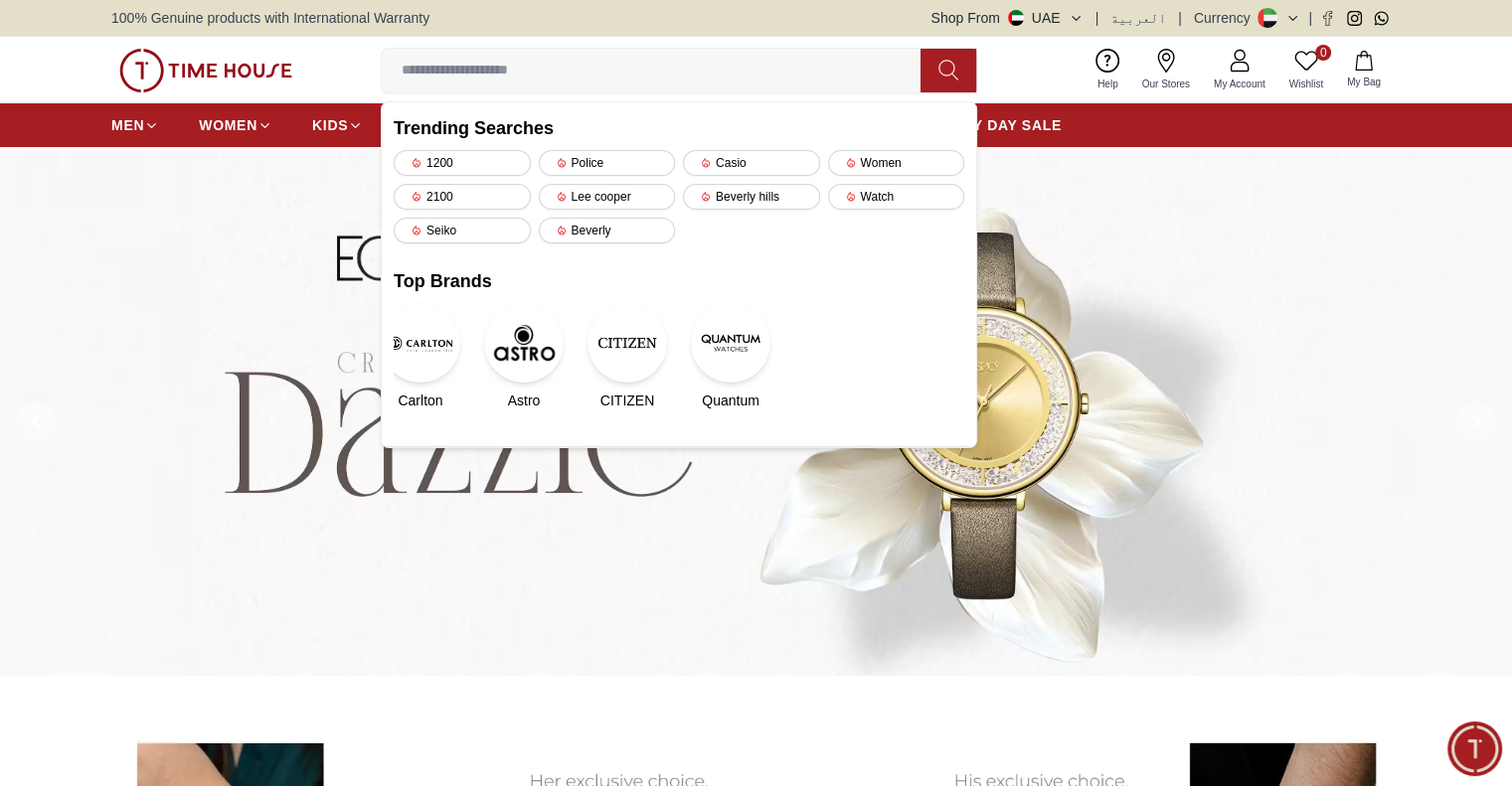 paste on "**********" 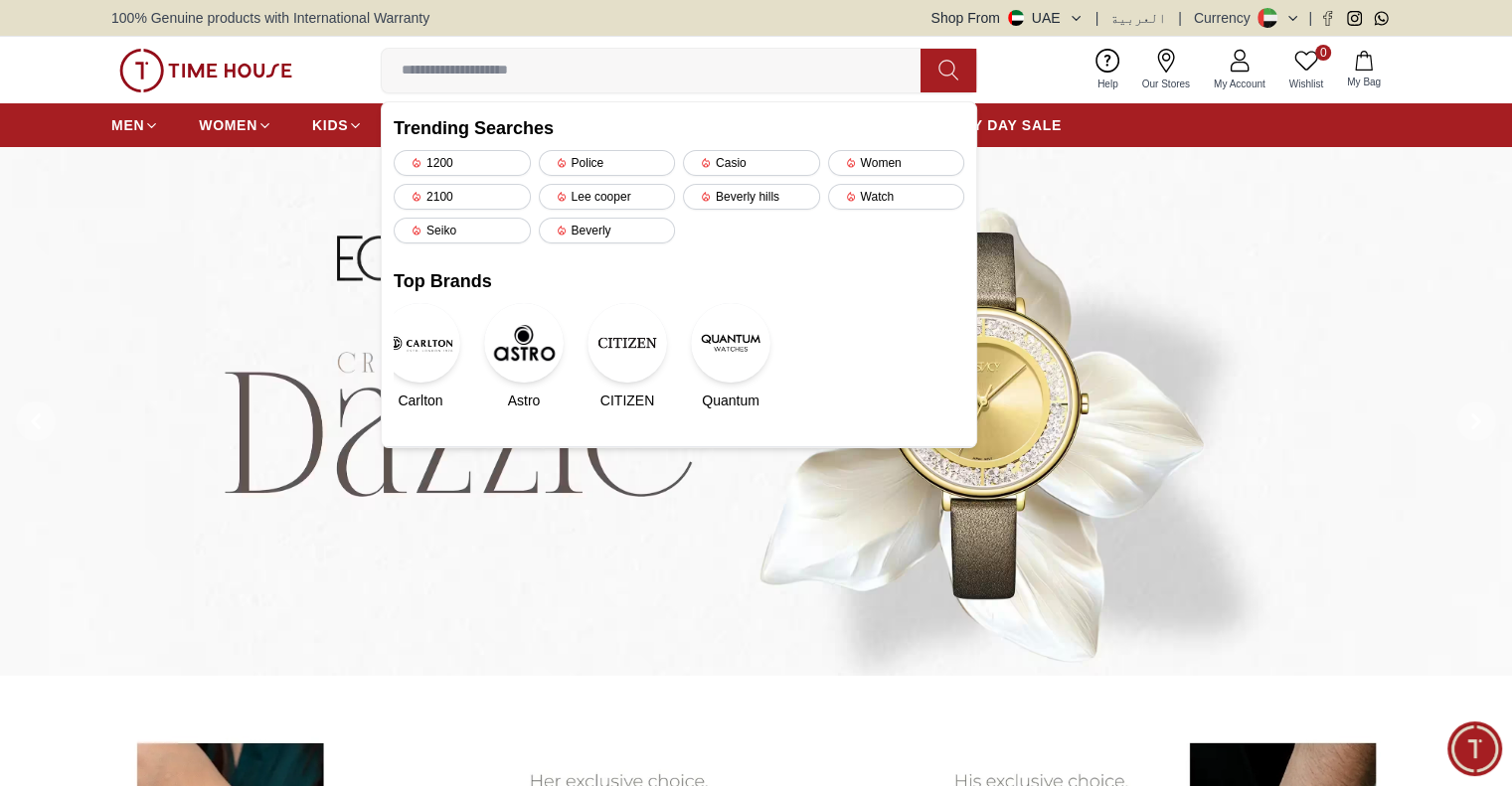 type on "**********" 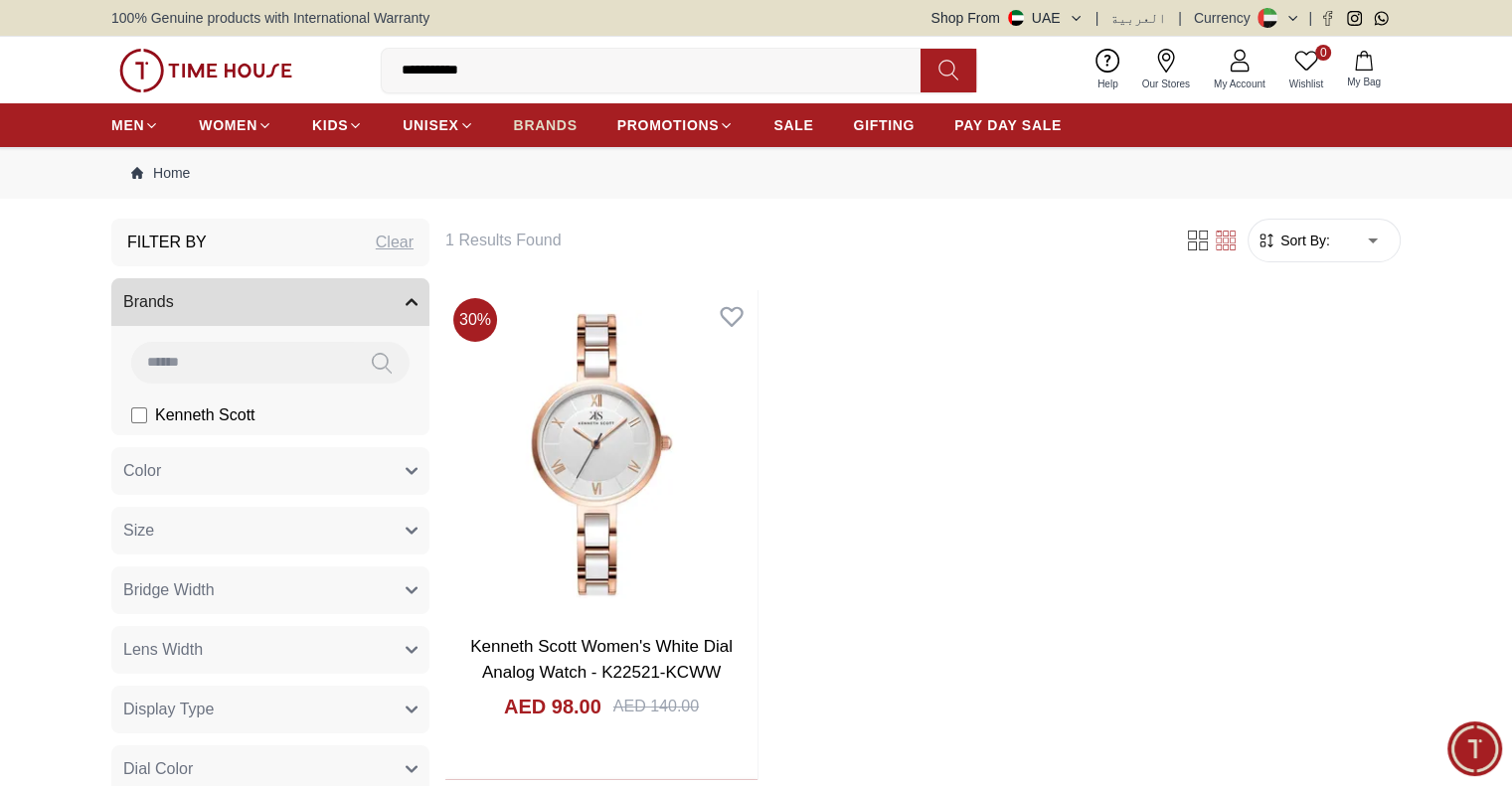 click on "BRANDS" at bounding box center [546, 125] 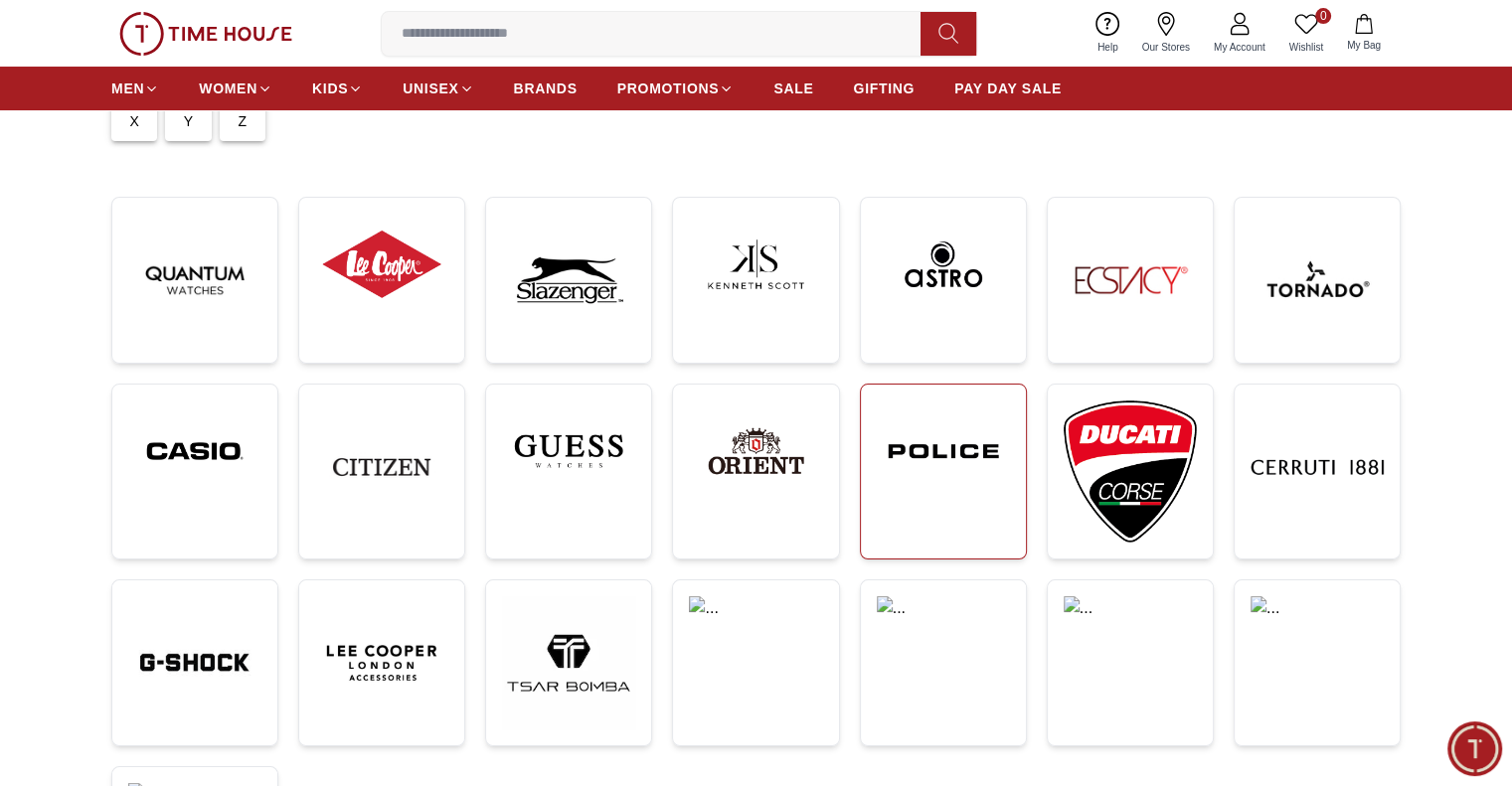 scroll, scrollTop: 199, scrollLeft: 0, axis: vertical 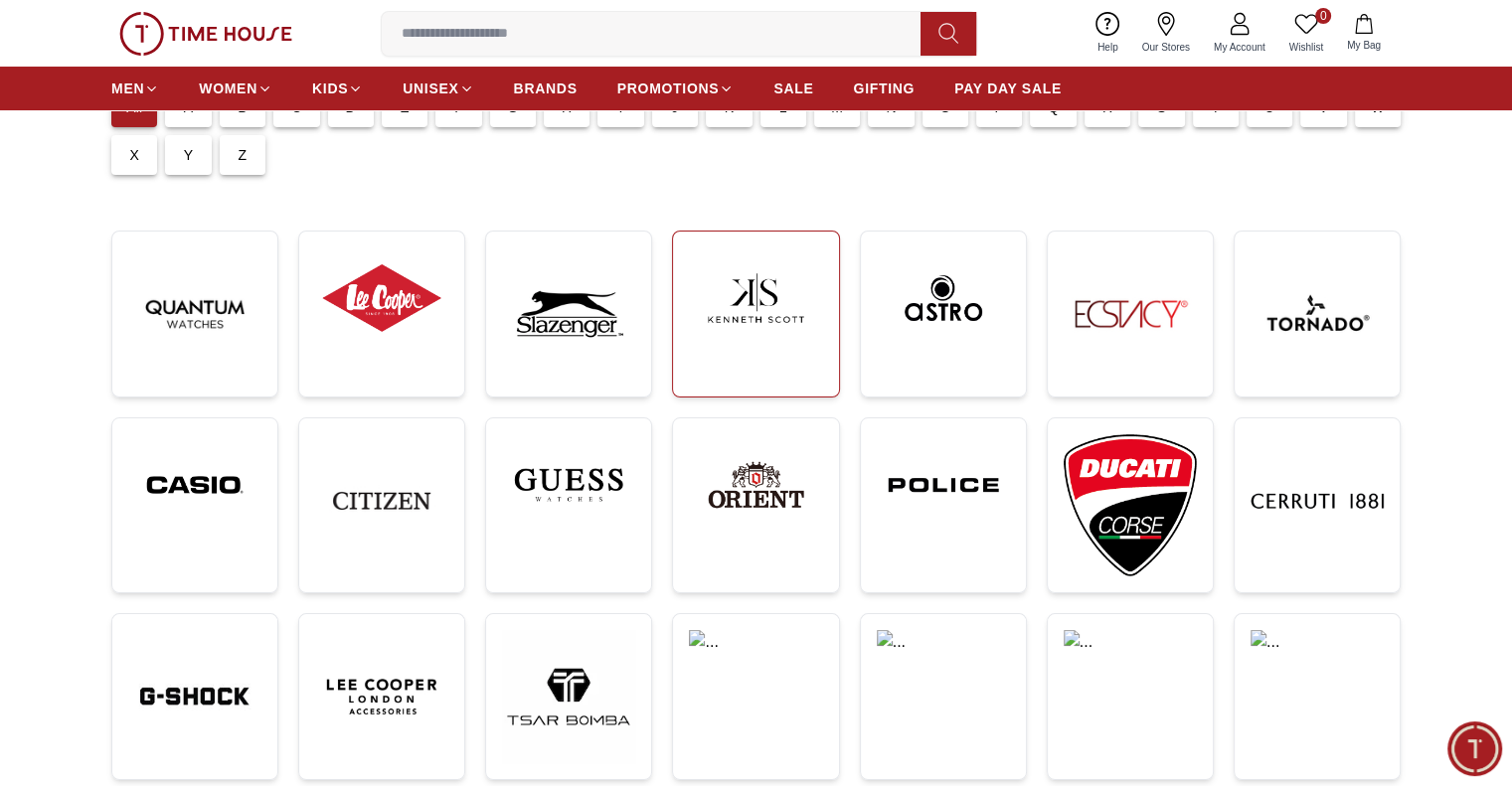 click at bounding box center (756, 298) 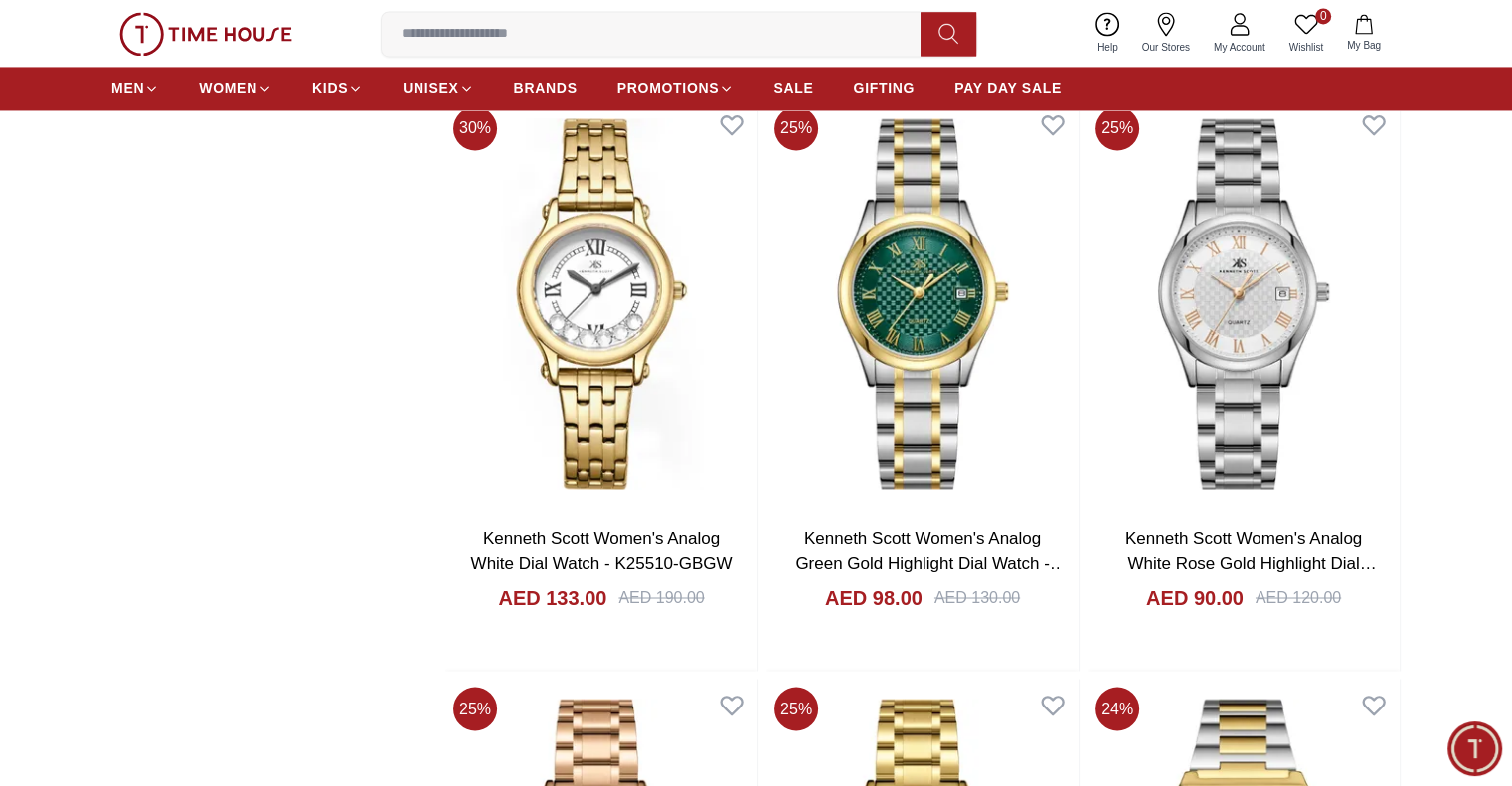 scroll, scrollTop: 2981, scrollLeft: 0, axis: vertical 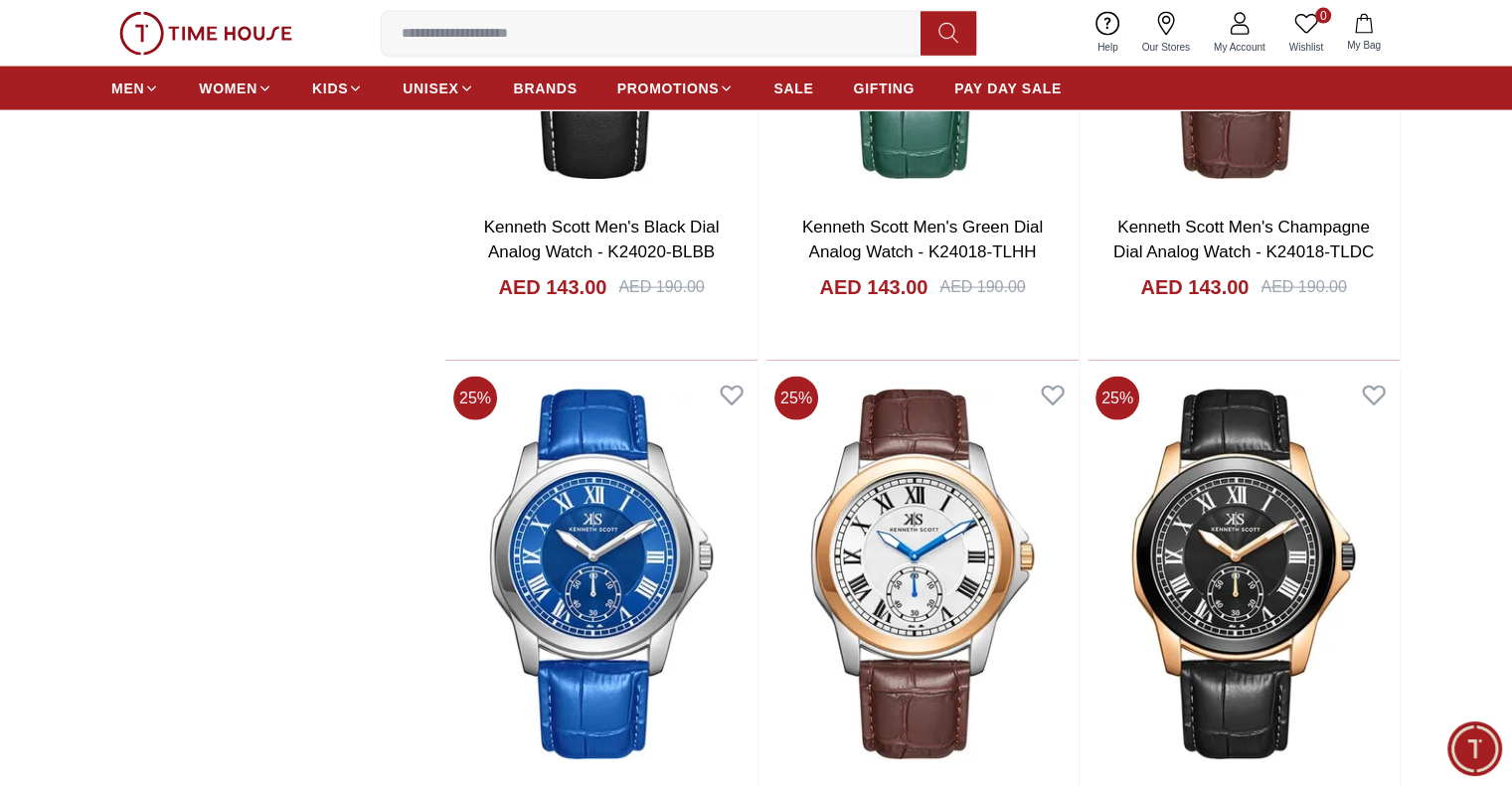 click at bounding box center [923, 14504] 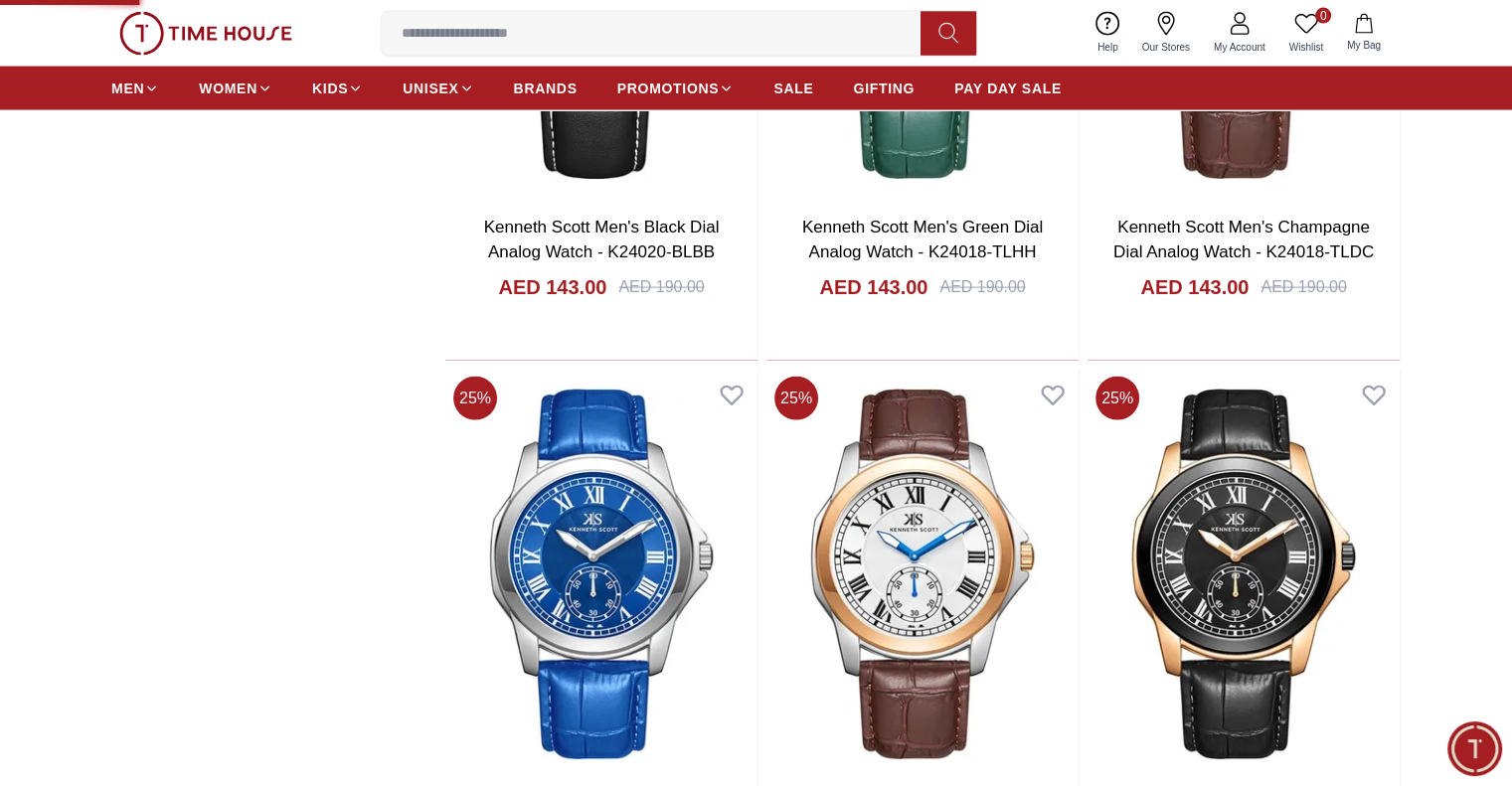 scroll, scrollTop: 0, scrollLeft: 0, axis: both 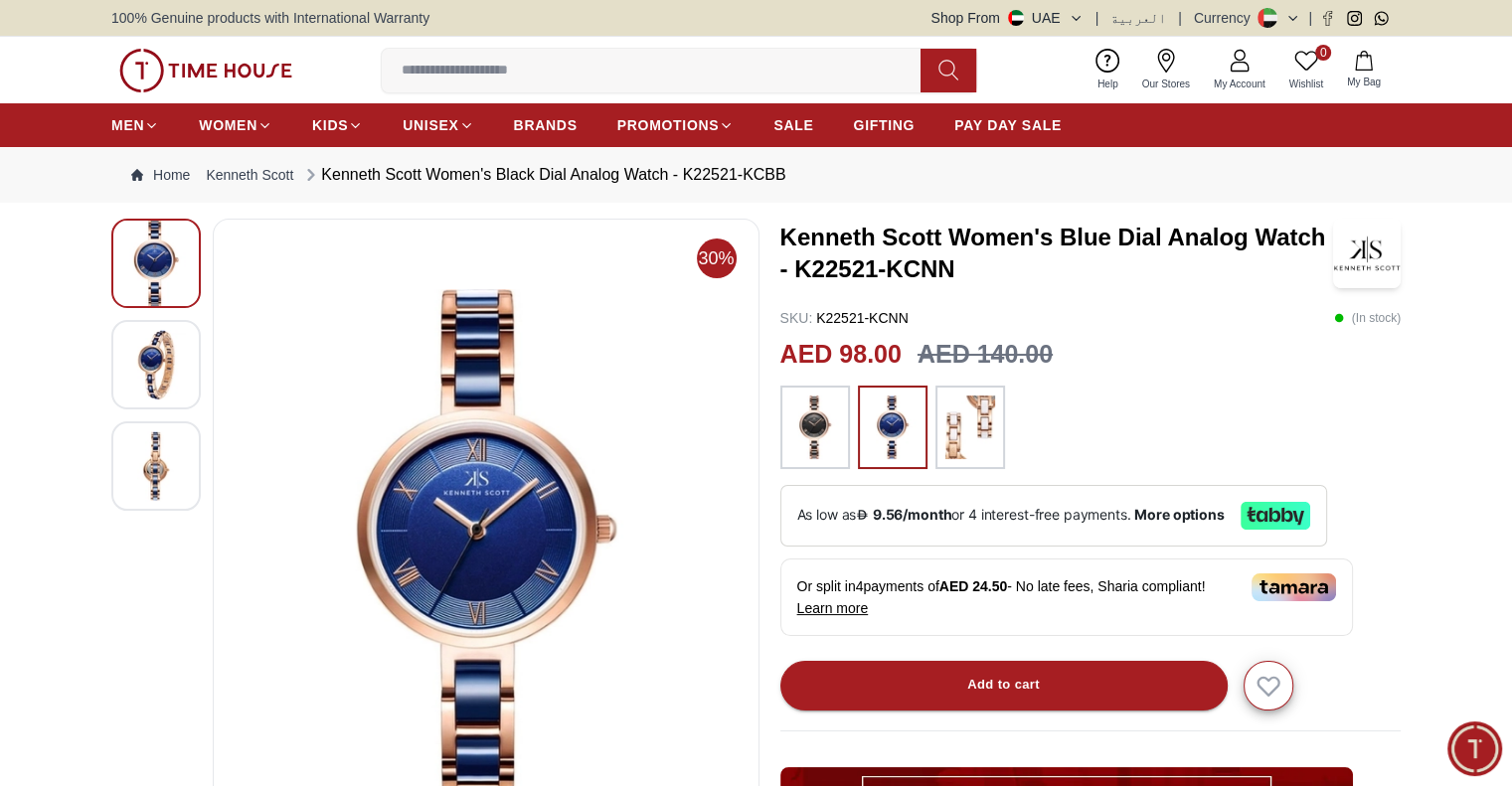 click at bounding box center (970, 427) 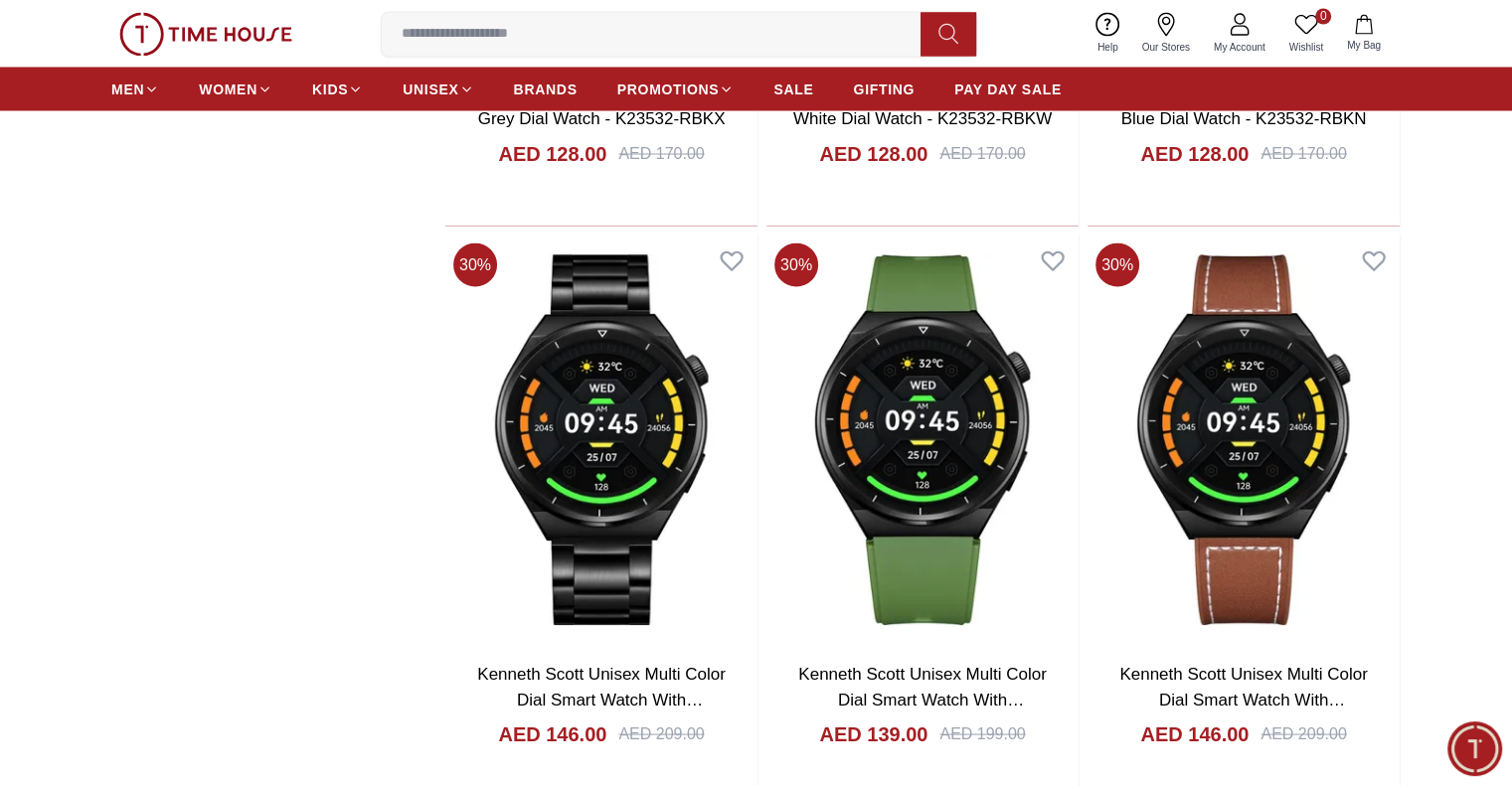 scroll, scrollTop: 11205, scrollLeft: 0, axis: vertical 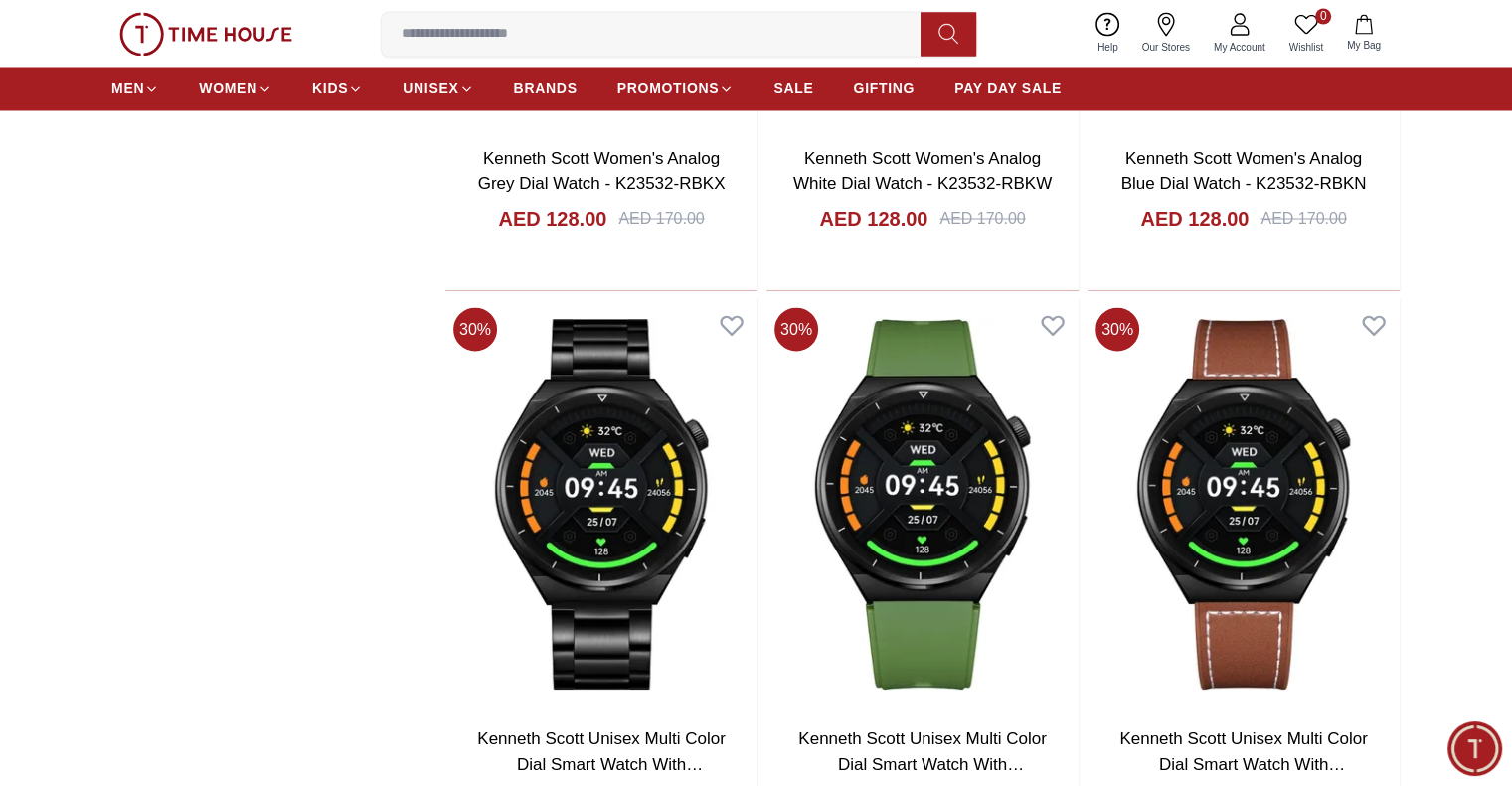 click at bounding box center (206, 34) 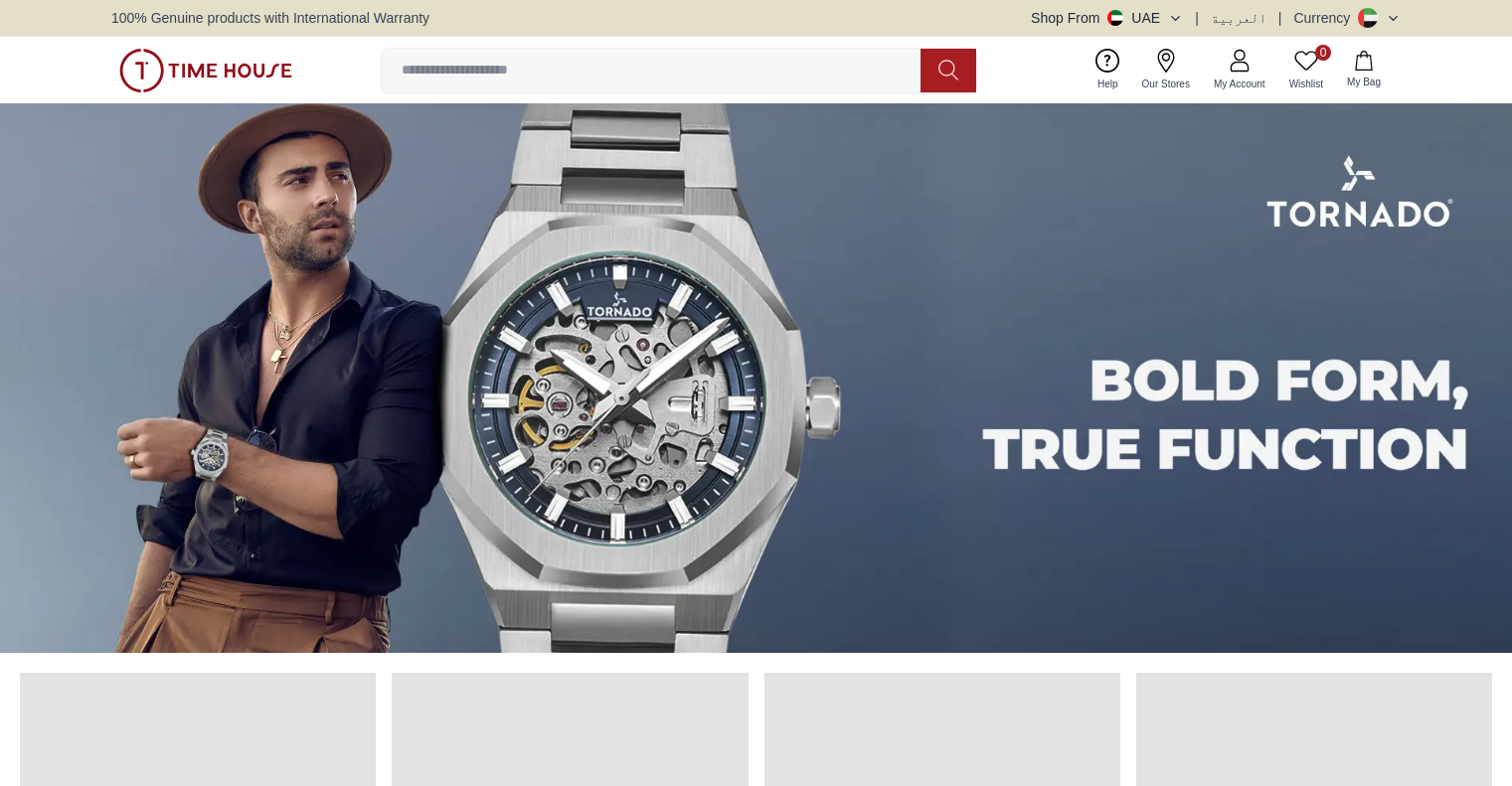scroll, scrollTop: 0, scrollLeft: 0, axis: both 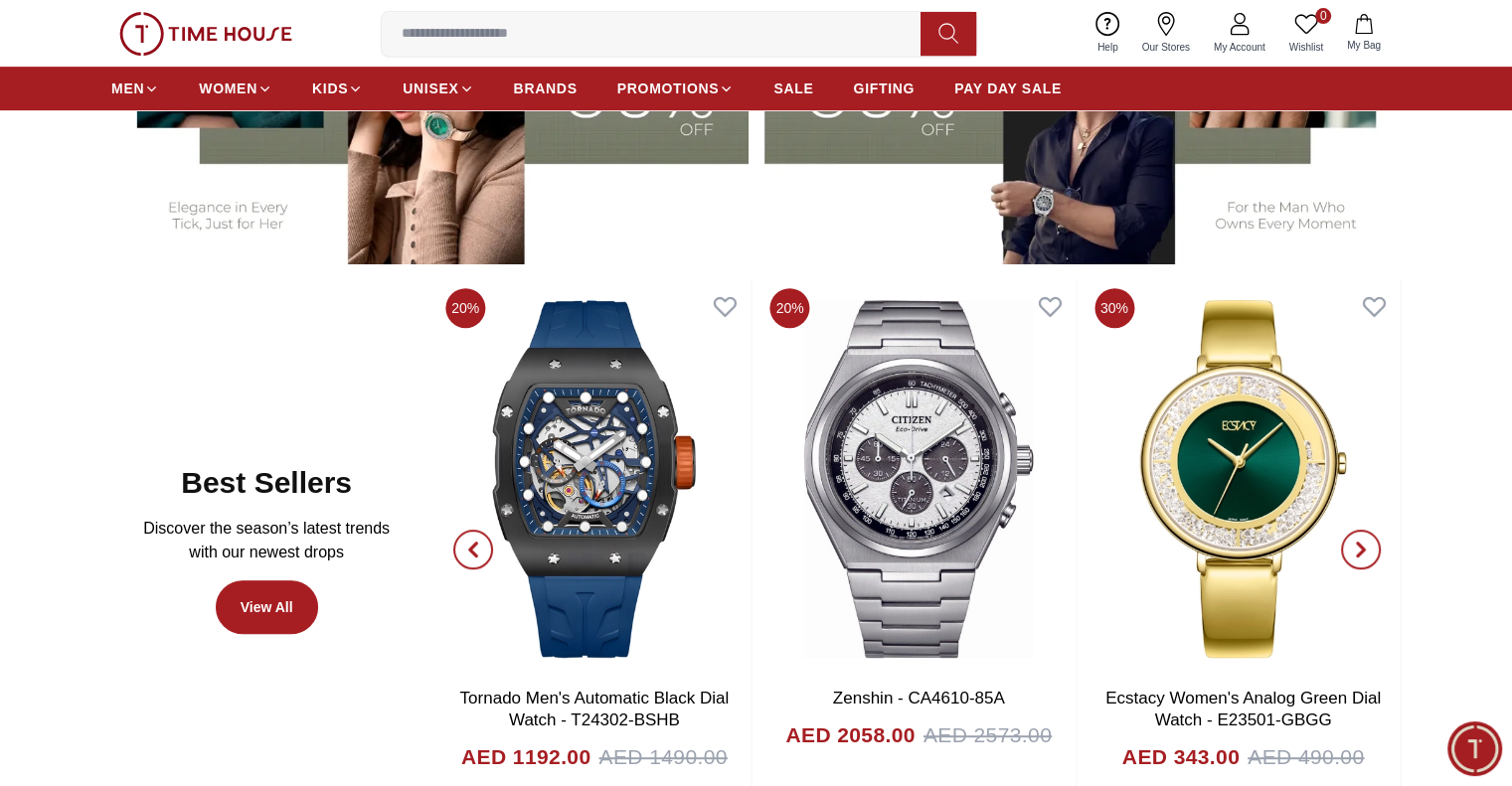 click 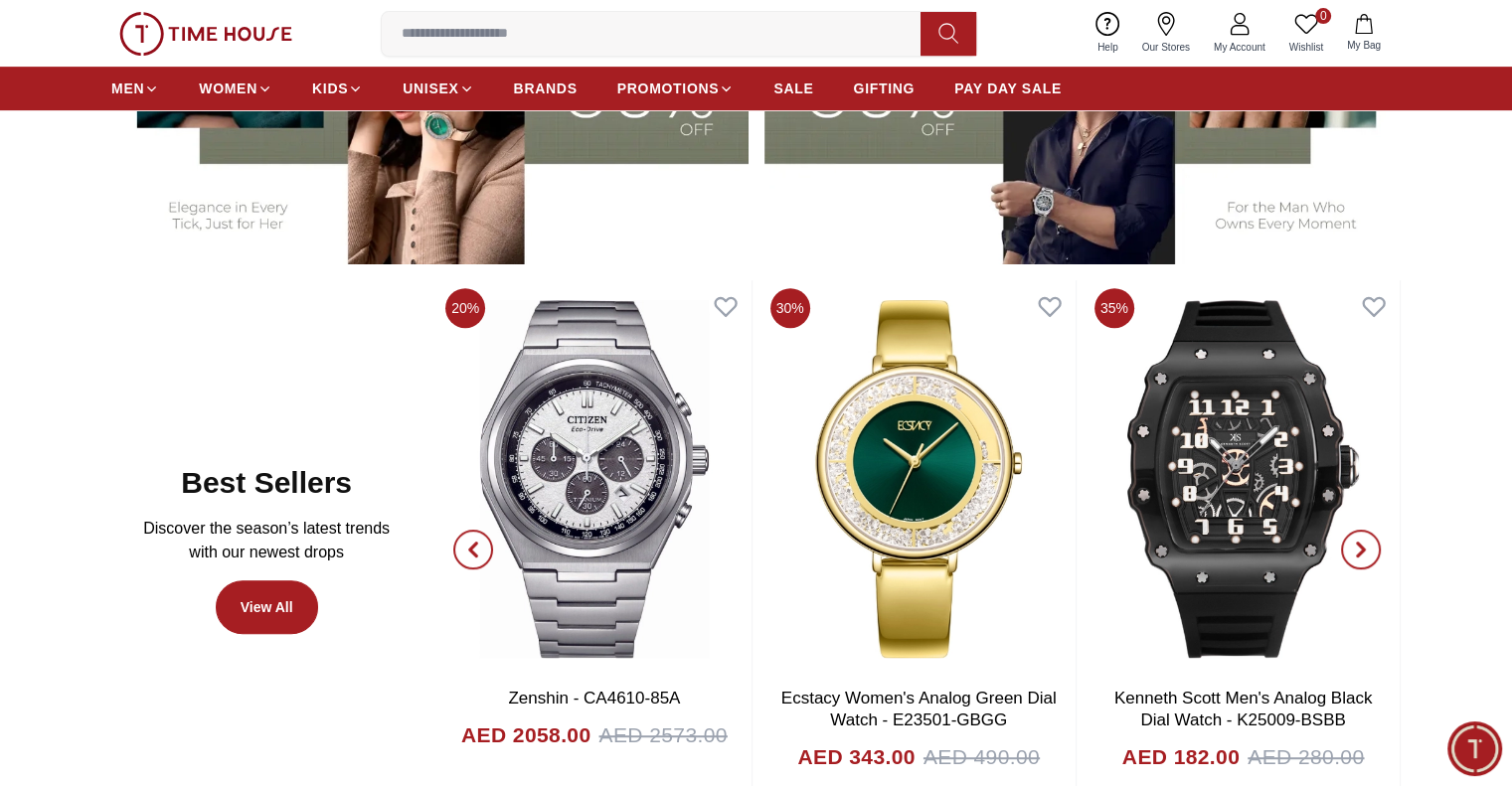 click 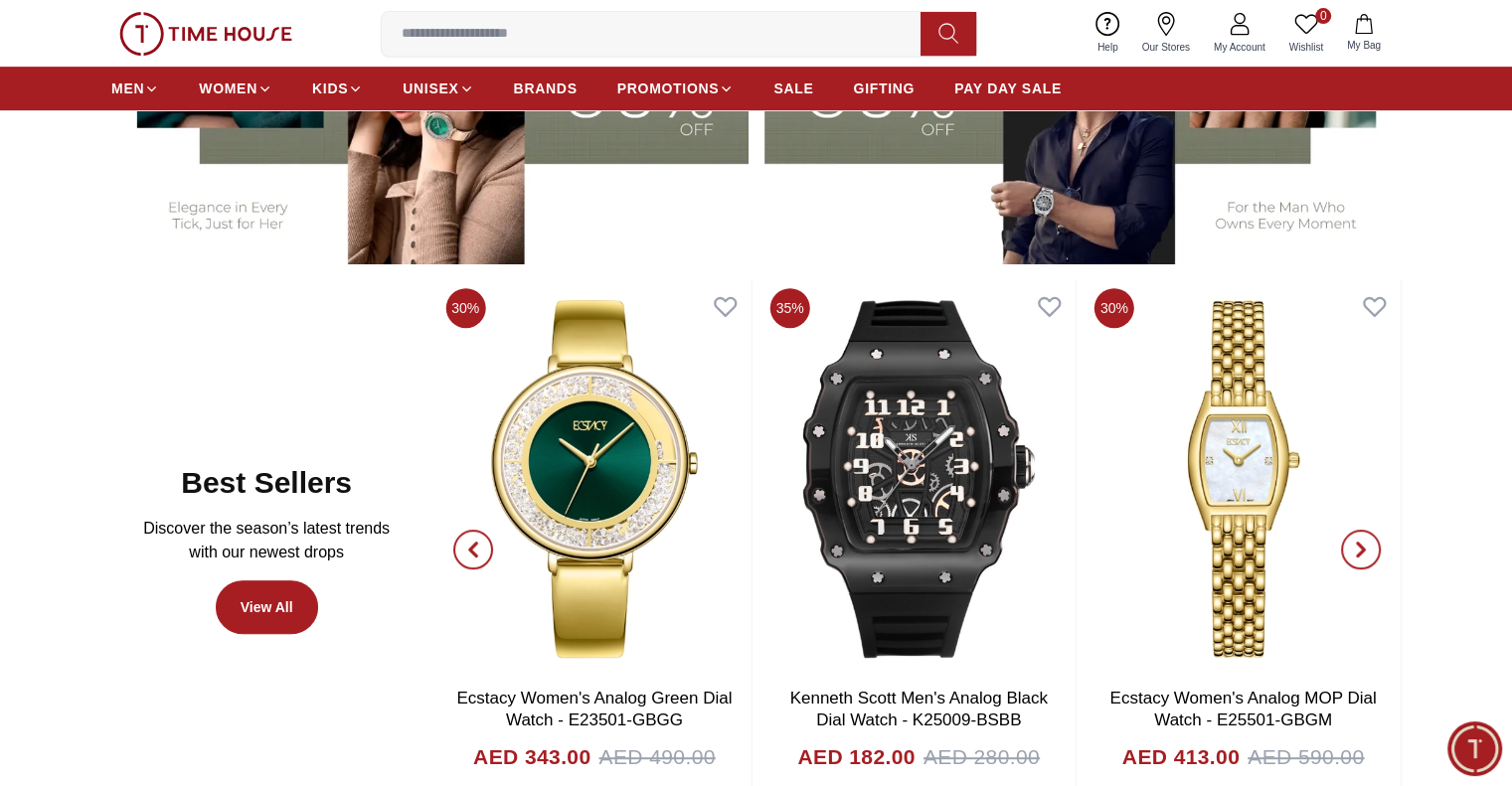 click at bounding box center [1361, 550] 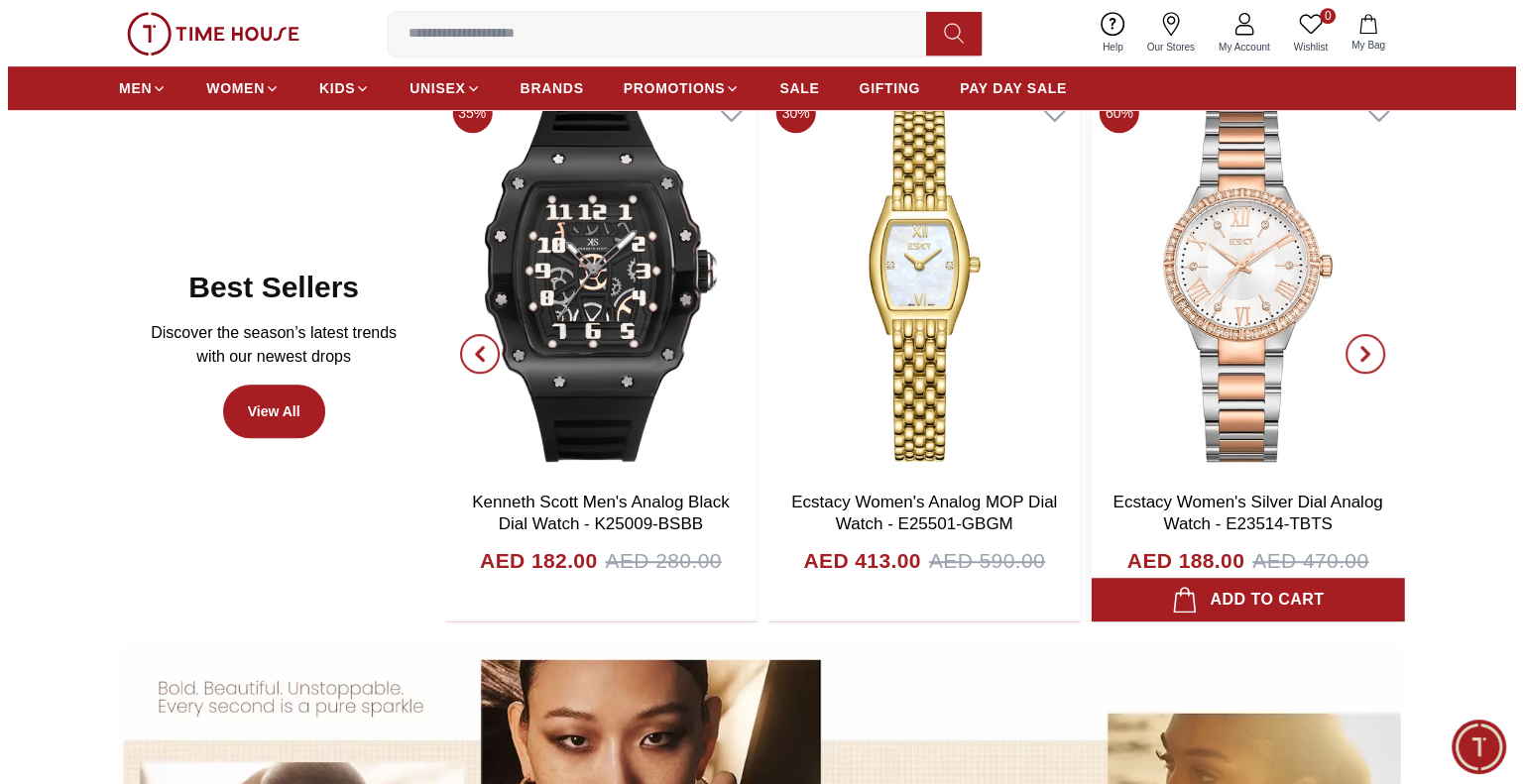 scroll, scrollTop: 1090, scrollLeft: 0, axis: vertical 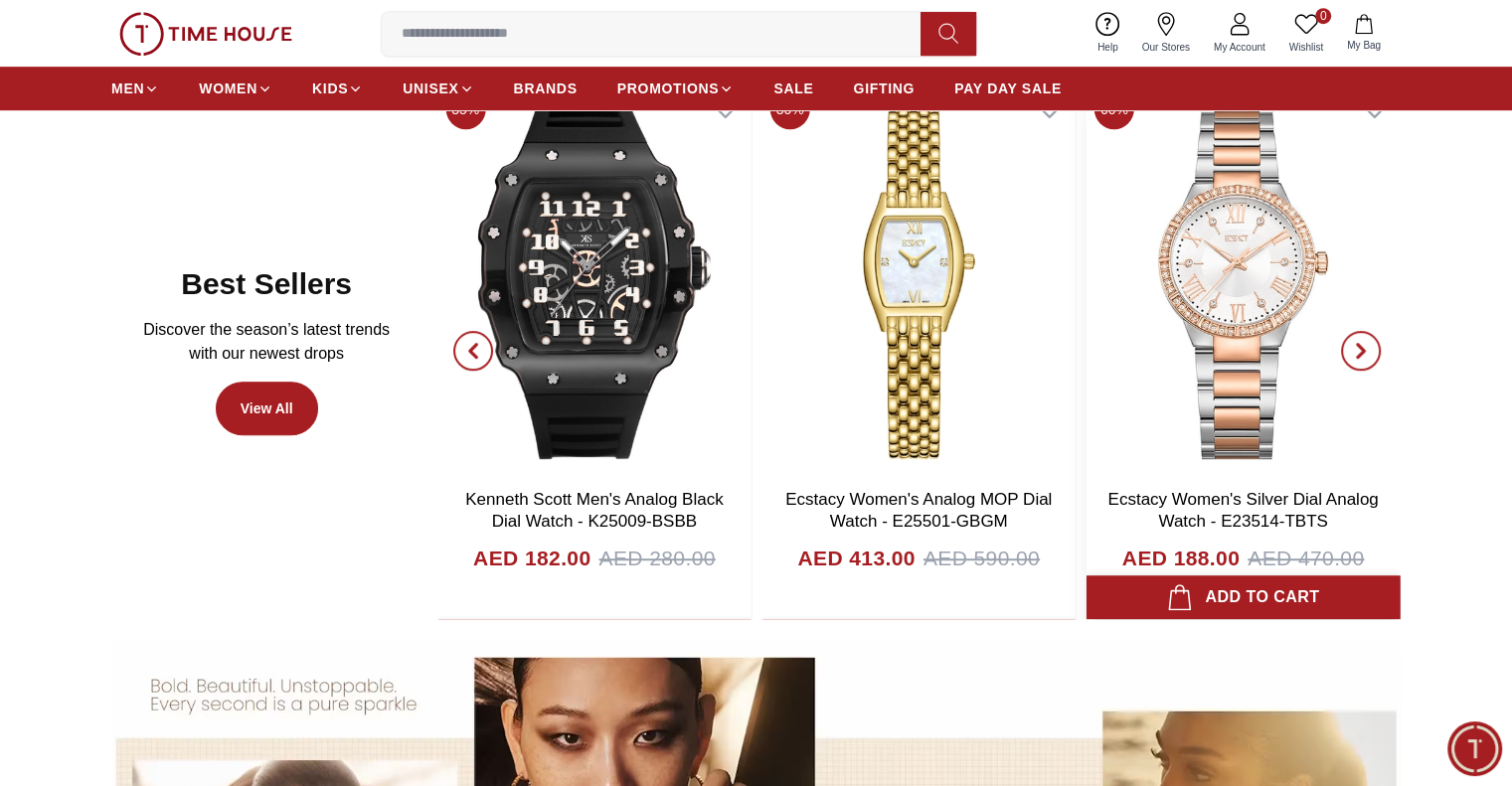 click on "Add to cart" at bounding box center (1244, 597) 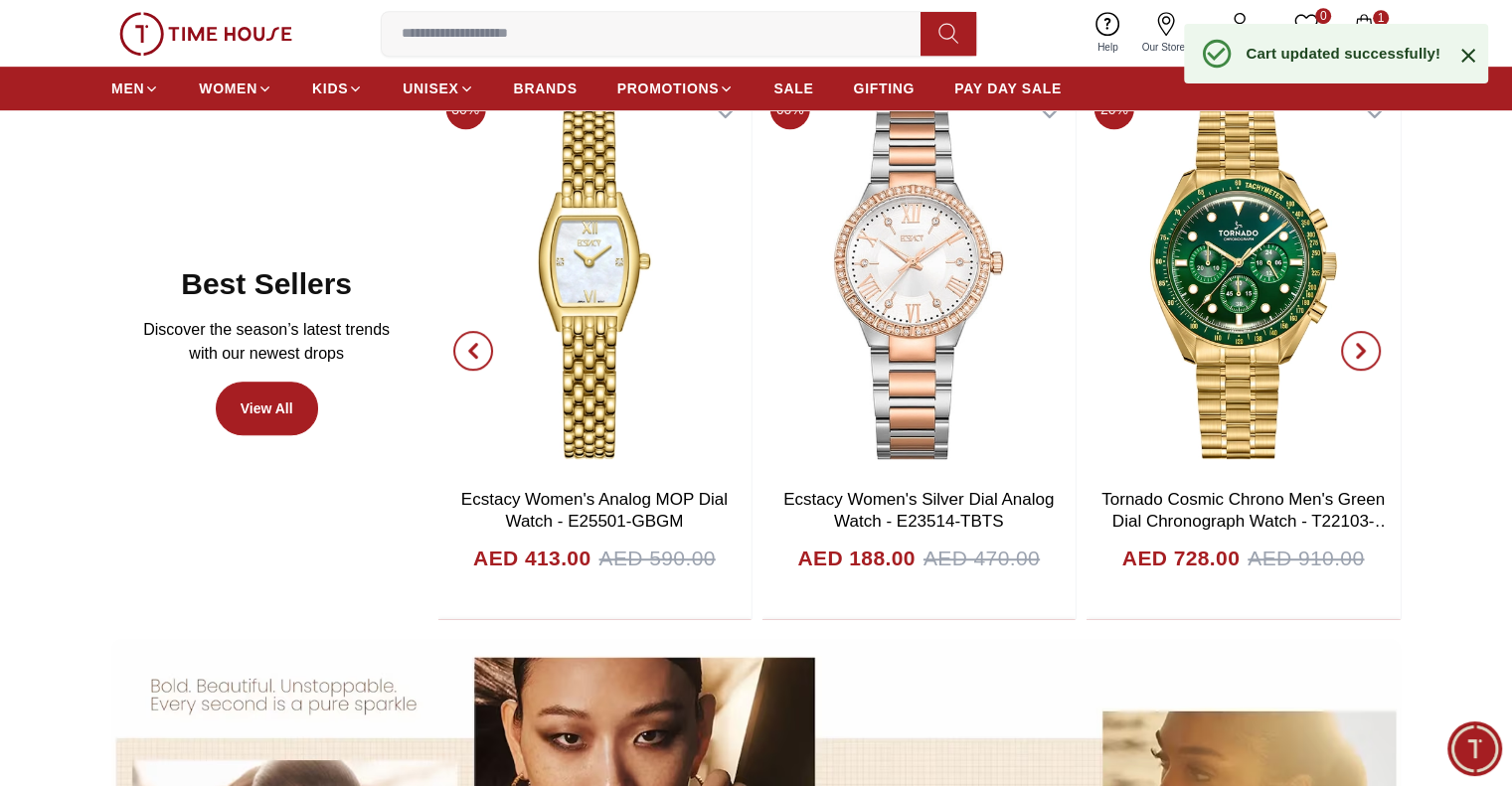 click 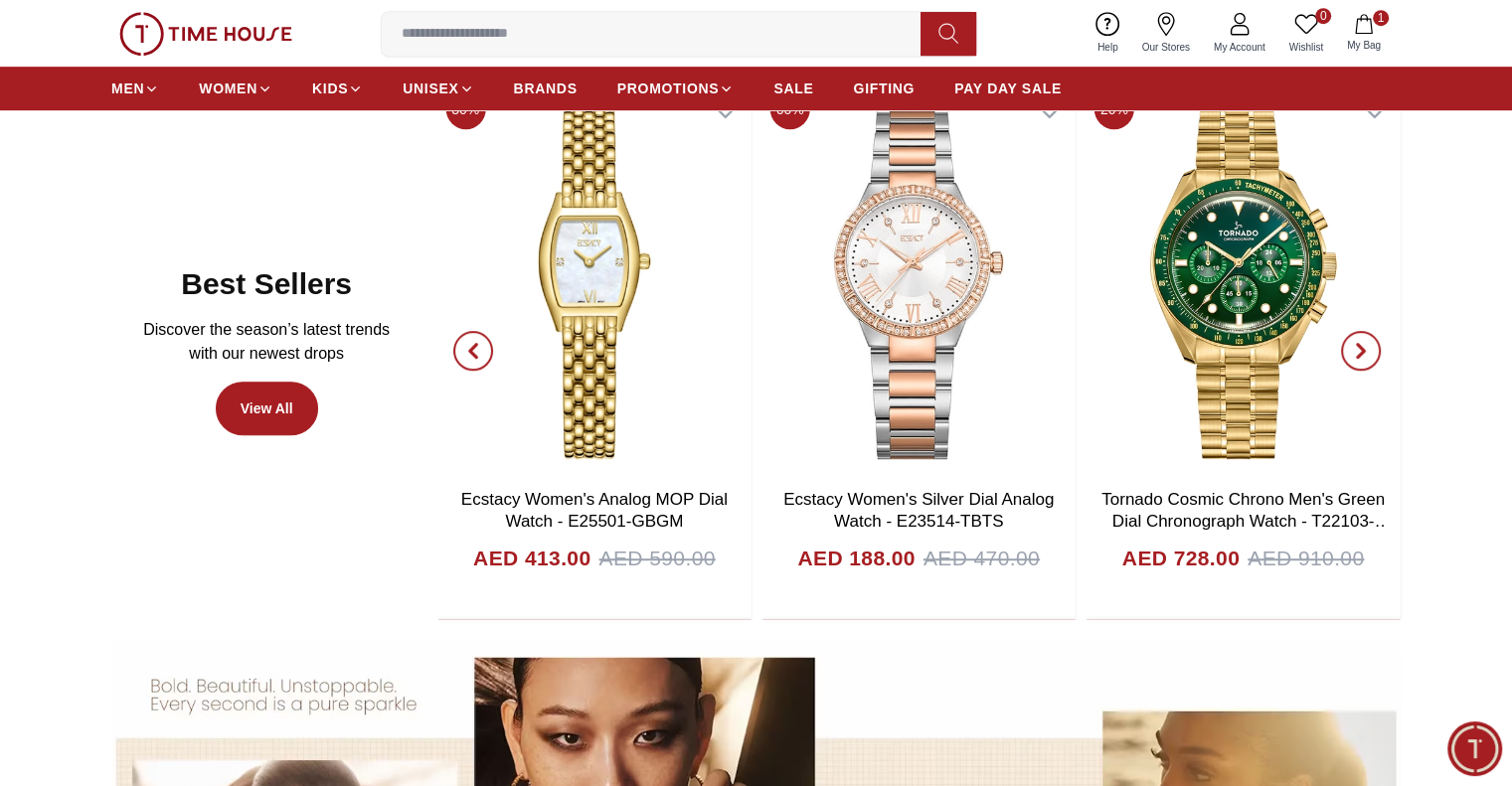 click on "0 Wishlist" at bounding box center [1306, 33] 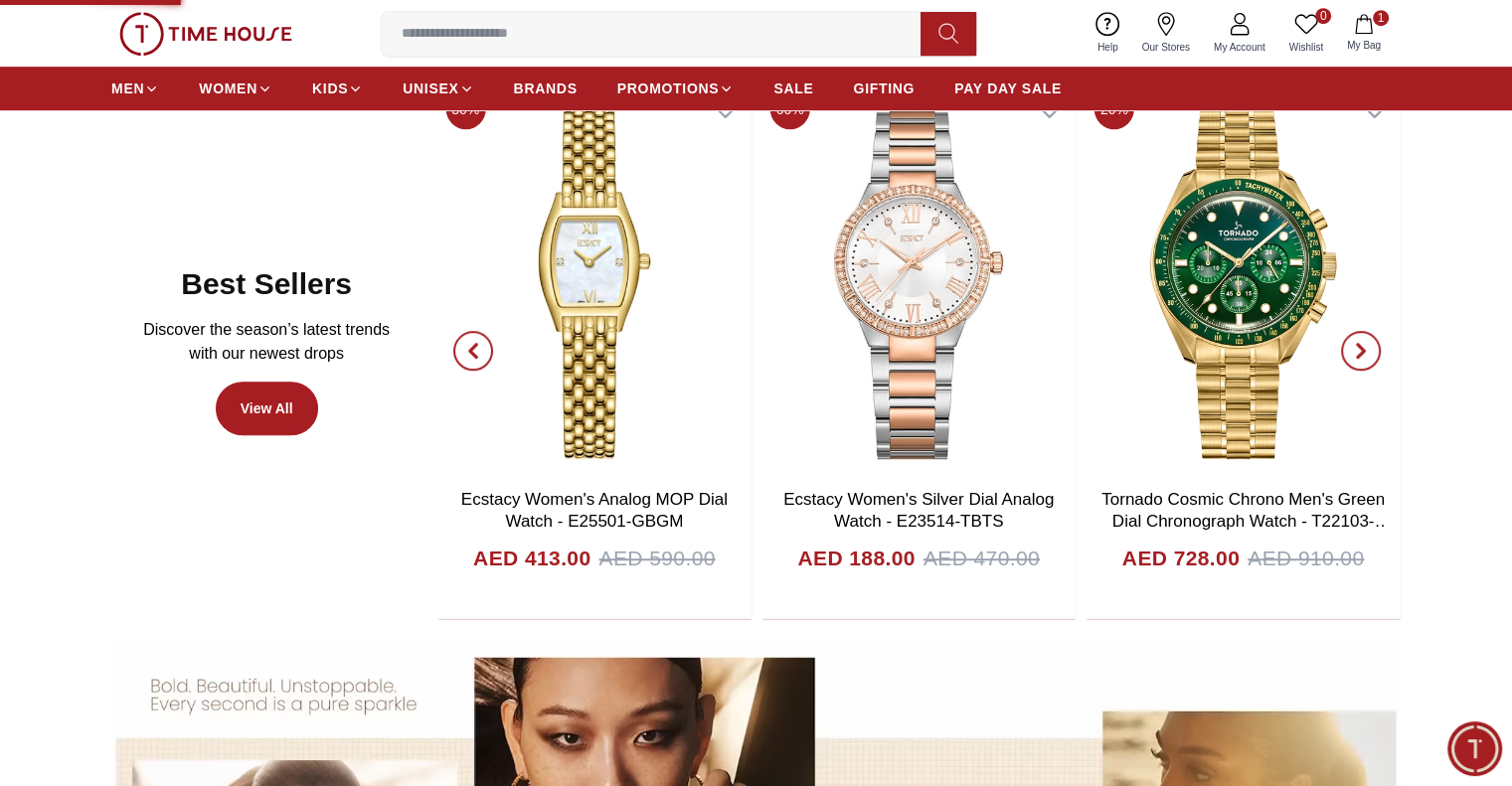 click on "1 My Bag" at bounding box center (1364, 33) 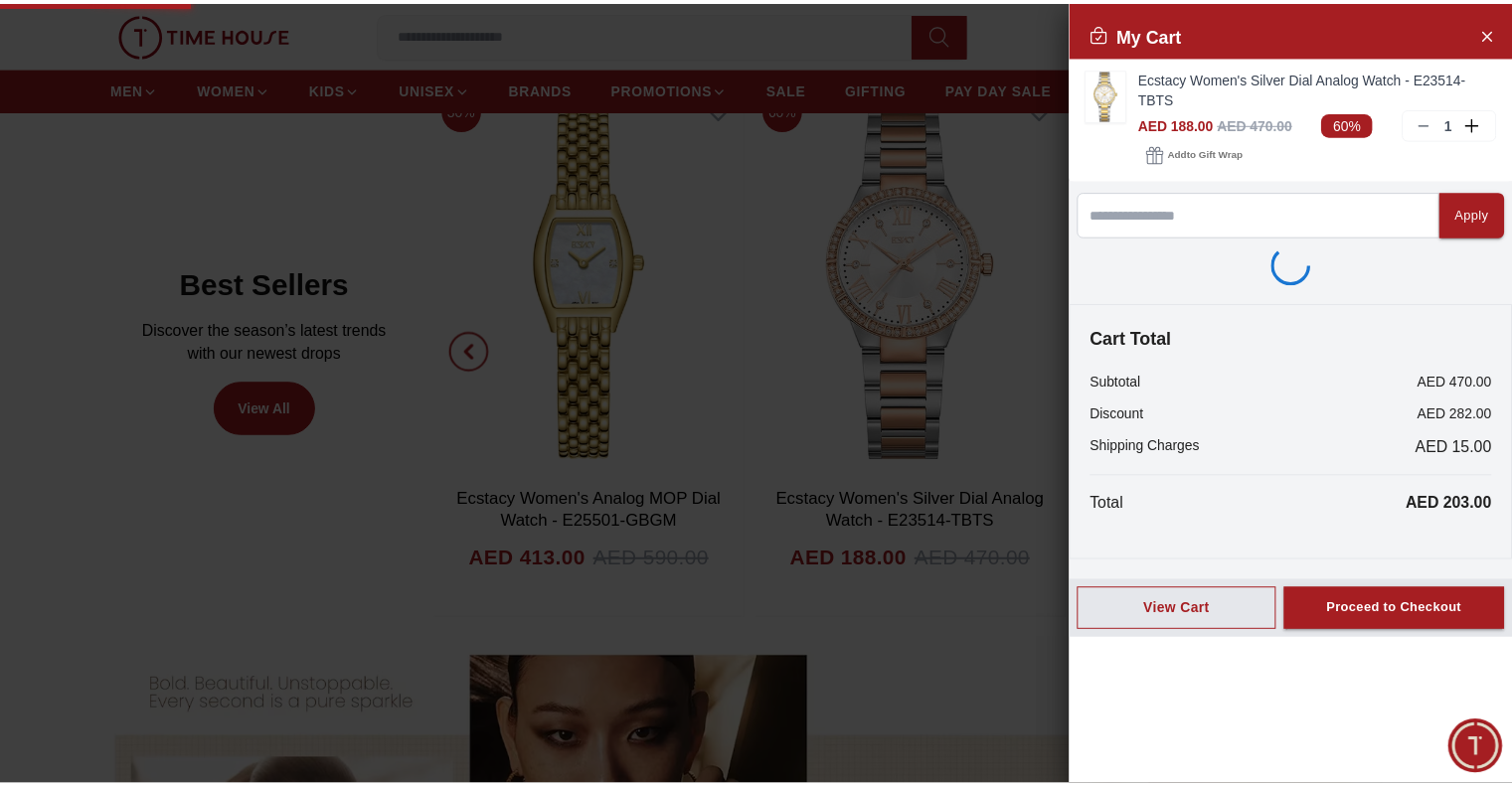 scroll, scrollTop: 119, scrollLeft: 0, axis: vertical 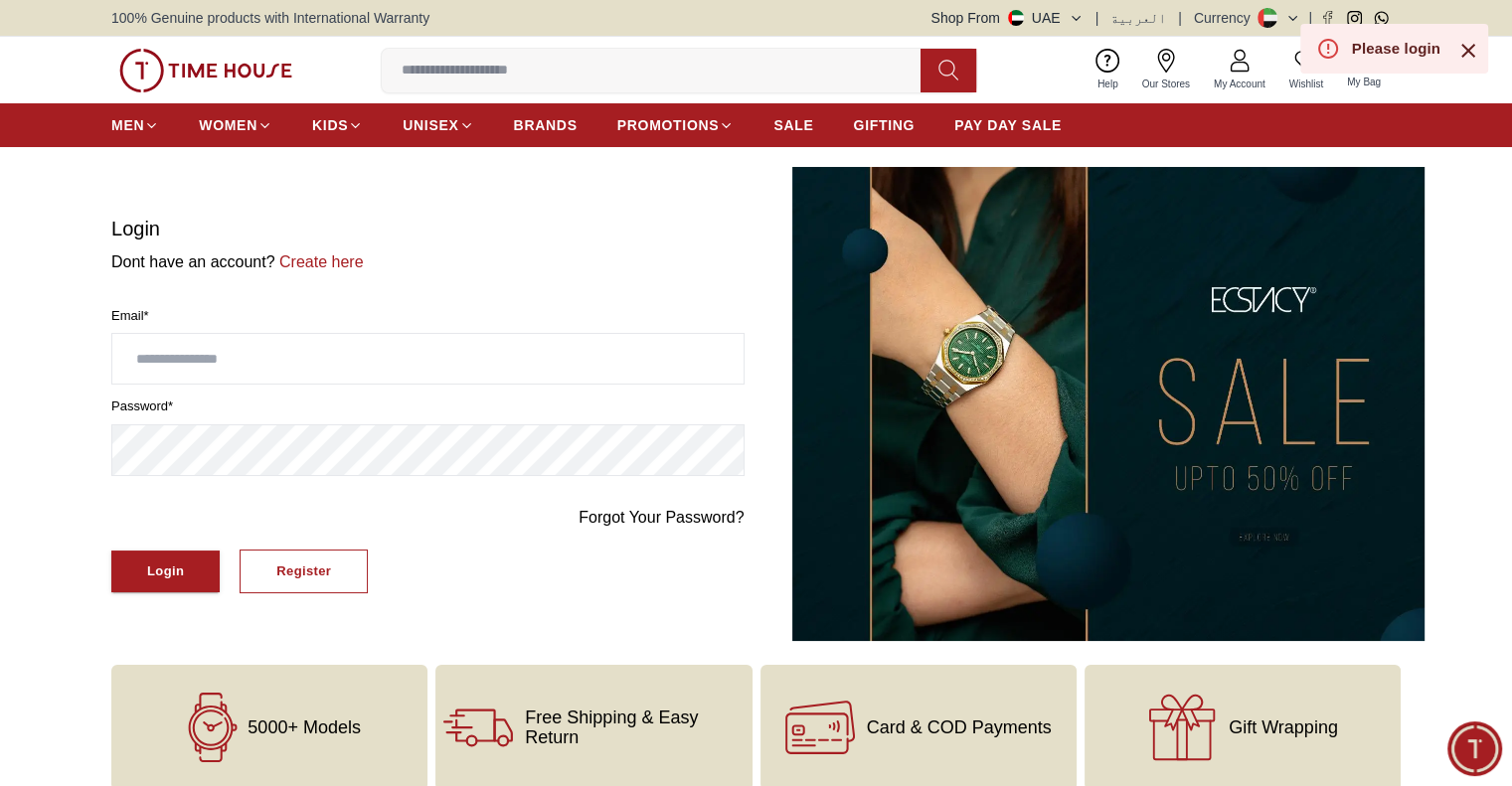 type 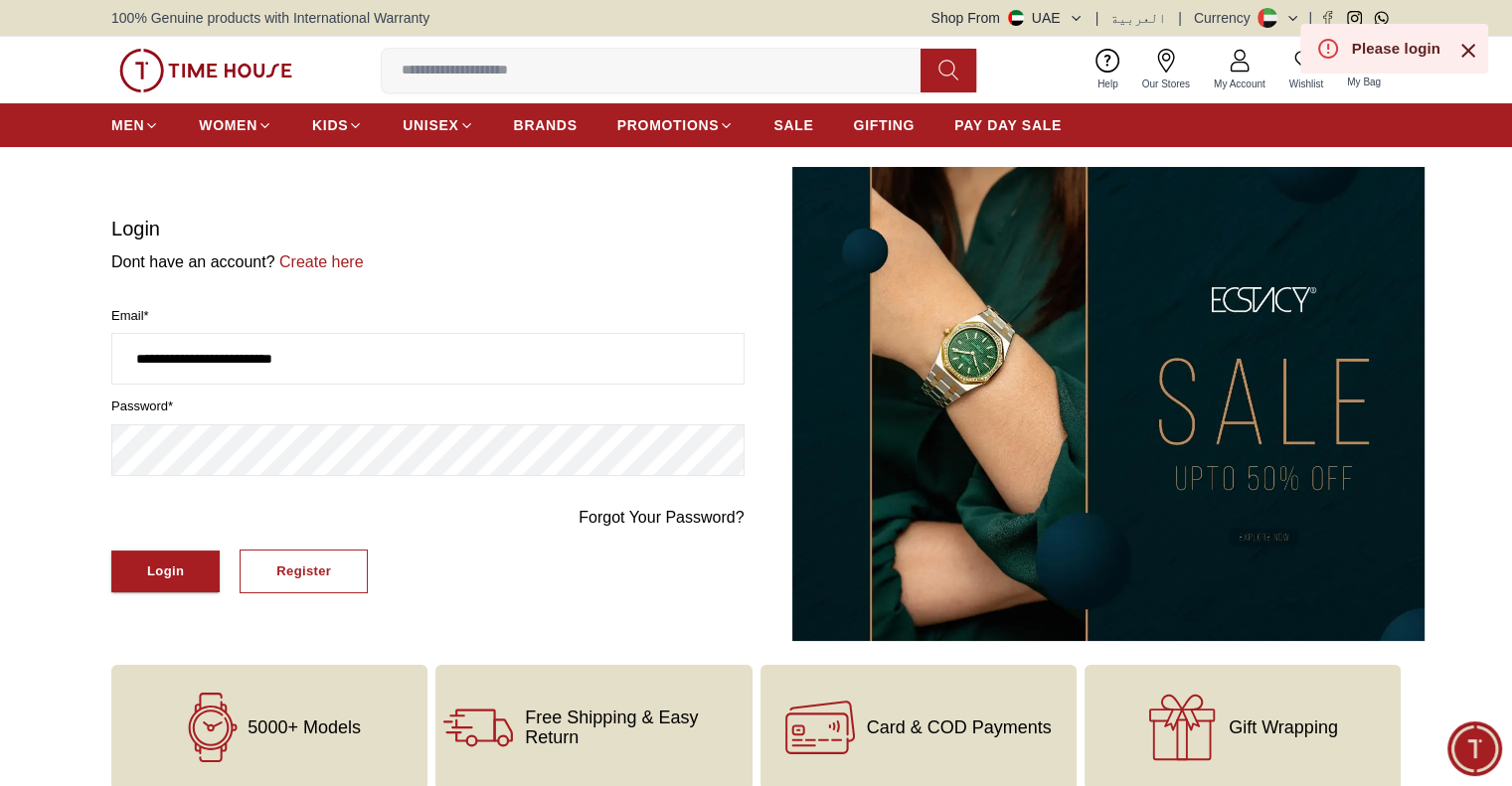 click 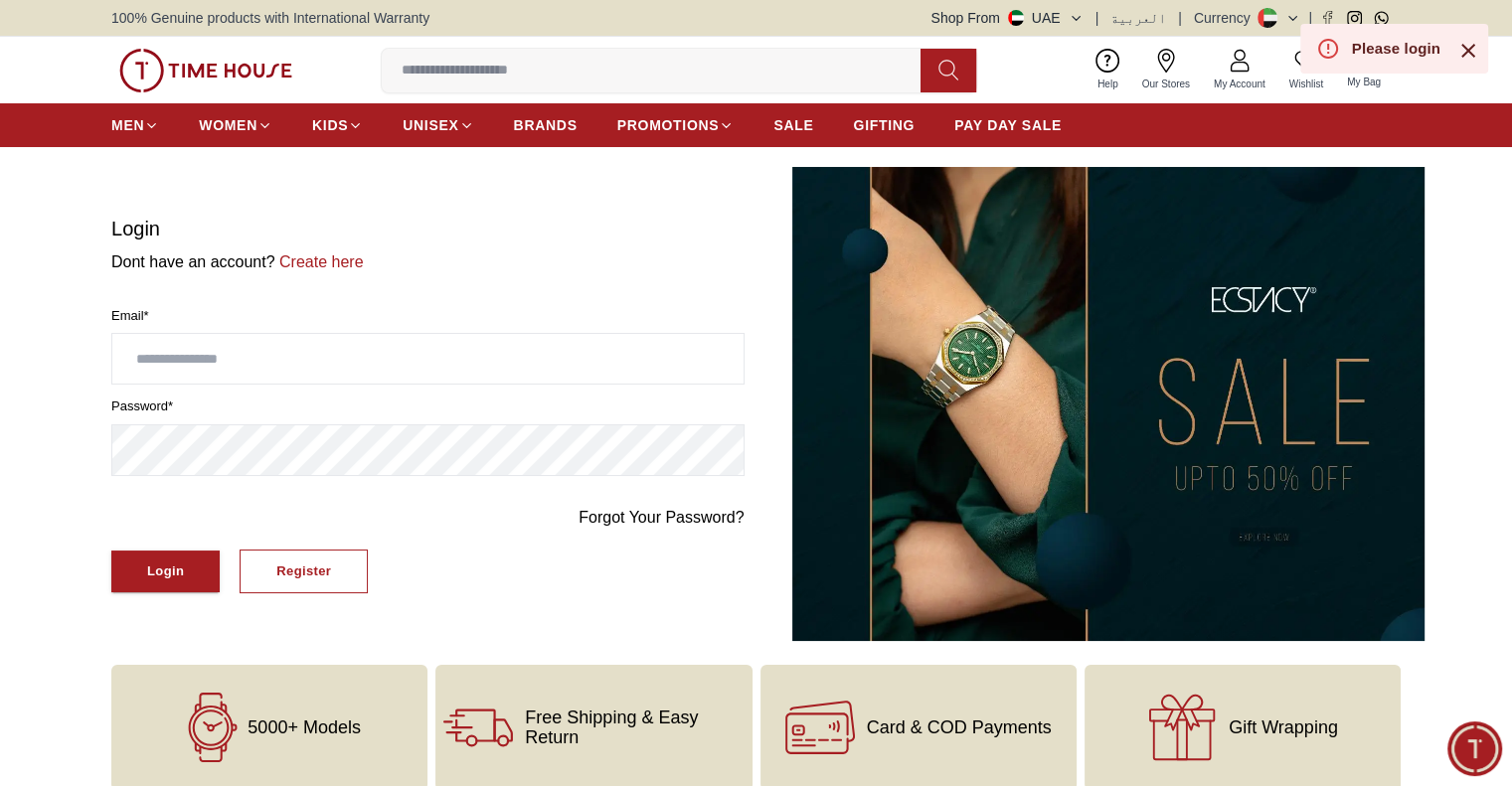 type on "**********" 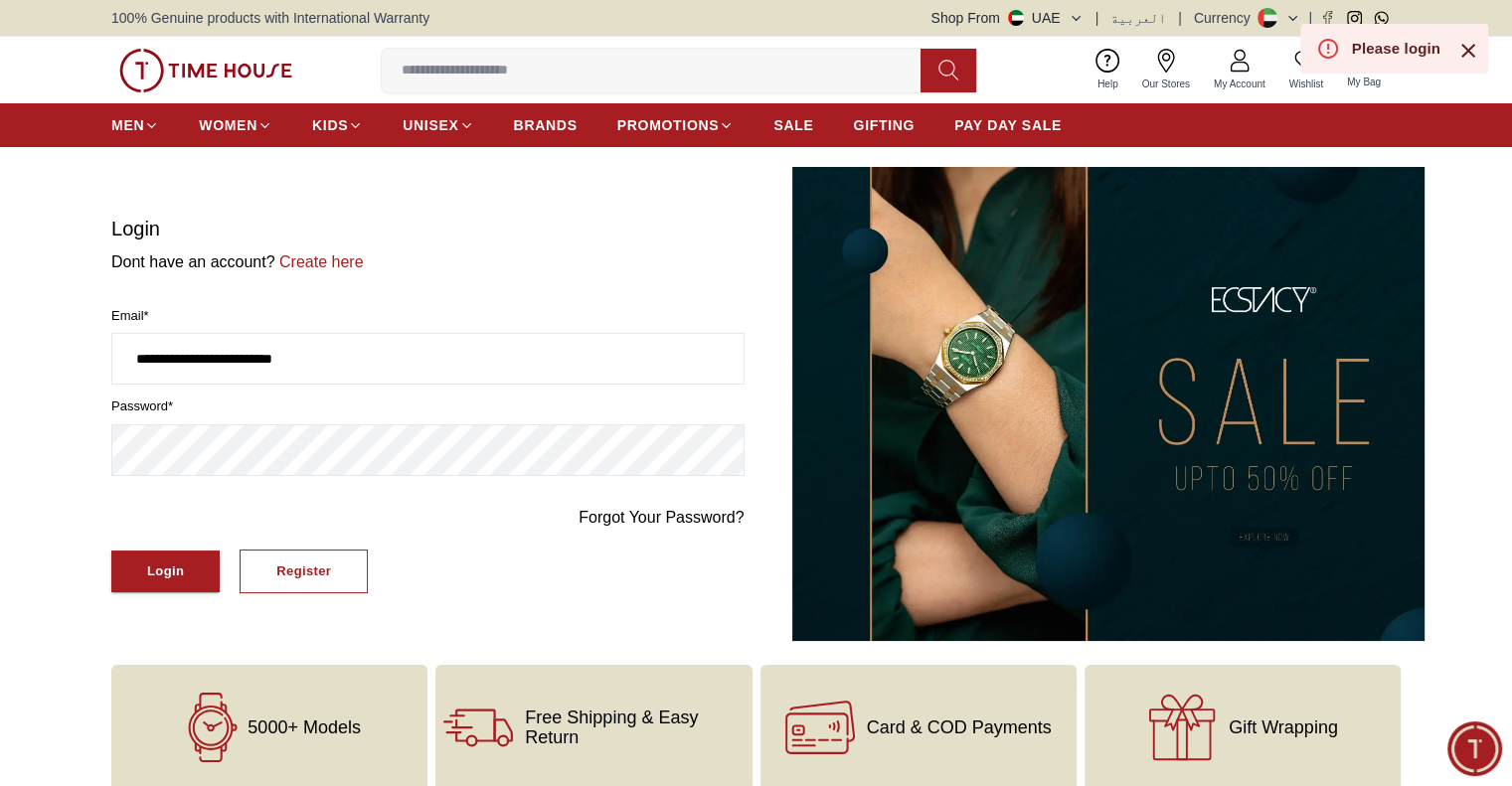 click 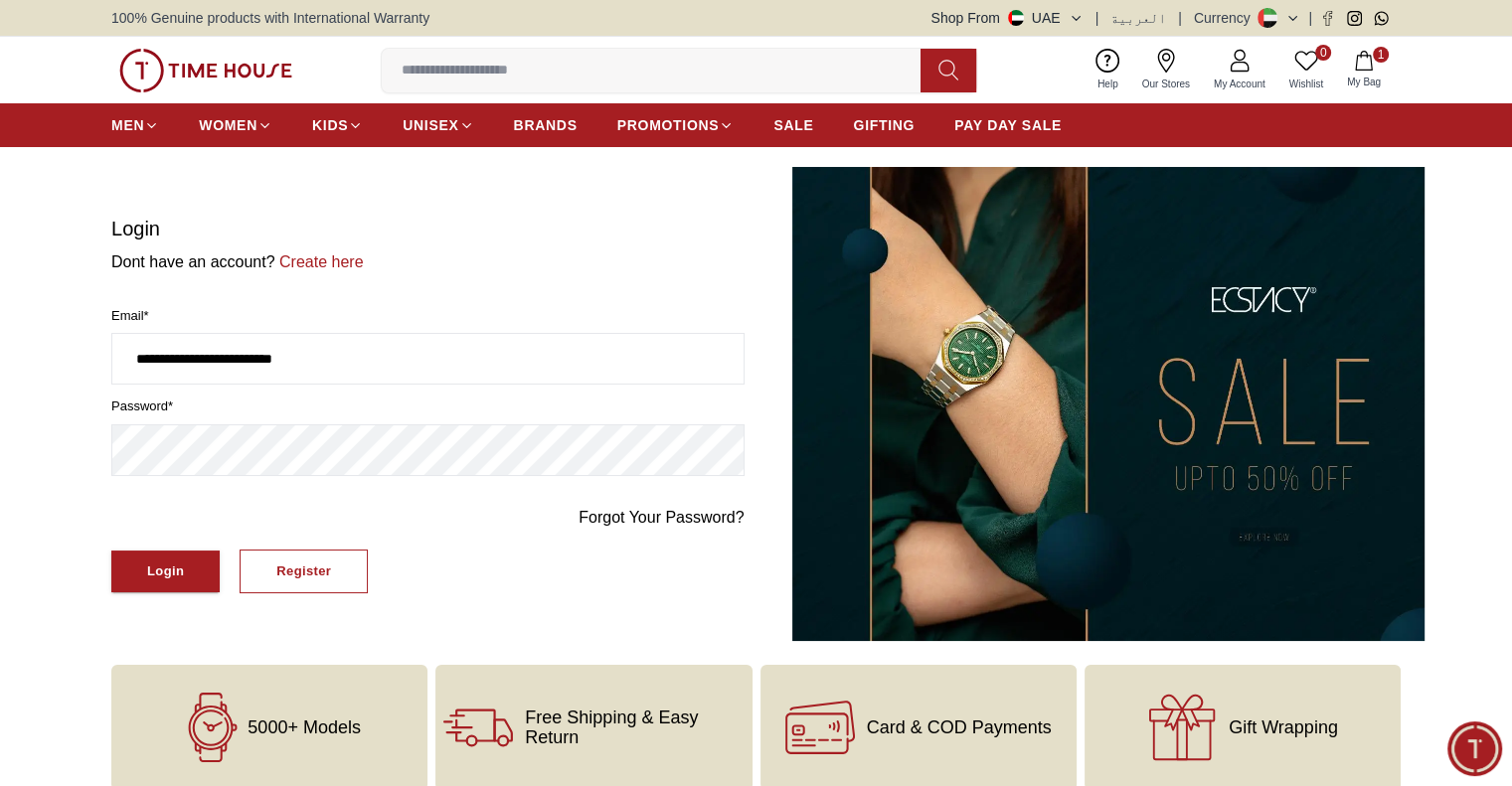 click on "1 My Bag" at bounding box center [1364, 70] 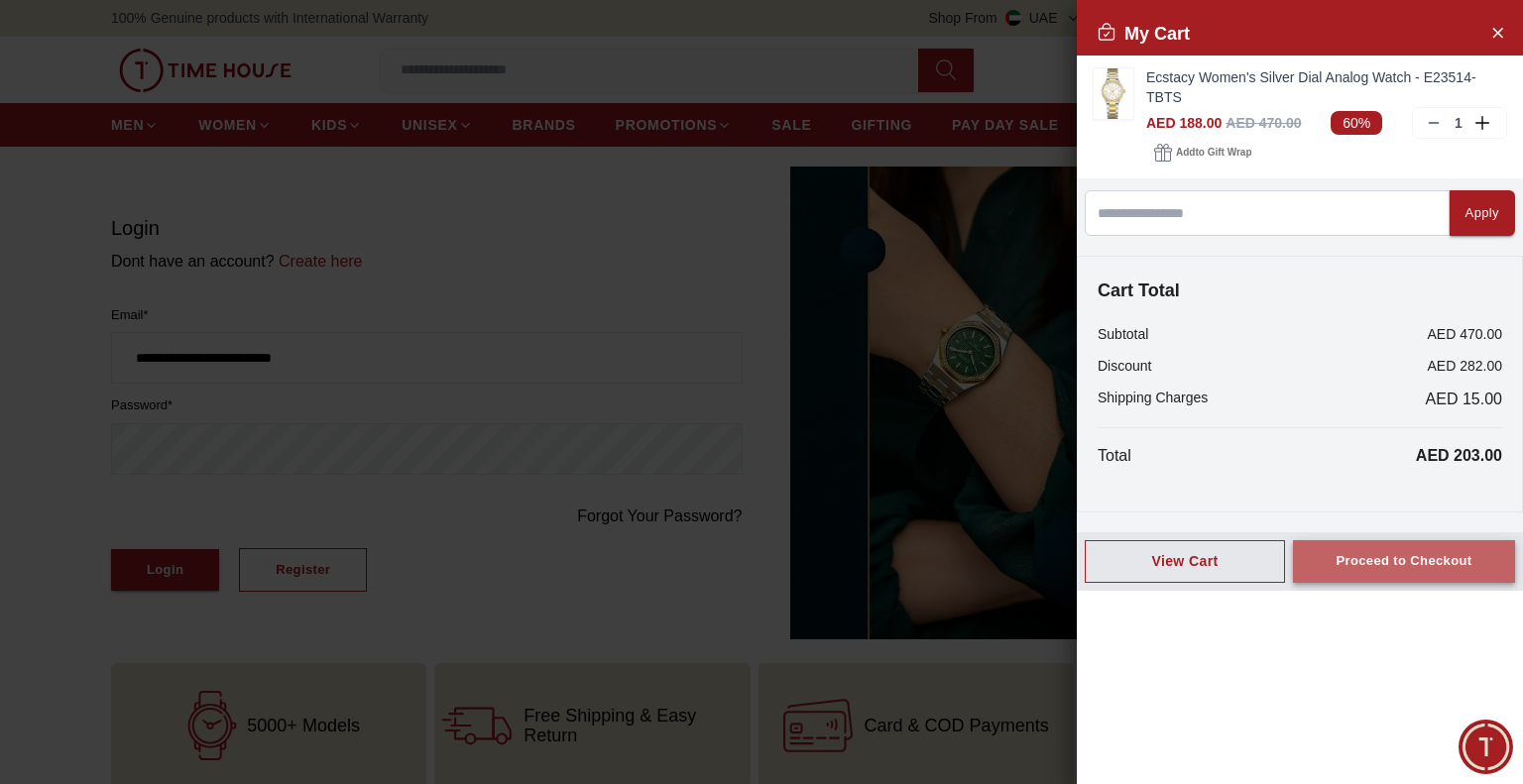 click on "Proceed to Checkout" at bounding box center (1403, 561) 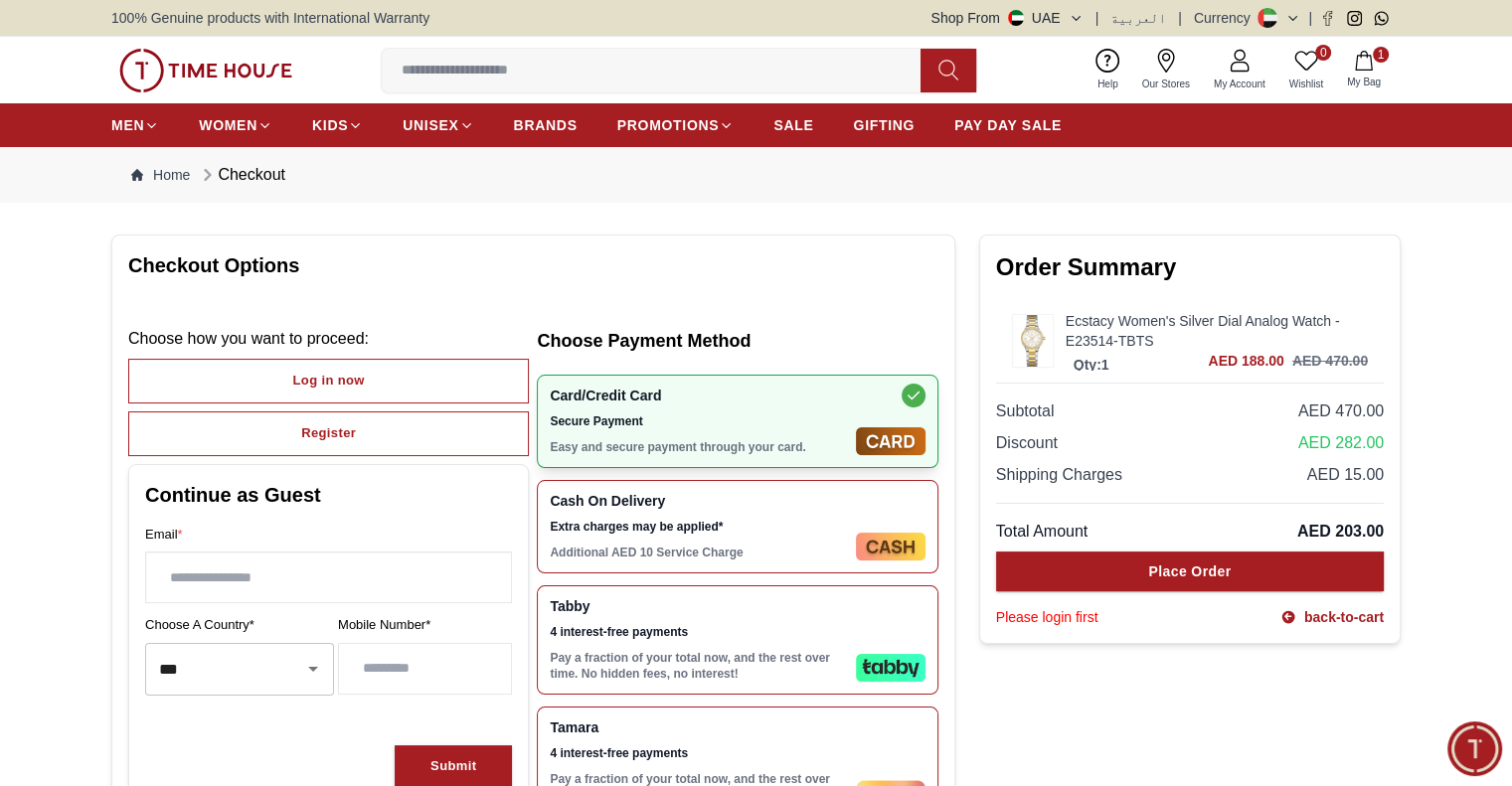 click at bounding box center [328, 577] 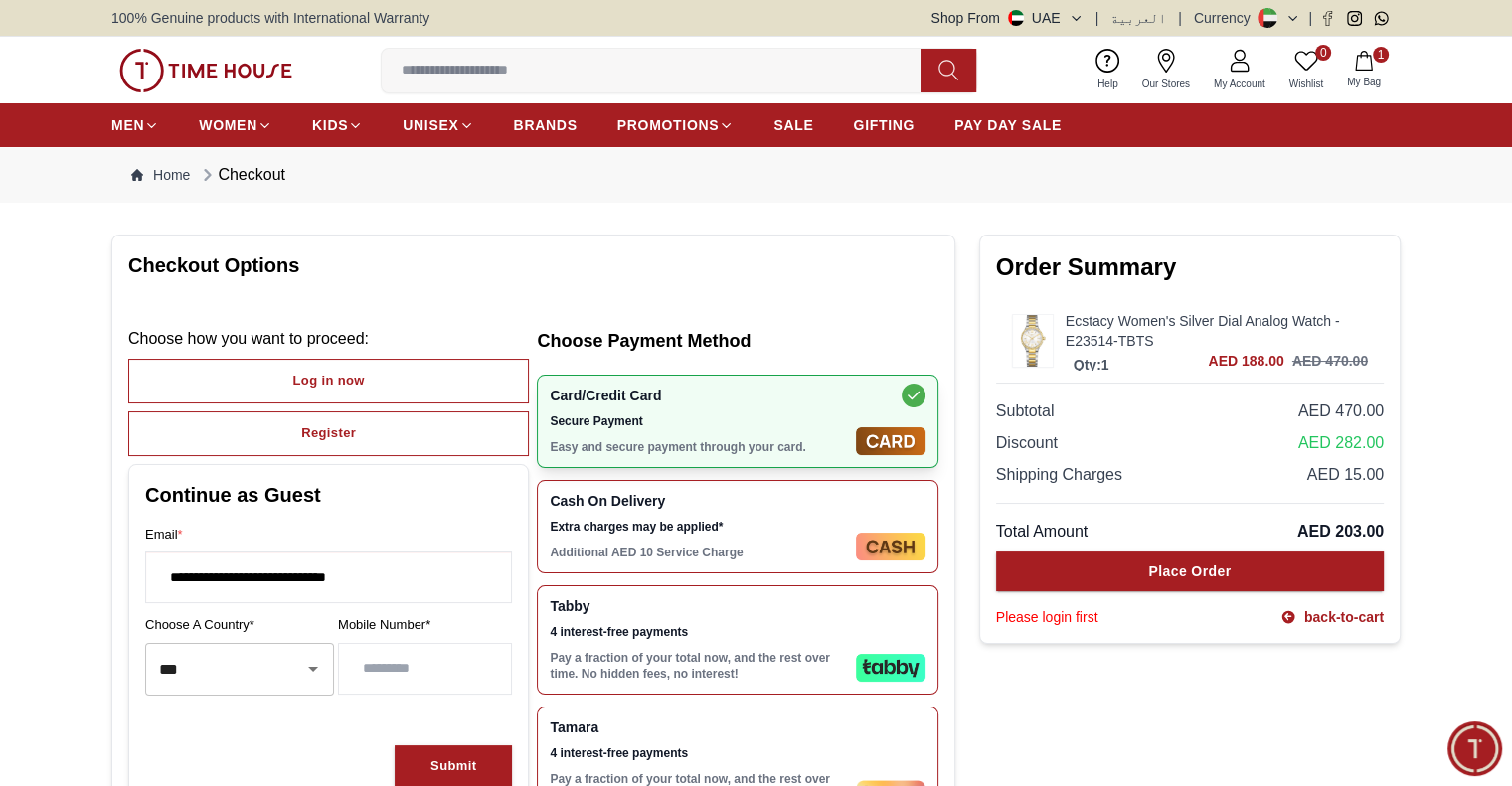 type on "**********" 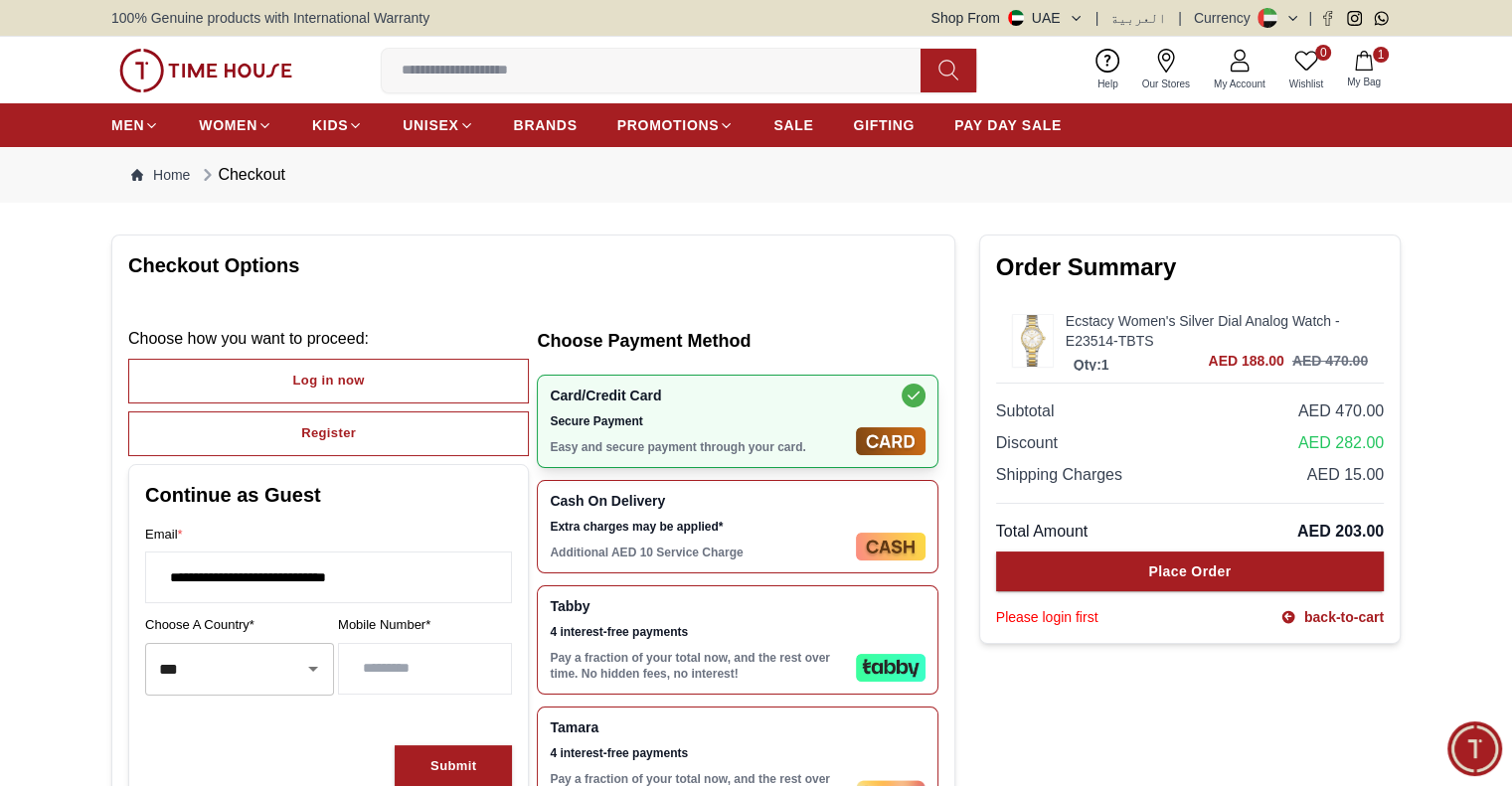 click at bounding box center [424, 669] 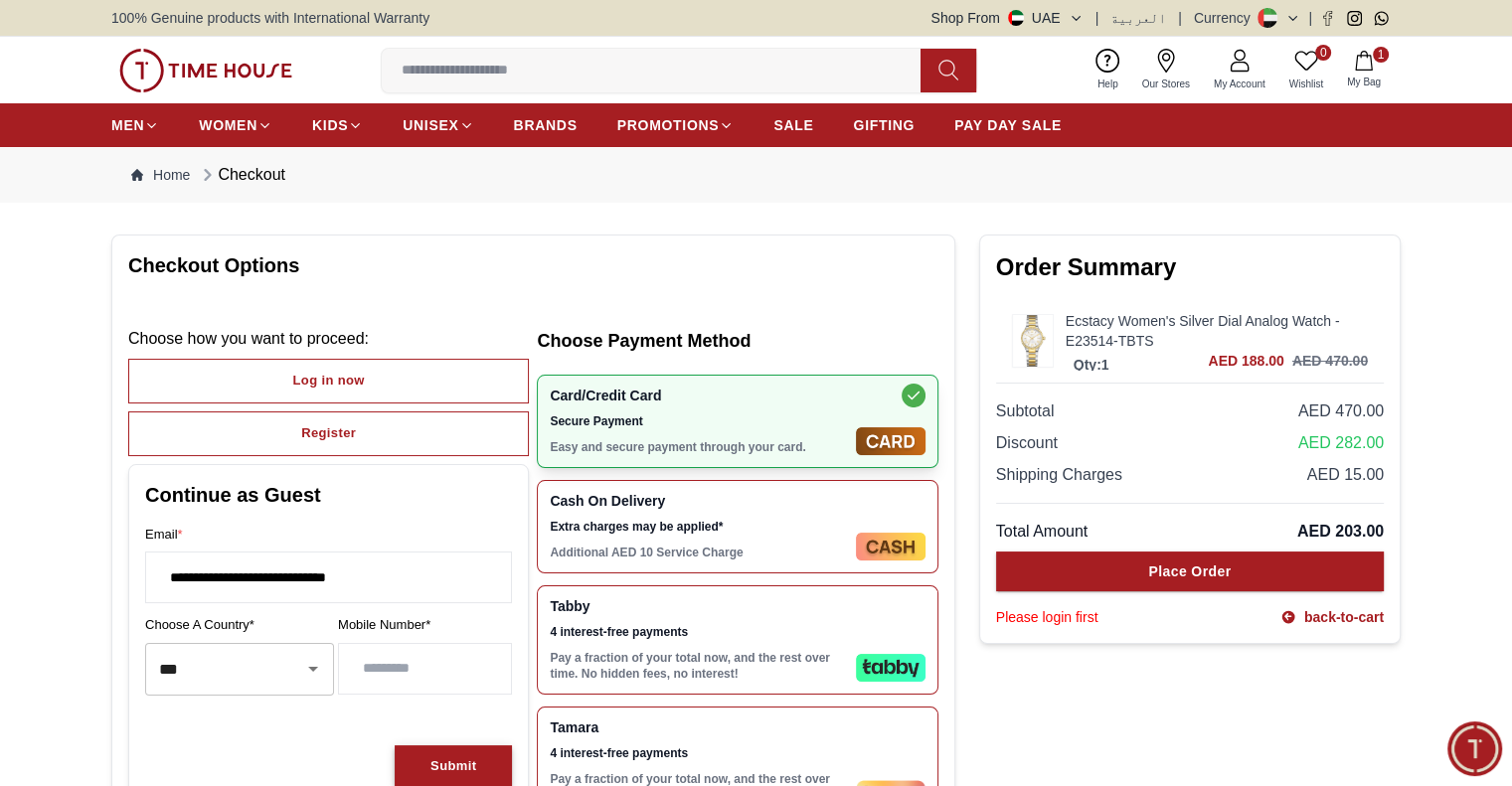 type on "**********" 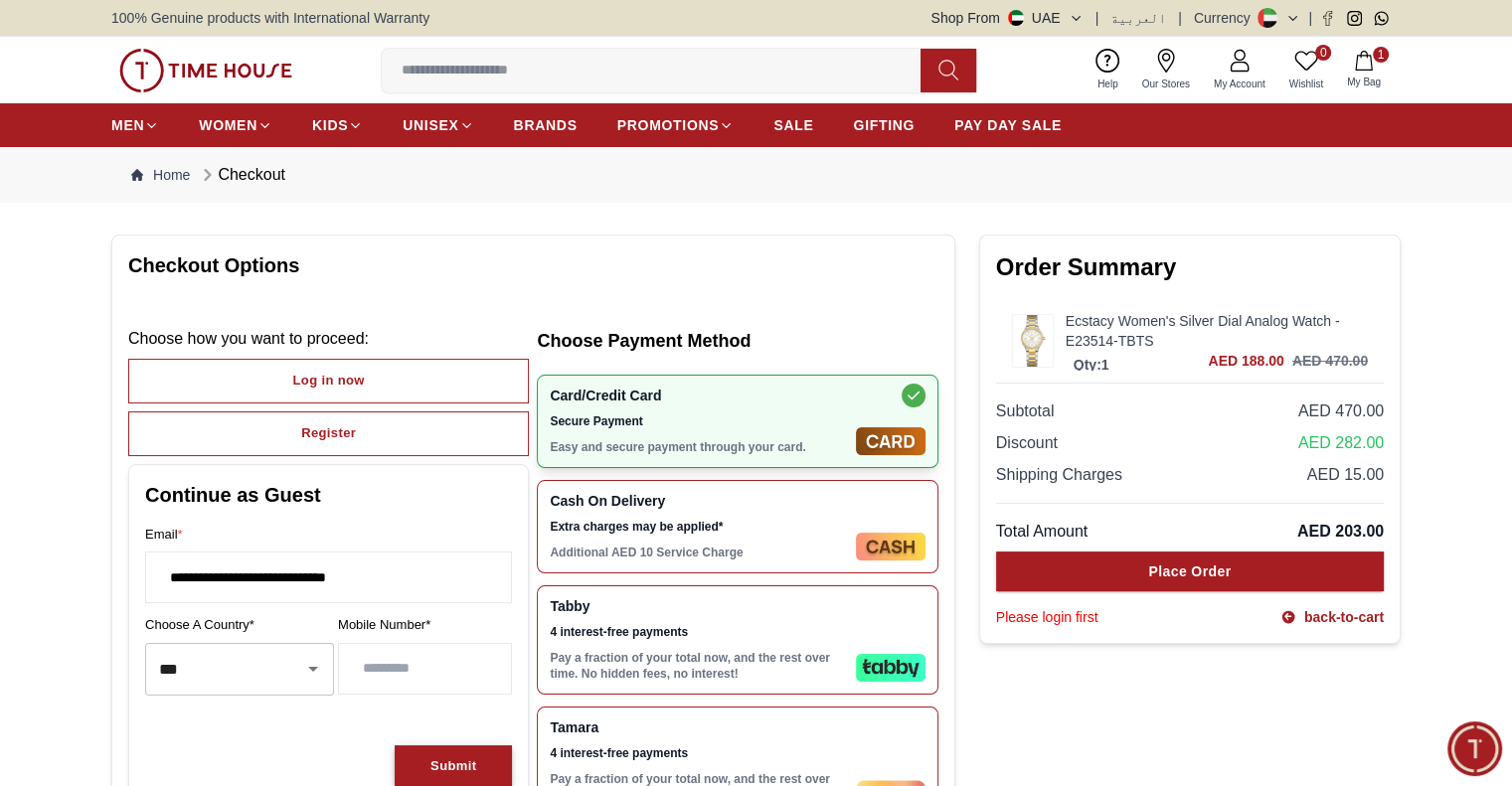 click on "Submit" at bounding box center (453, 766) 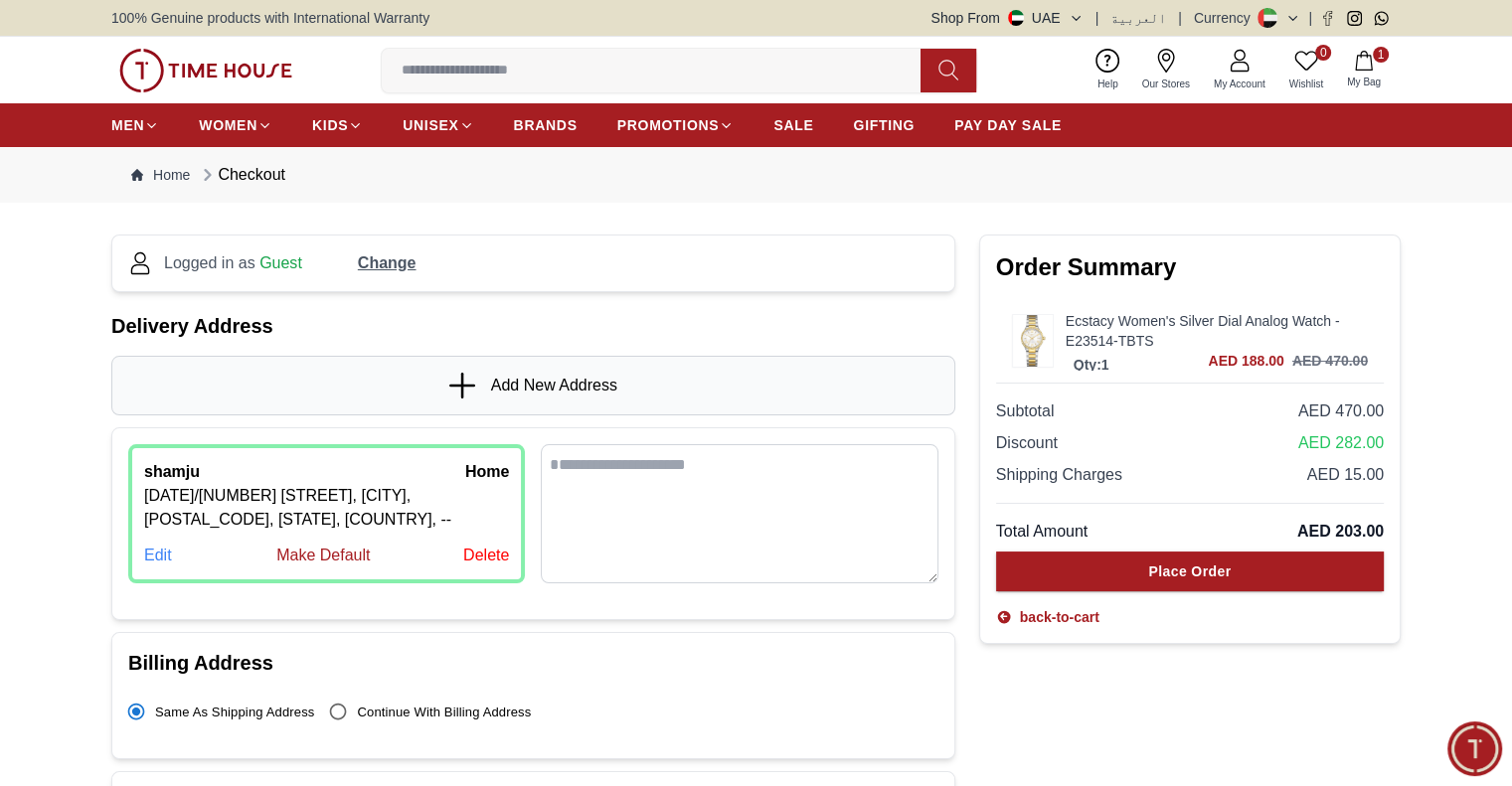 click on "Edit" at bounding box center (158, 555) 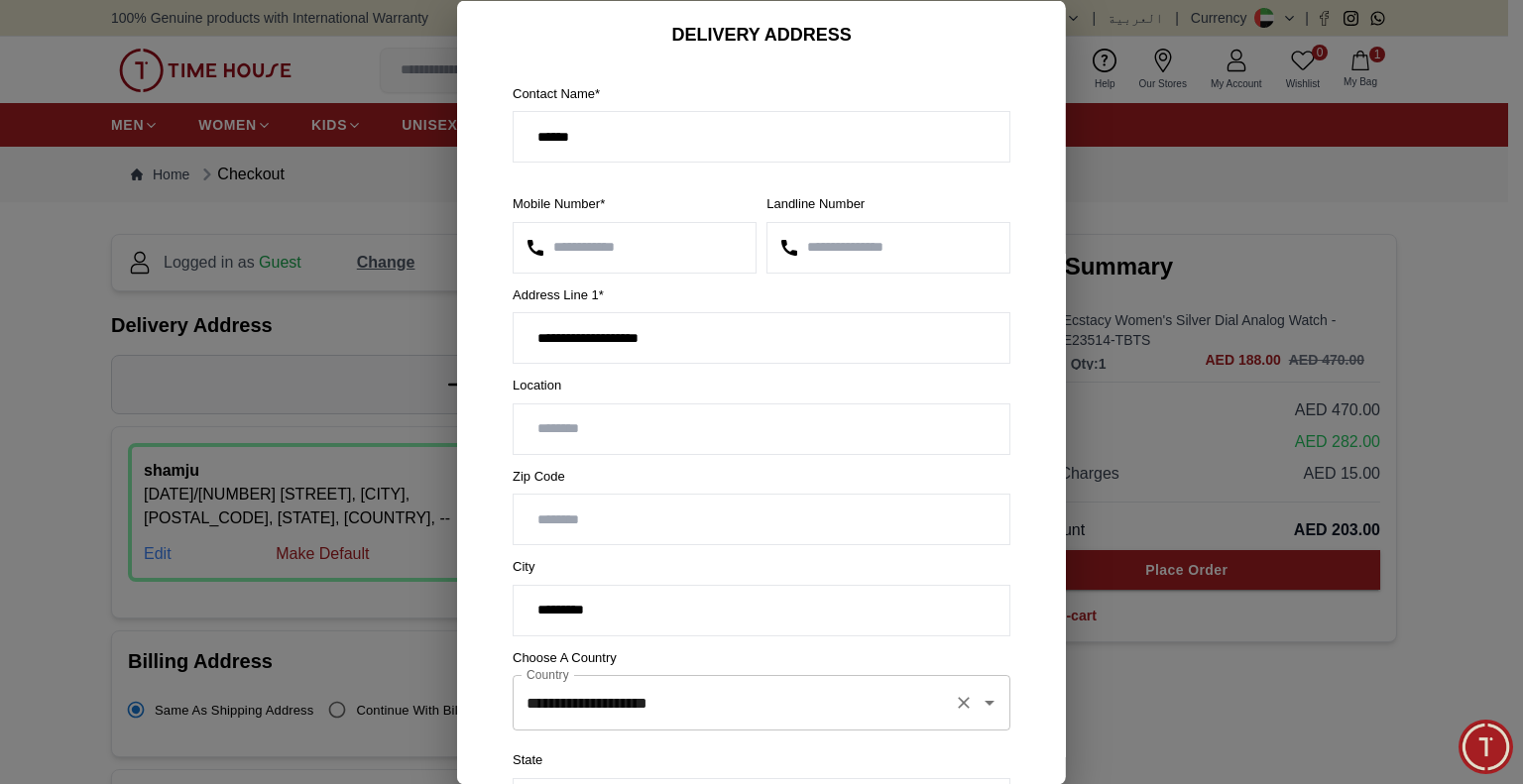 click on "**********" at bounding box center [734, 703] 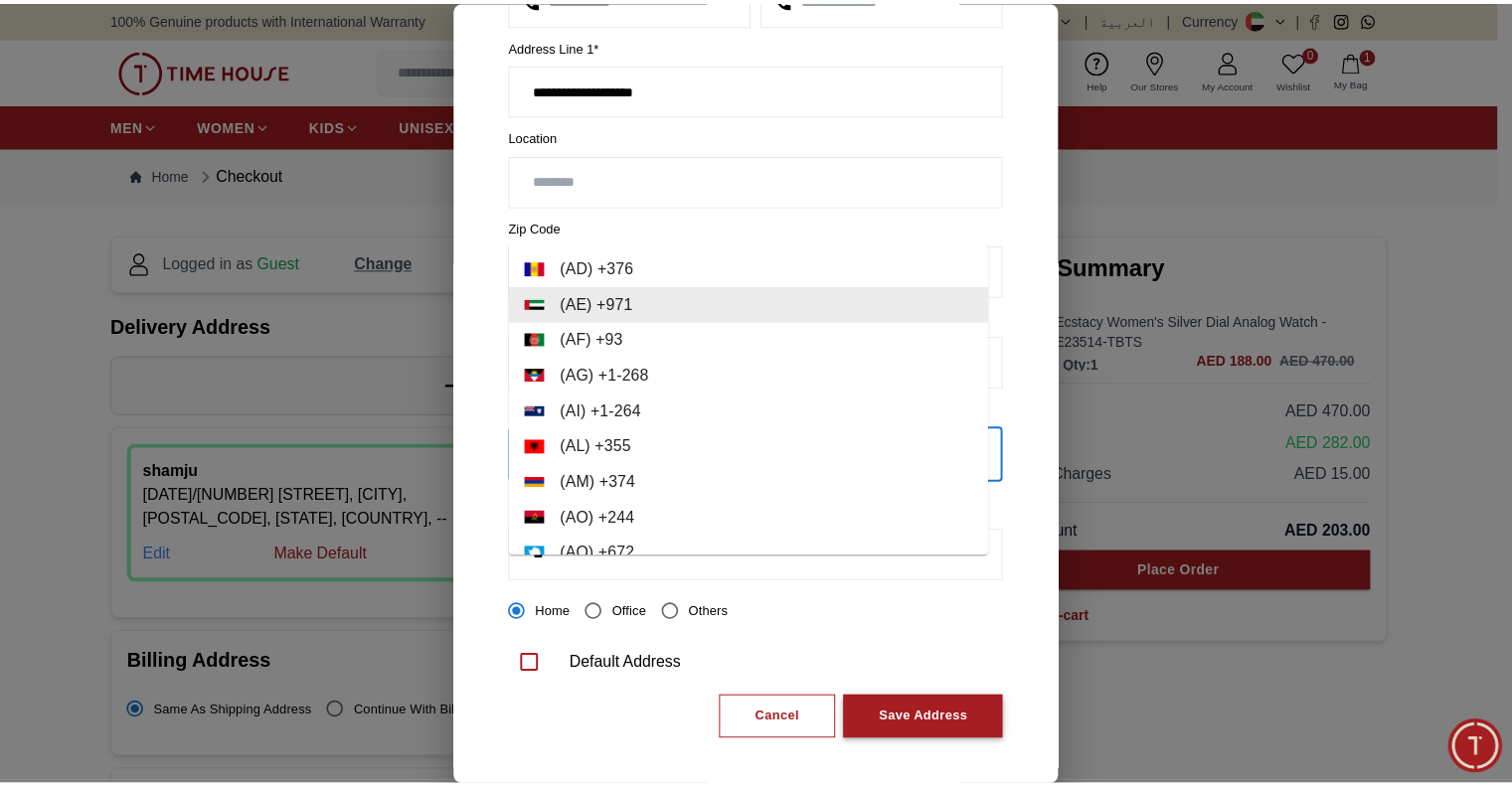 scroll, scrollTop: 255, scrollLeft: 0, axis: vertical 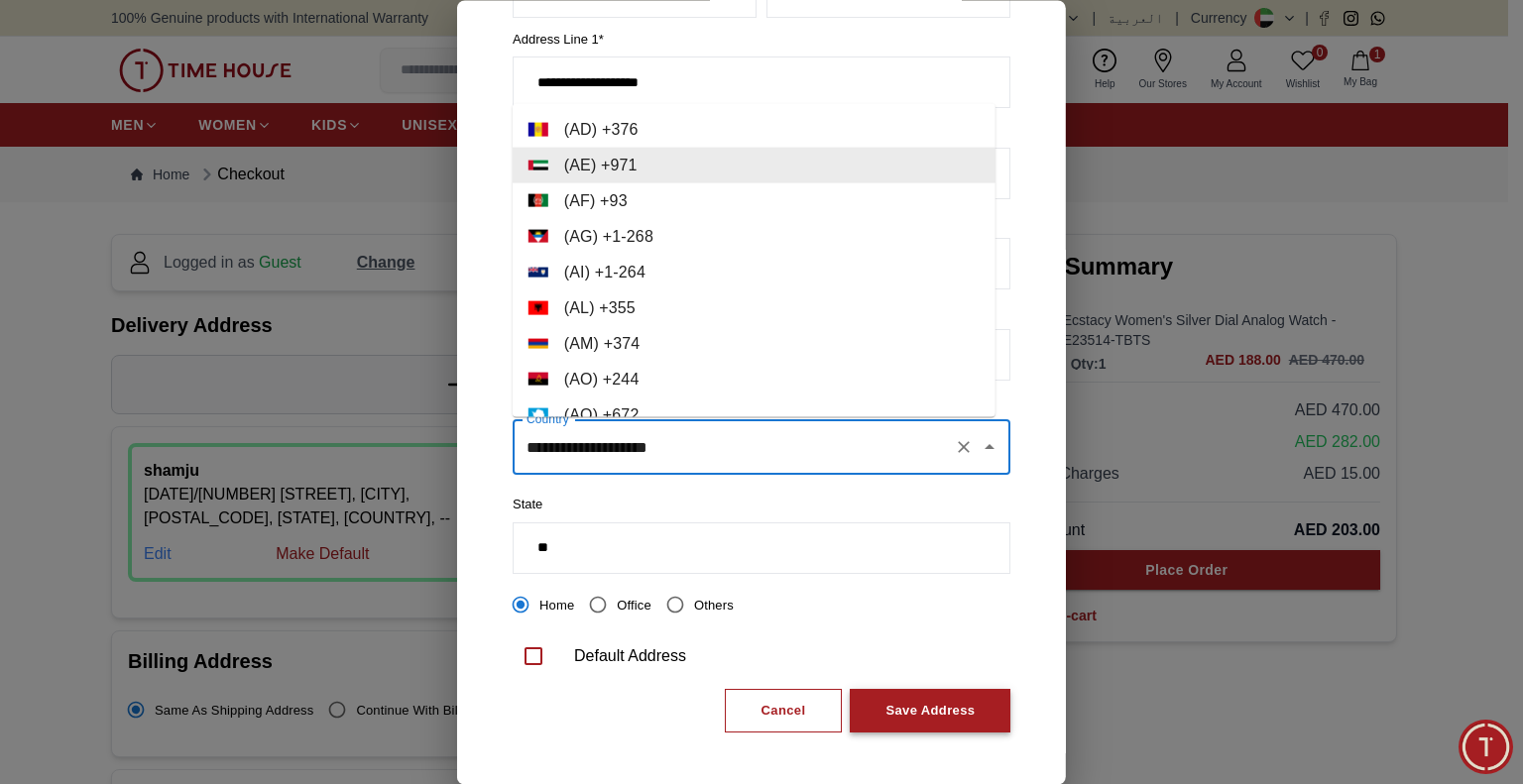 click on "Save Address" at bounding box center (930, 711) 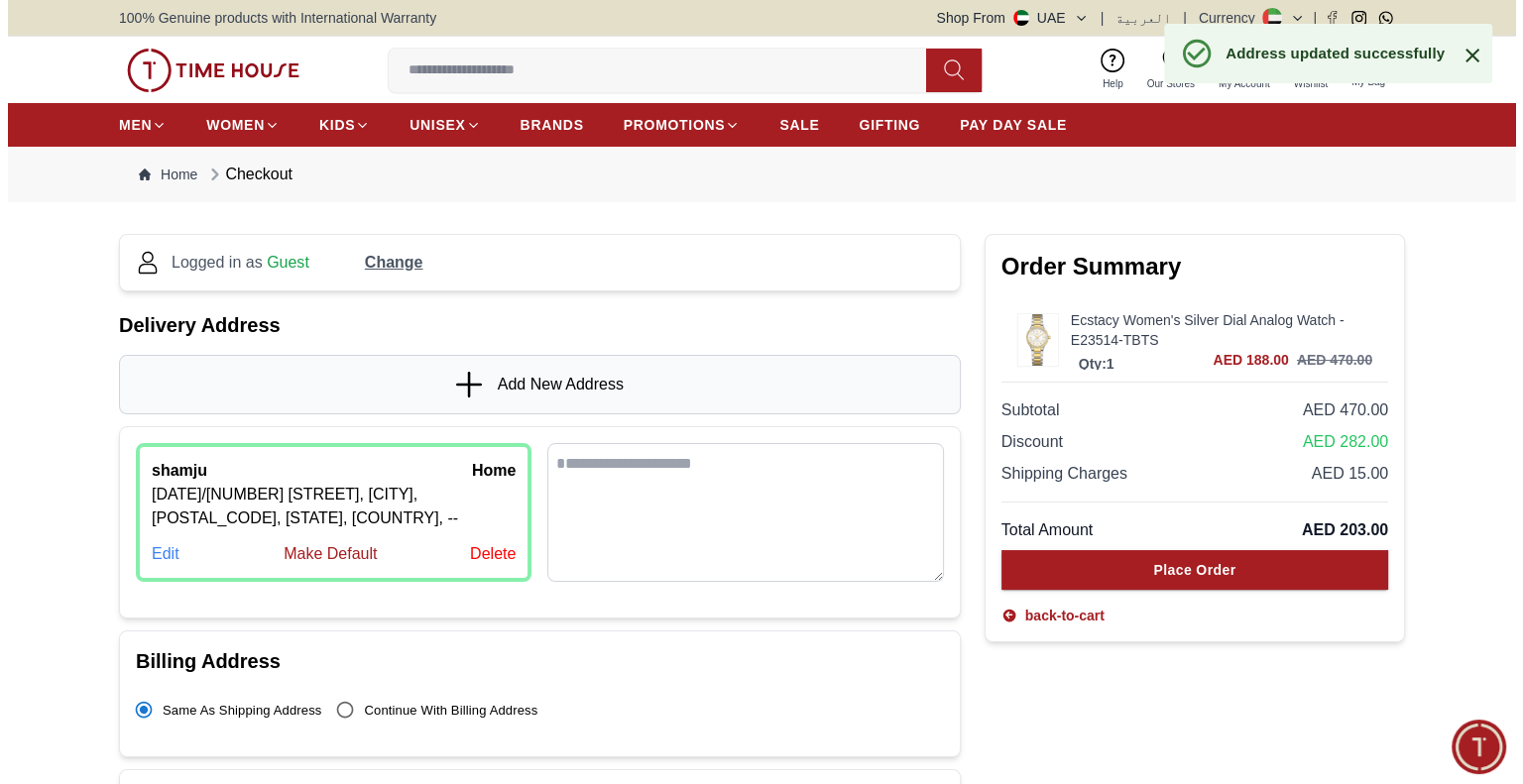 scroll, scrollTop: 0, scrollLeft: 0, axis: both 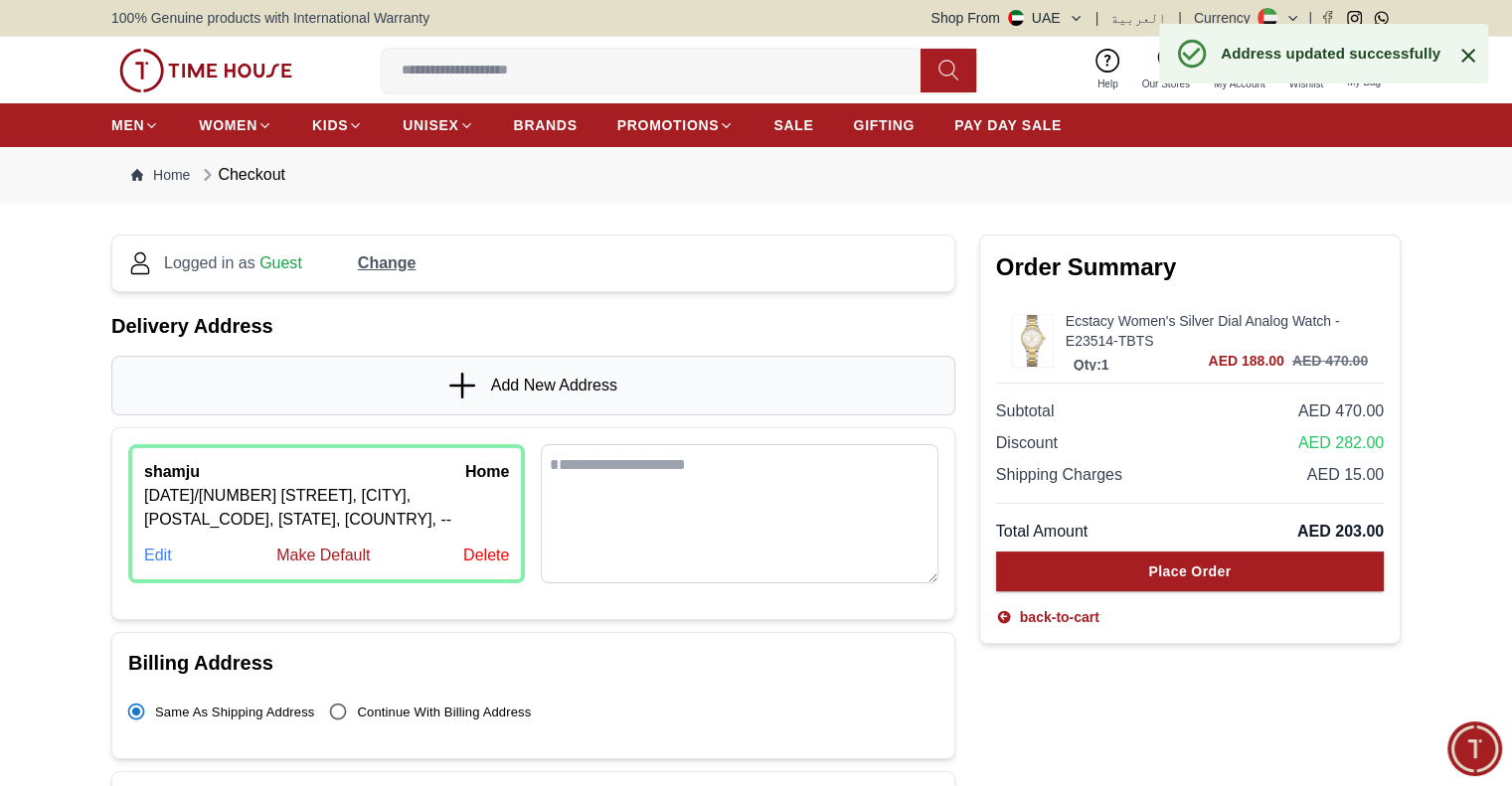 click on "Edit" at bounding box center [158, 555] 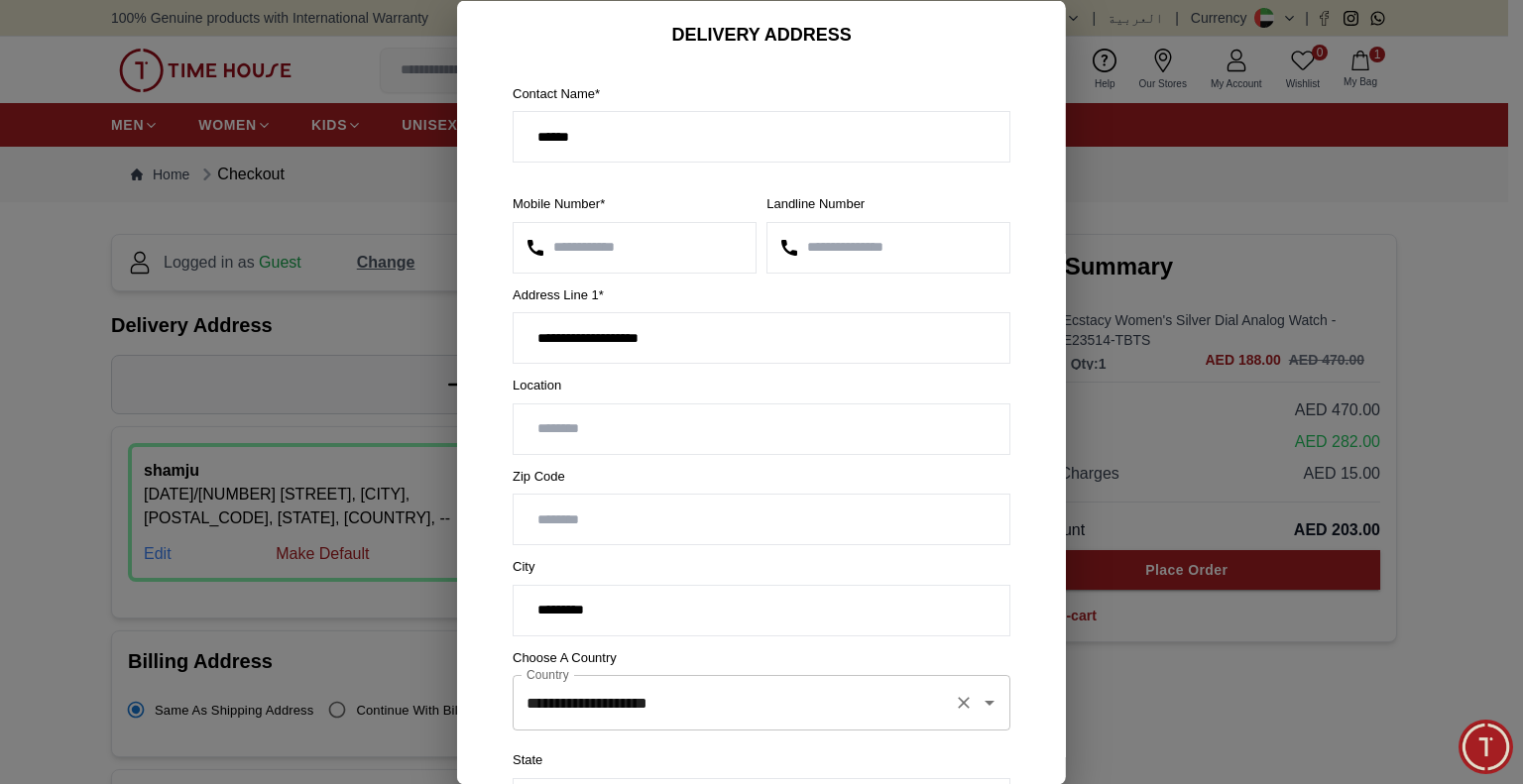 click on "**********" at bounding box center [734, 703] 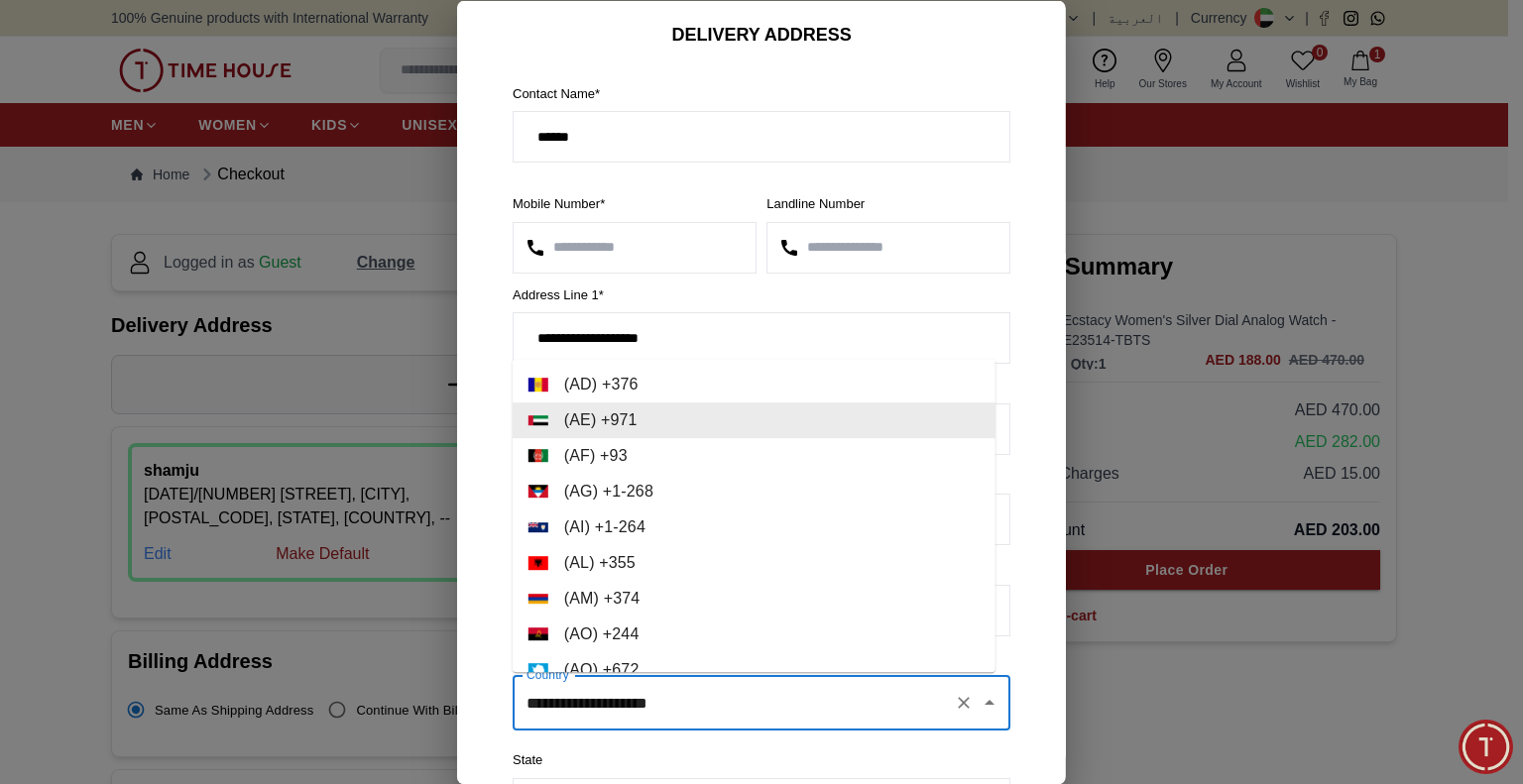 click 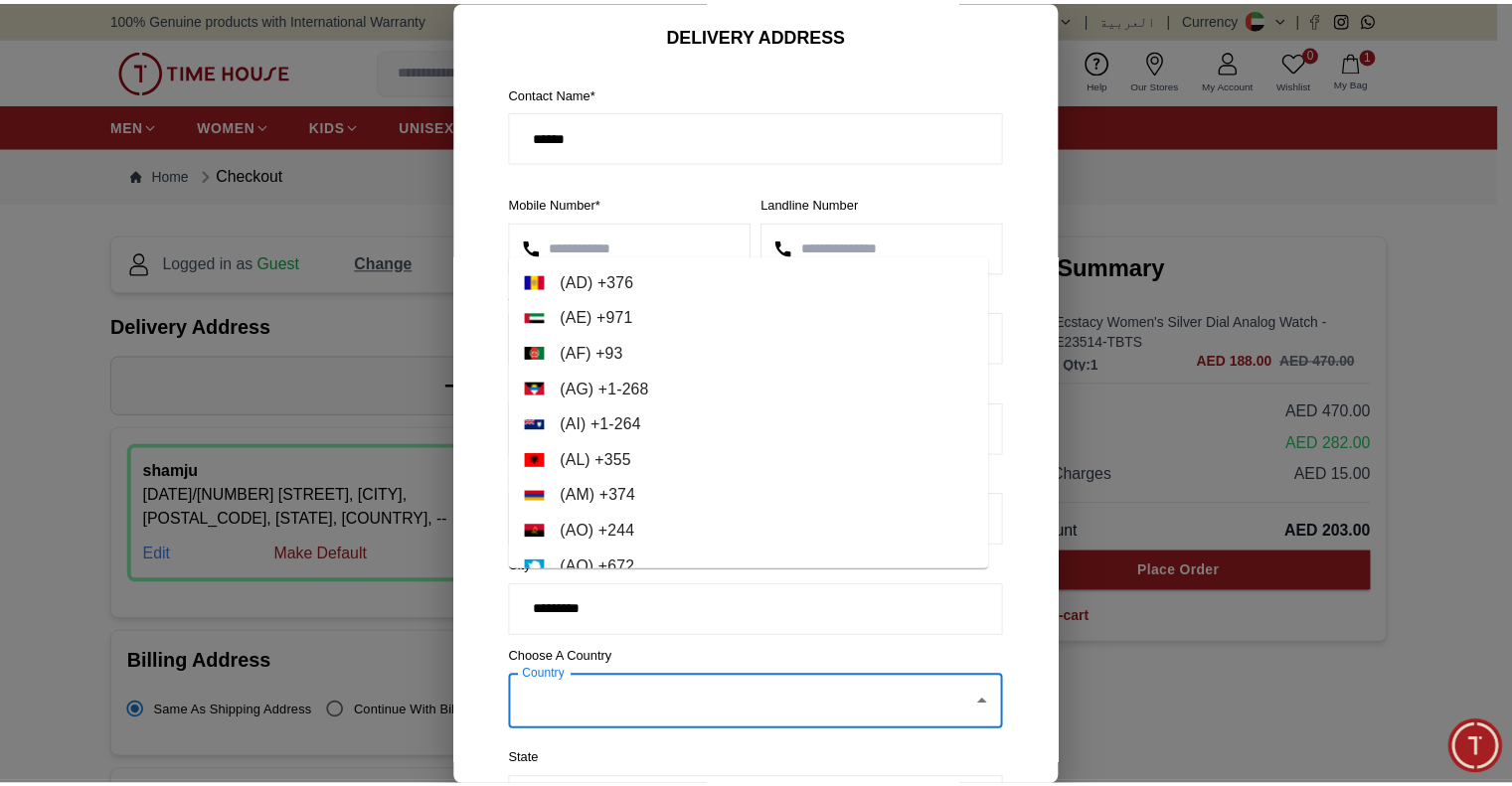 scroll, scrollTop: 255, scrollLeft: 0, axis: vertical 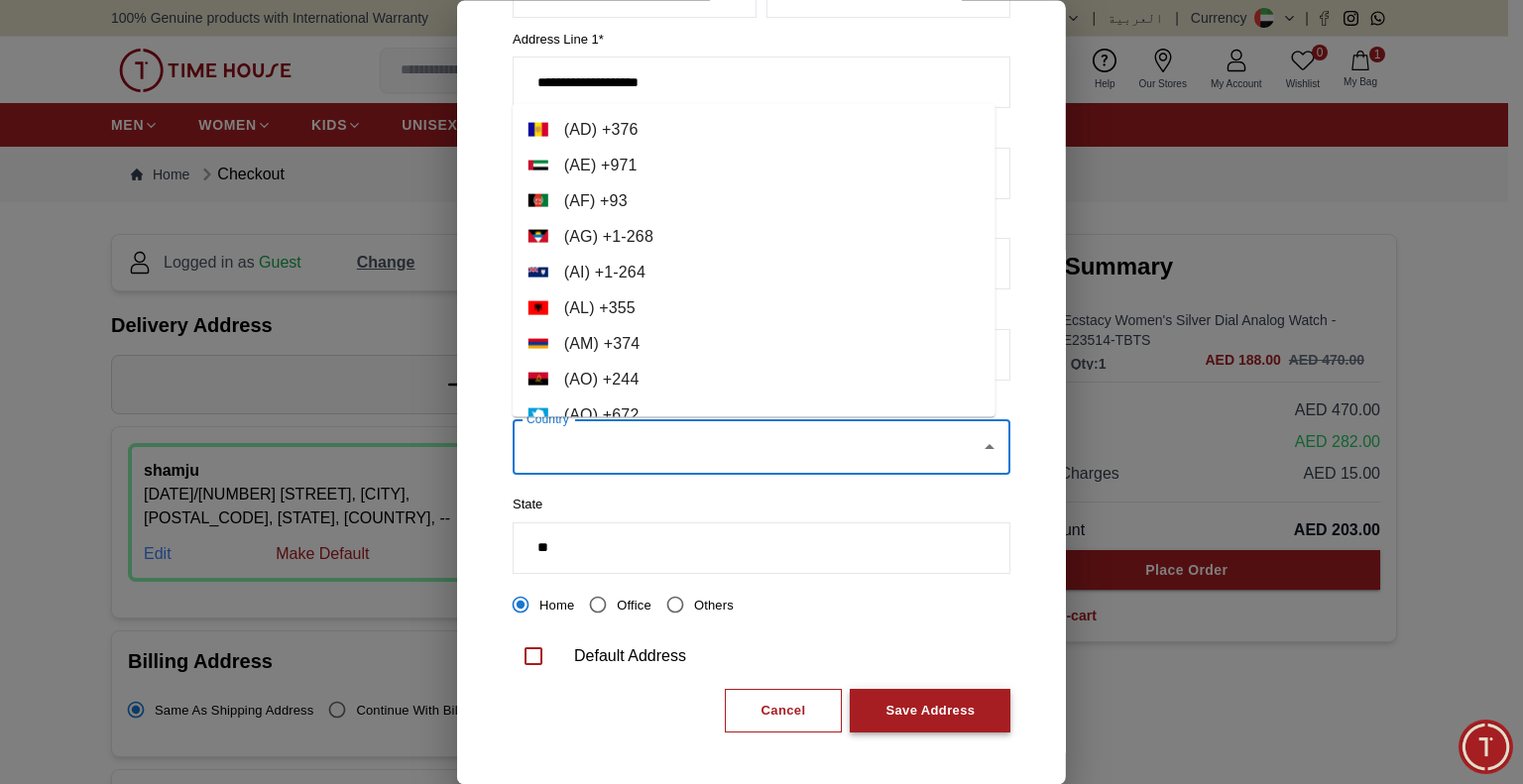 click on "Save Address" at bounding box center (930, 711) 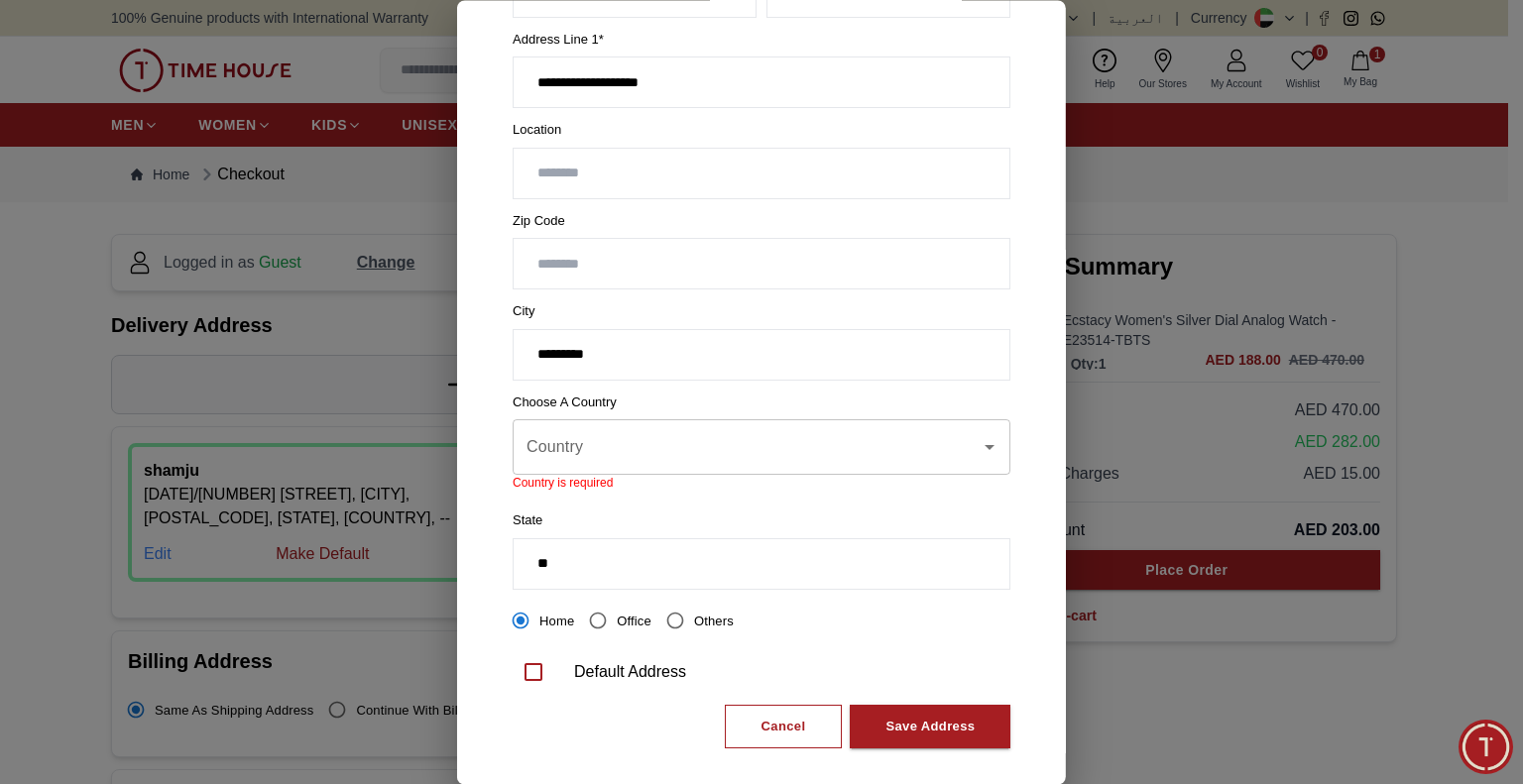 click on "Country" at bounding box center [747, 448] 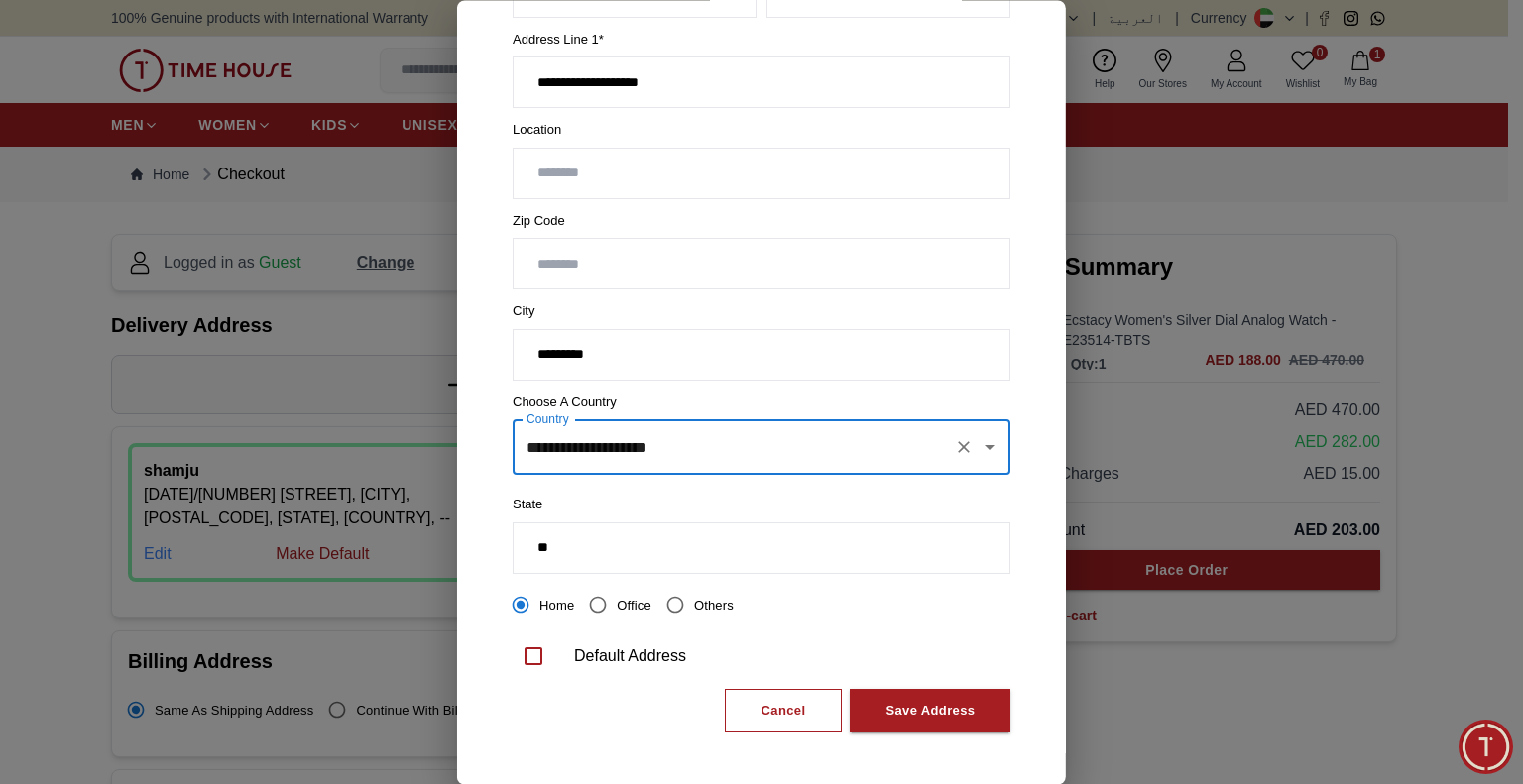 type on "**********" 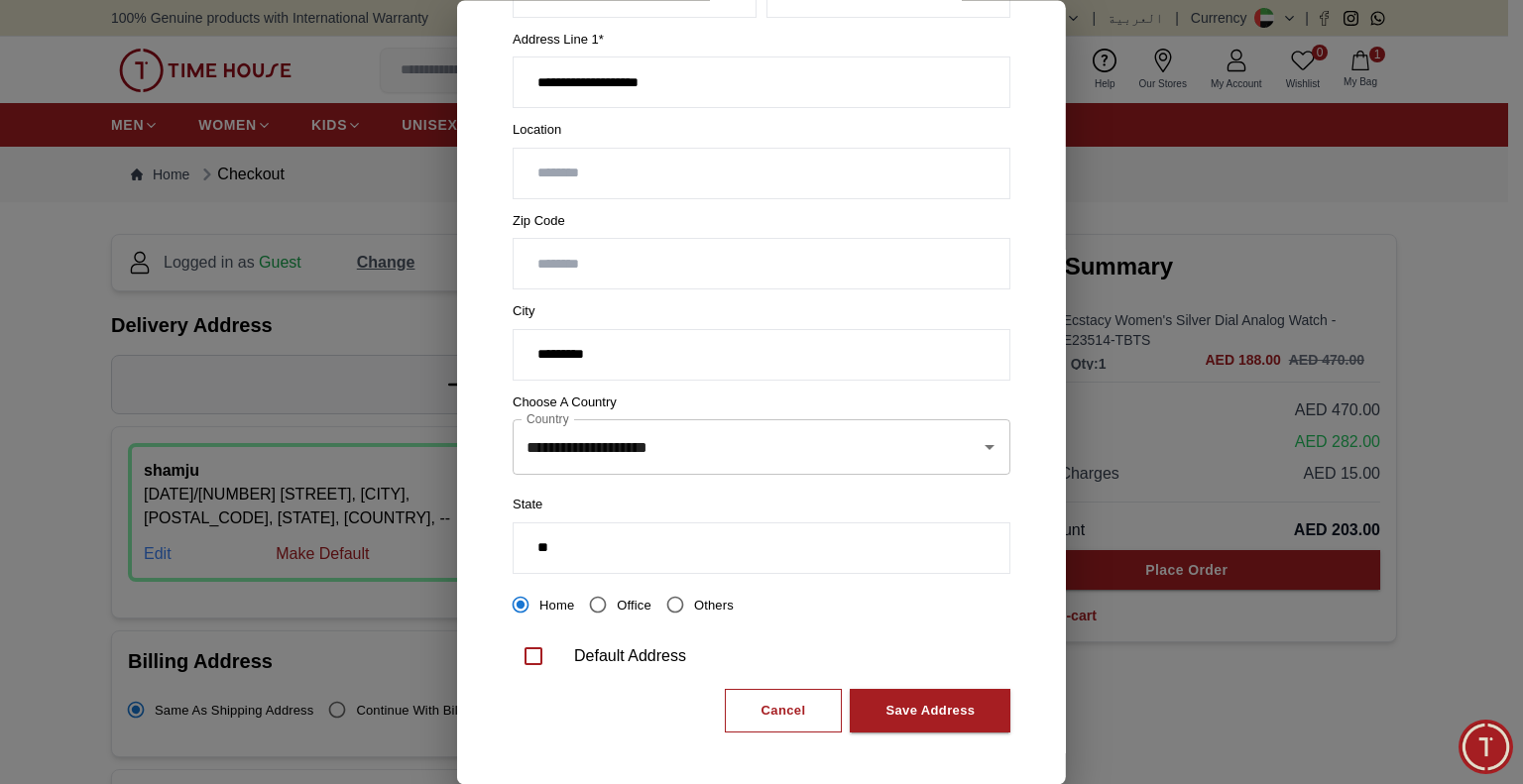 click on "Cancel Save Address" at bounding box center [762, 705] 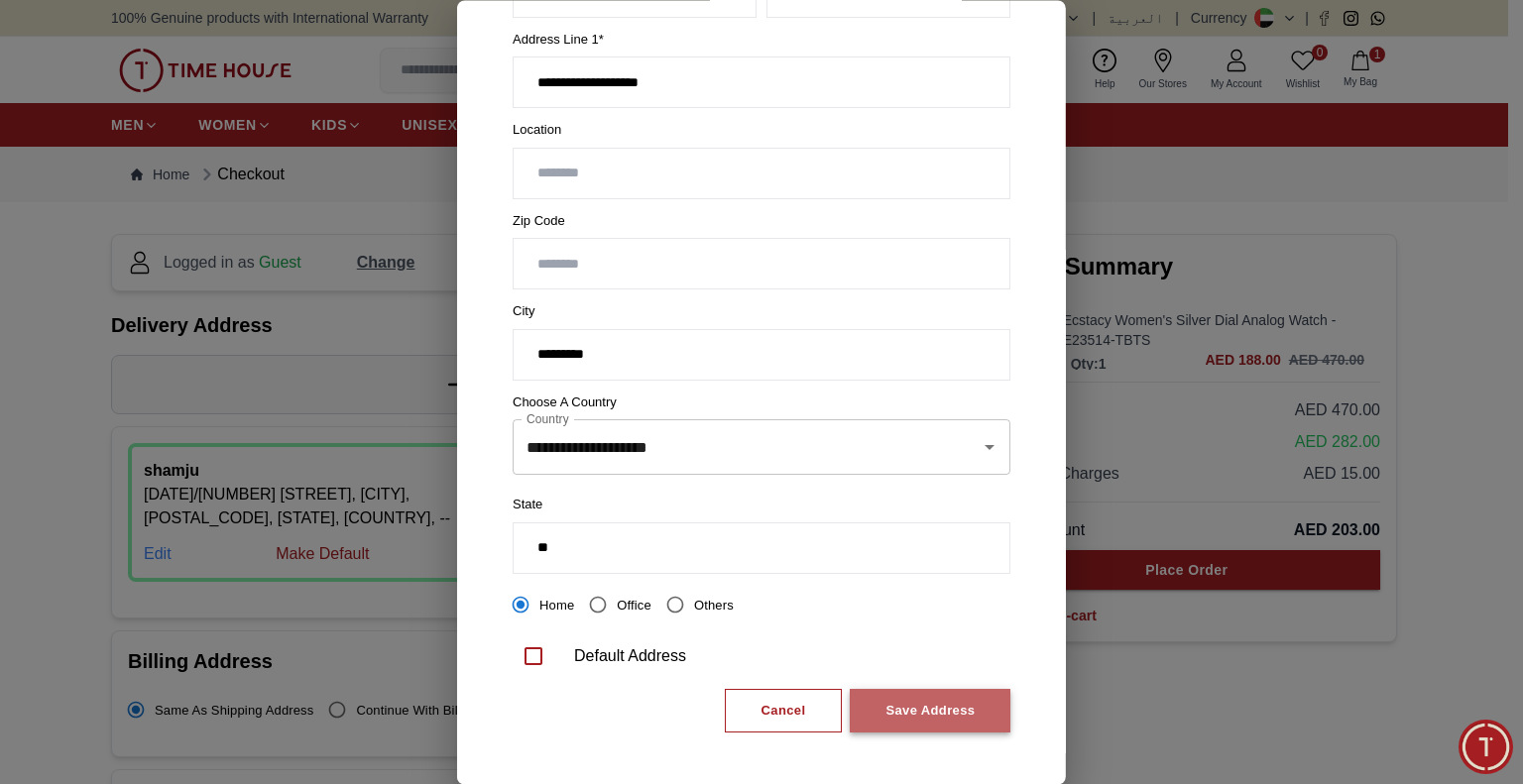 click on "Save Address" at bounding box center (930, 711) 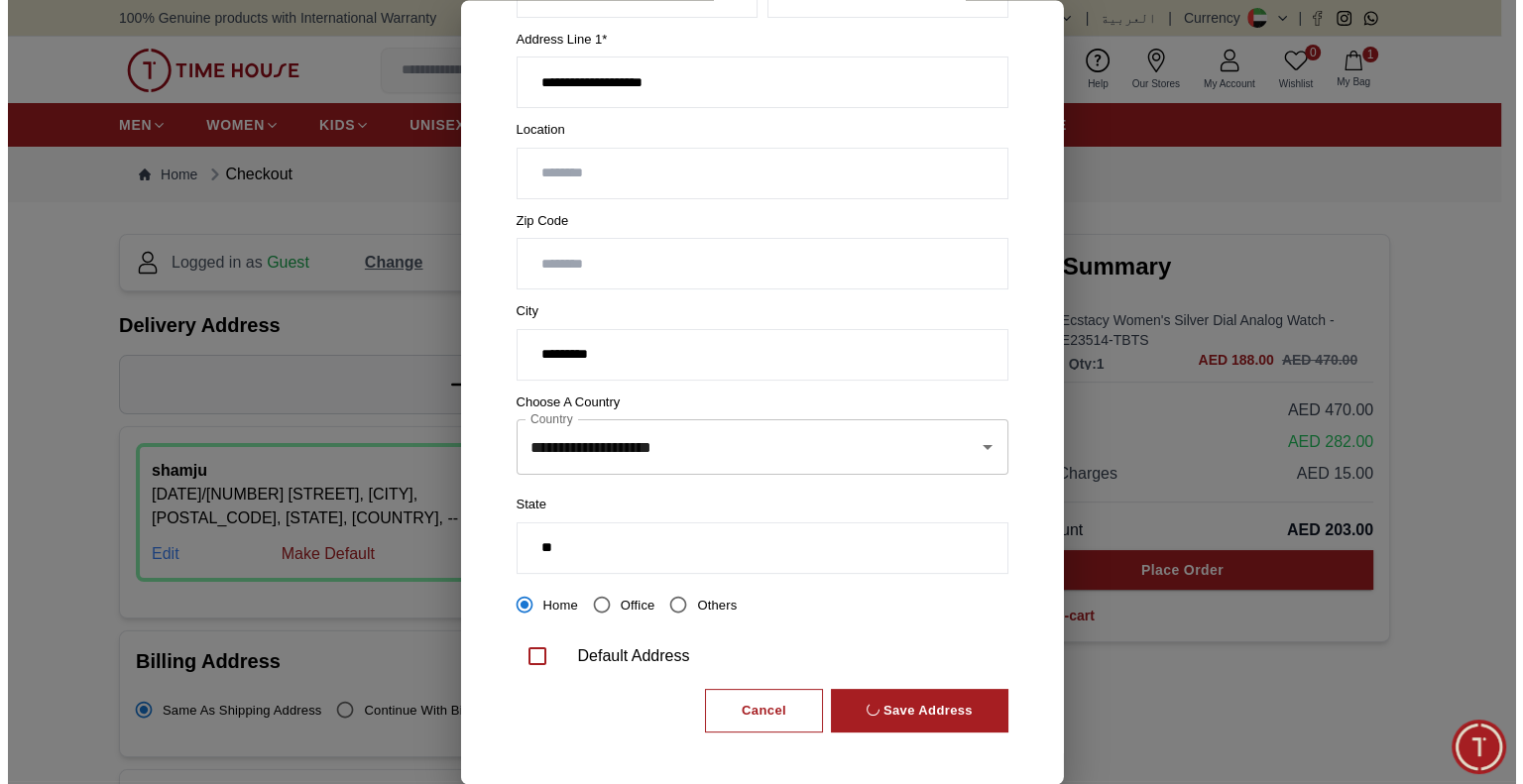 scroll, scrollTop: 0, scrollLeft: 0, axis: both 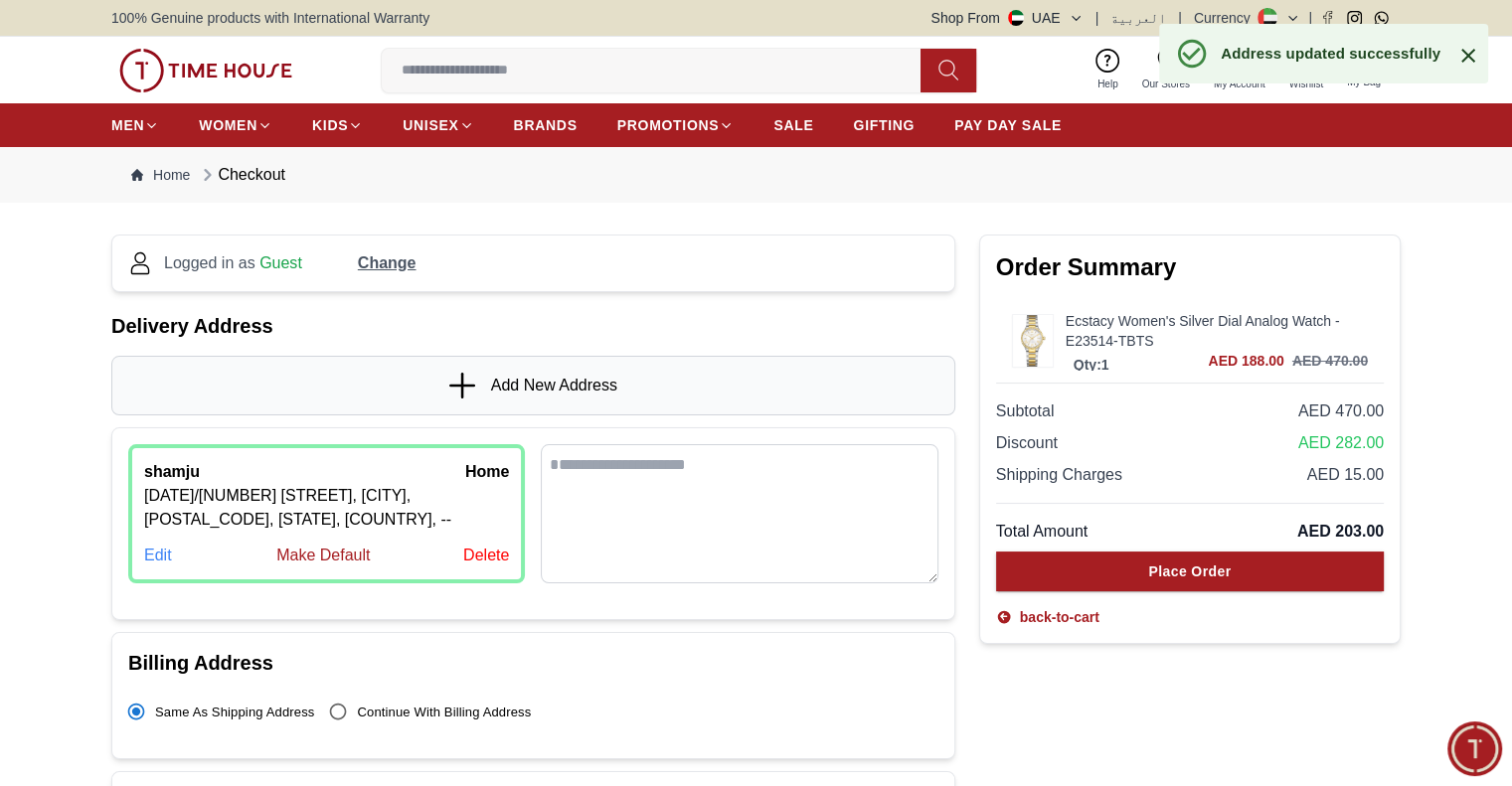 click on "Edit" at bounding box center [158, 555] 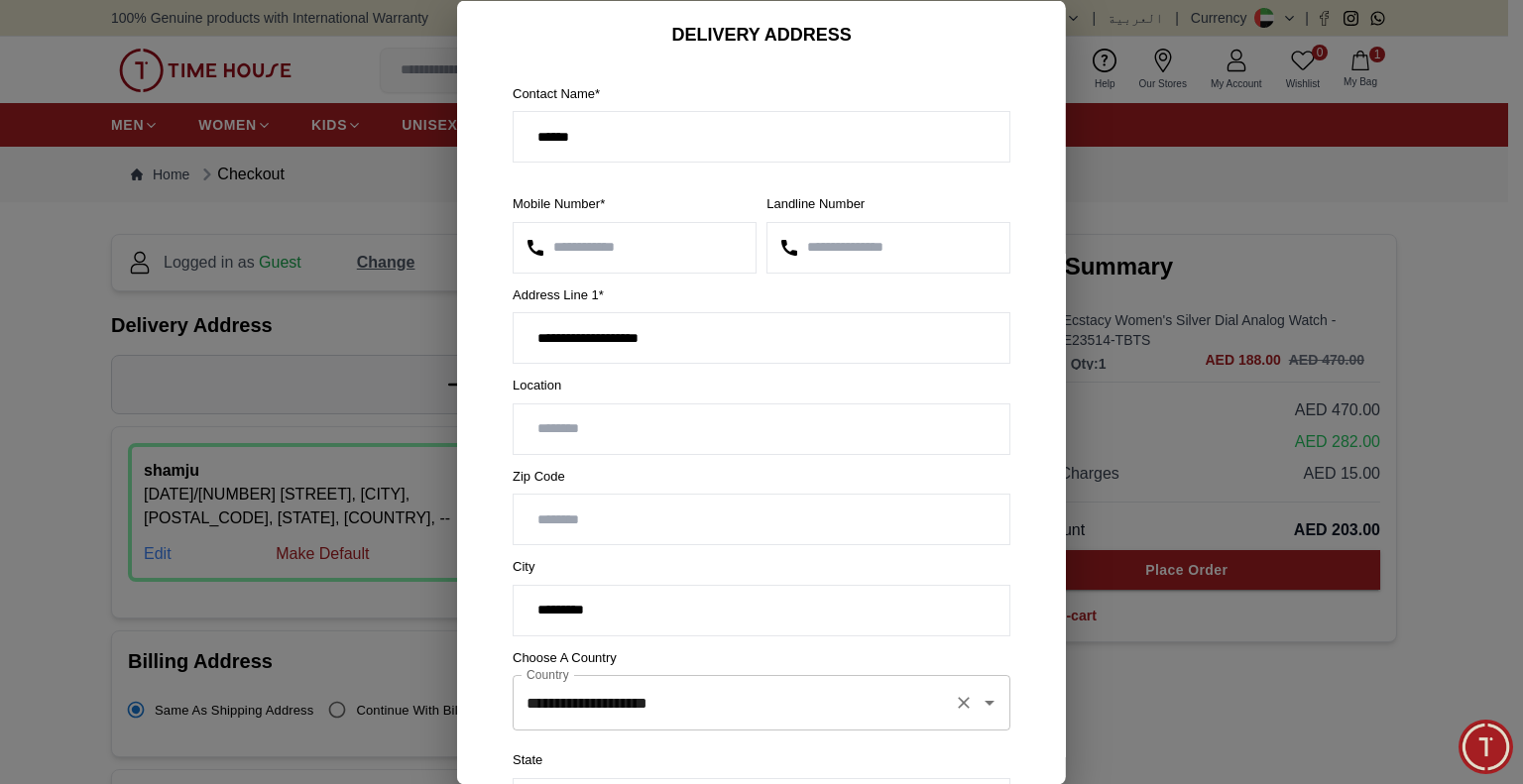 click 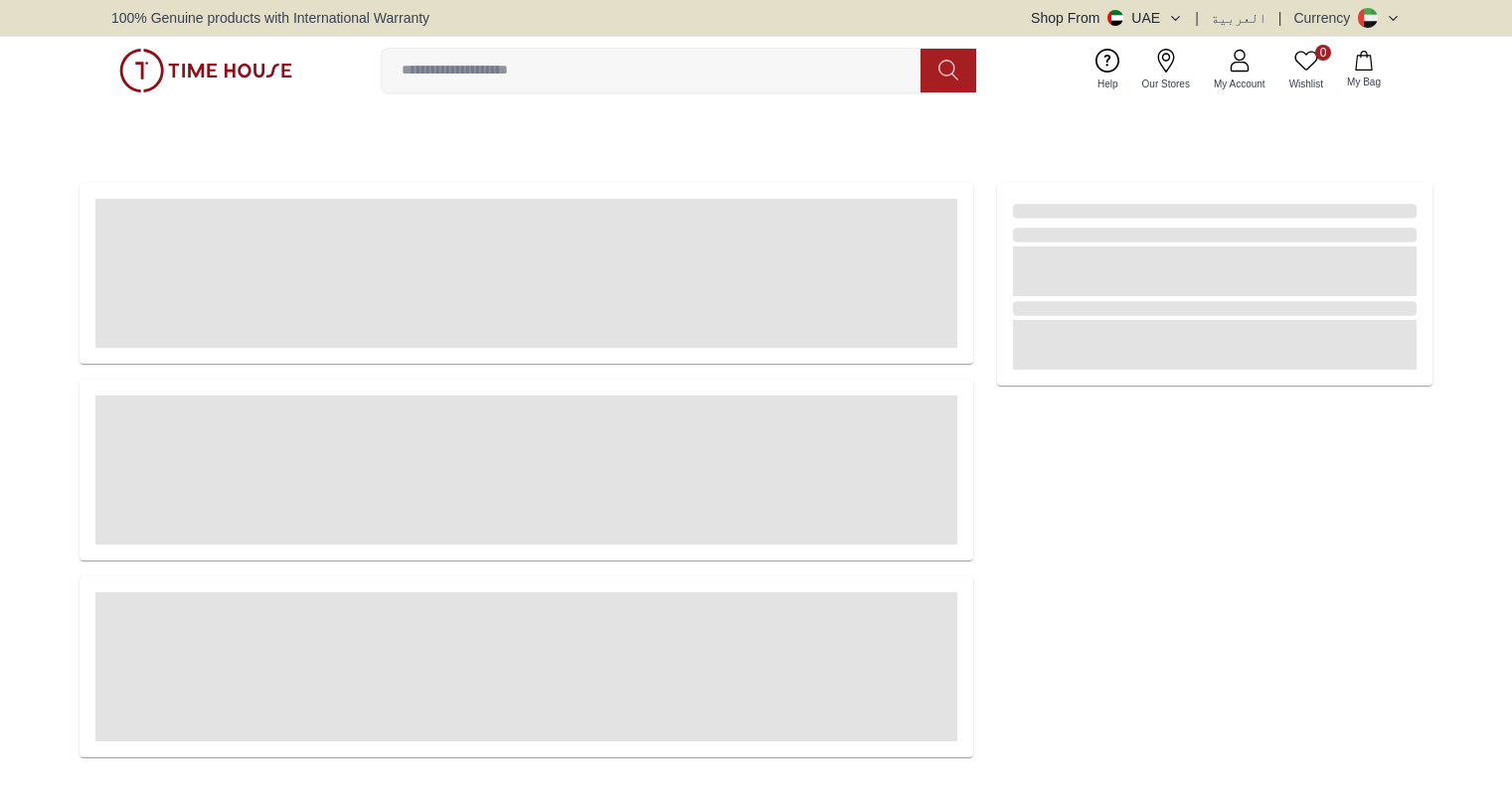 scroll, scrollTop: 0, scrollLeft: 0, axis: both 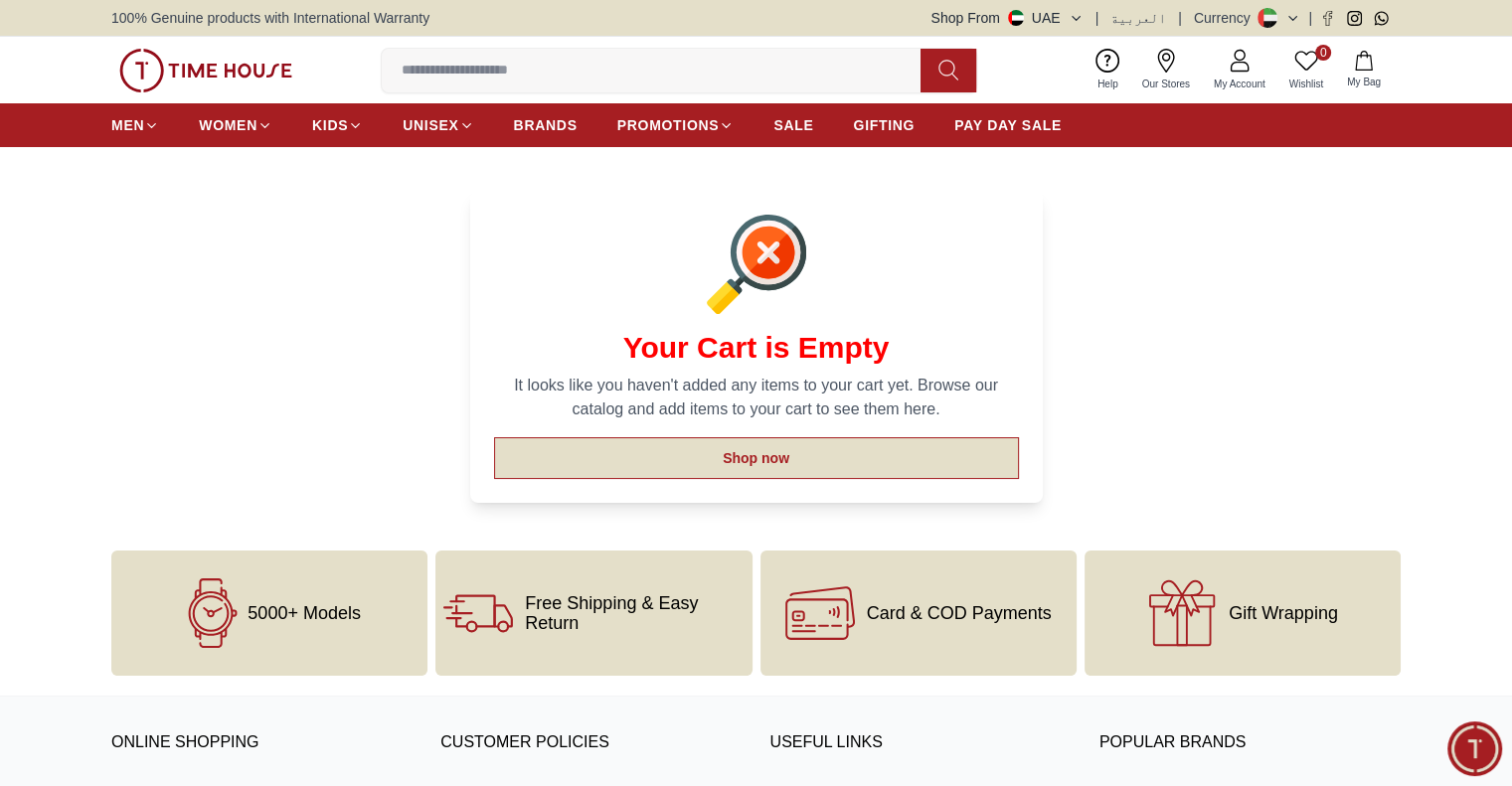 click on "Shop now" at bounding box center [756, 458] 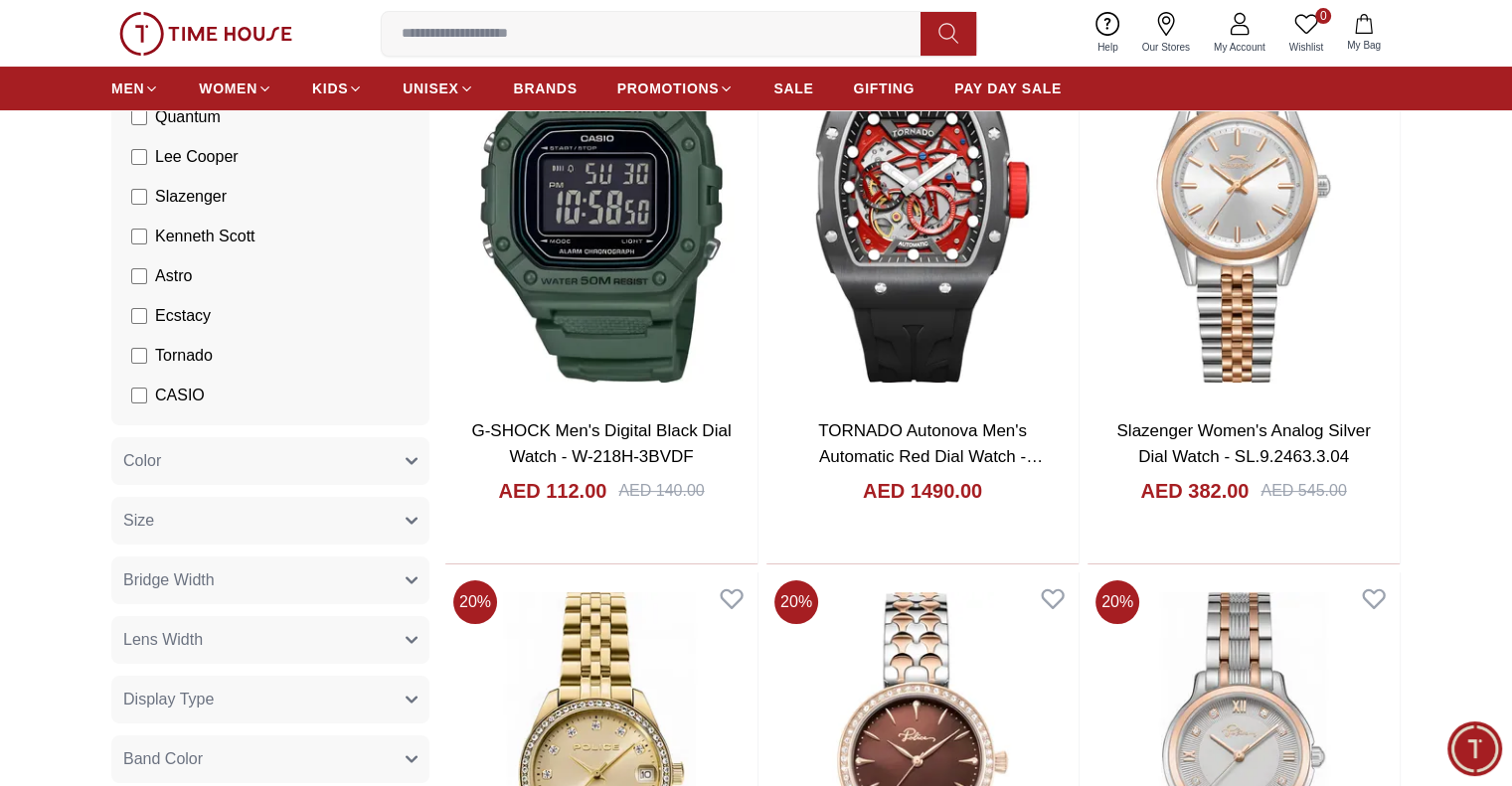 scroll, scrollTop: 199, scrollLeft: 0, axis: vertical 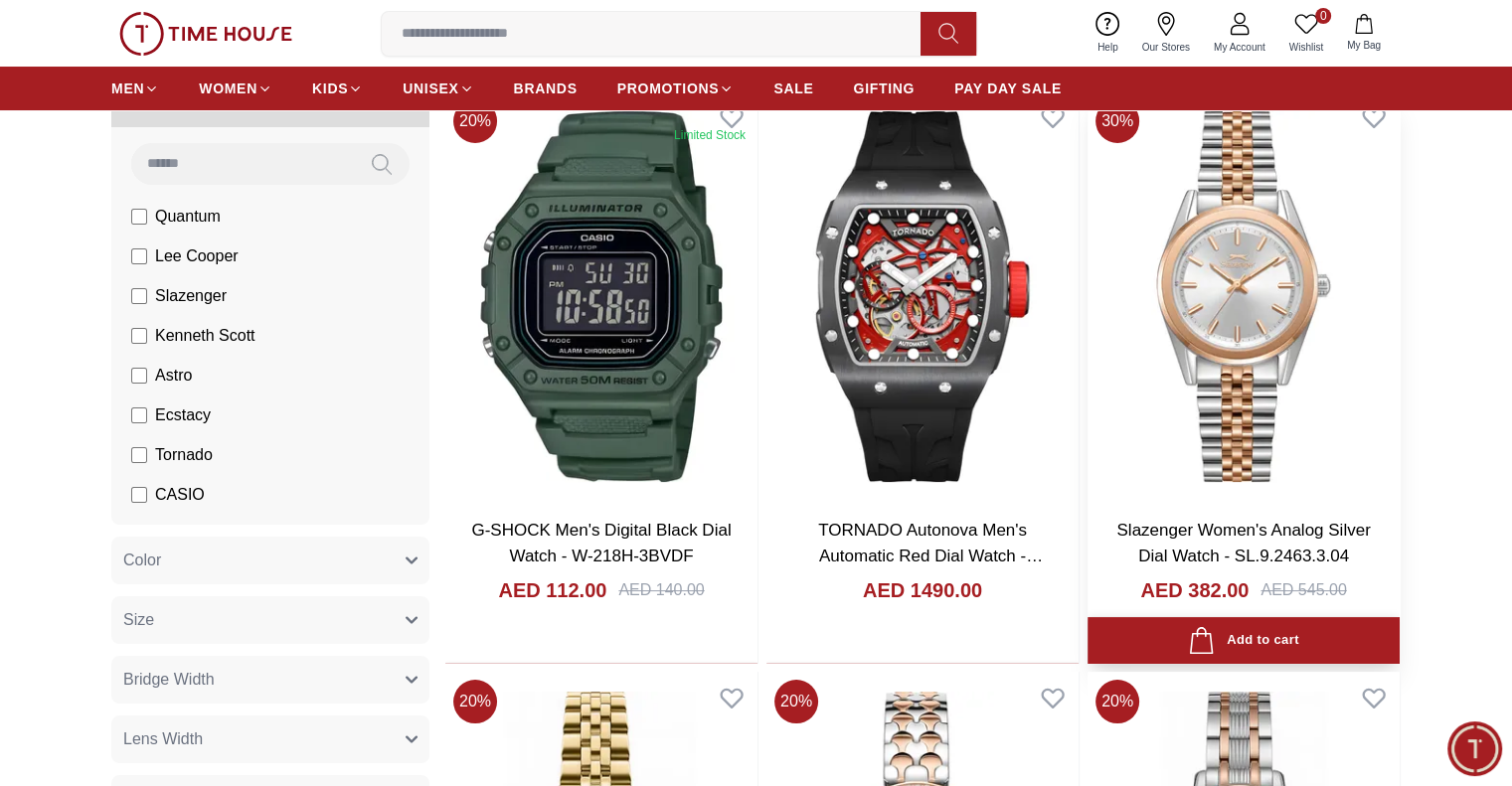 click on "Add to cart" at bounding box center [1243, 640] 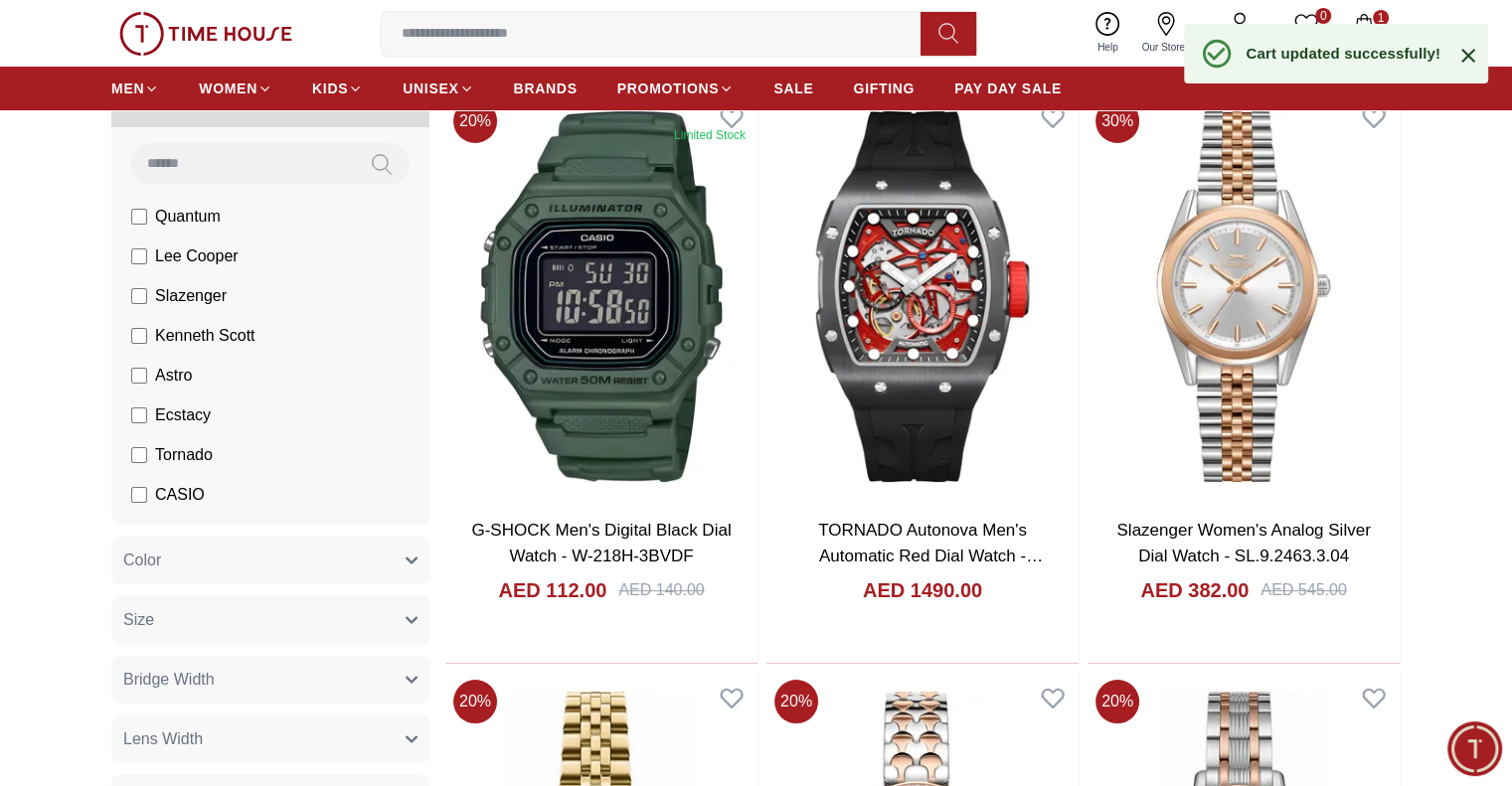 click on "1 My Bag" at bounding box center (1364, 33) 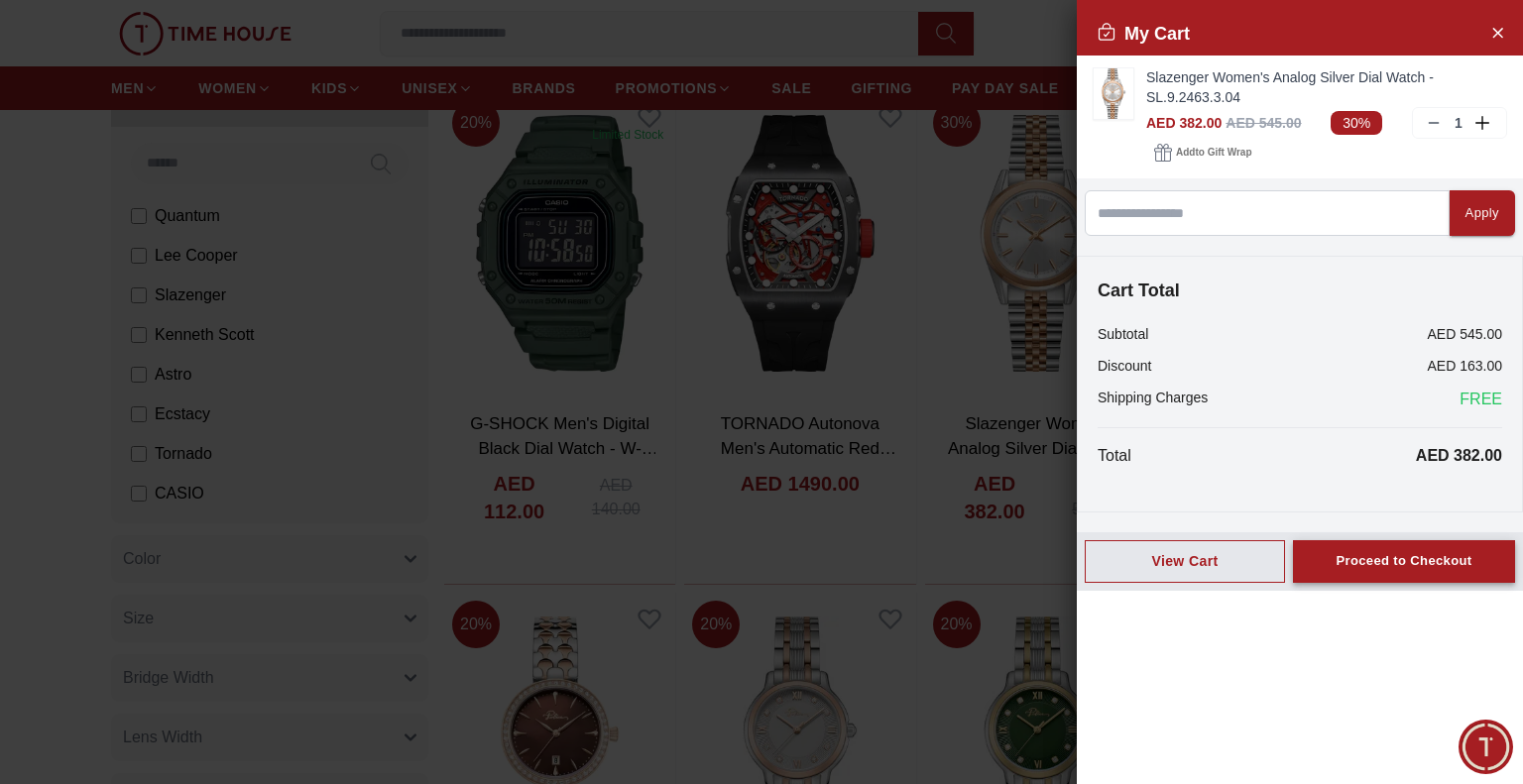 click on "Proceed to Checkout" at bounding box center (1404, 561) 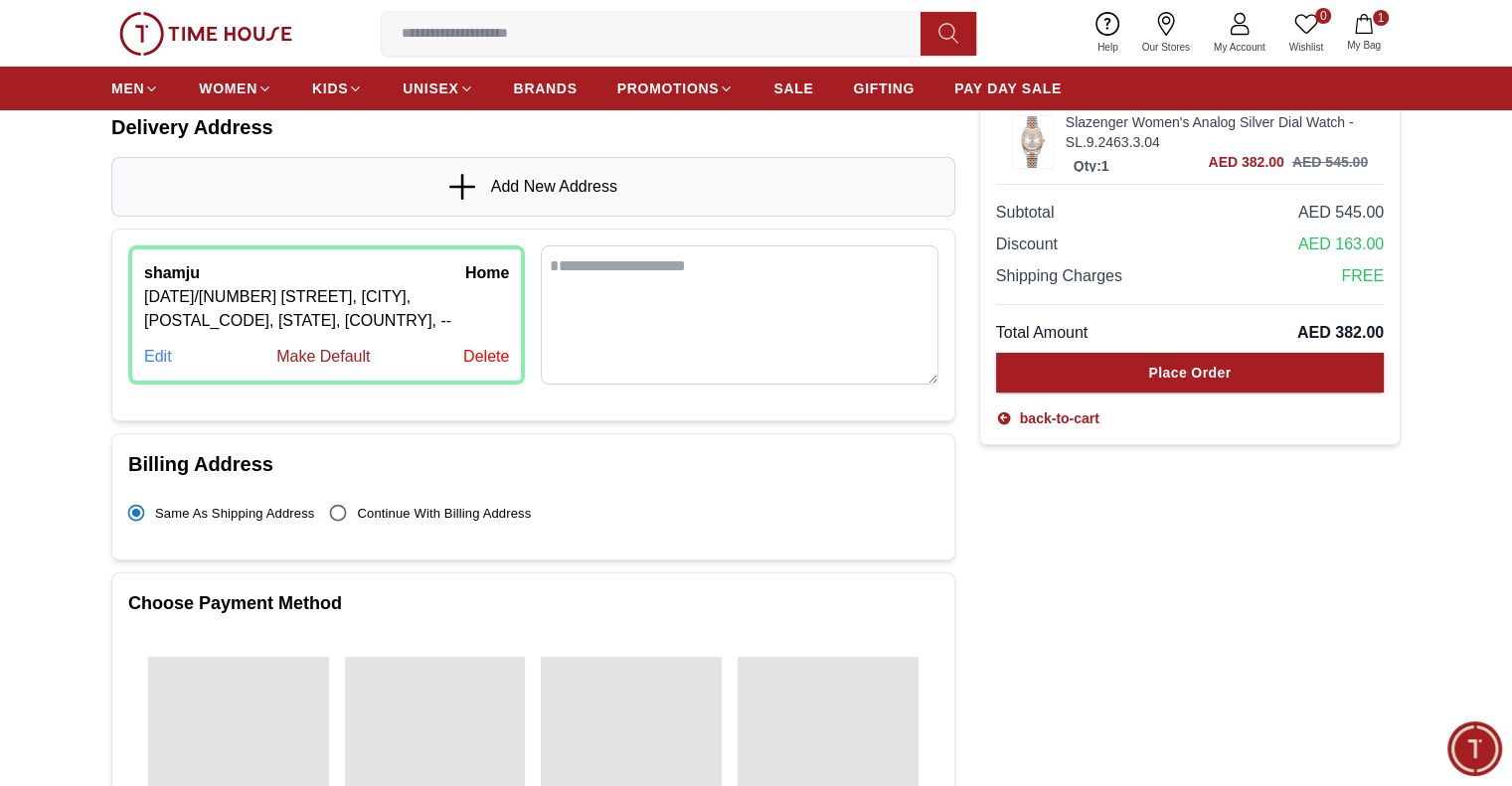 scroll, scrollTop: 0, scrollLeft: 0, axis: both 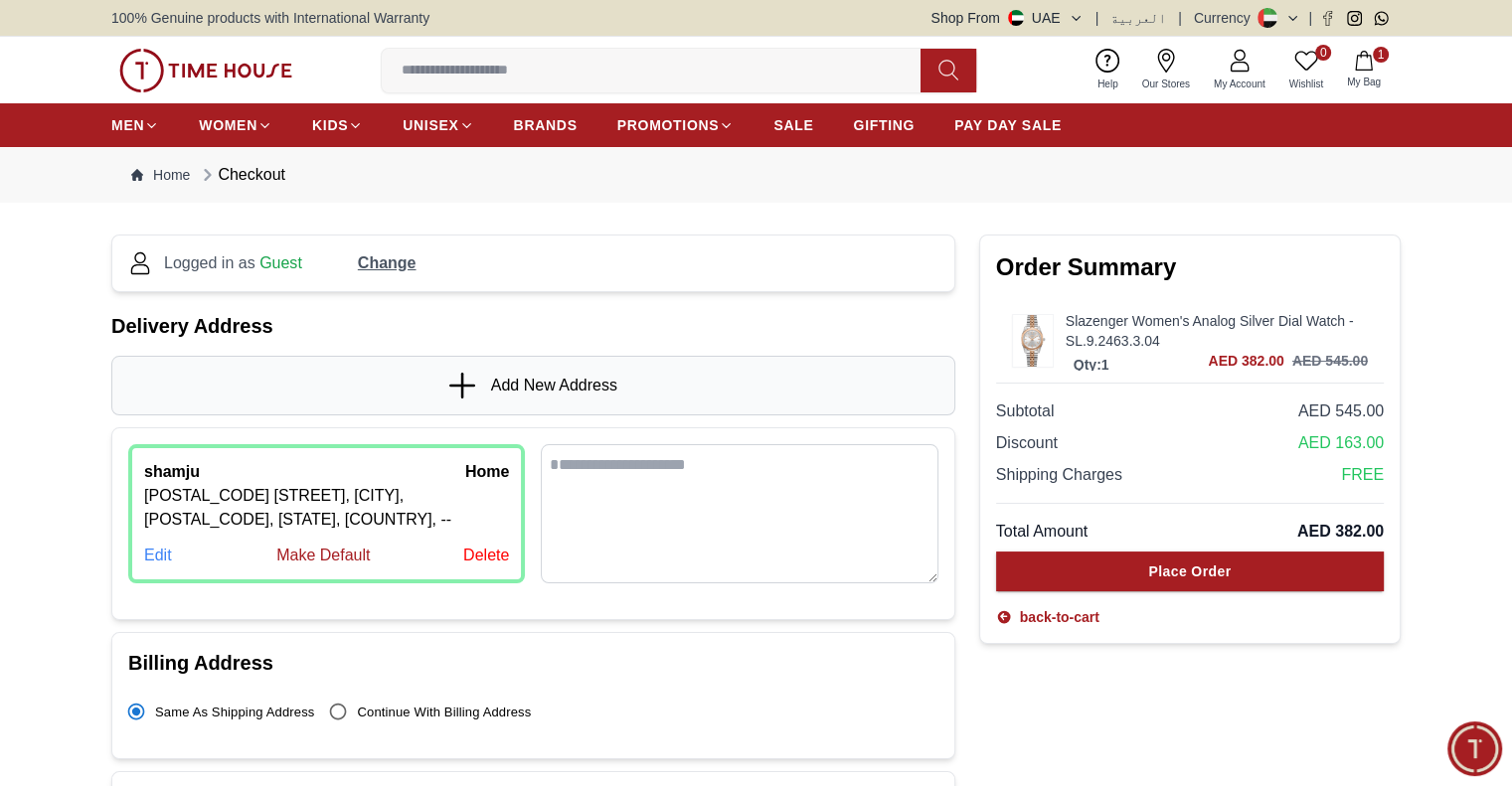 click on "Edit" at bounding box center (158, 555) 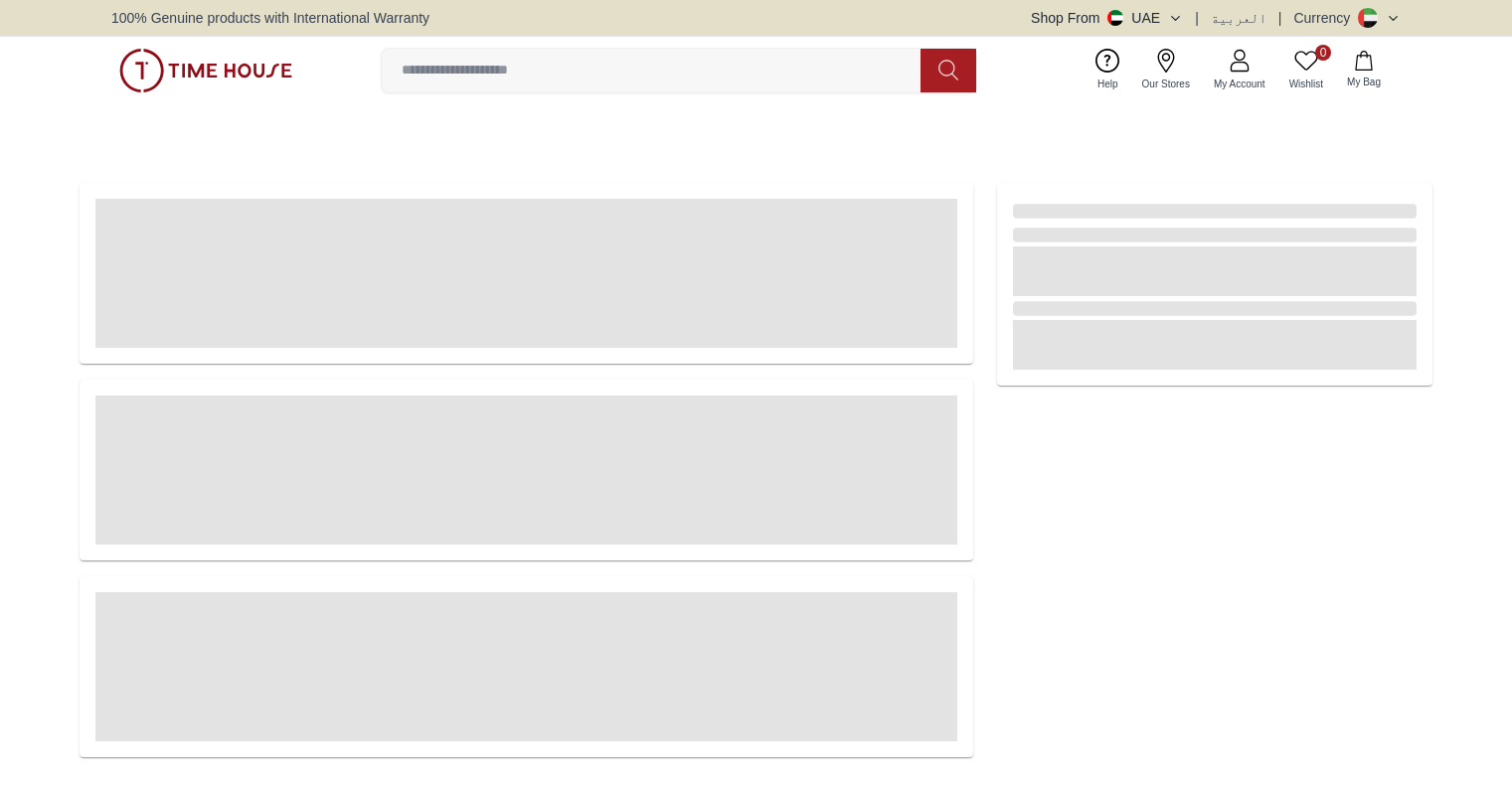 scroll, scrollTop: 0, scrollLeft: 0, axis: both 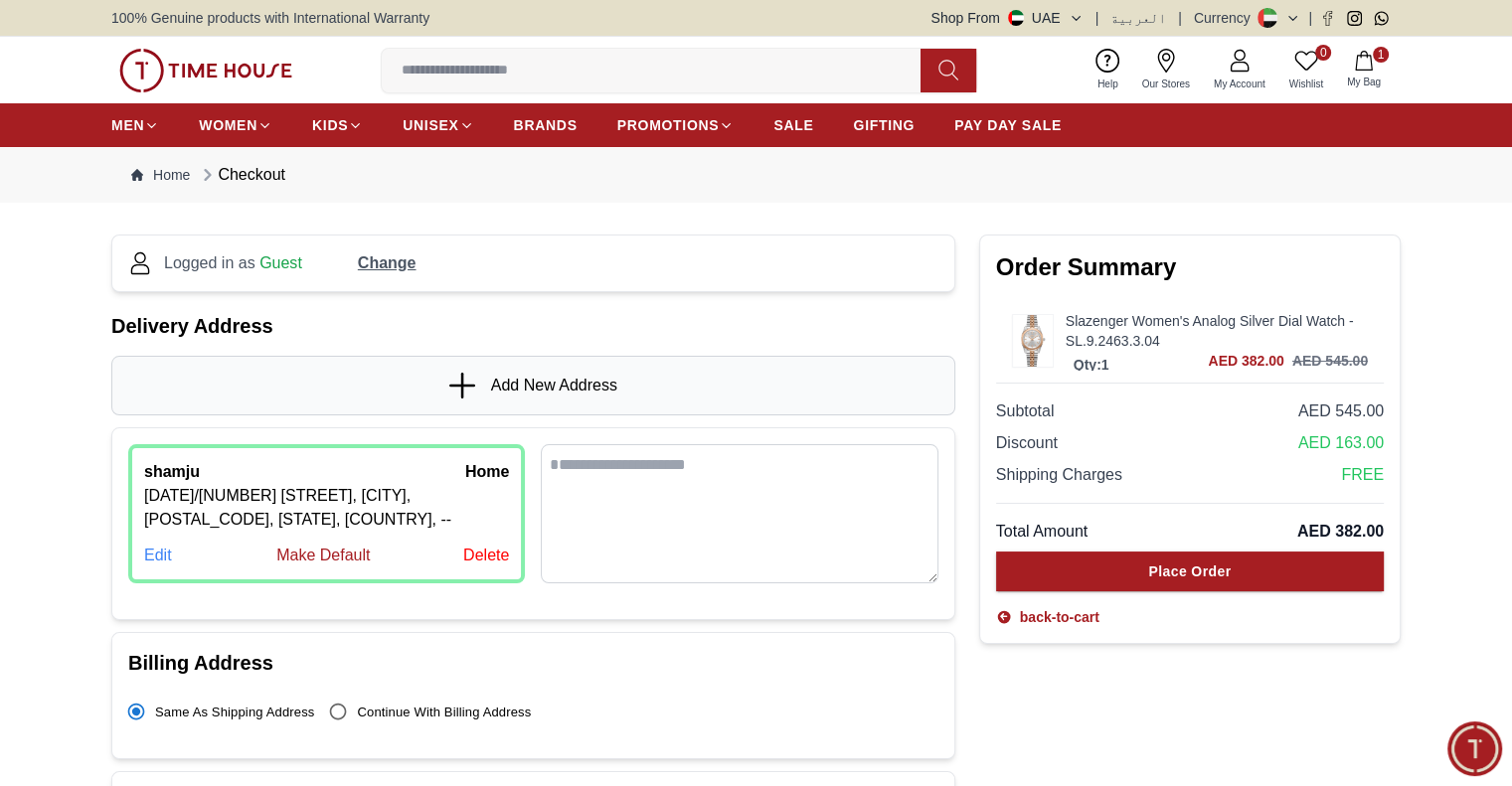 click on "Edit" at bounding box center (158, 555) 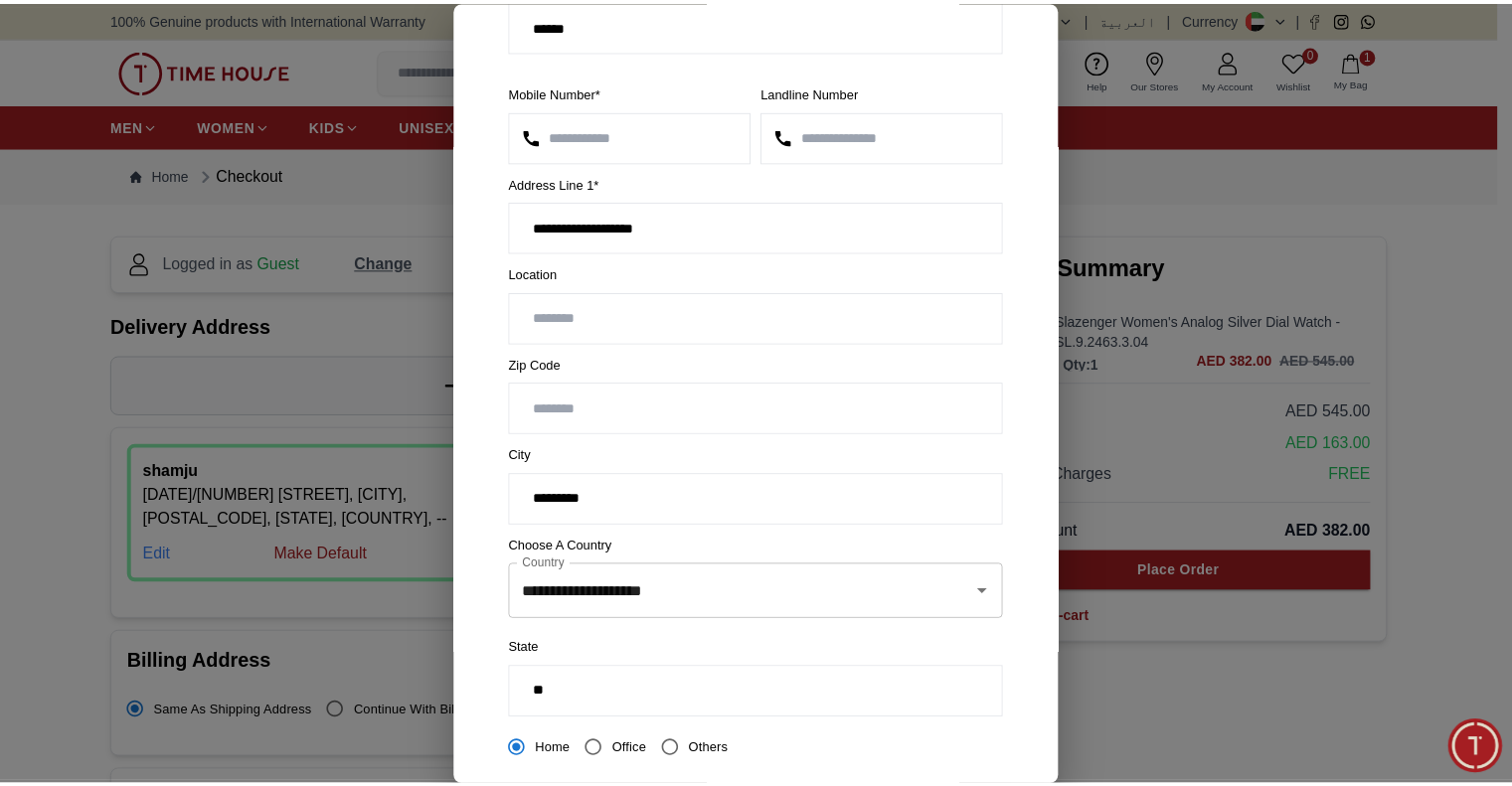 scroll, scrollTop: 255, scrollLeft: 0, axis: vertical 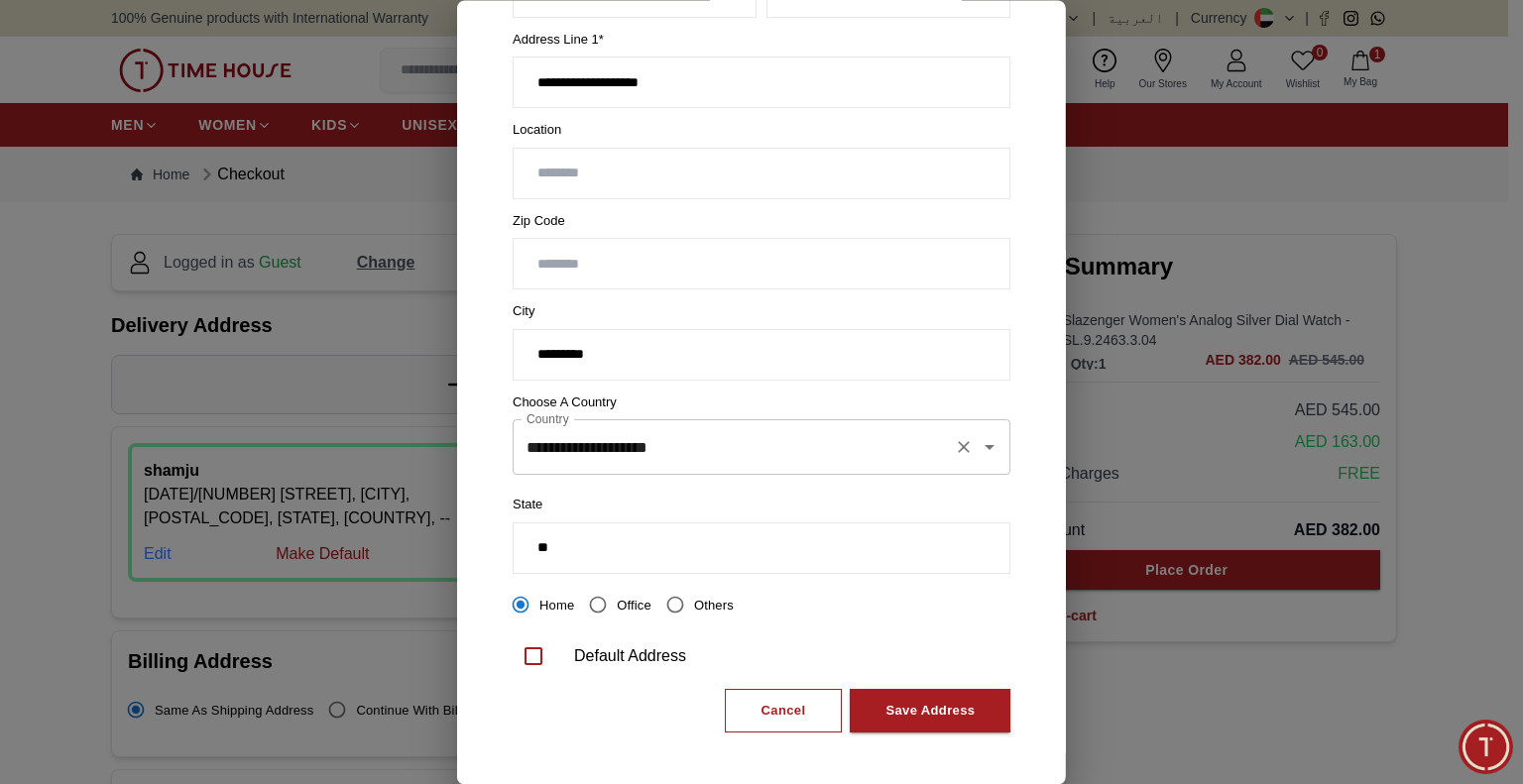 click on "**********" at bounding box center (734, 448) 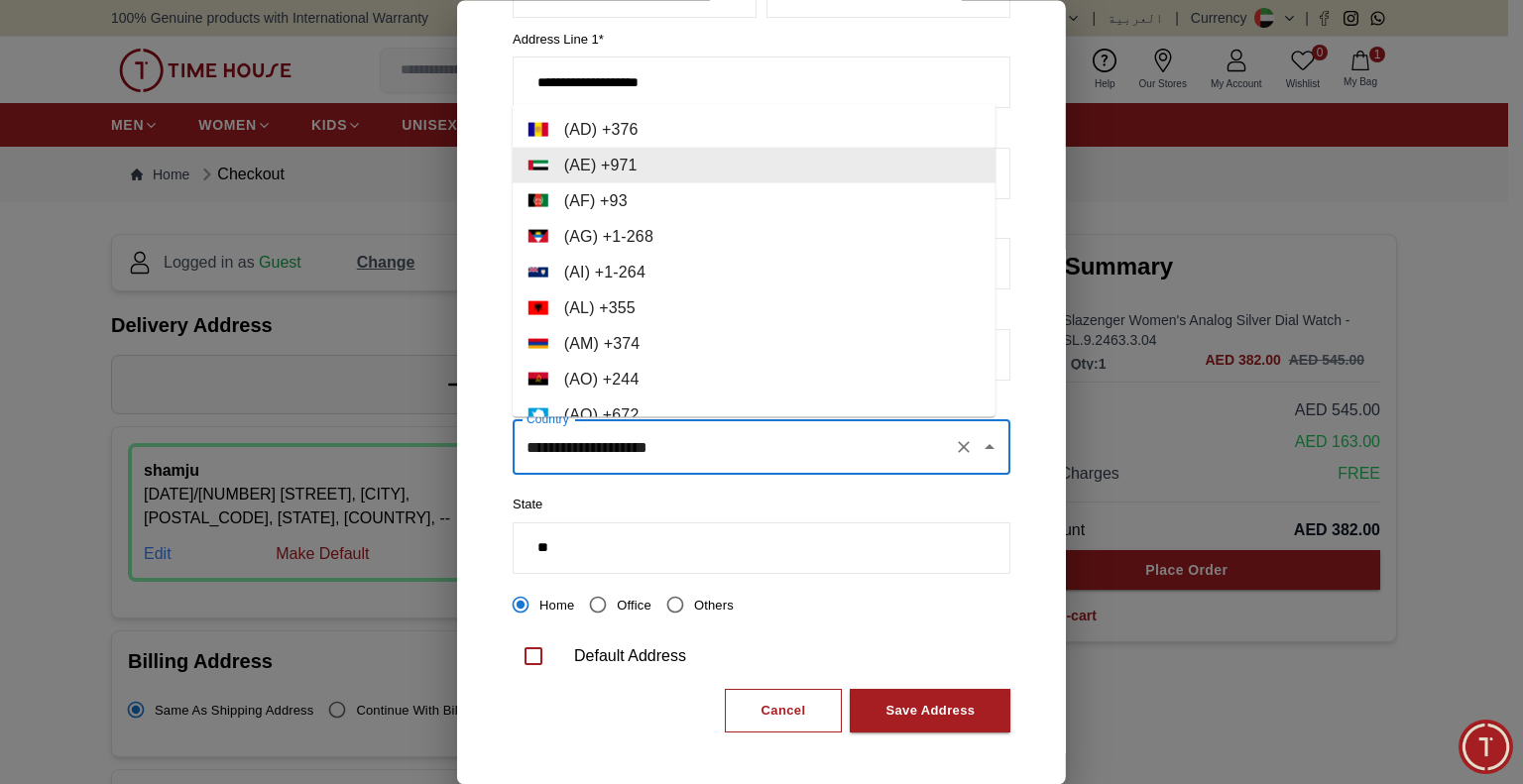 click 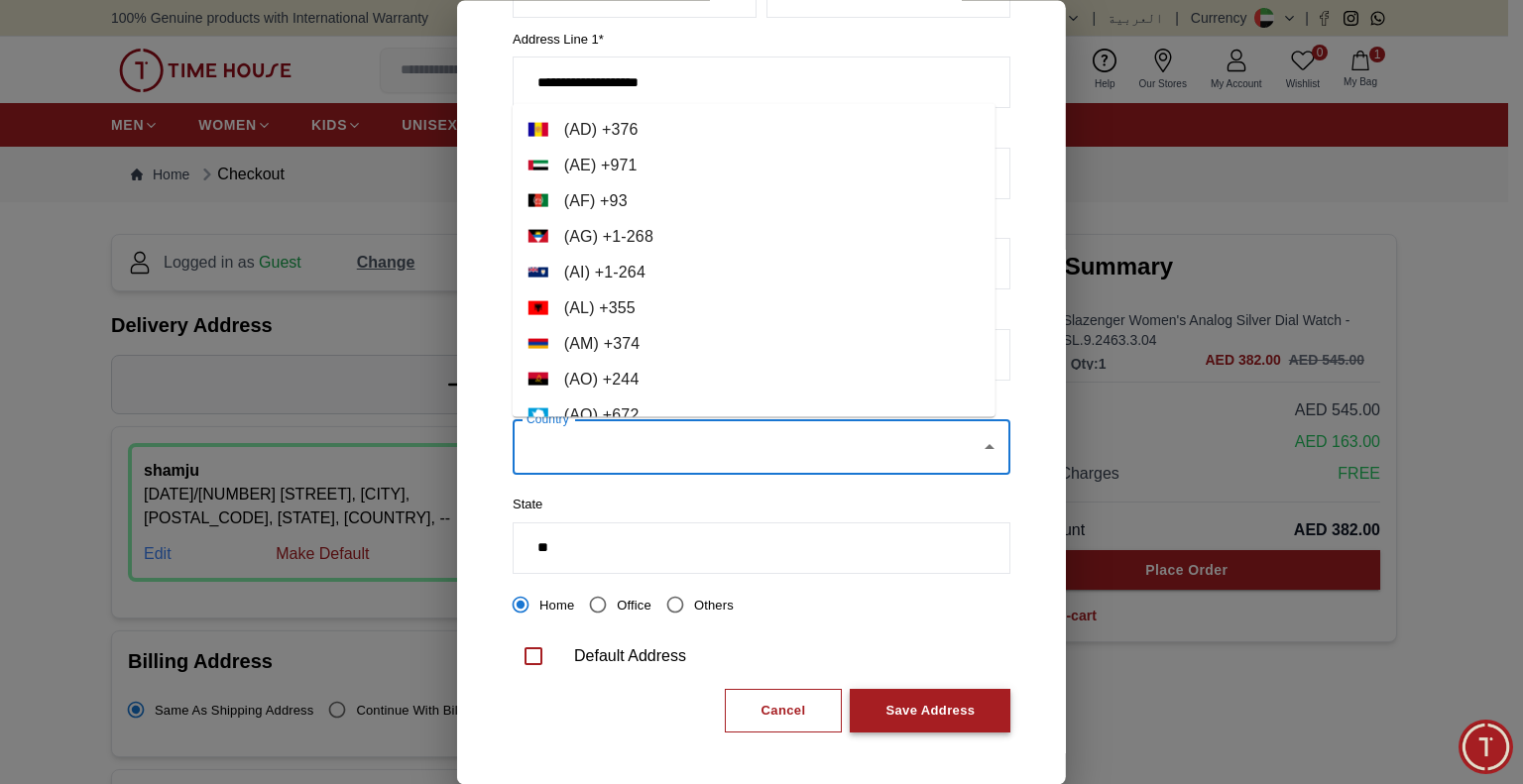 click on "Save Address" at bounding box center (930, 711) 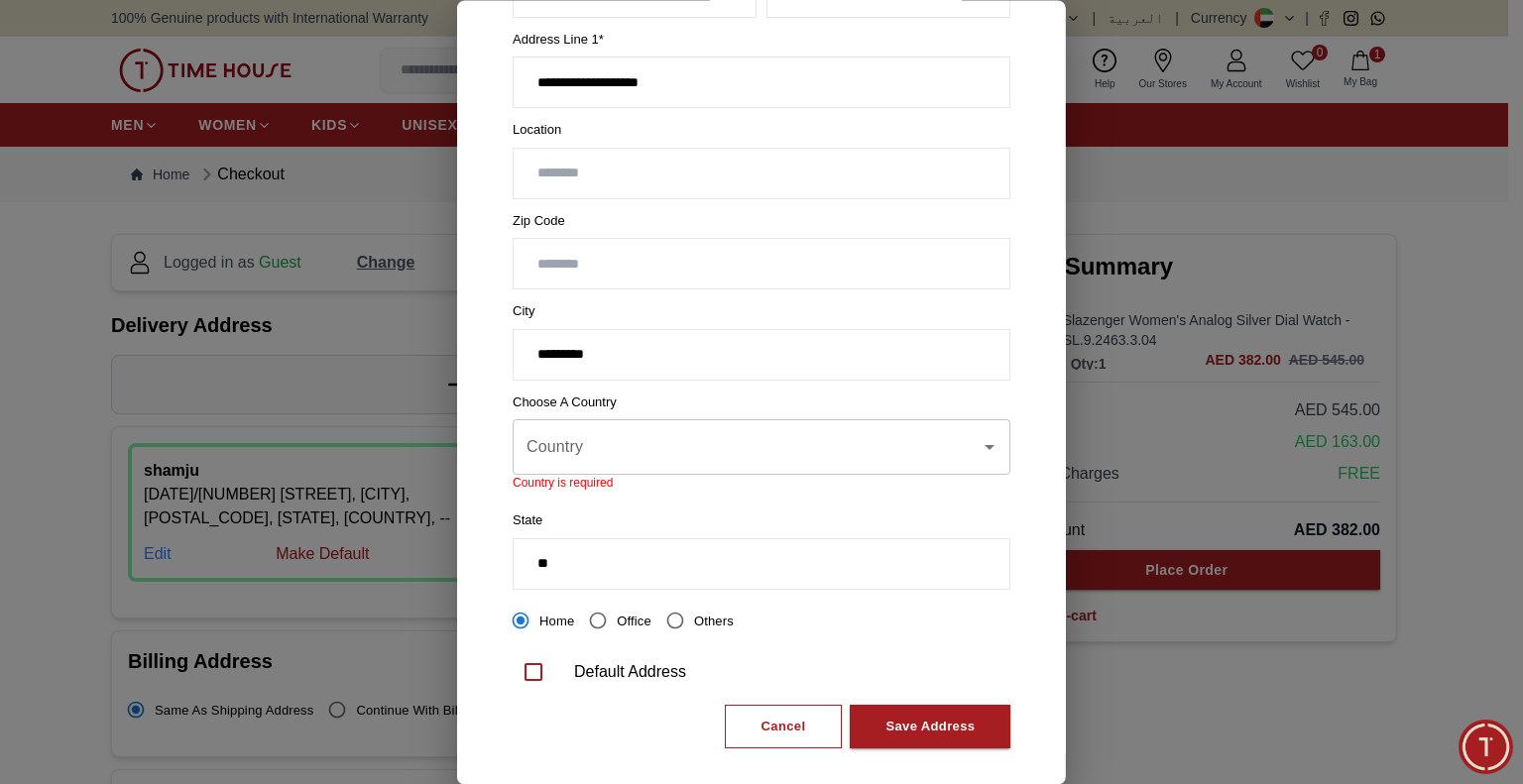 click on "Country" at bounding box center (747, 448) 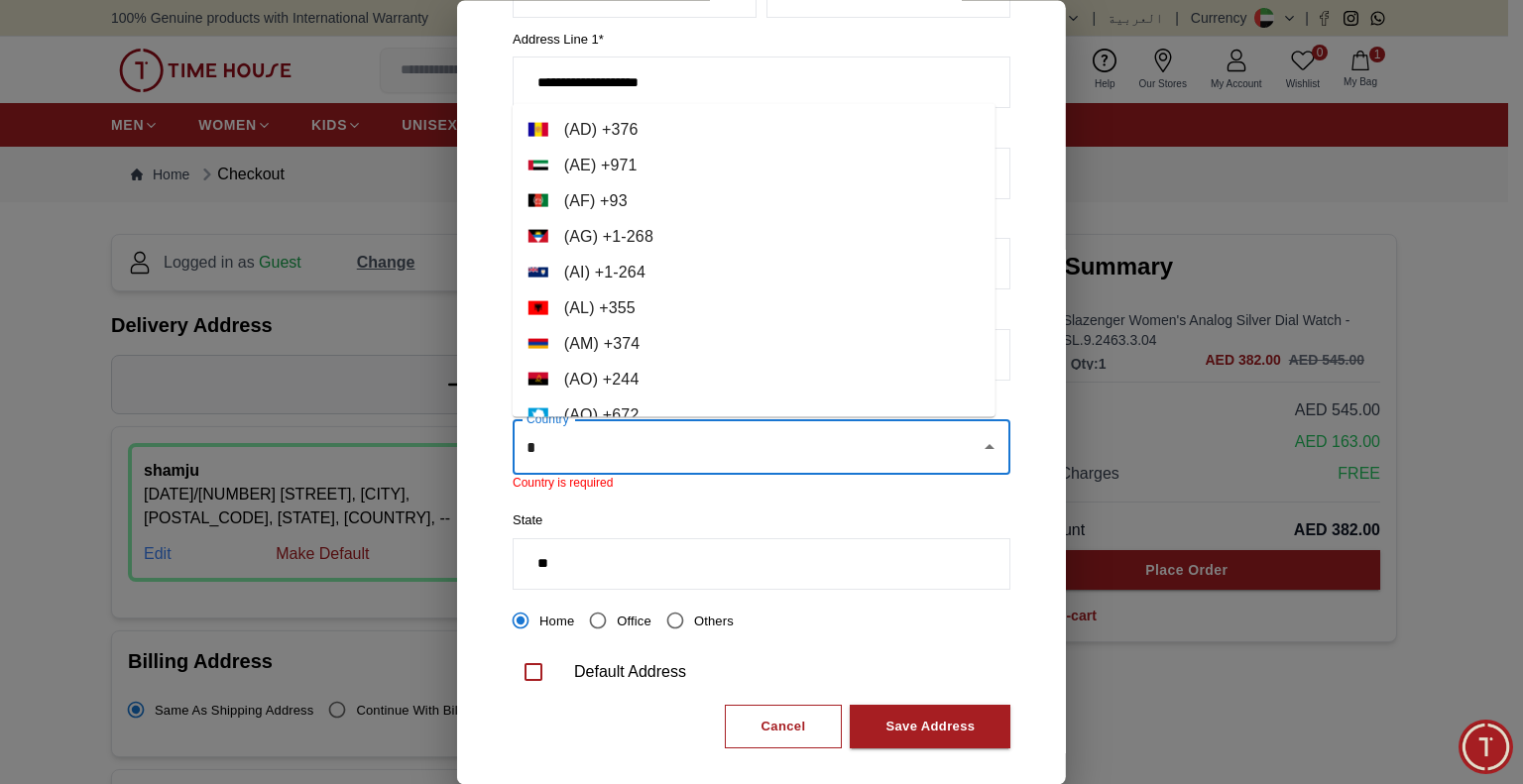 click on "( AE ) + 971" at bounding box center [754, 165] 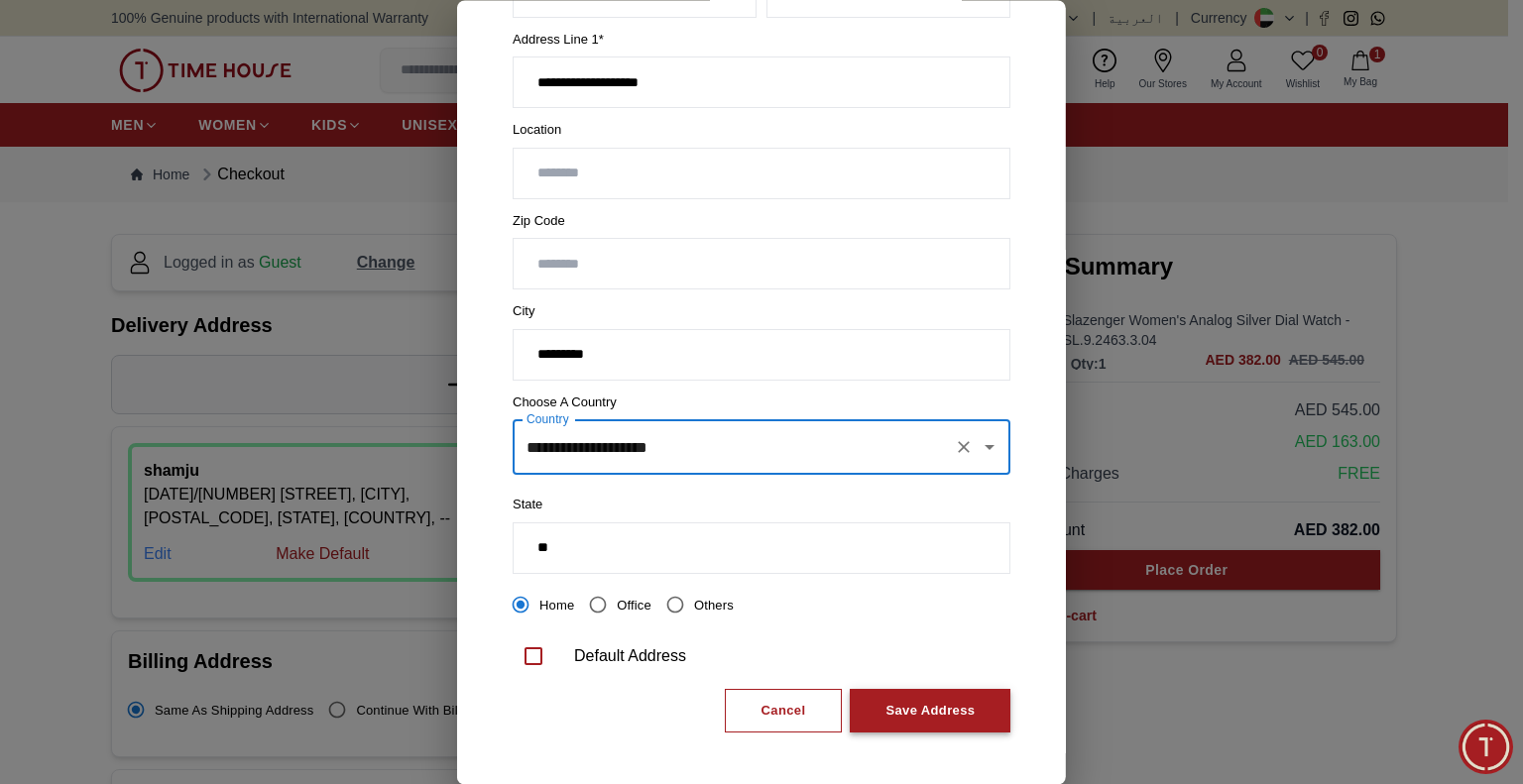 type on "**********" 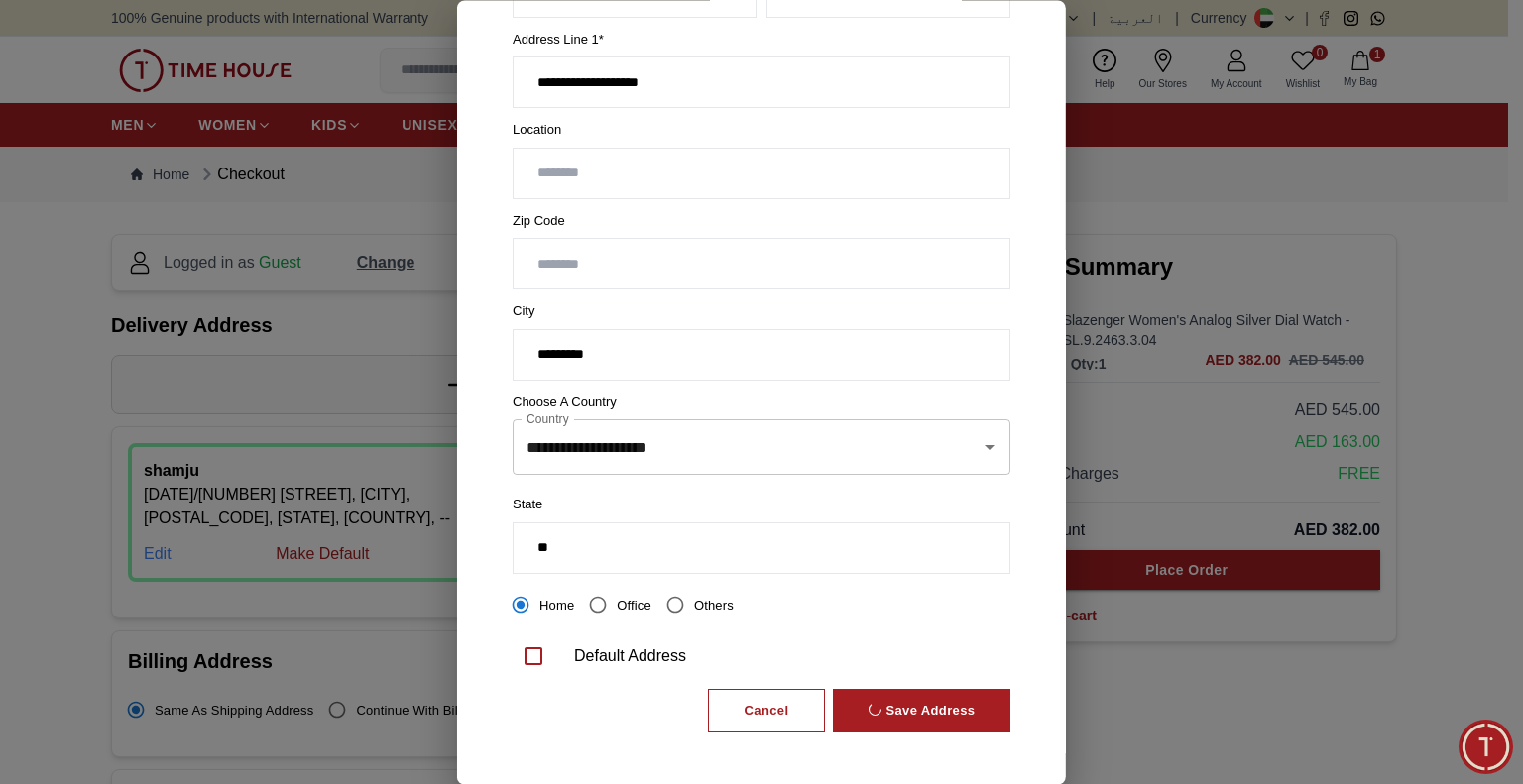 scroll, scrollTop: 0, scrollLeft: 0, axis: both 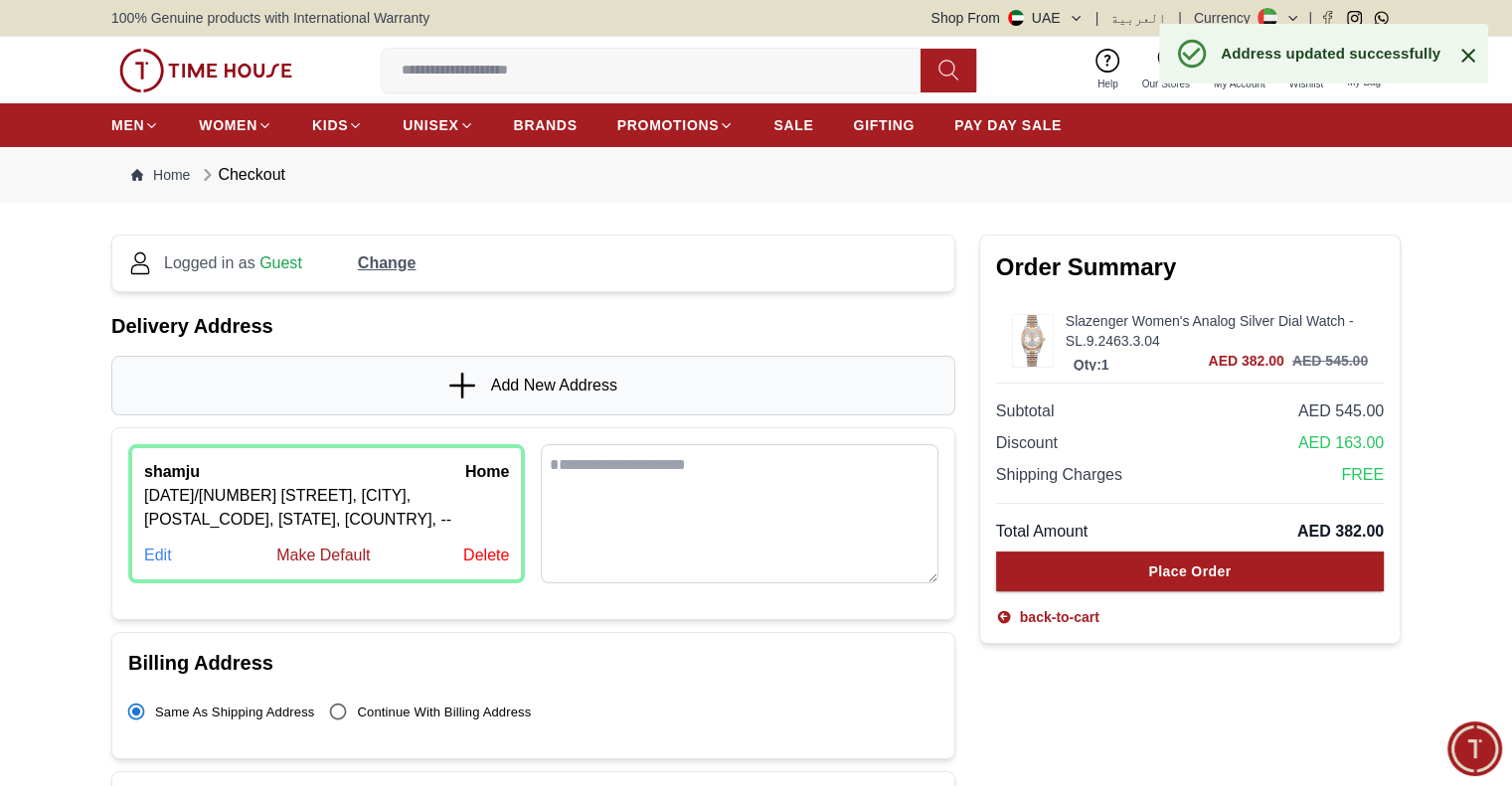 click on "Edit" at bounding box center (158, 555) 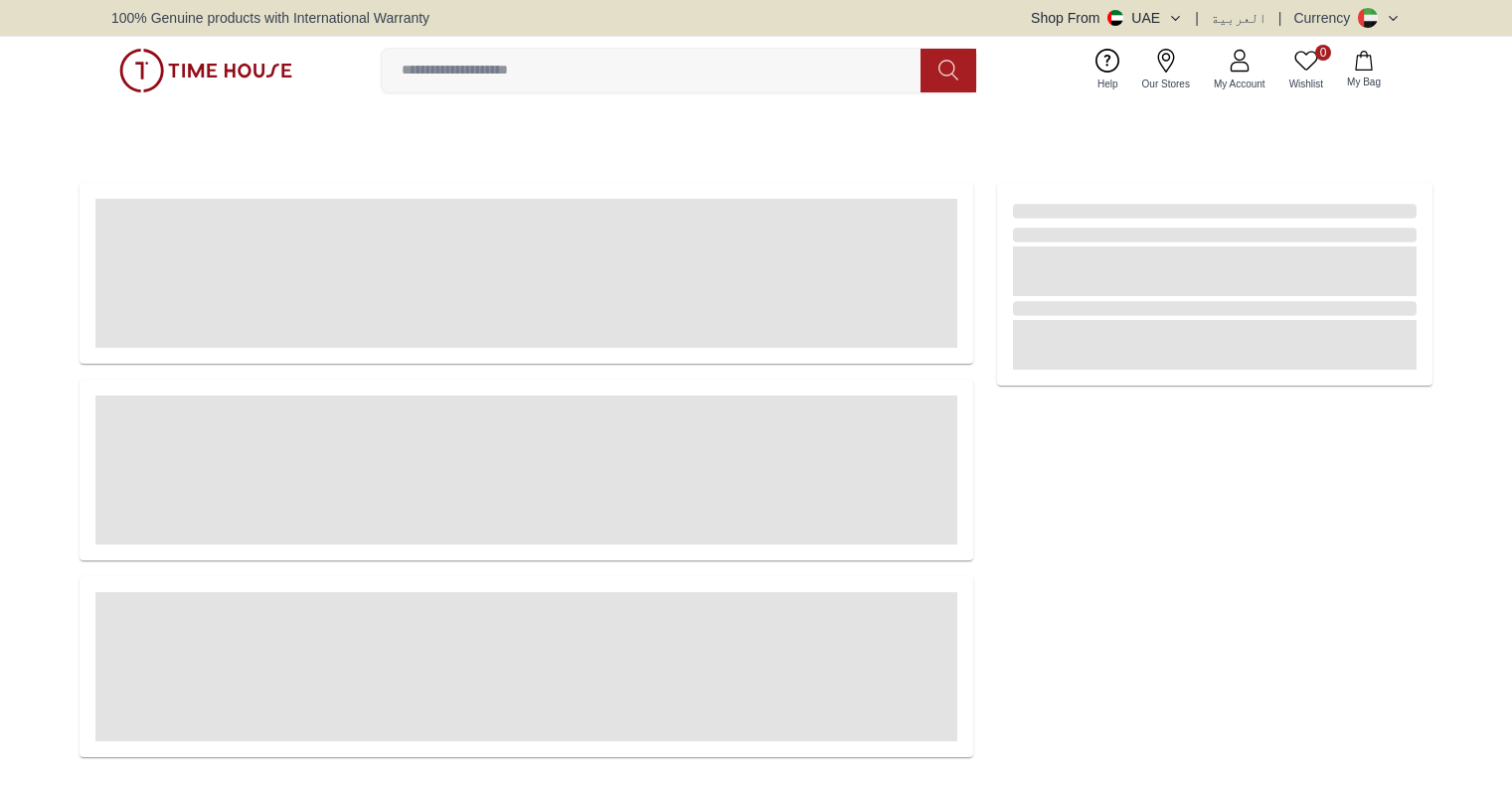 scroll, scrollTop: 0, scrollLeft: 0, axis: both 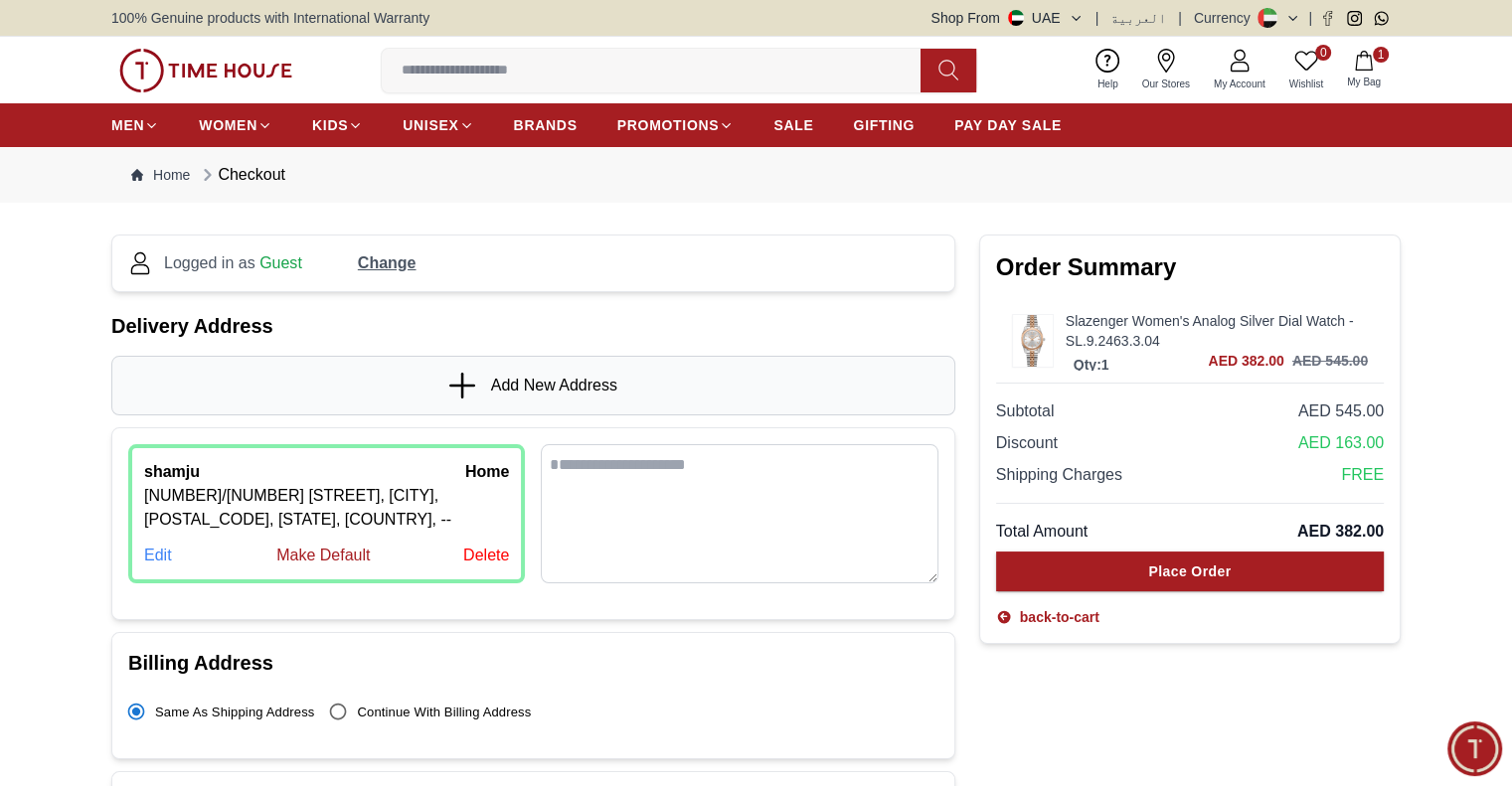 click on "1" at bounding box center (1381, 55) 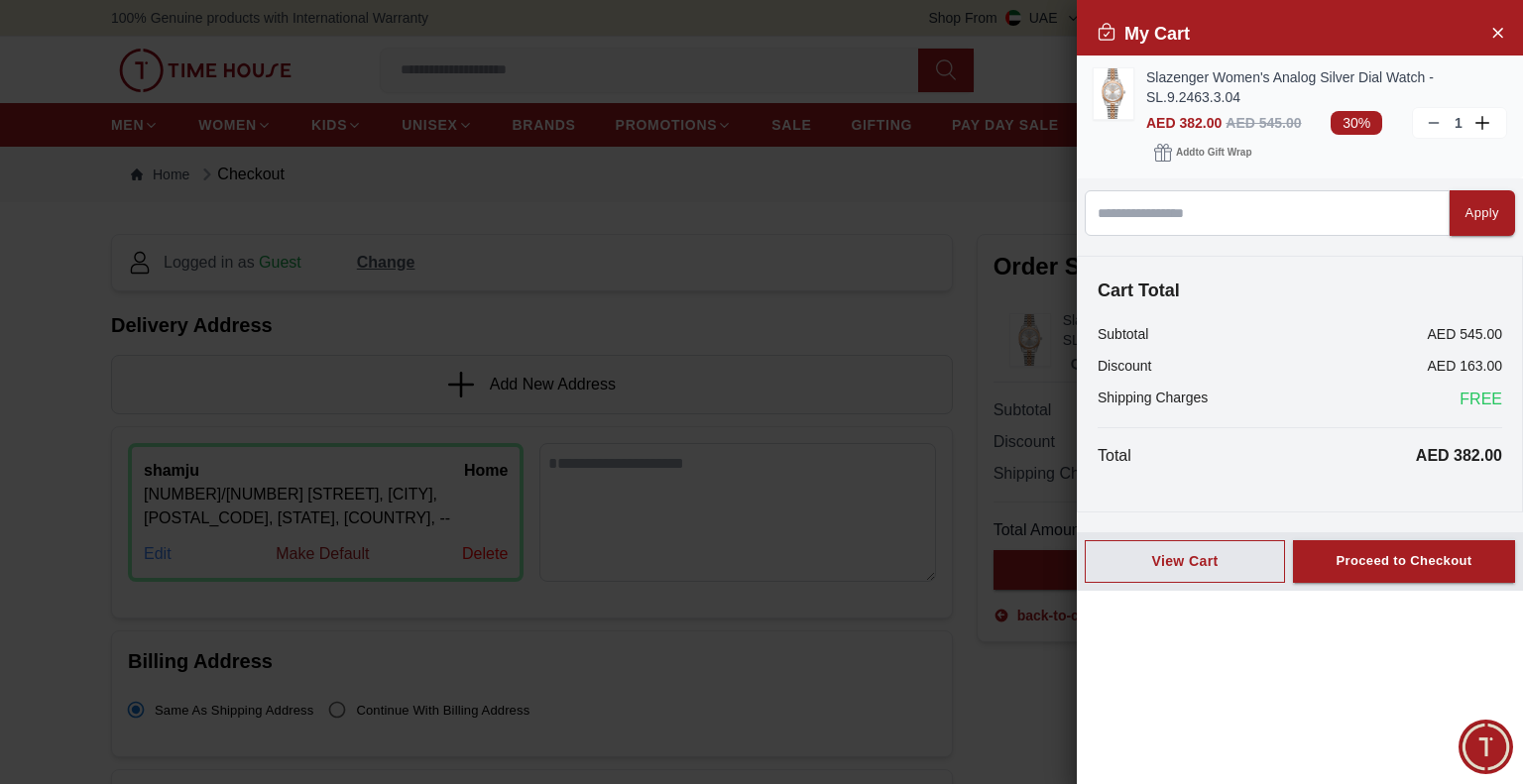 click 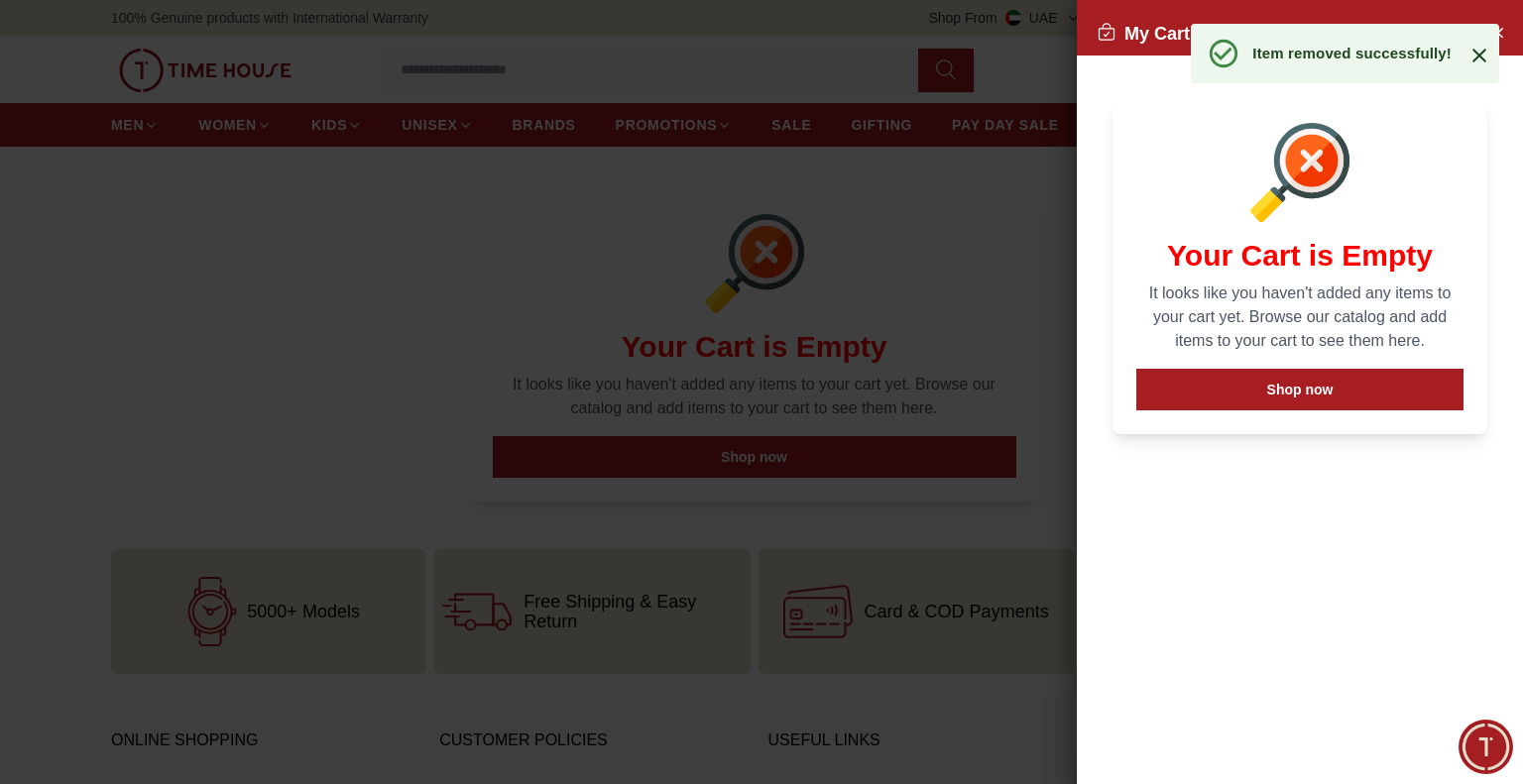 click 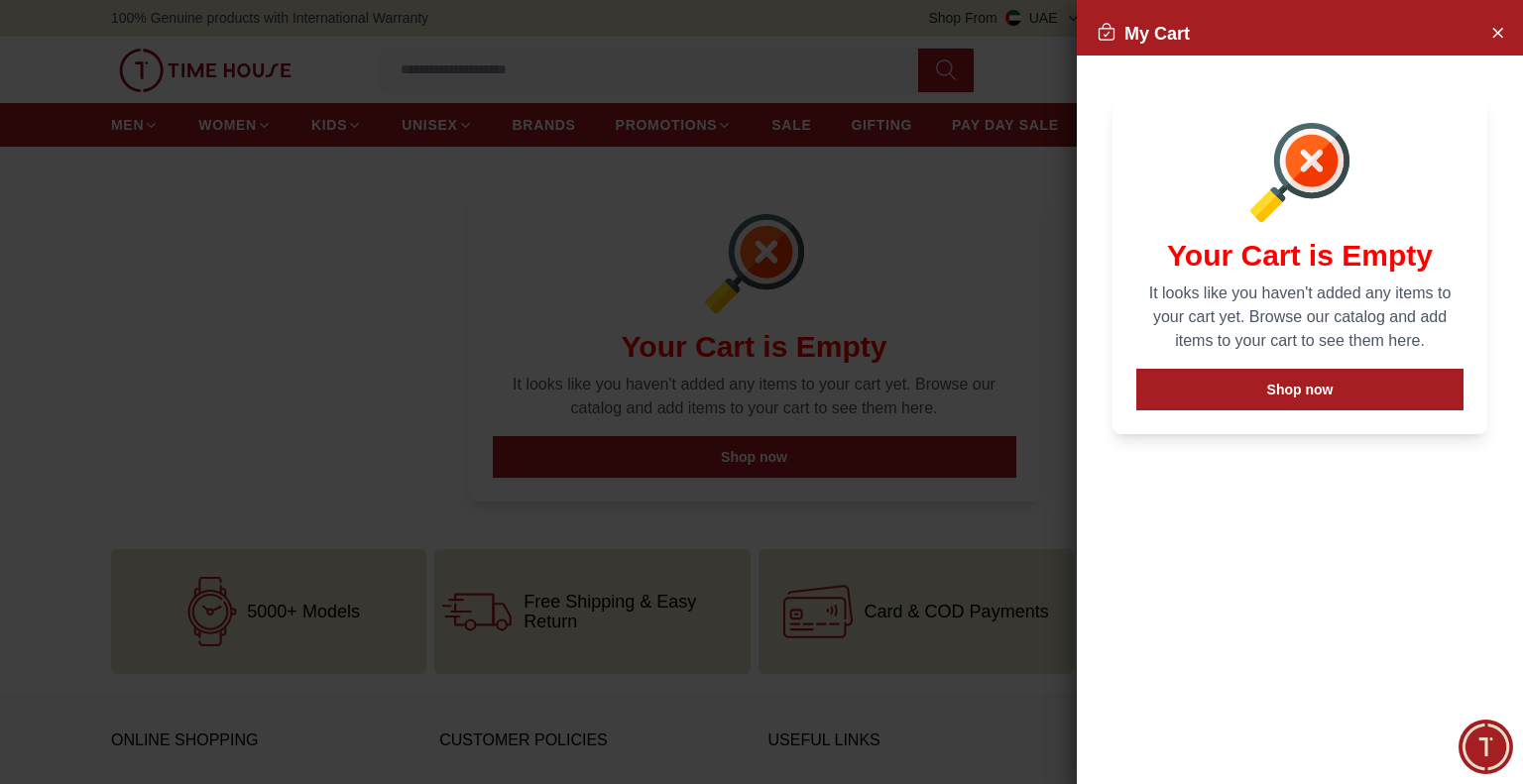 drag, startPoint x: 1497, startPoint y: 31, endPoint x: 1470, endPoint y: 36, distance: 27.45906 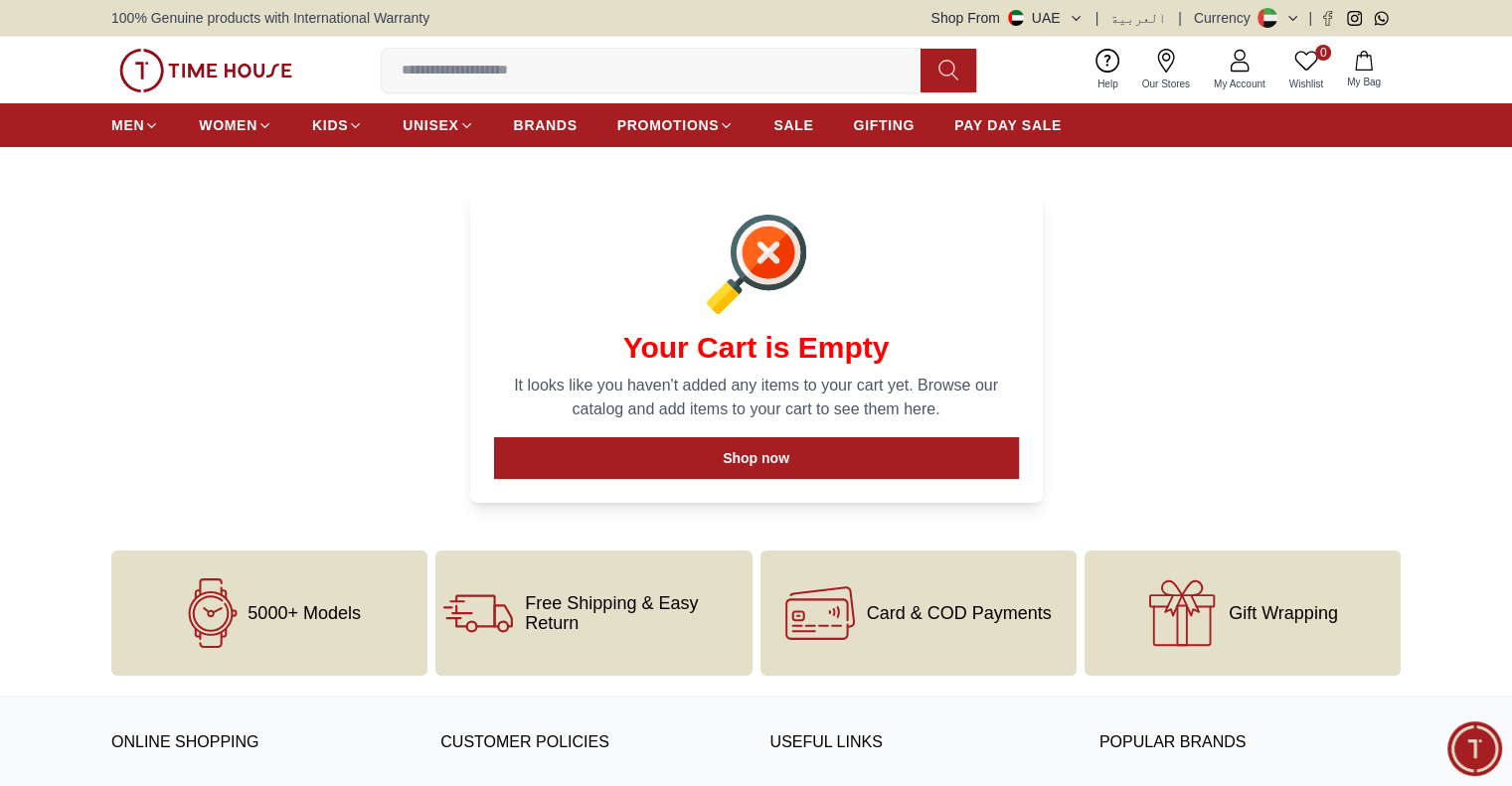 click at bounding box center [206, 71] 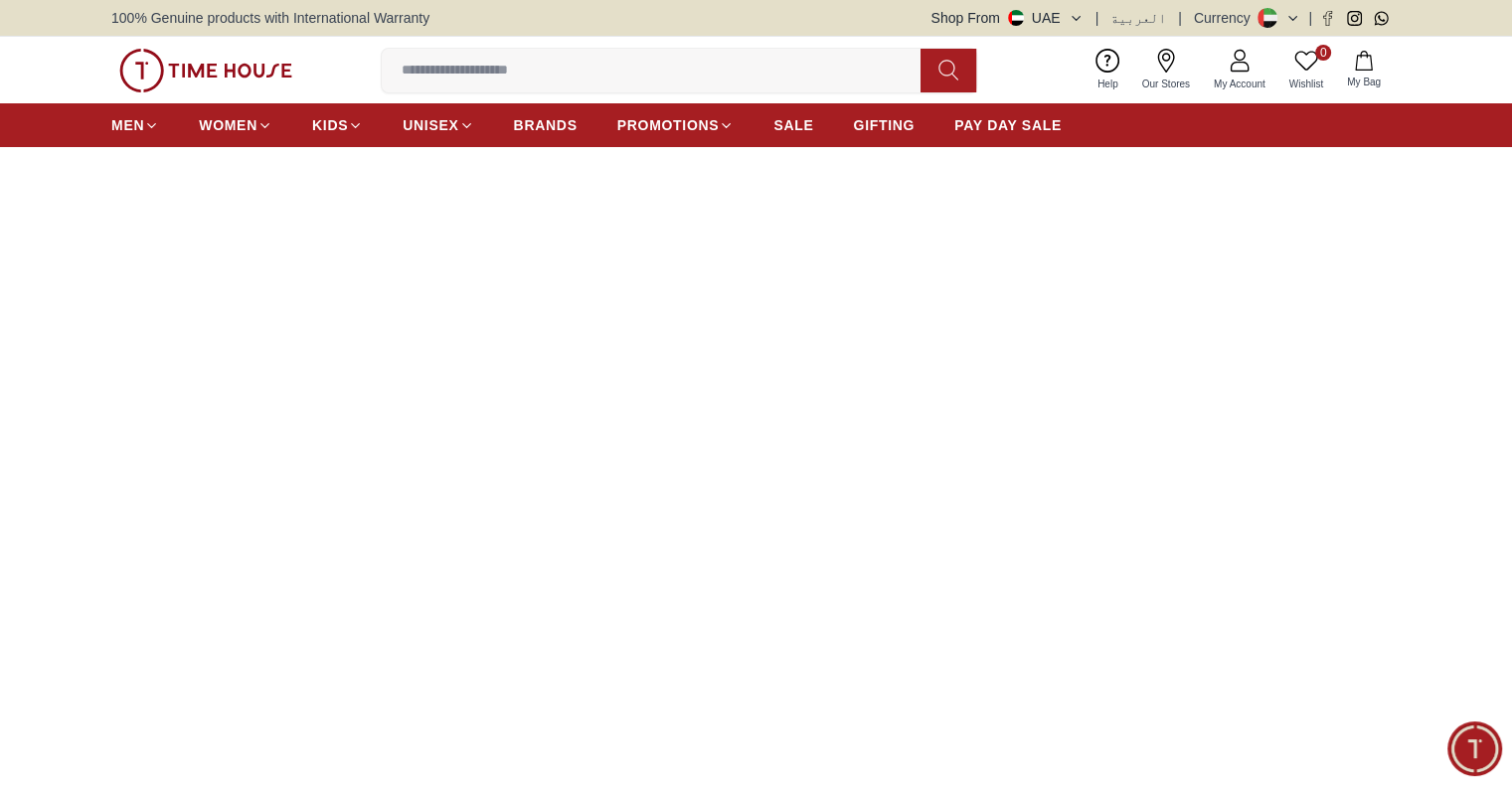 click at bounding box center [756, 411] 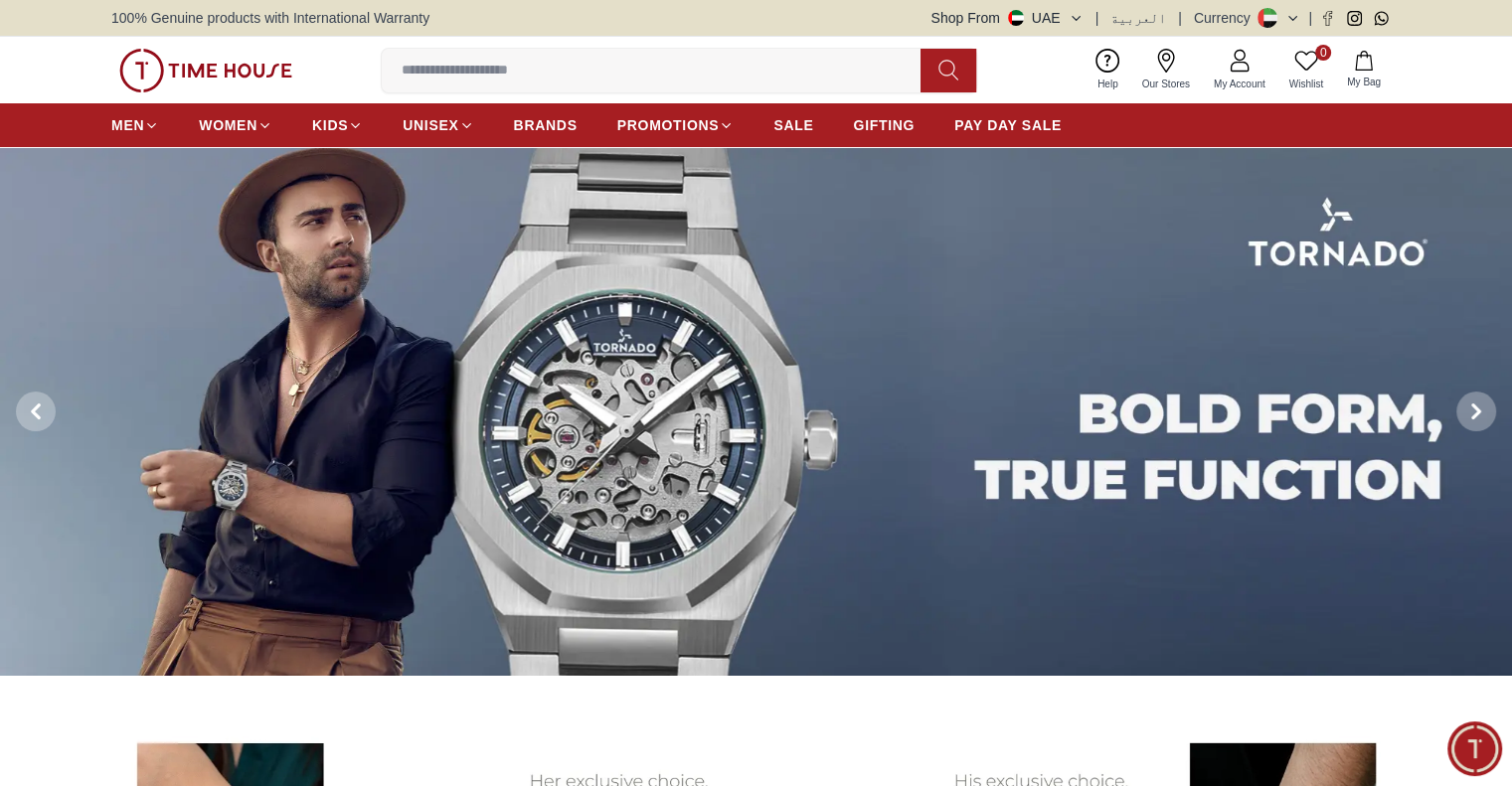 click at bounding box center [756, 411] 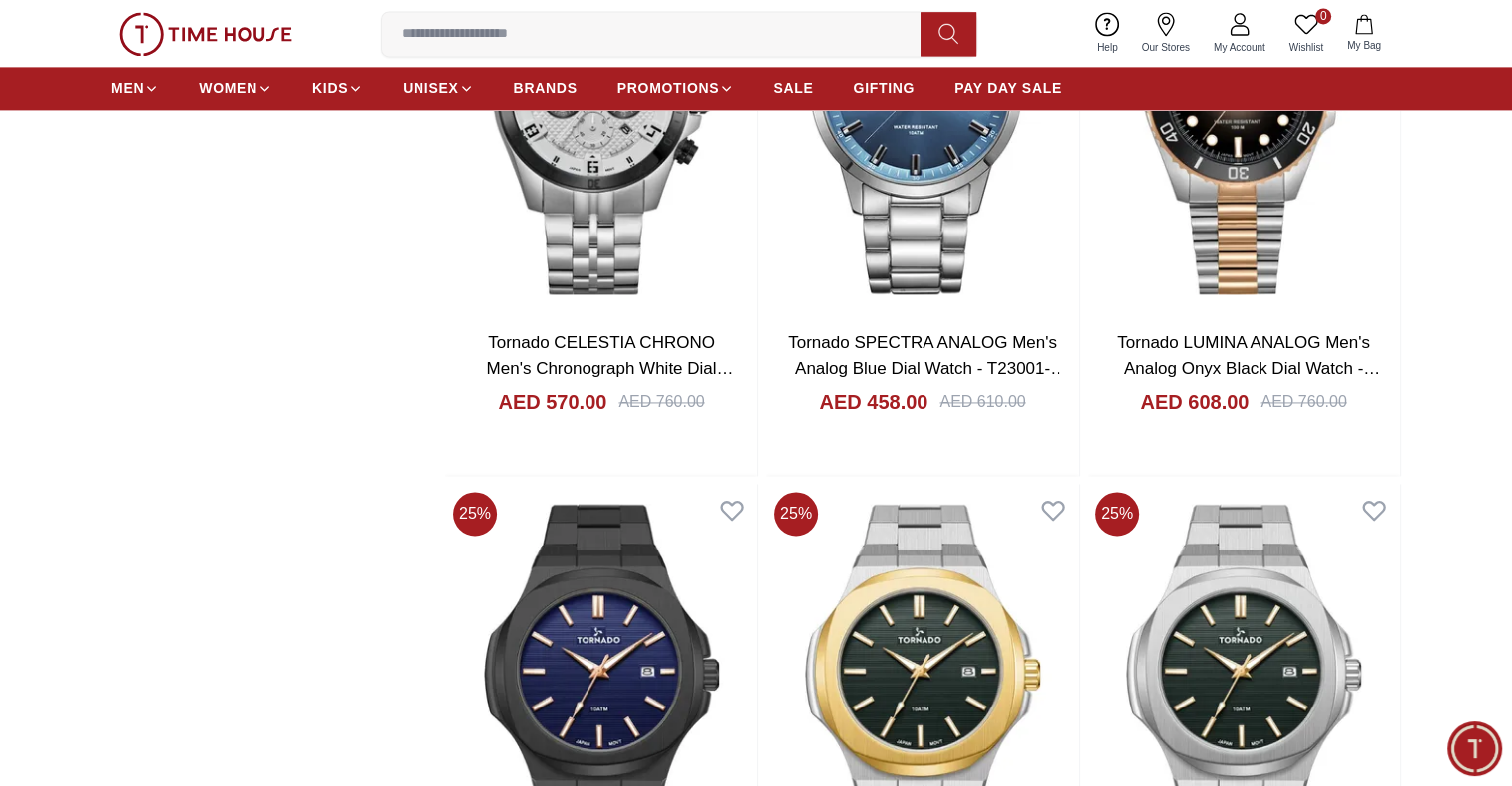 scroll, scrollTop: 2882, scrollLeft: 0, axis: vertical 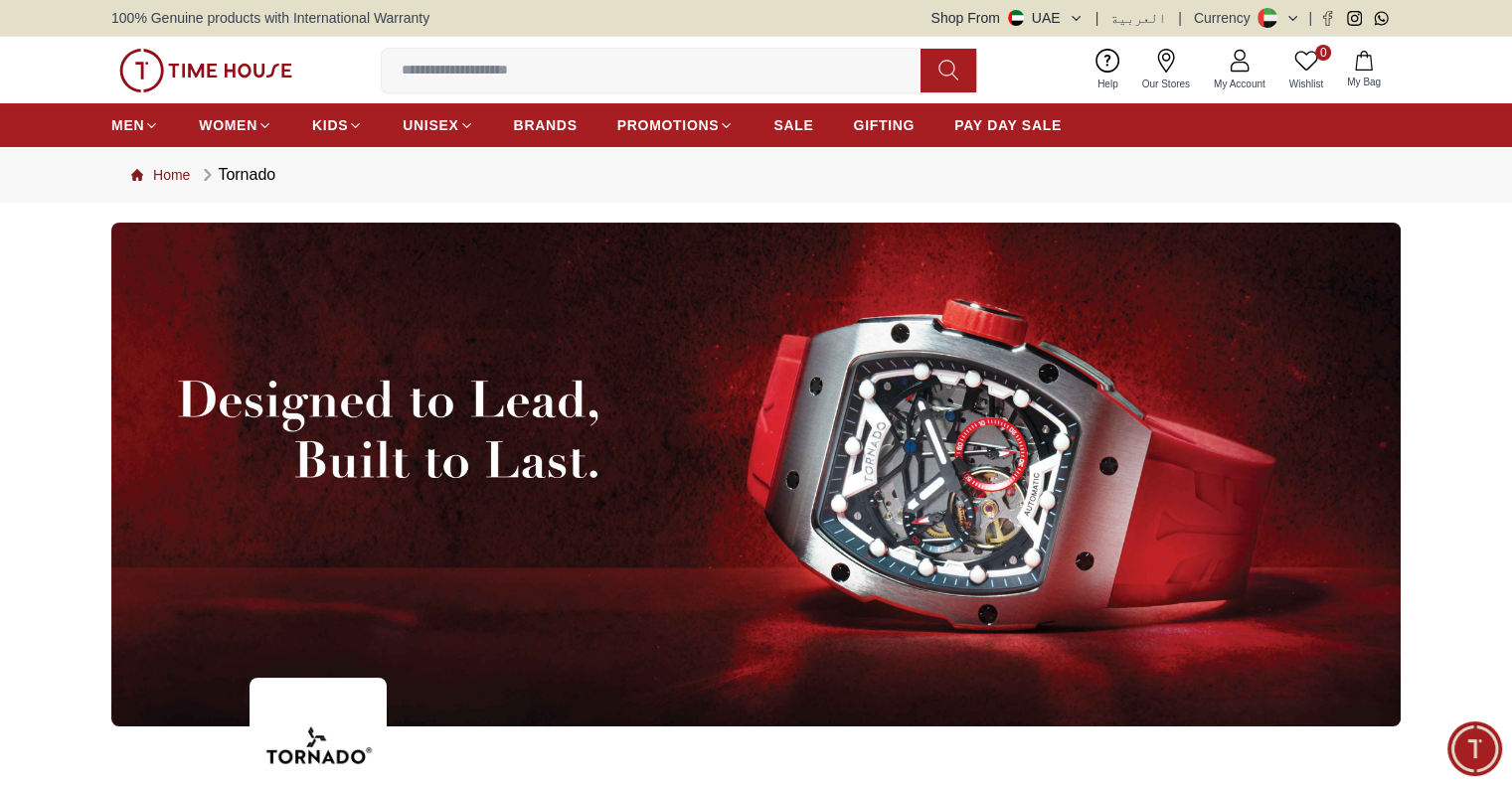 click on "Home" at bounding box center (160, 175) 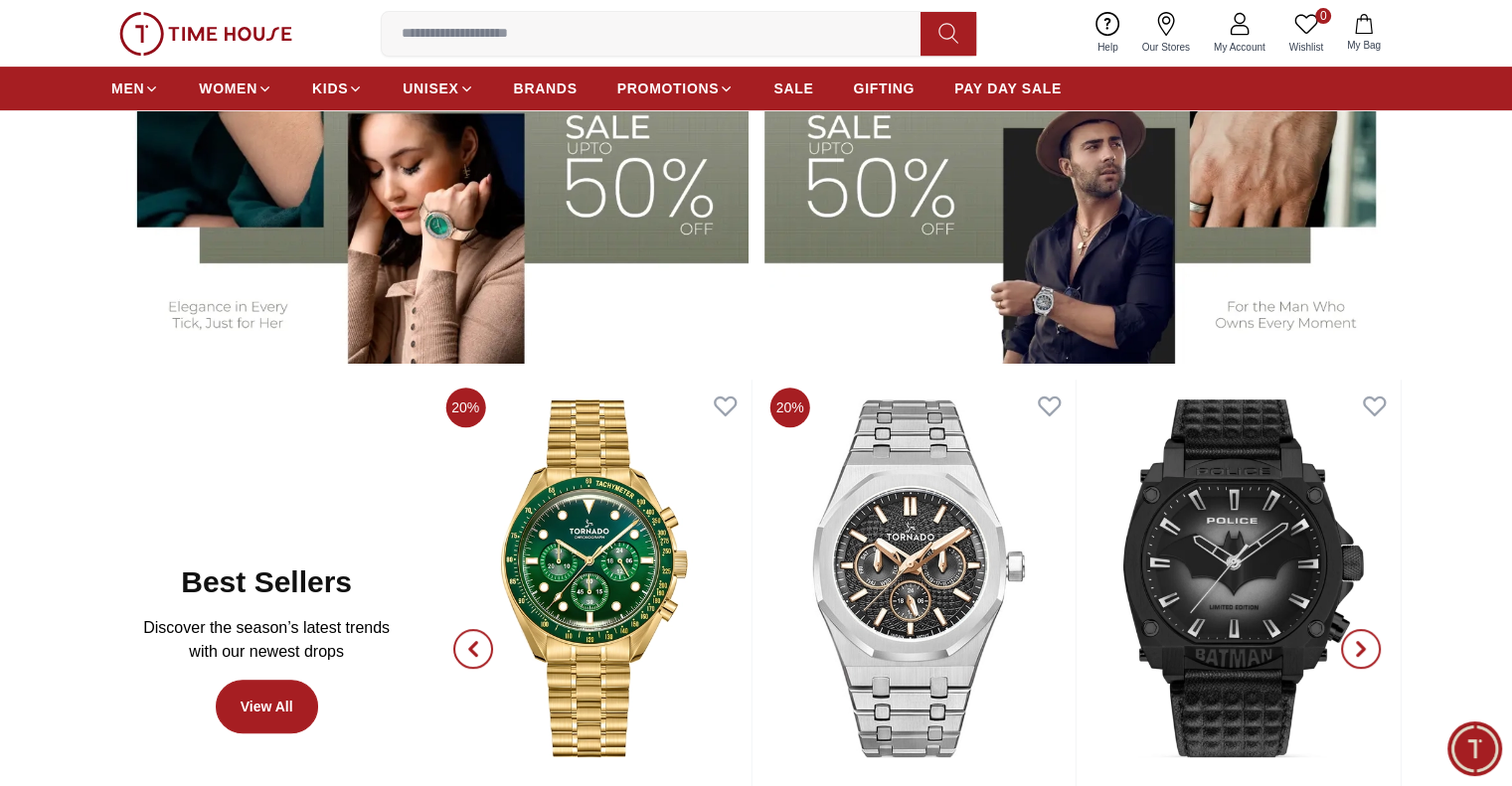 scroll, scrollTop: 1192, scrollLeft: 0, axis: vertical 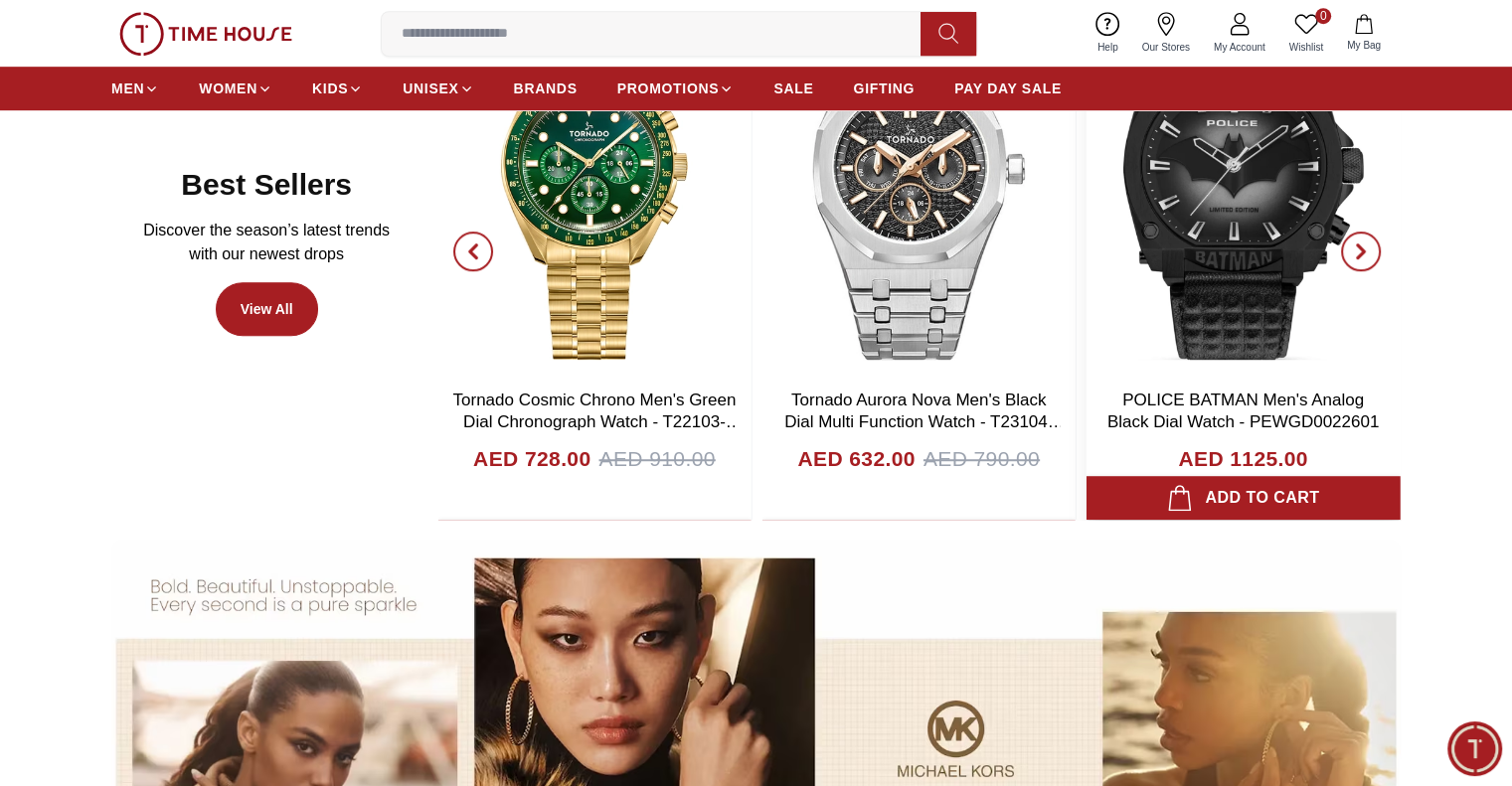 click at bounding box center [1243, 181] 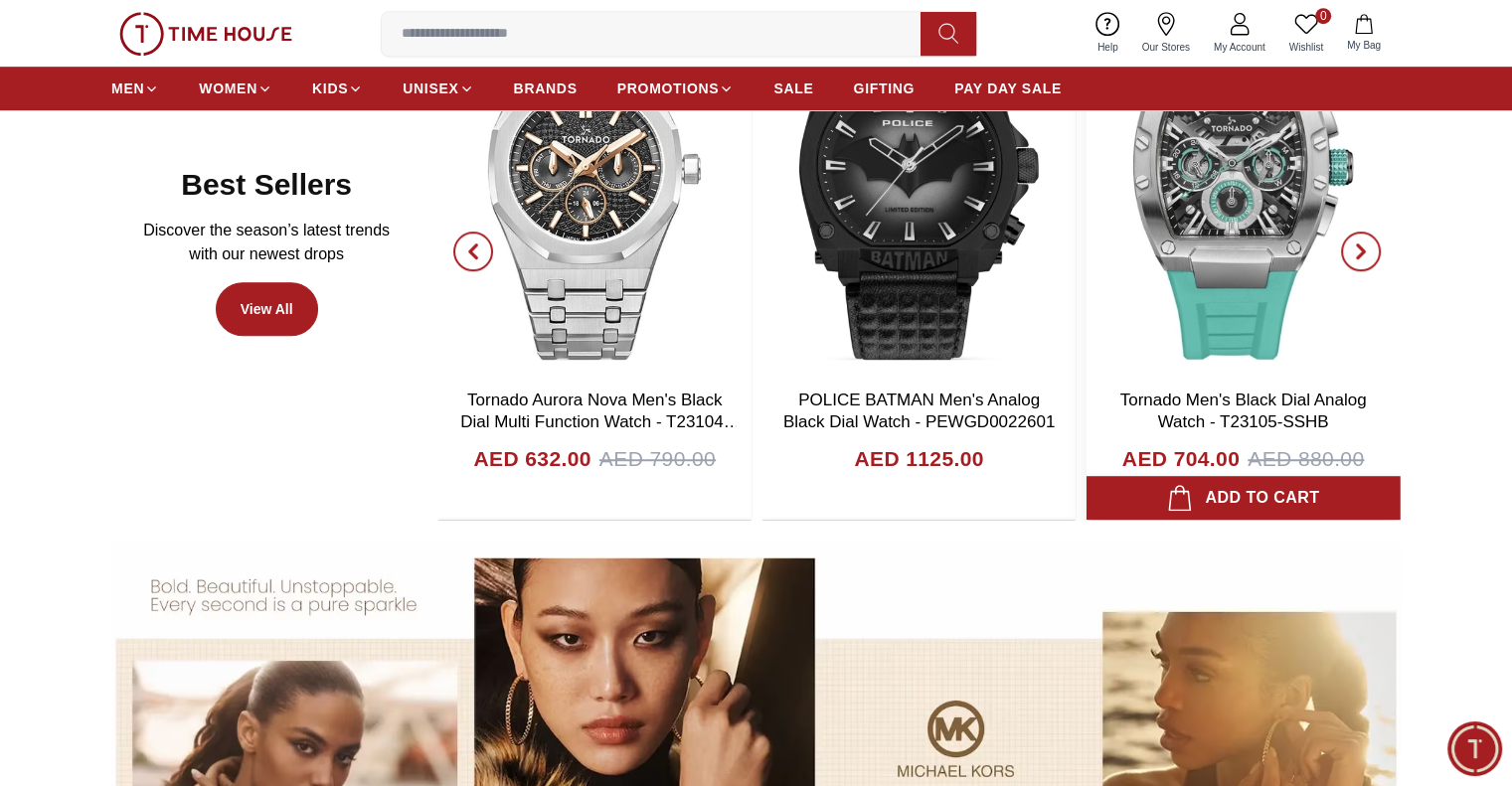 click on "Tornado Men's Black Dial Analog Watch - T23105-SSHB AED 704.00 AED 880.00" at bounding box center [1243, 250] 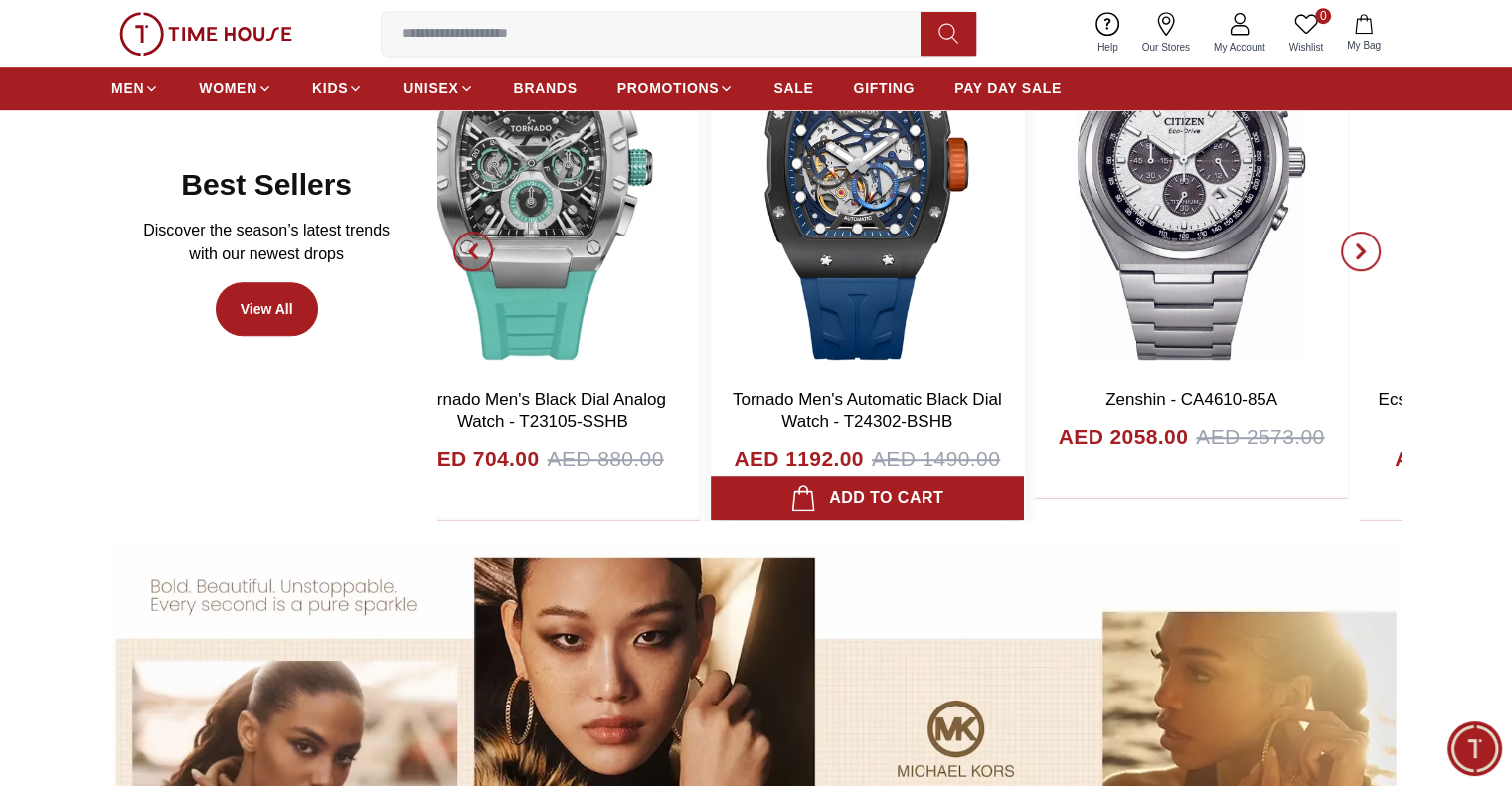 click at bounding box center [867, 181] 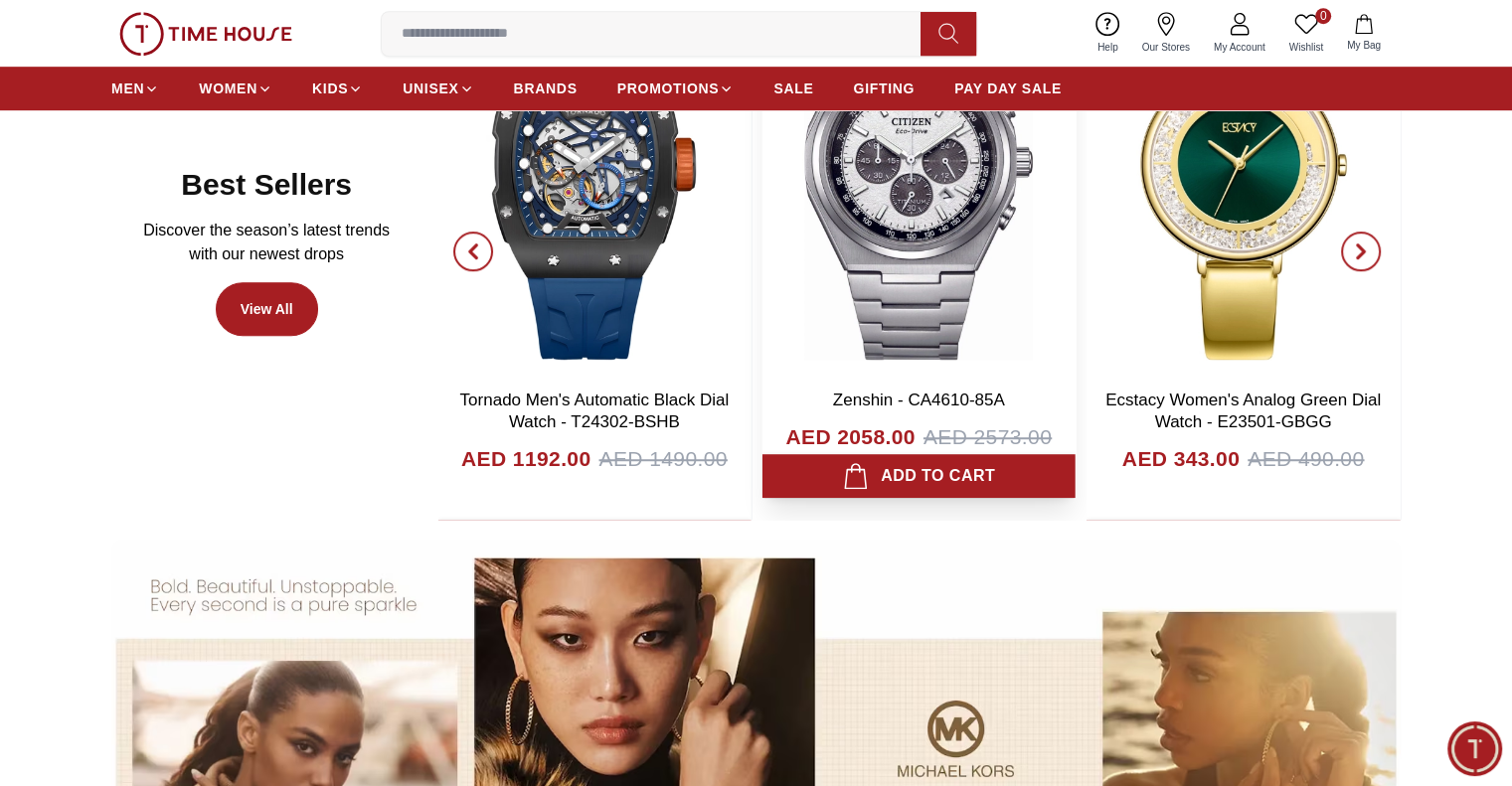 click on "Zenshin - CA4610-85A AED 2058.00 AED 2573.00" at bounding box center [919, 239] 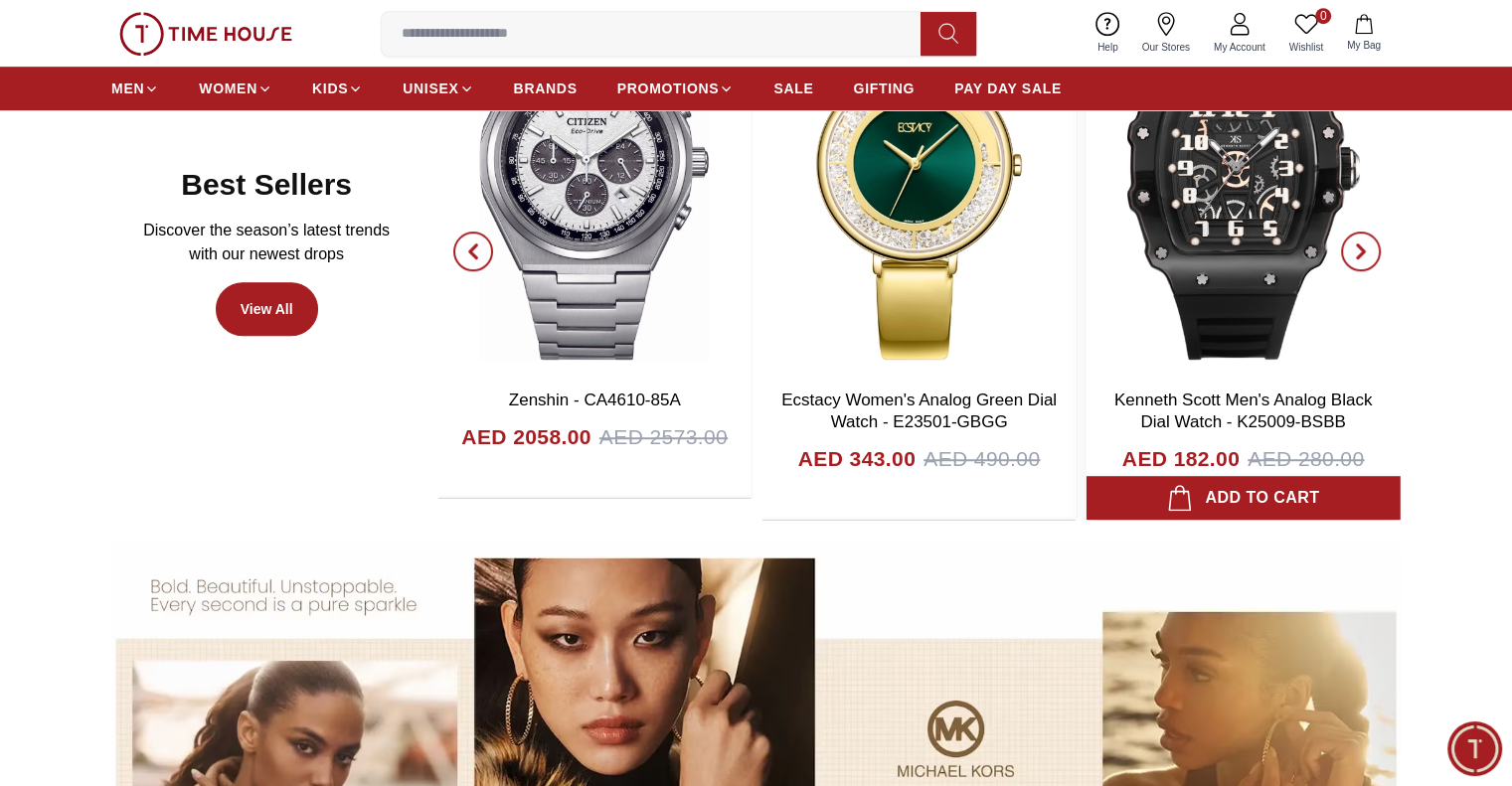 click on "Kenneth Scott Men's Analog Black Dial Watch - K25009-BSBB AED 182.00 AED 280.00" at bounding box center (1243, 449) 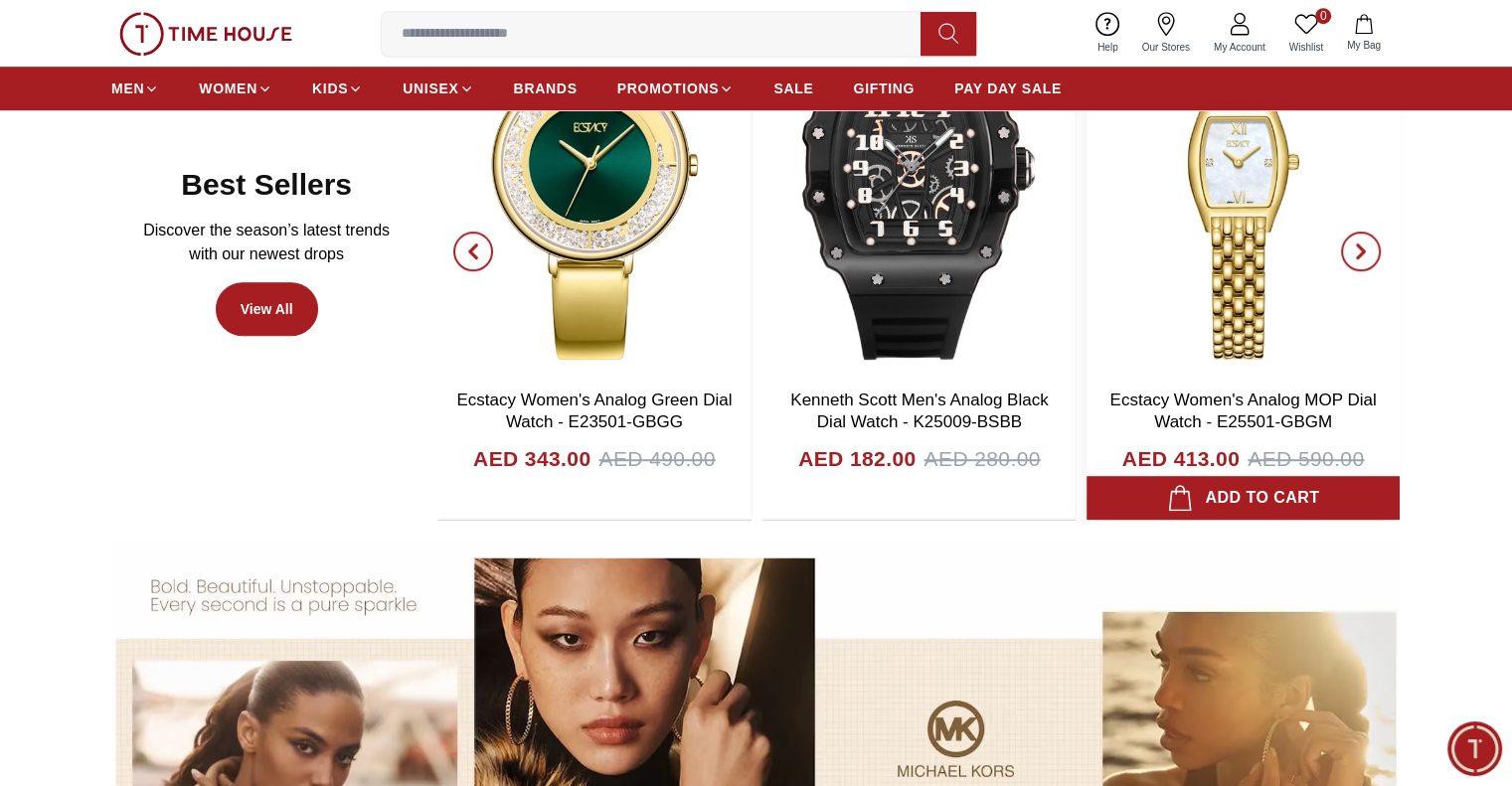 click on "Ecstacy Women's Analog MOP Dial Watch - E25501-GBGM AED 413.00 AED 590.00" at bounding box center [1243, 449] 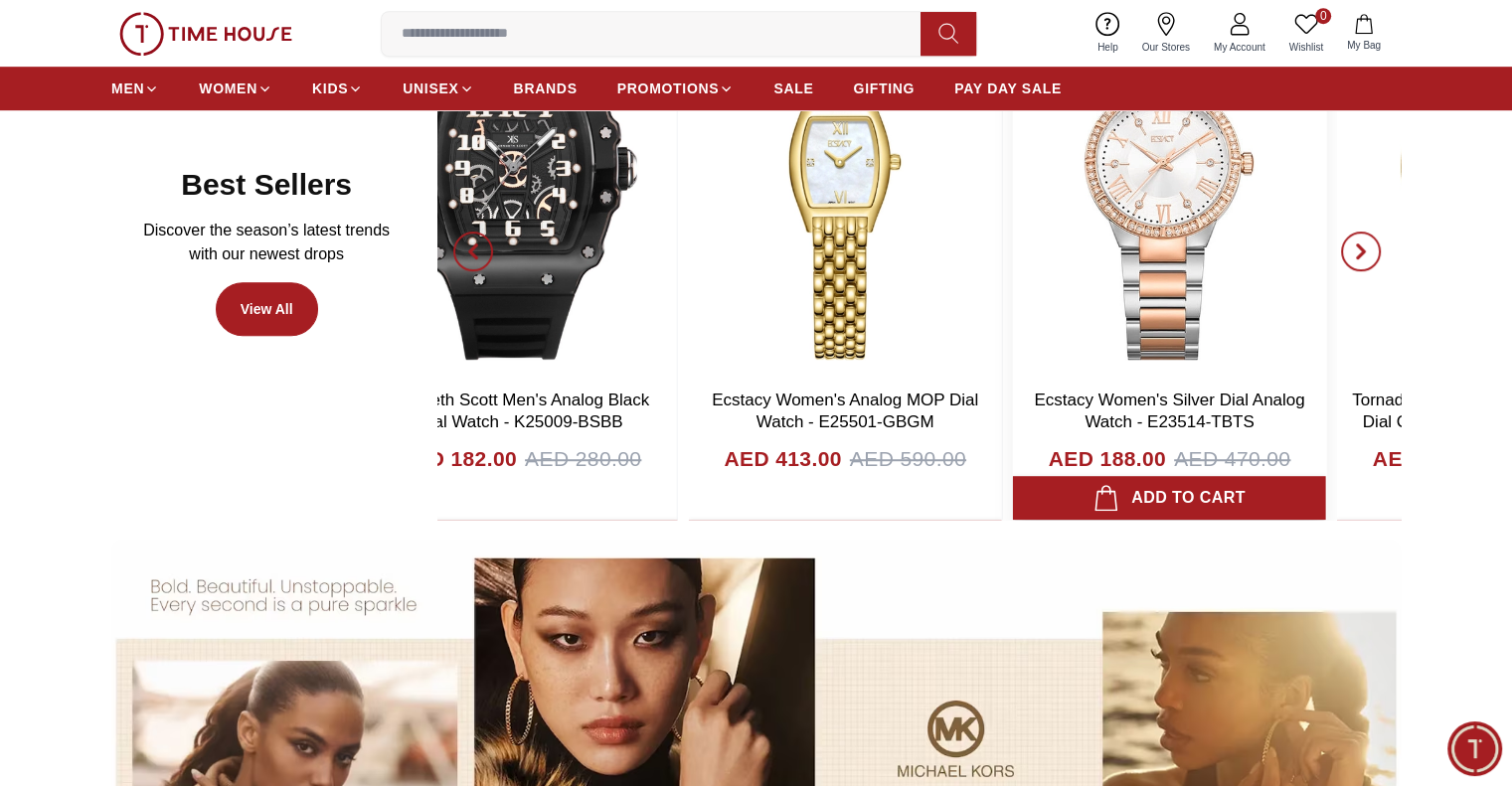 click on "Ecstacy Women's Silver Dial Analog Watch - E23514-TBTS AED 188.00 AED 470.00" at bounding box center (1168, 449) 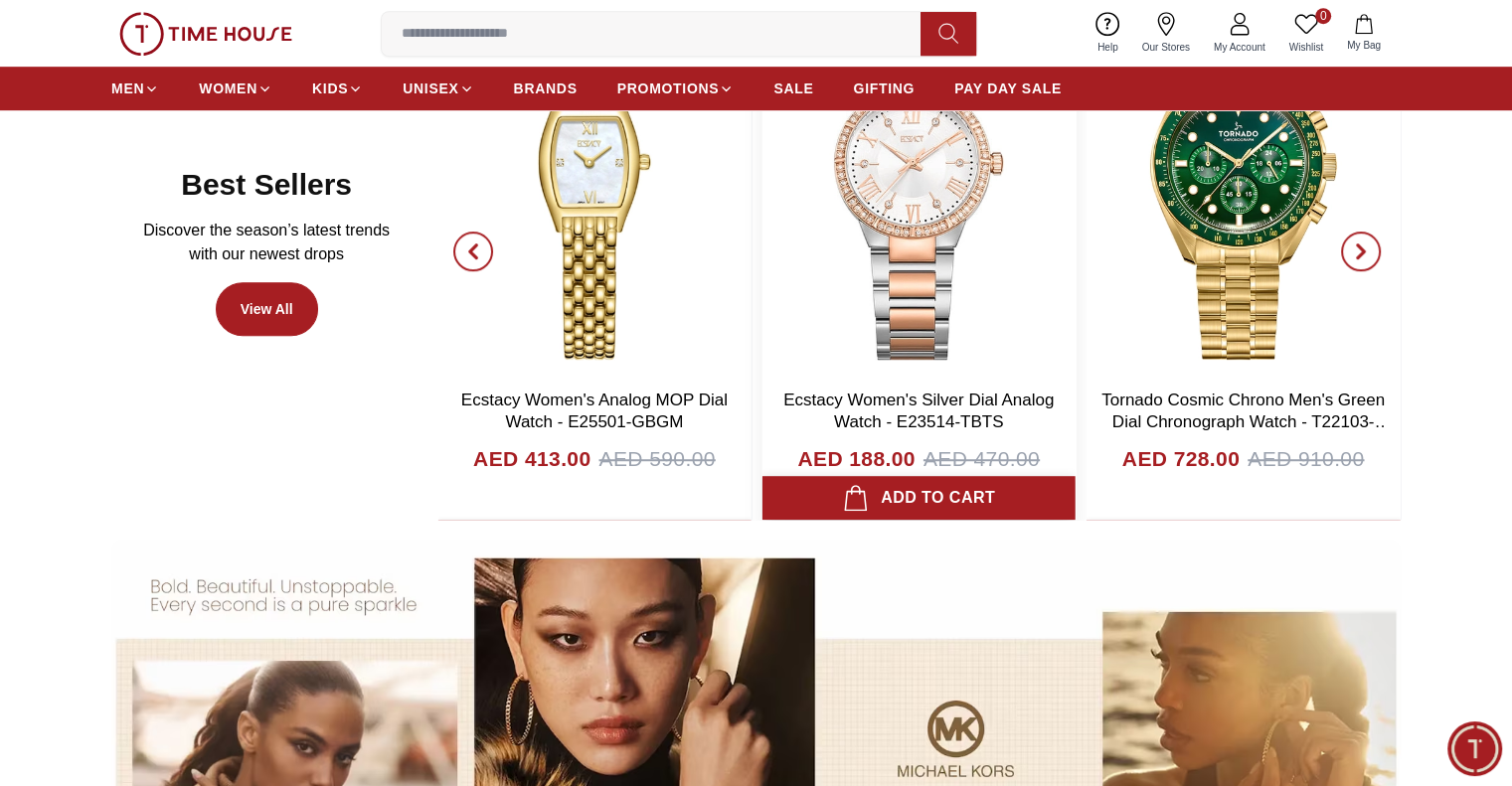 click on "Add to cart" at bounding box center (919, 498) 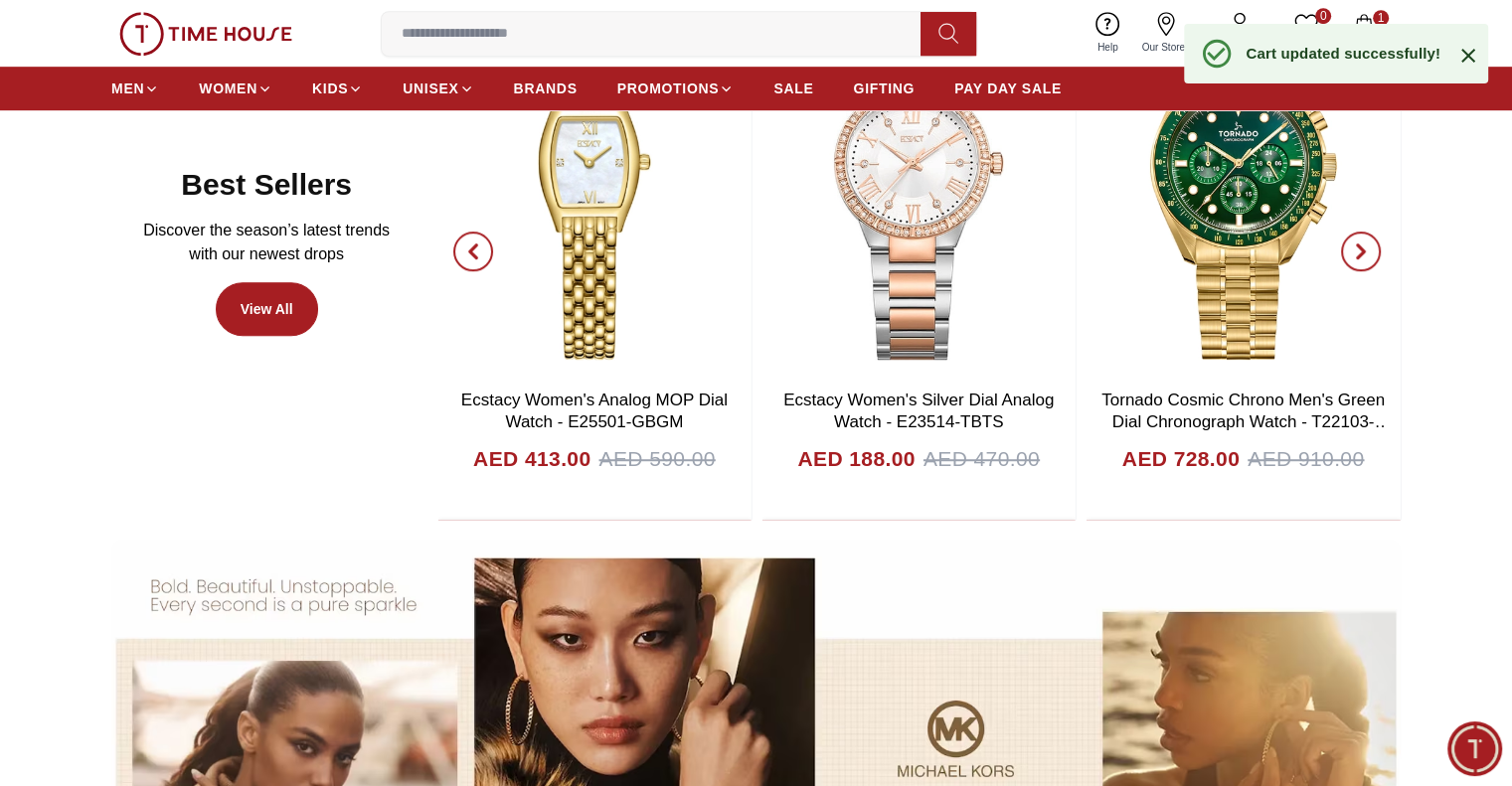 click 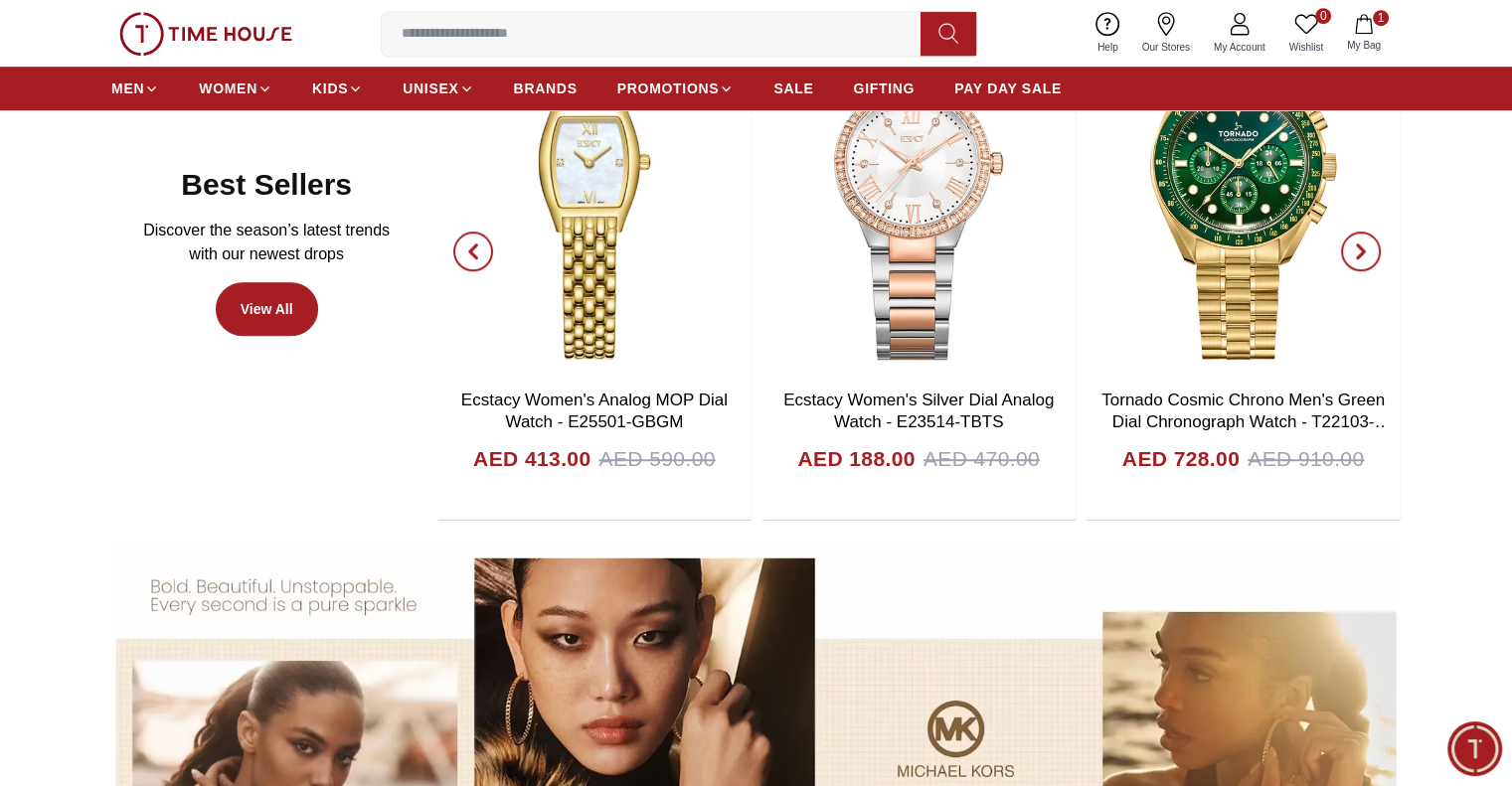 click on "1 My Bag" at bounding box center [1364, 33] 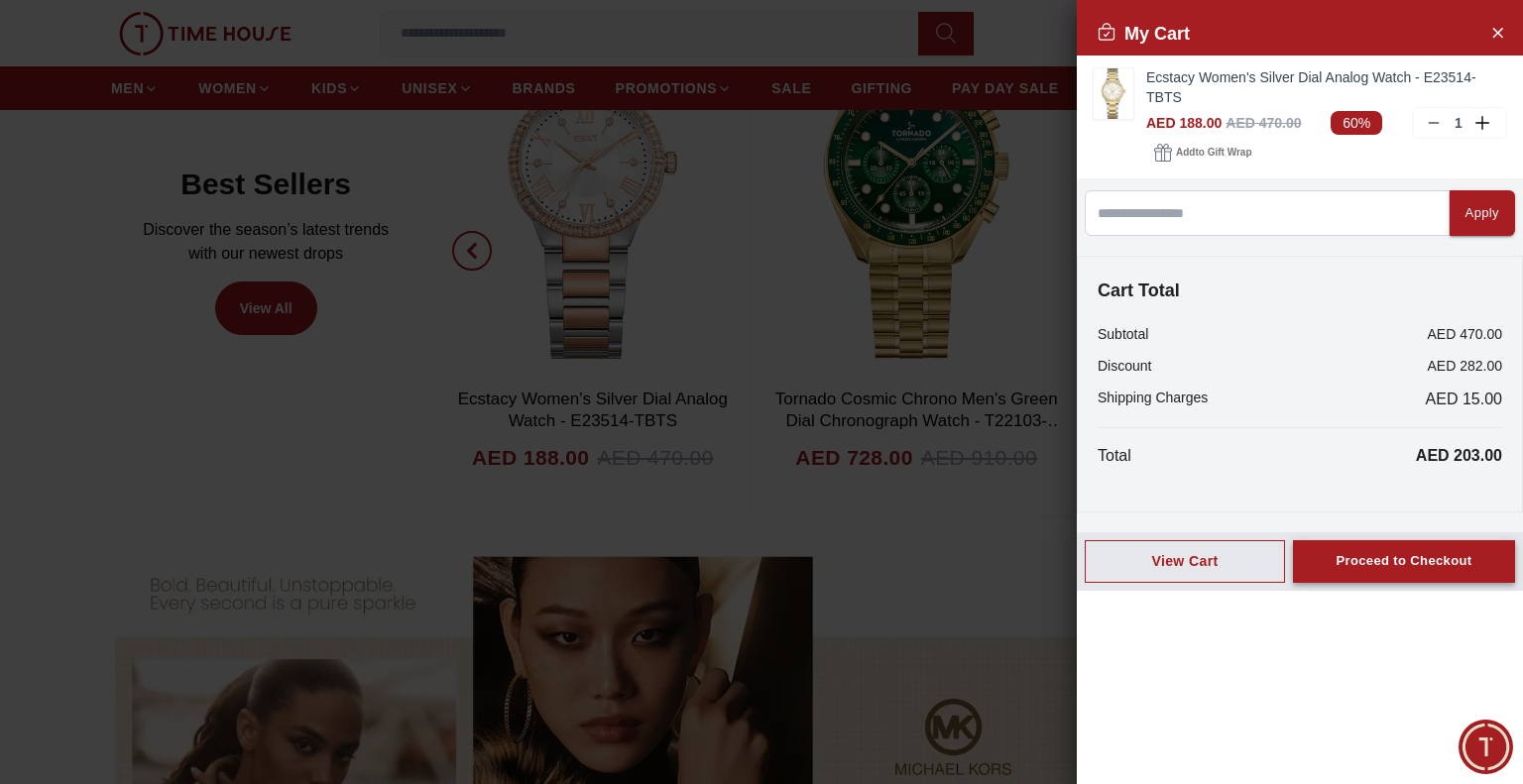 click on "Proceed to Checkout" at bounding box center [1403, 561] 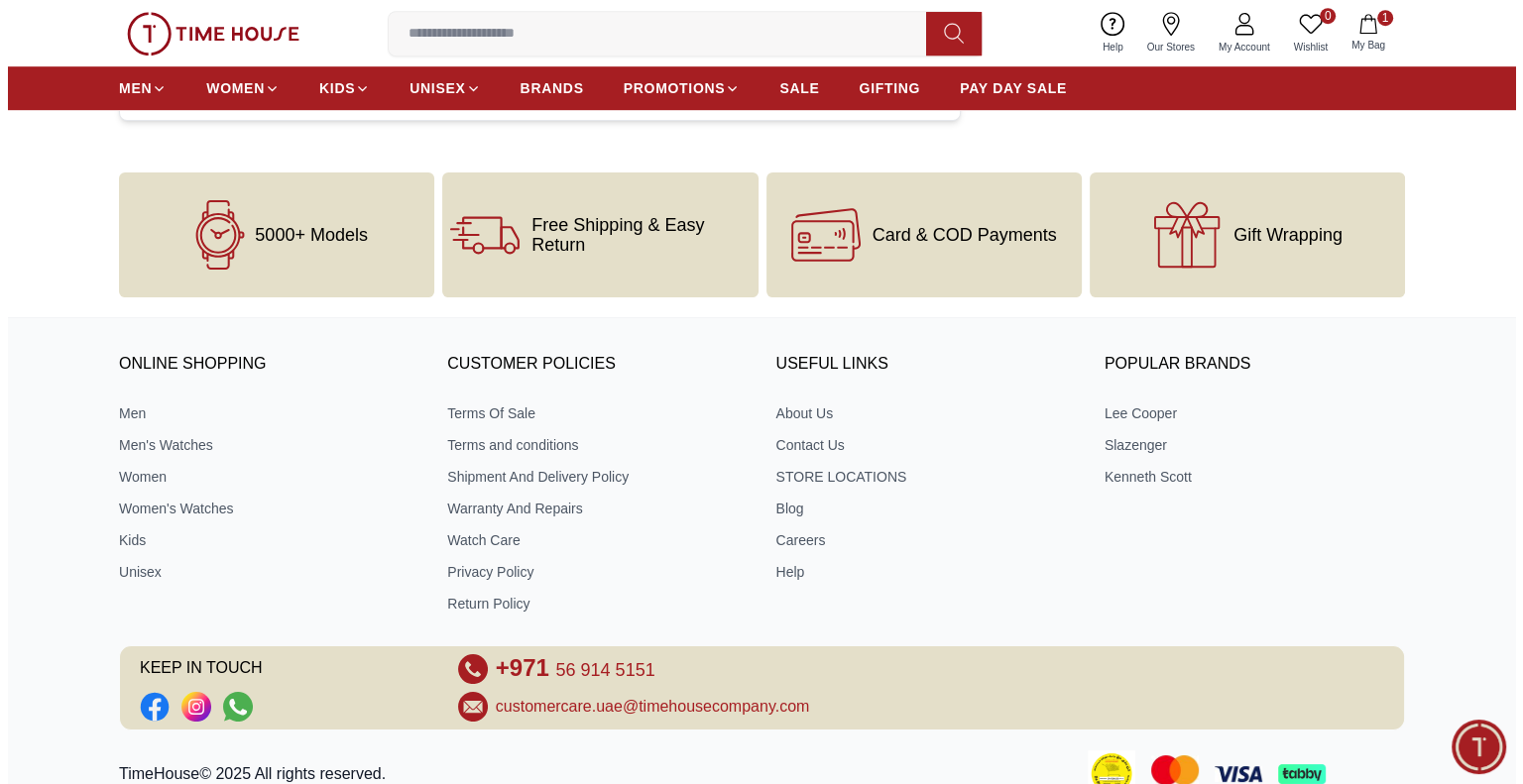 scroll, scrollTop: 0, scrollLeft: 0, axis: both 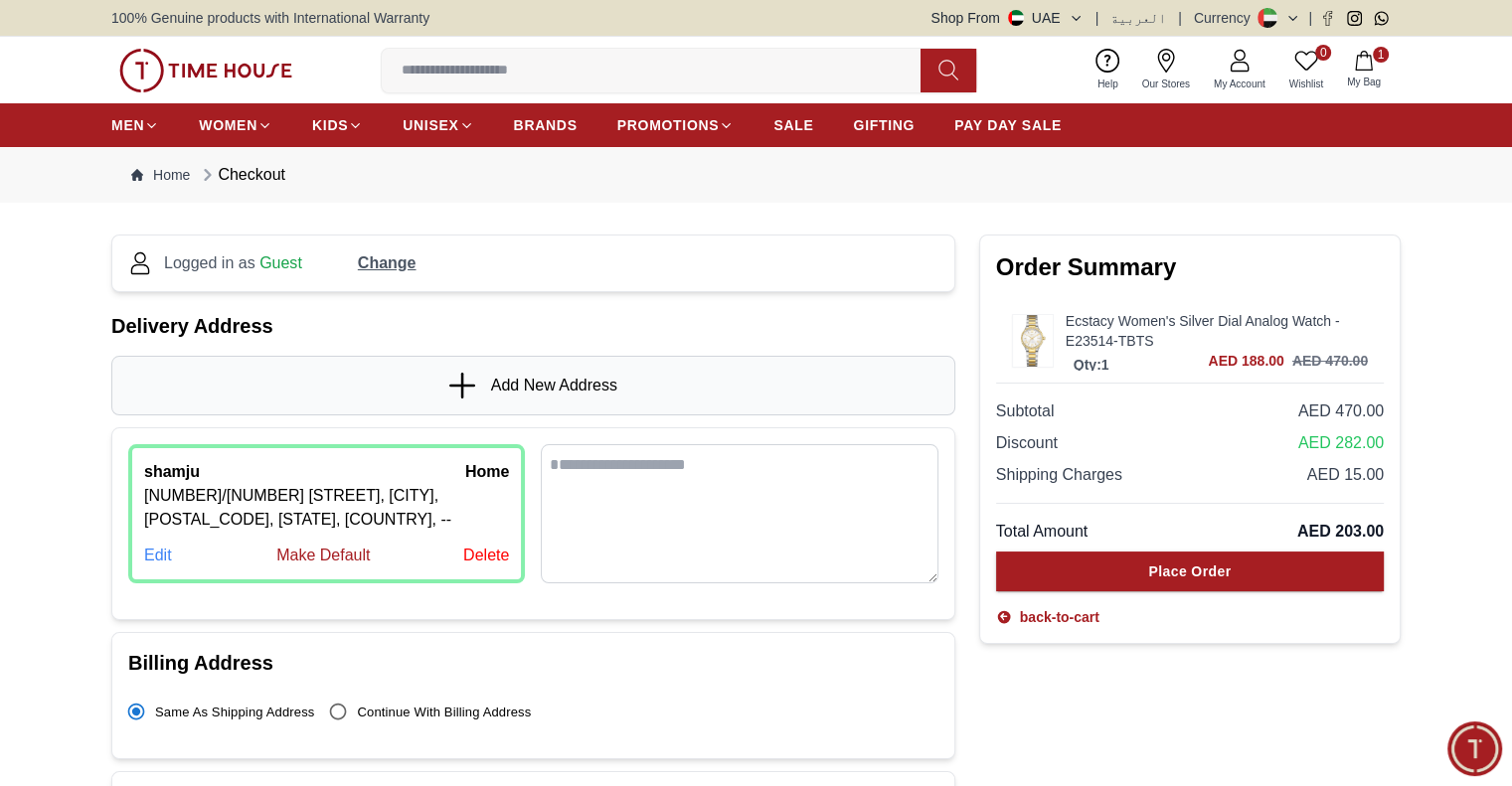 click on "Change" at bounding box center [387, 263] 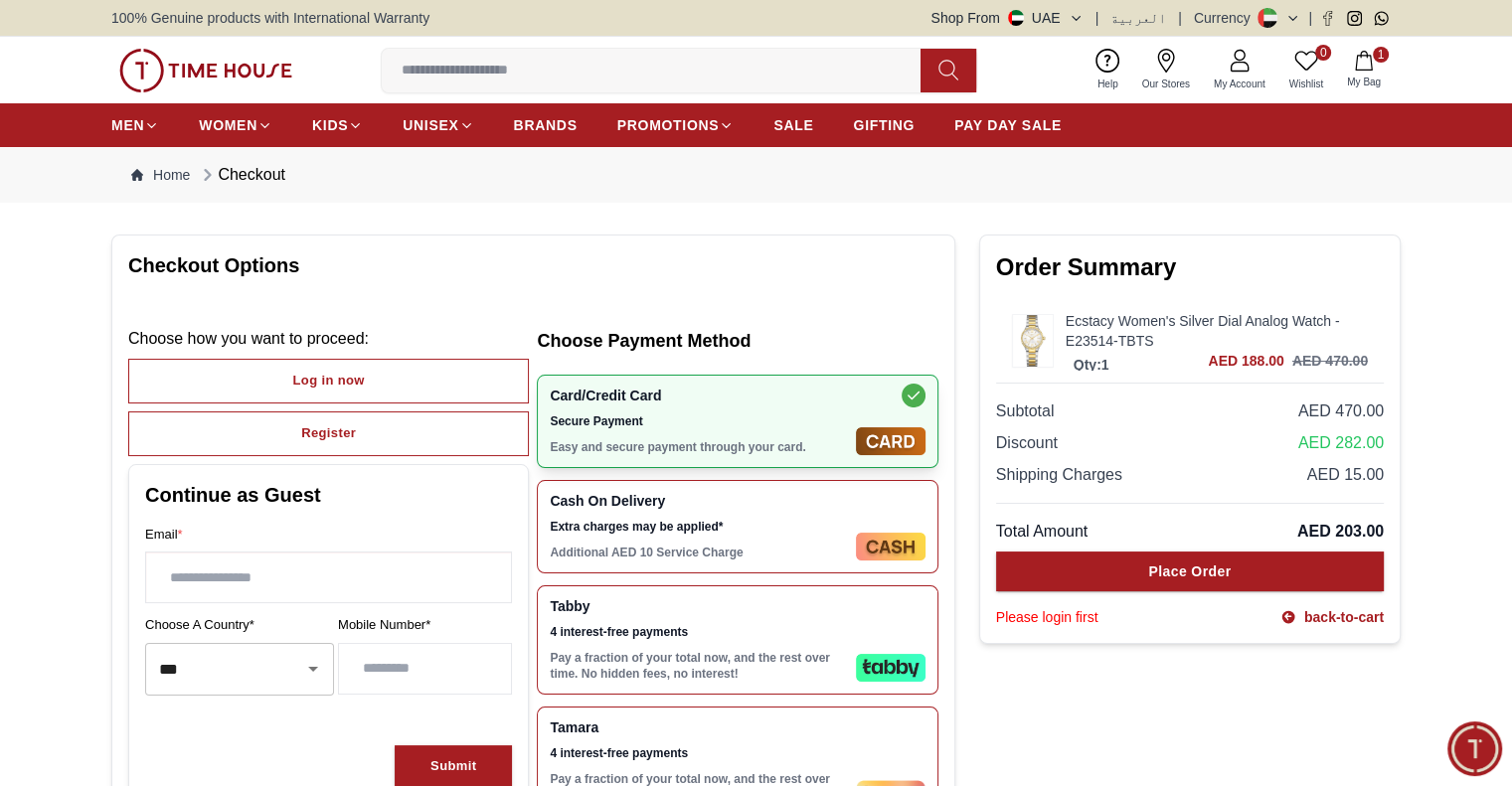 click at bounding box center (328, 577) 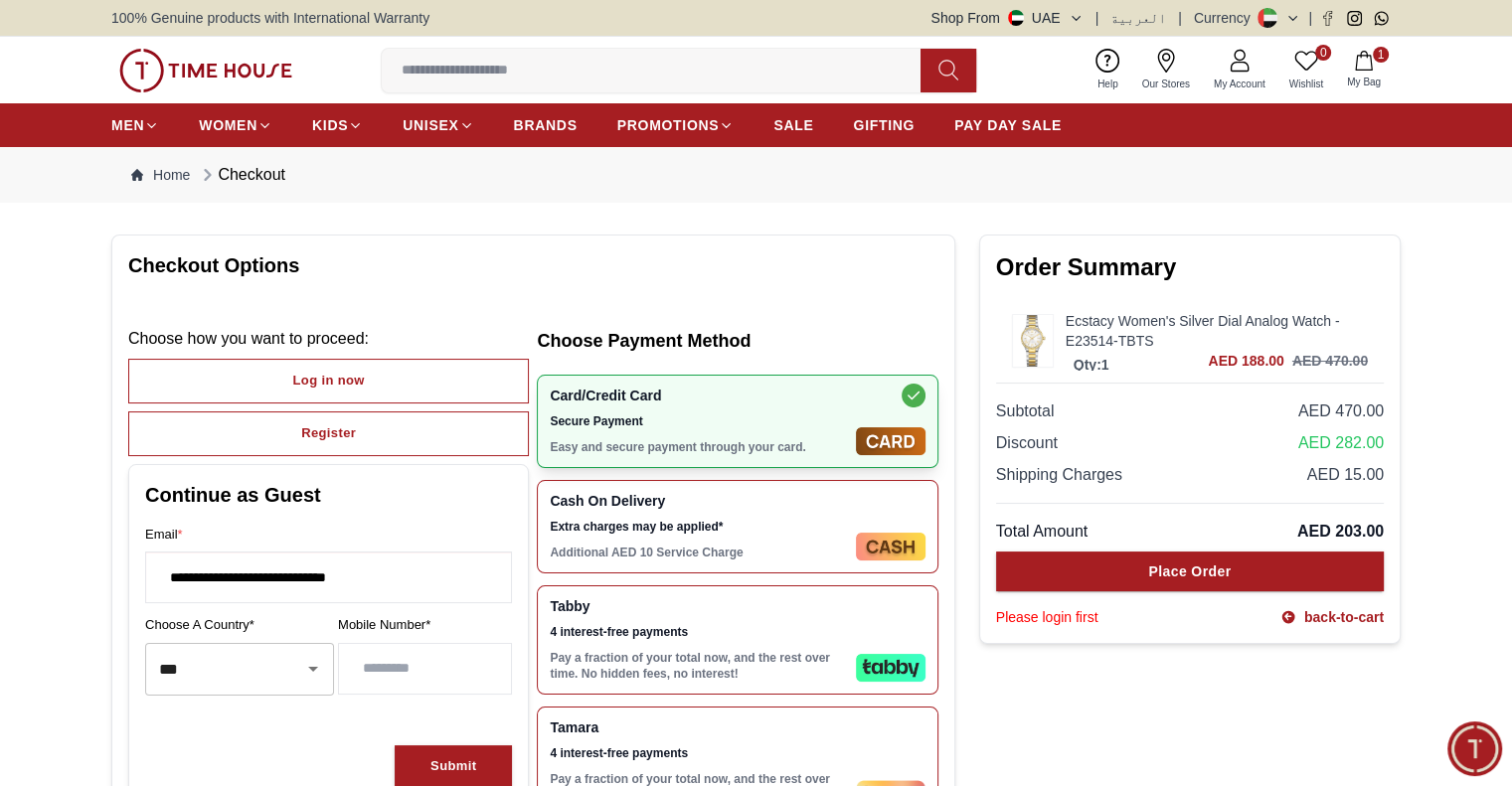 type on "**********" 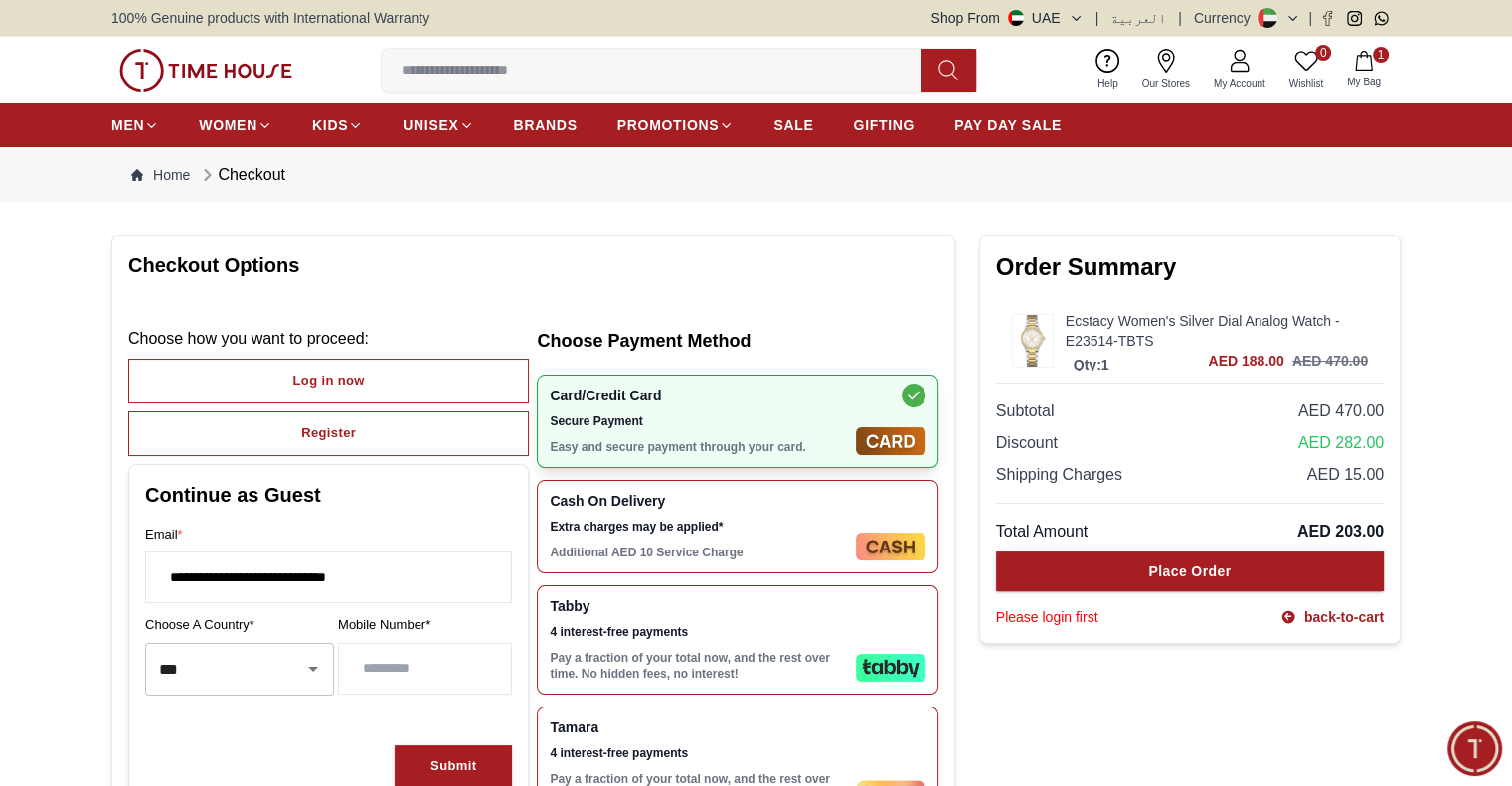 click at bounding box center [424, 669] 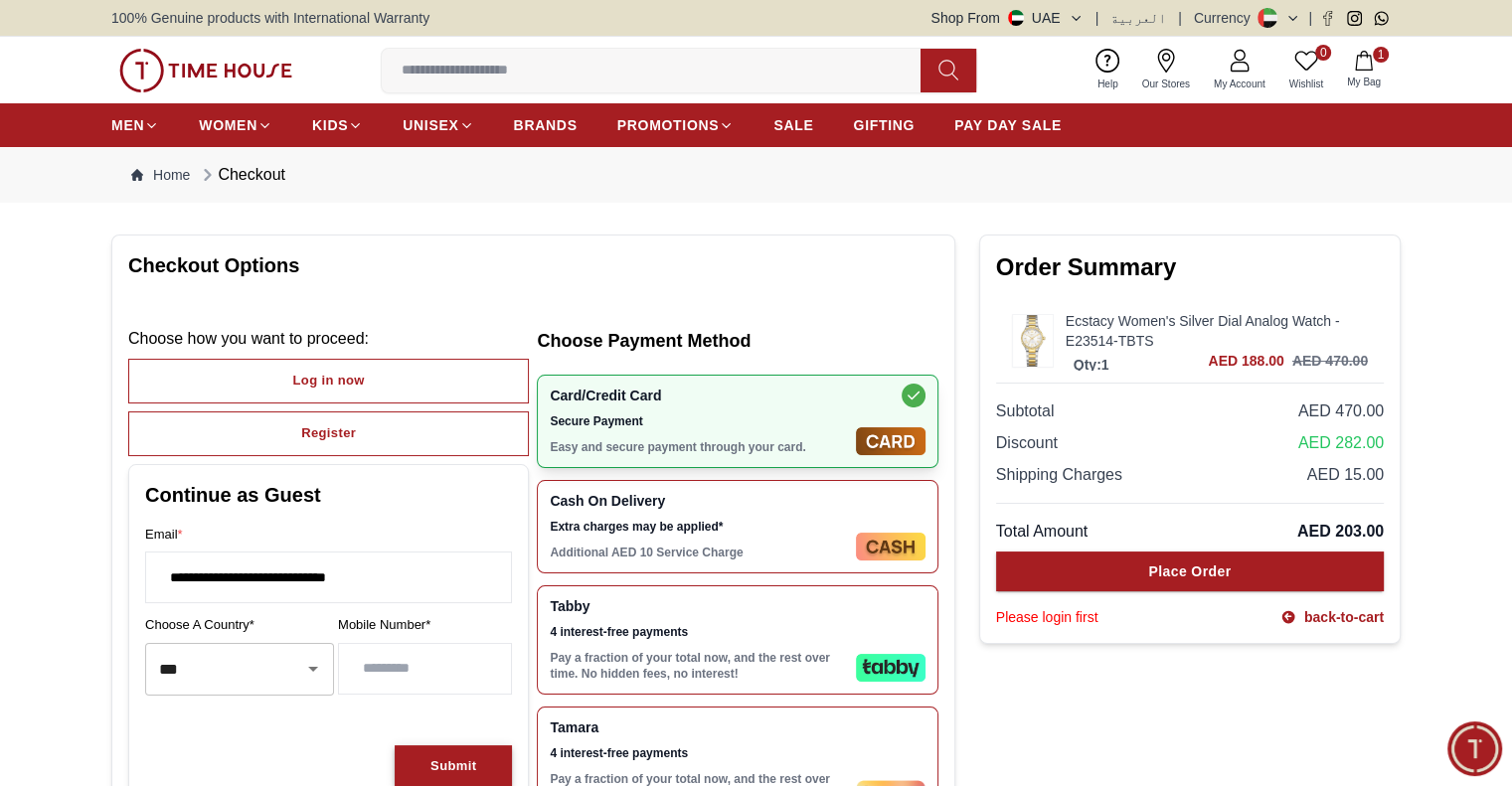 type on "**********" 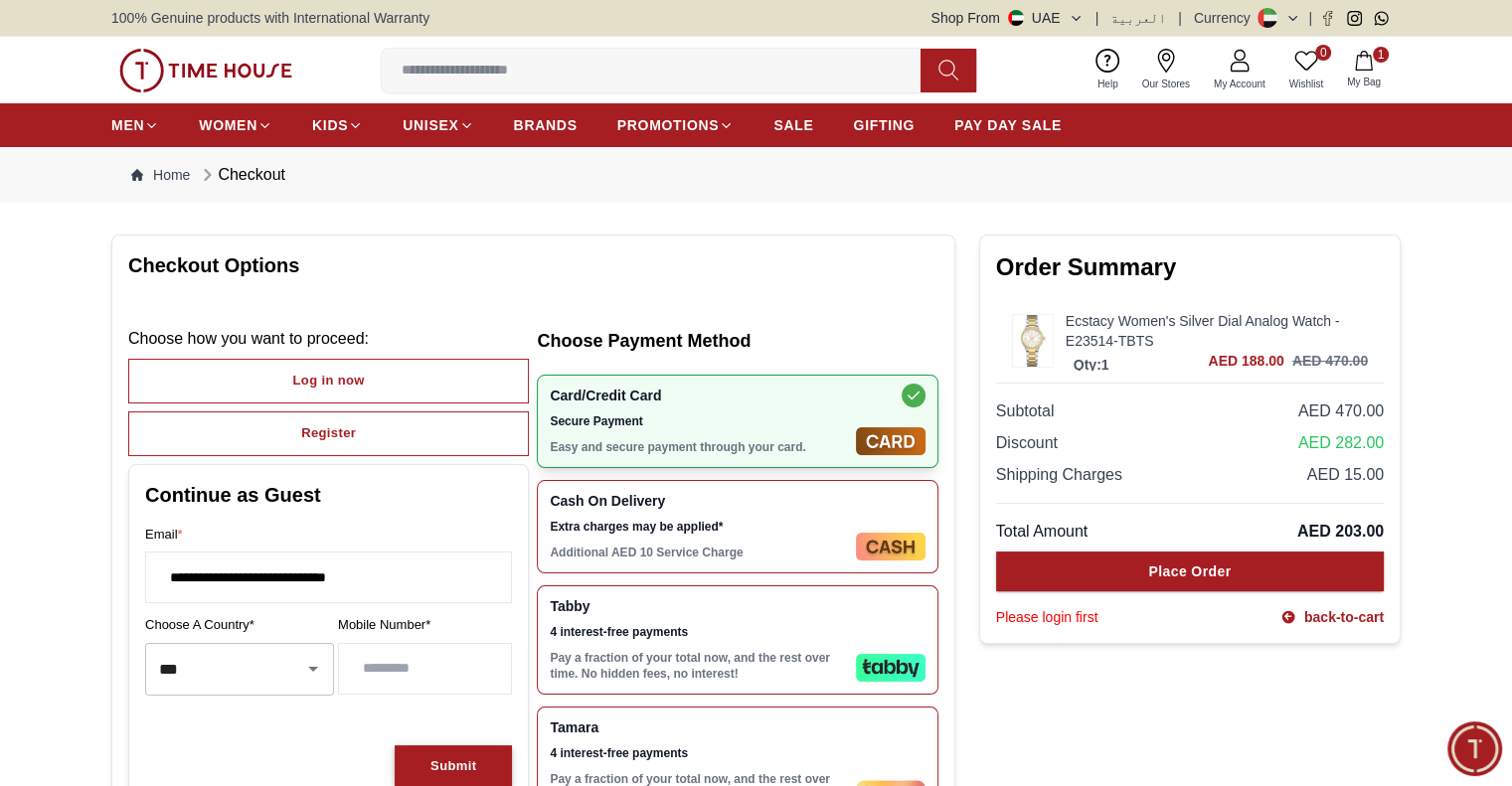 click on "Submit" at bounding box center (453, 766) 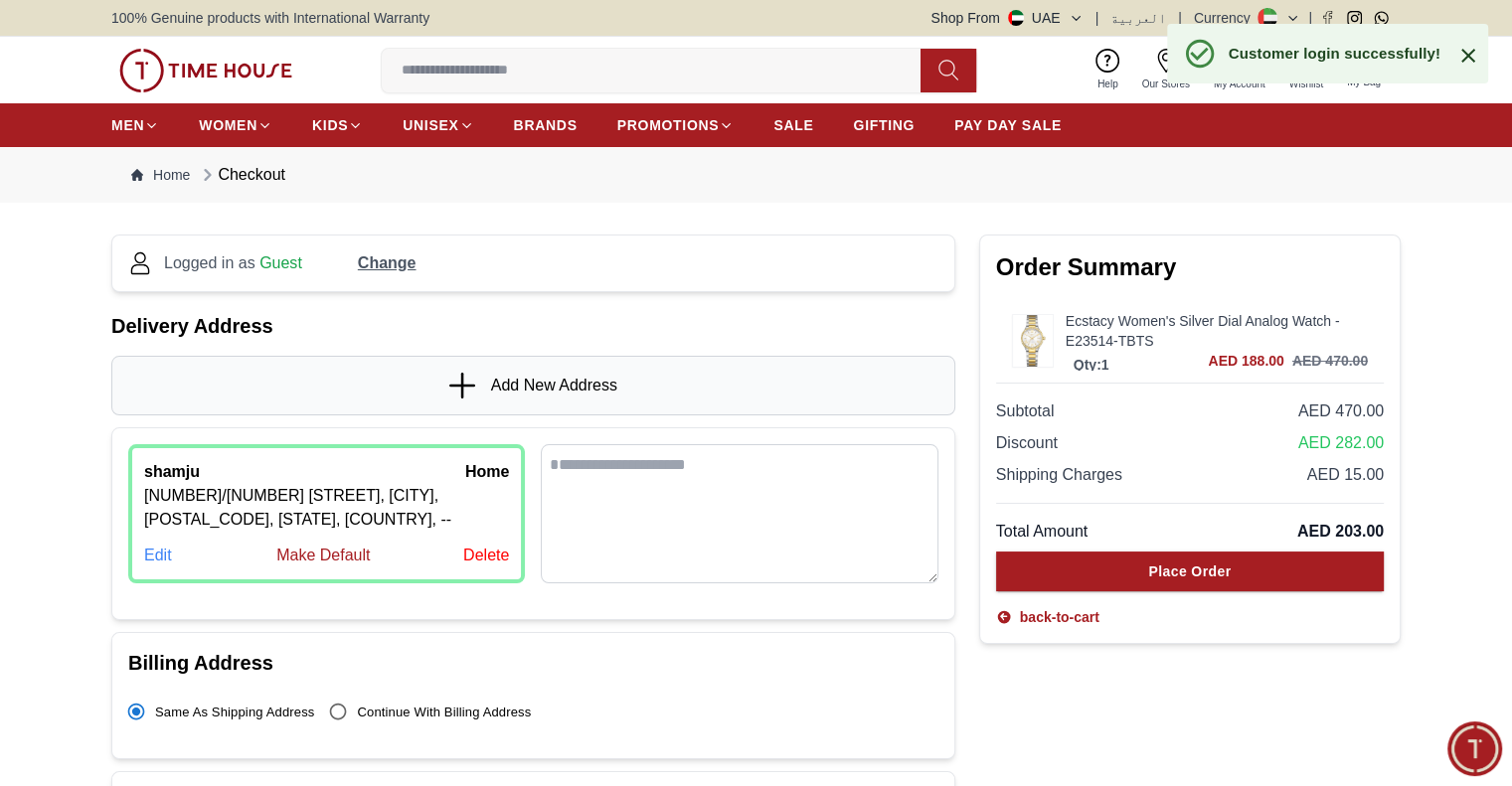 click on "Edit" at bounding box center [158, 555] 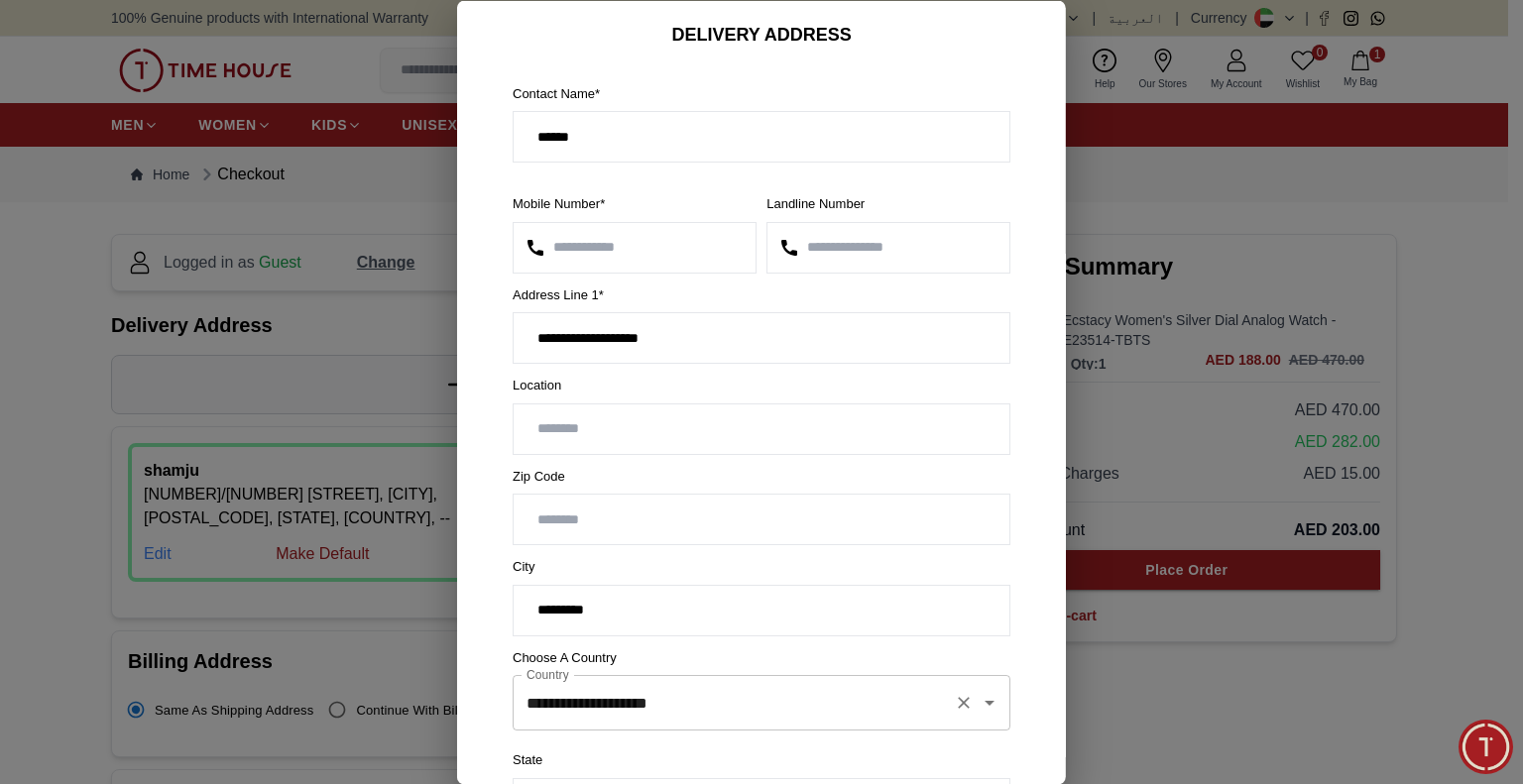 click on "**********" at bounding box center (734, 703) 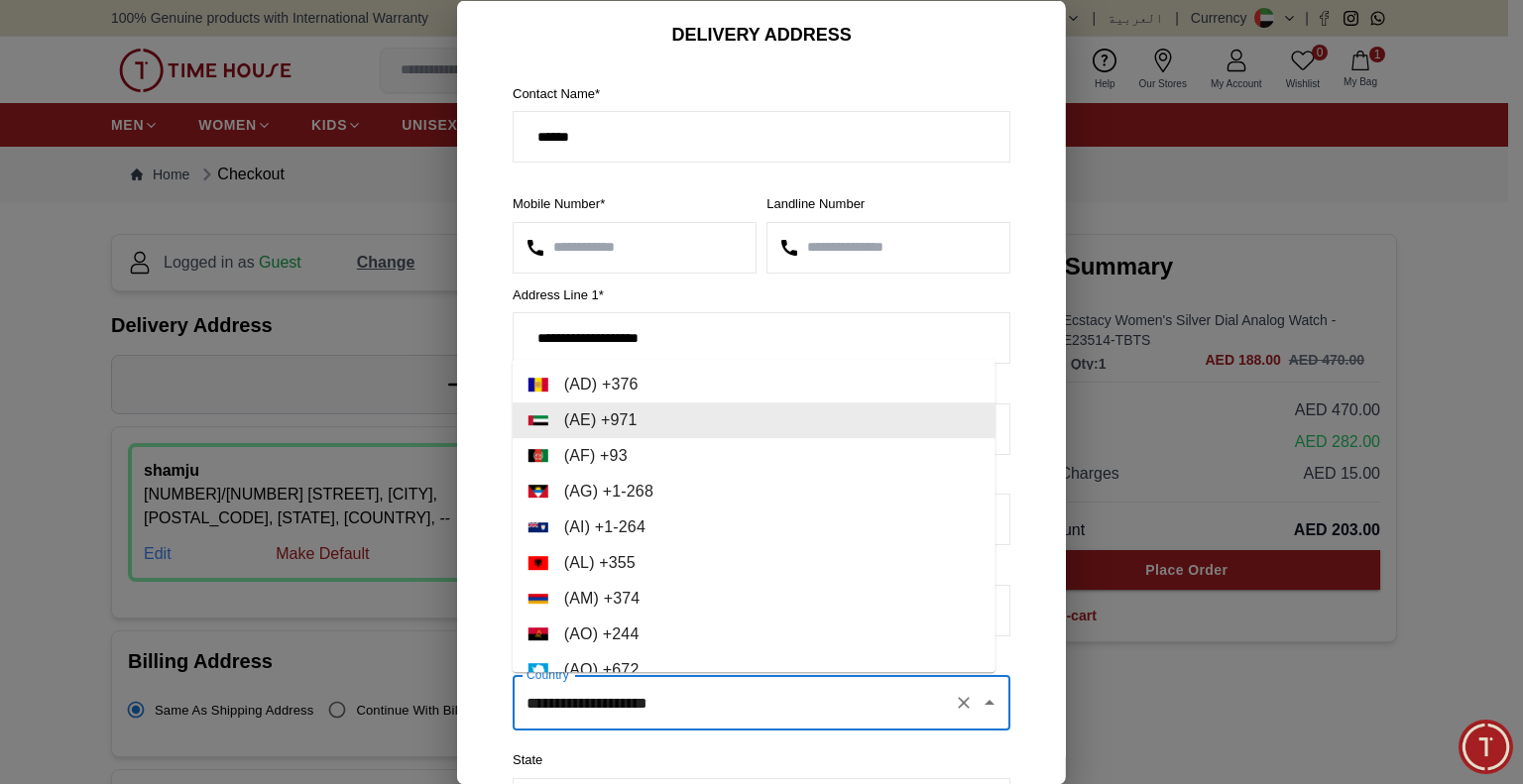 click 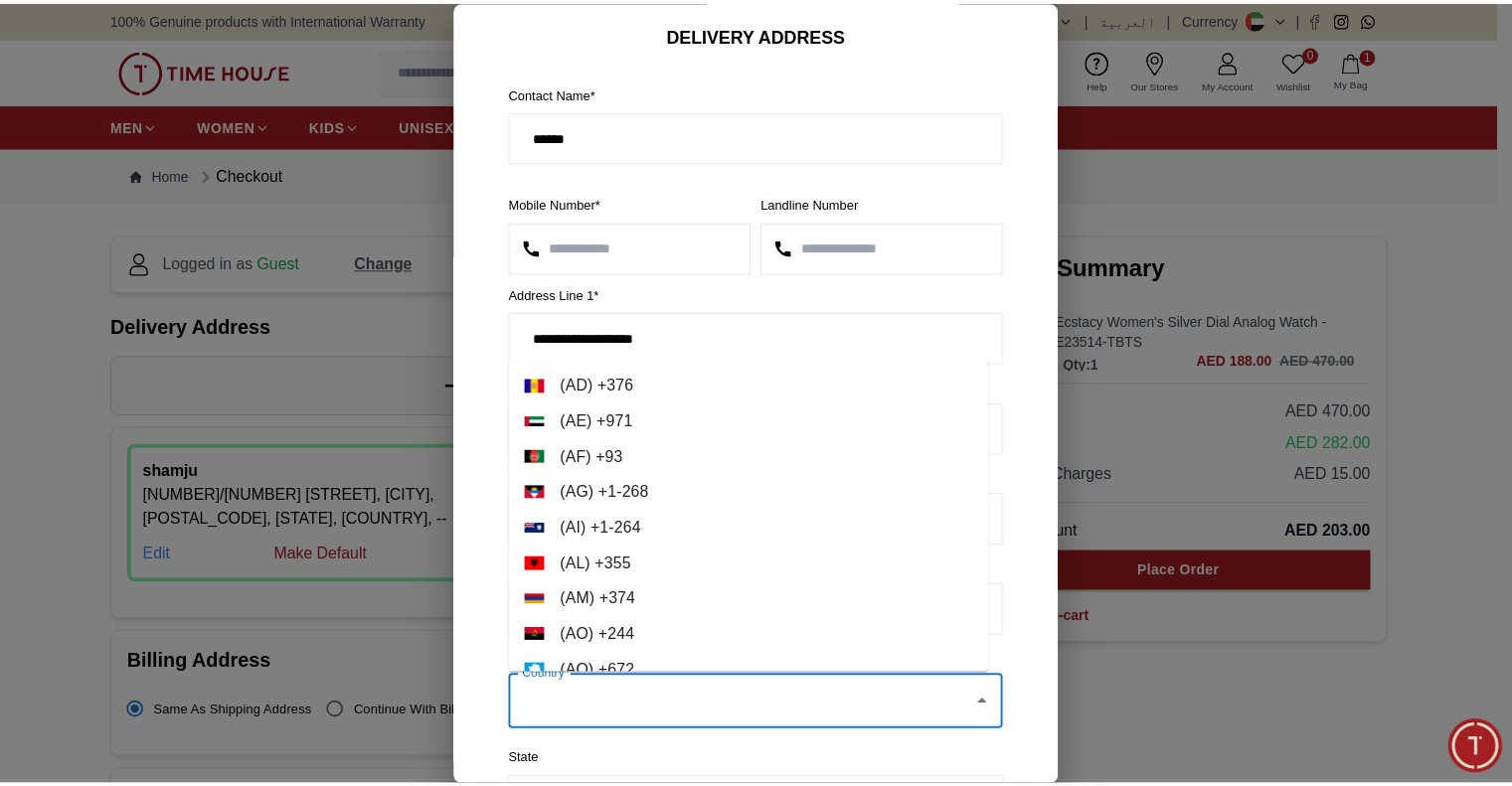 scroll, scrollTop: 255, scrollLeft: 0, axis: vertical 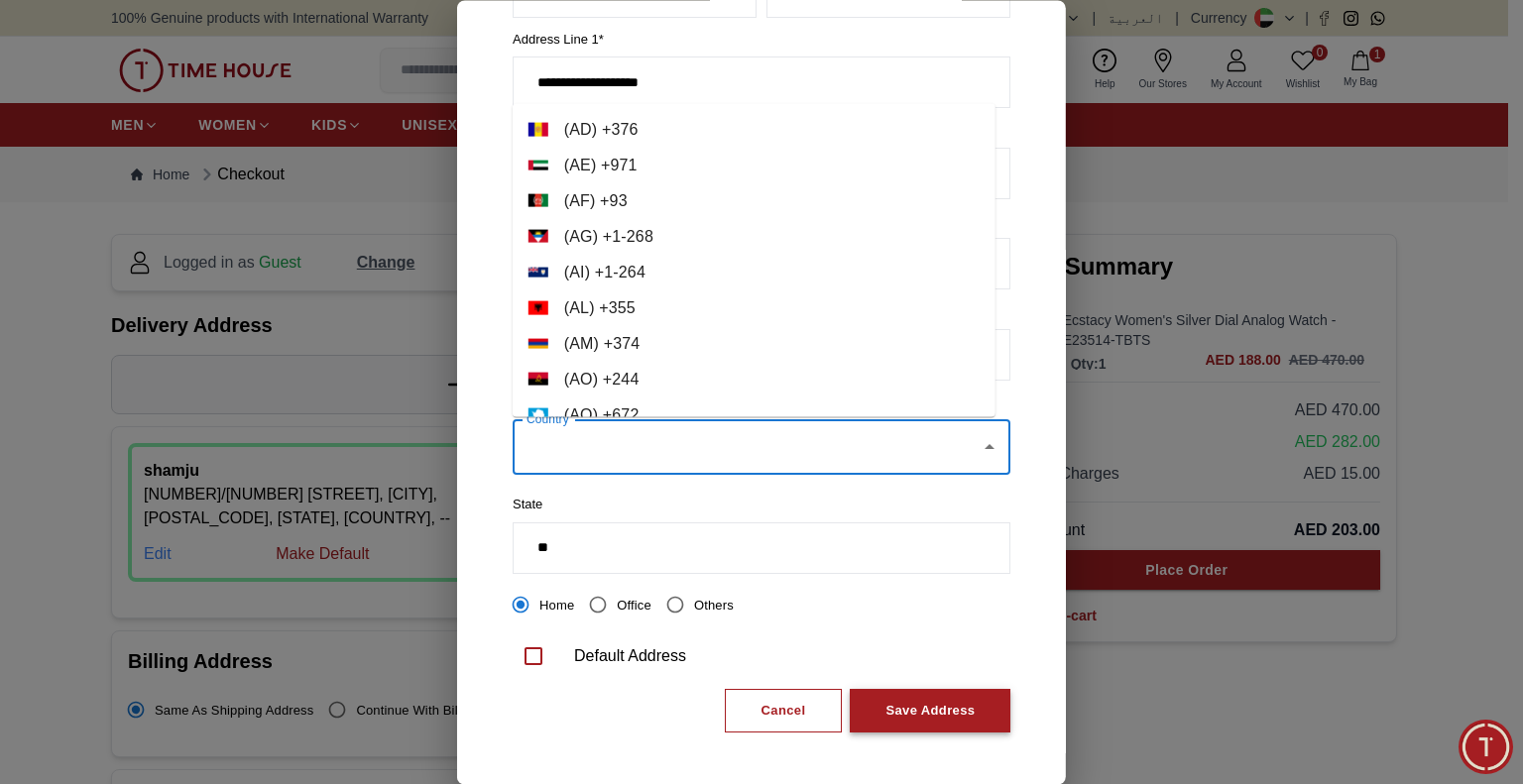 click on "Save Address" at bounding box center (930, 711) 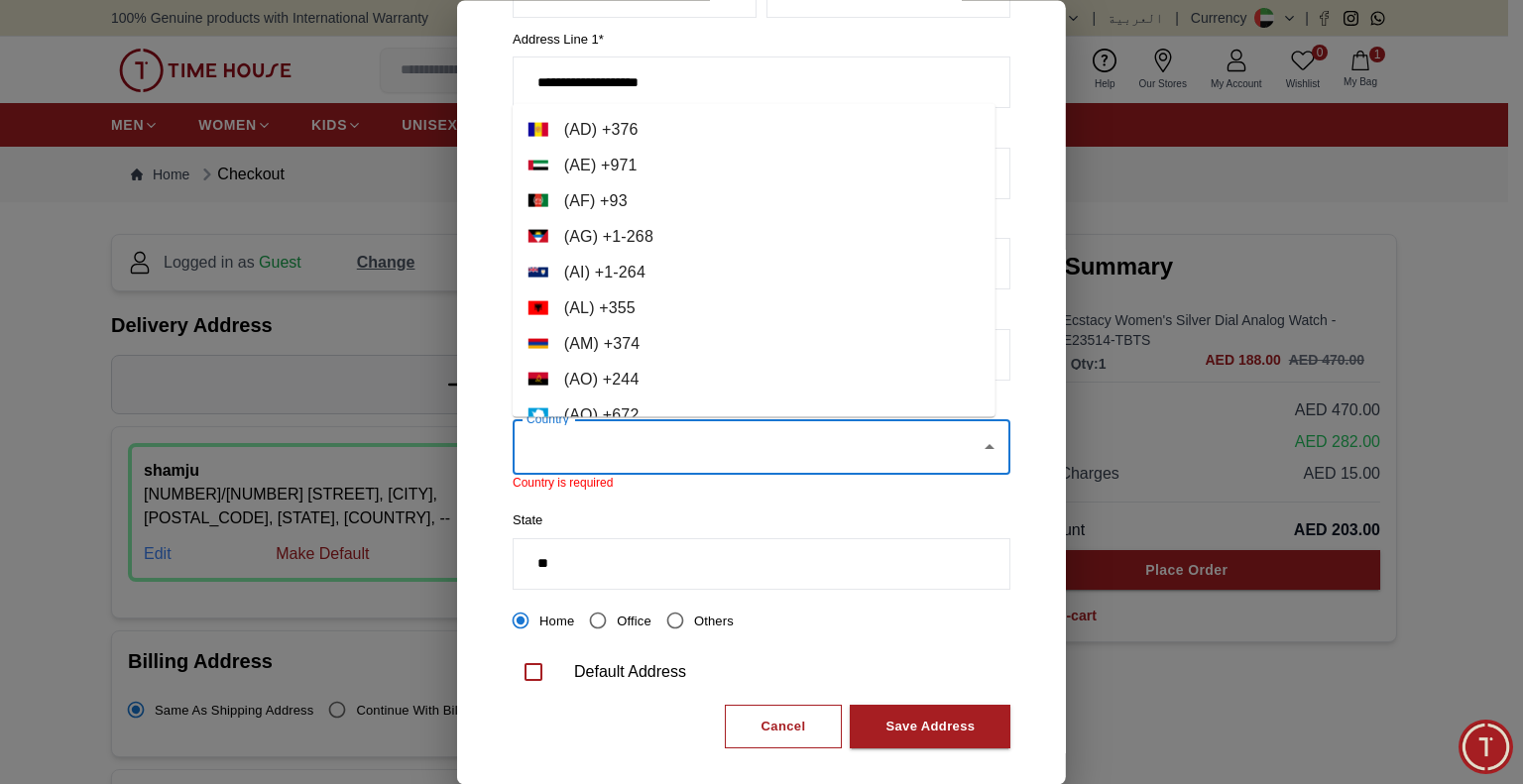 click on "Country" at bounding box center (747, 448) 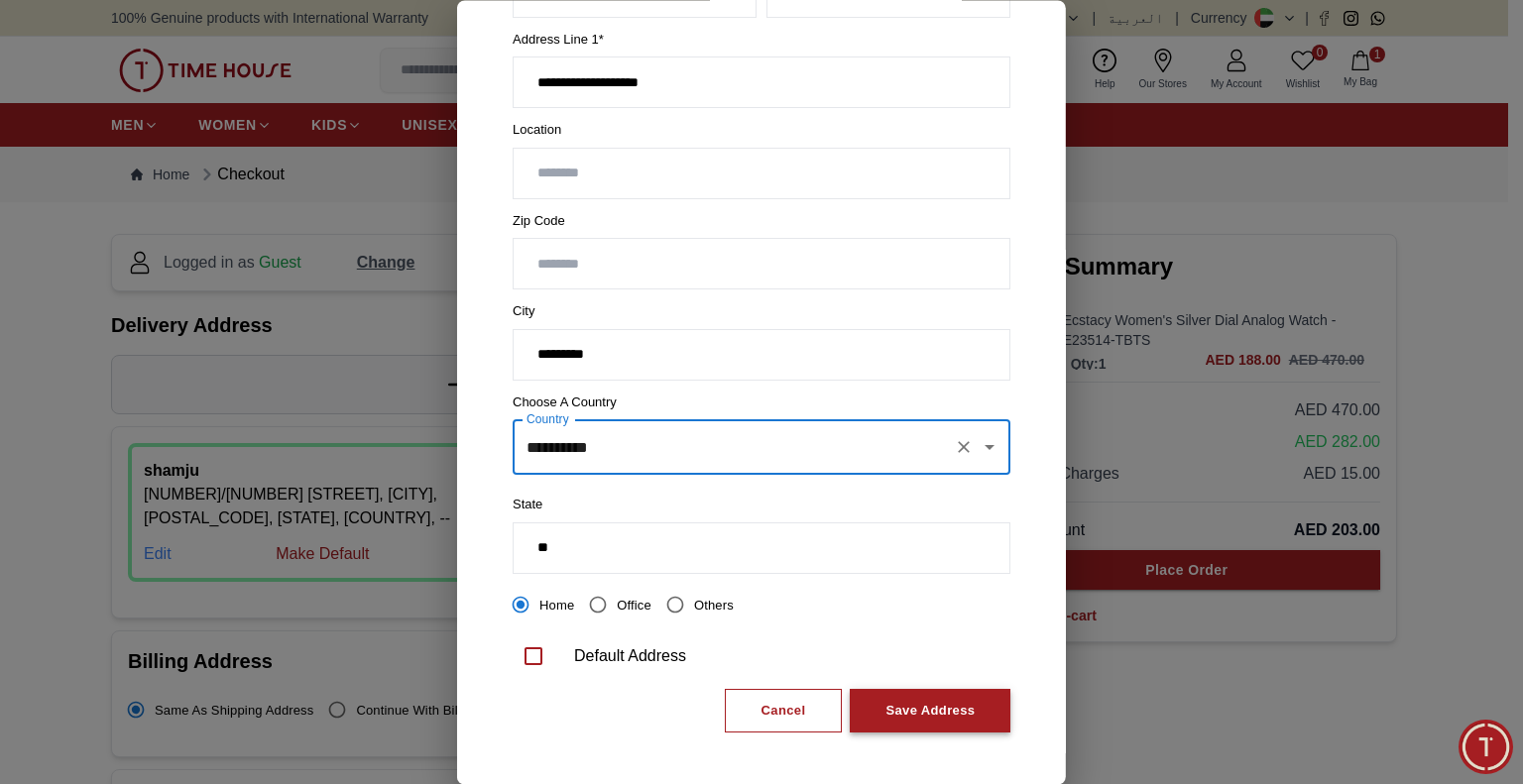 click on "Save Address" at bounding box center (930, 711) 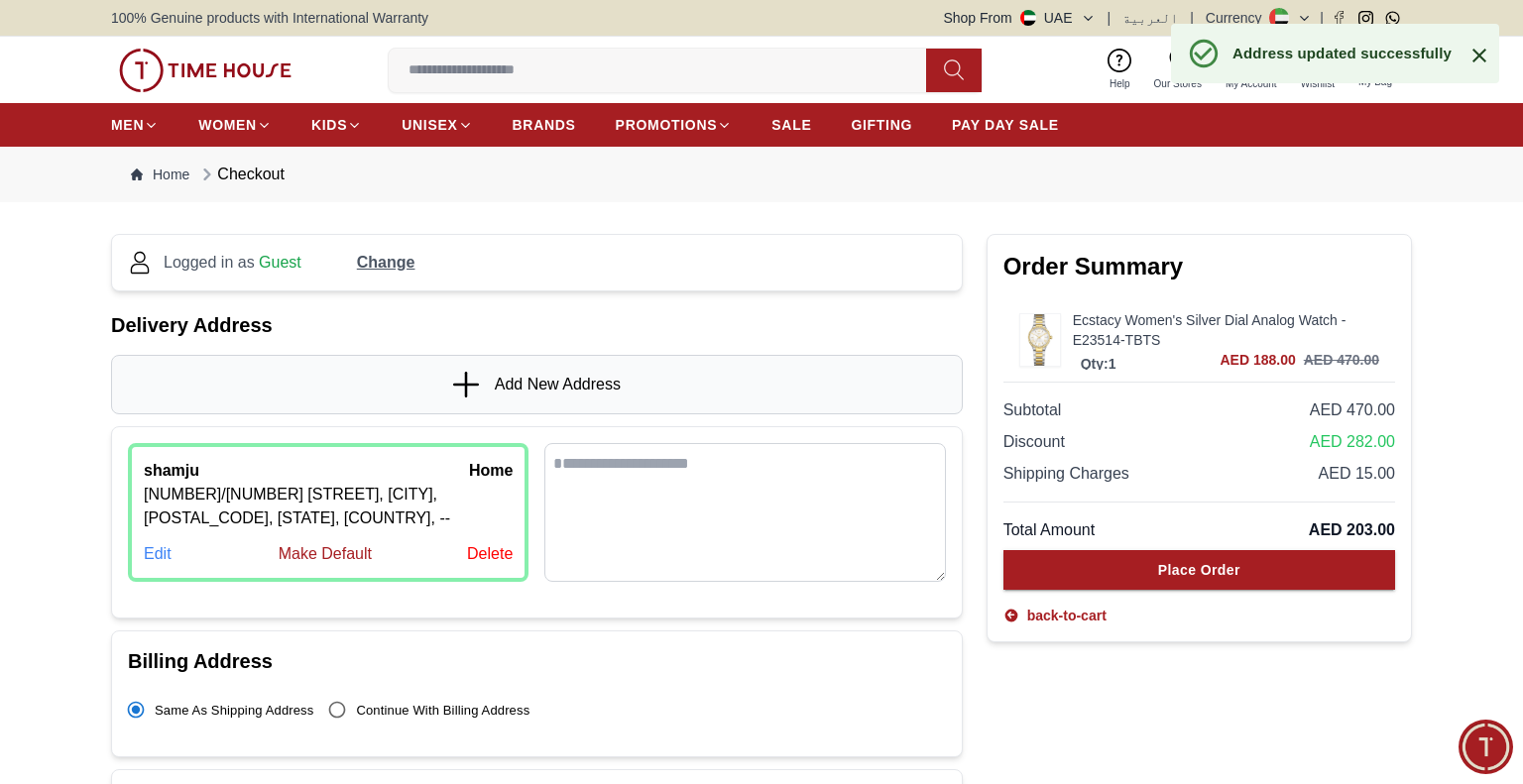 scroll, scrollTop: 0, scrollLeft: 0, axis: both 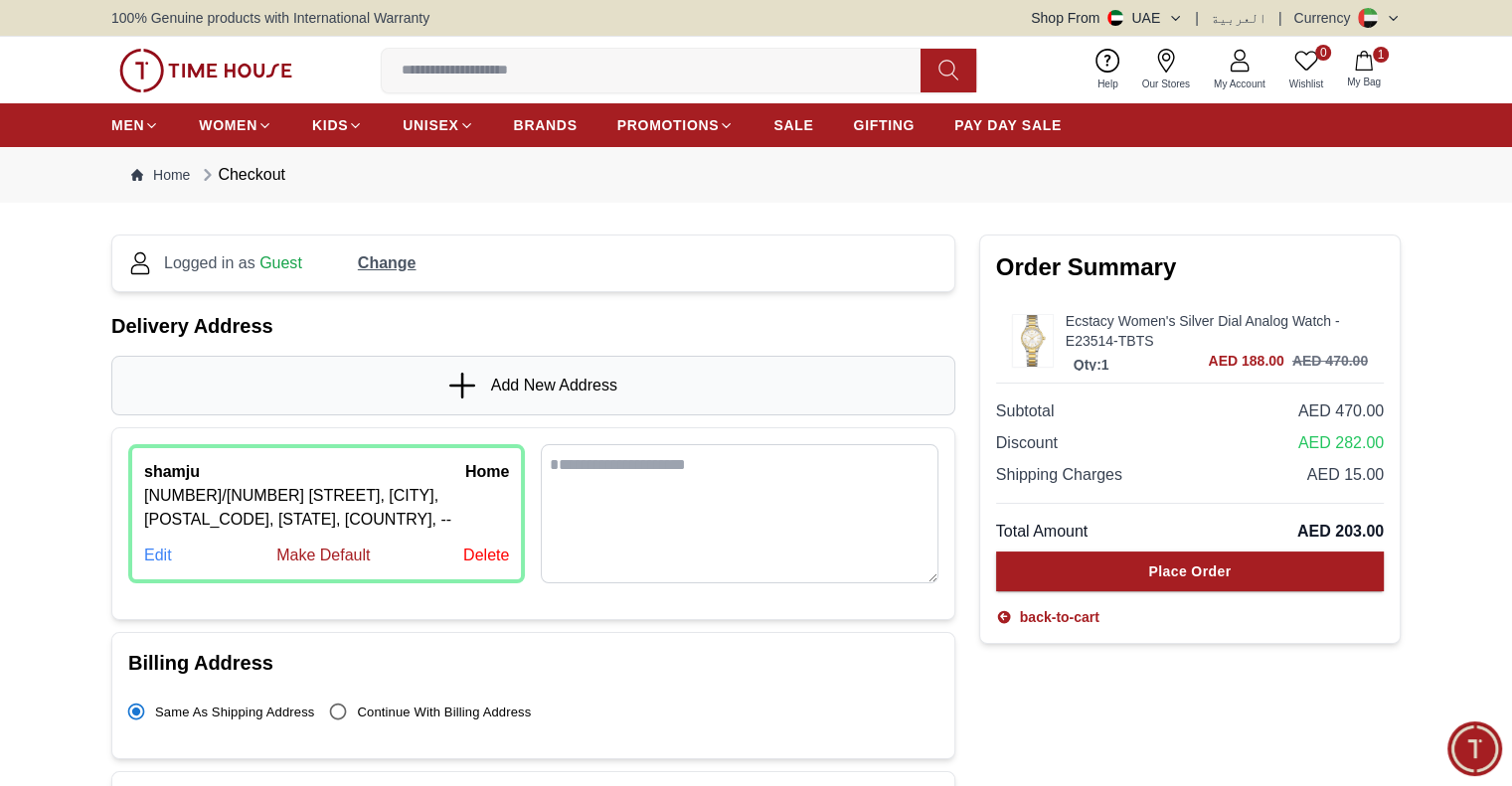 click on "Edit" at bounding box center (158, 555) 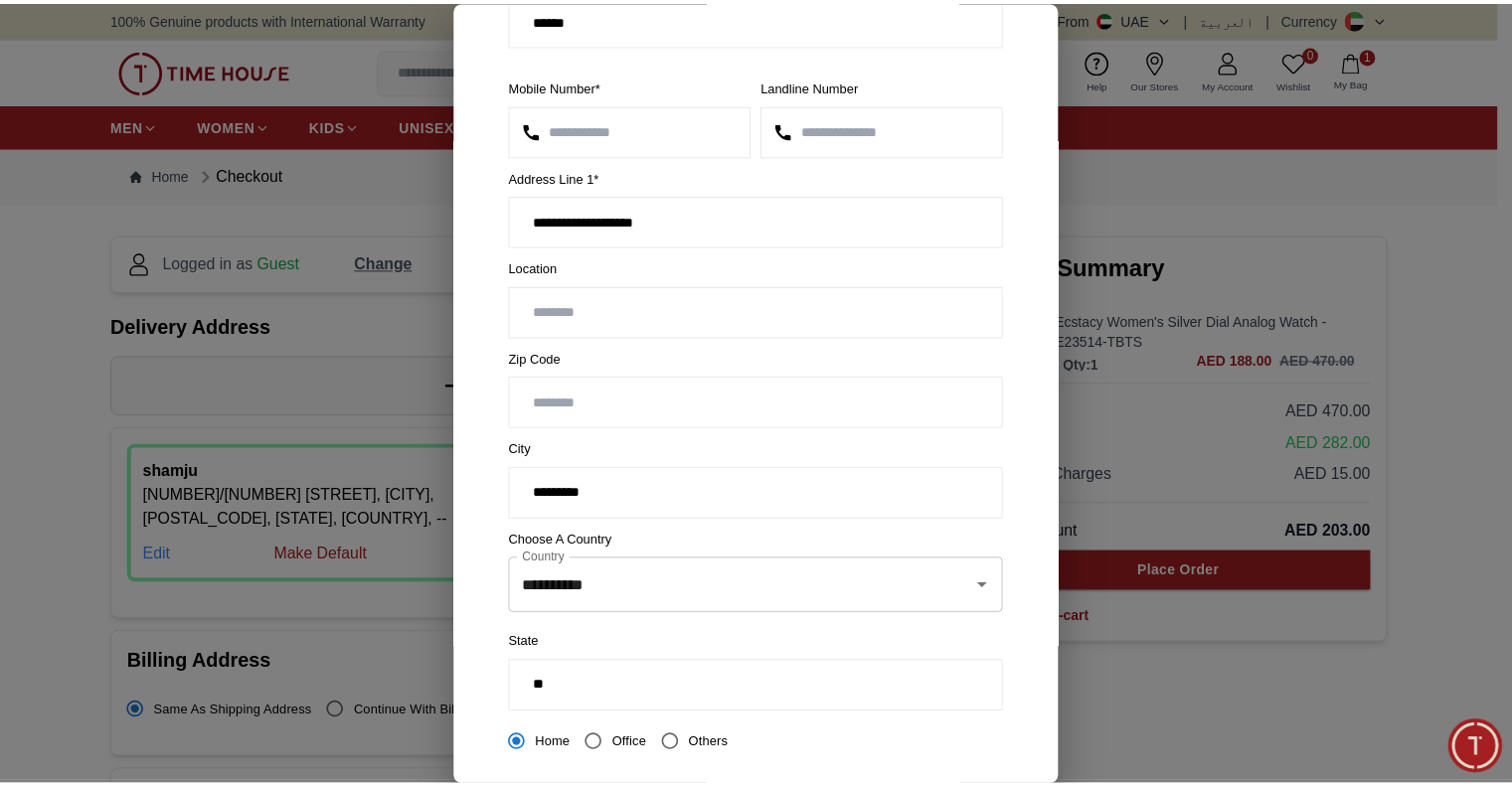 scroll, scrollTop: 255, scrollLeft: 0, axis: vertical 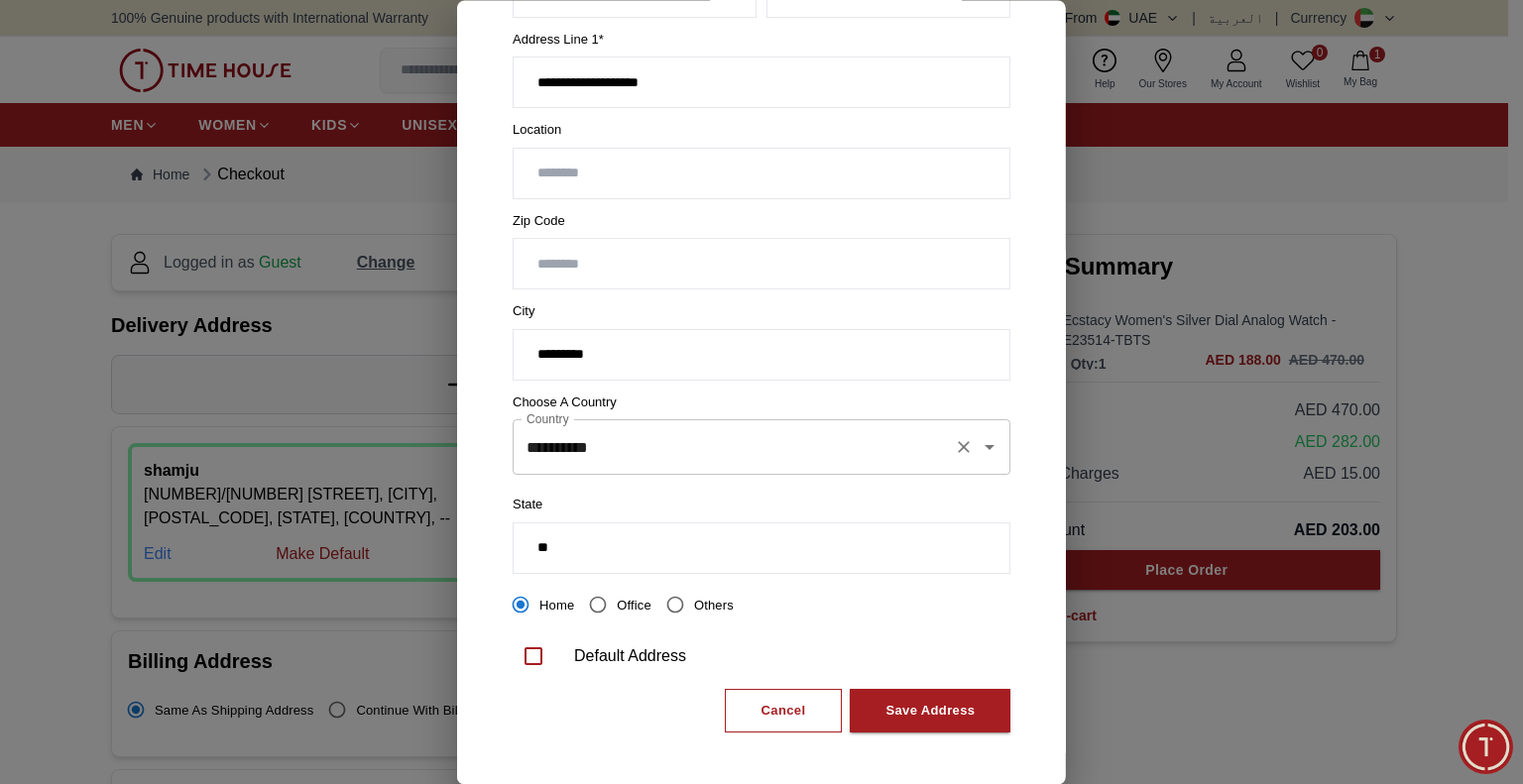 click 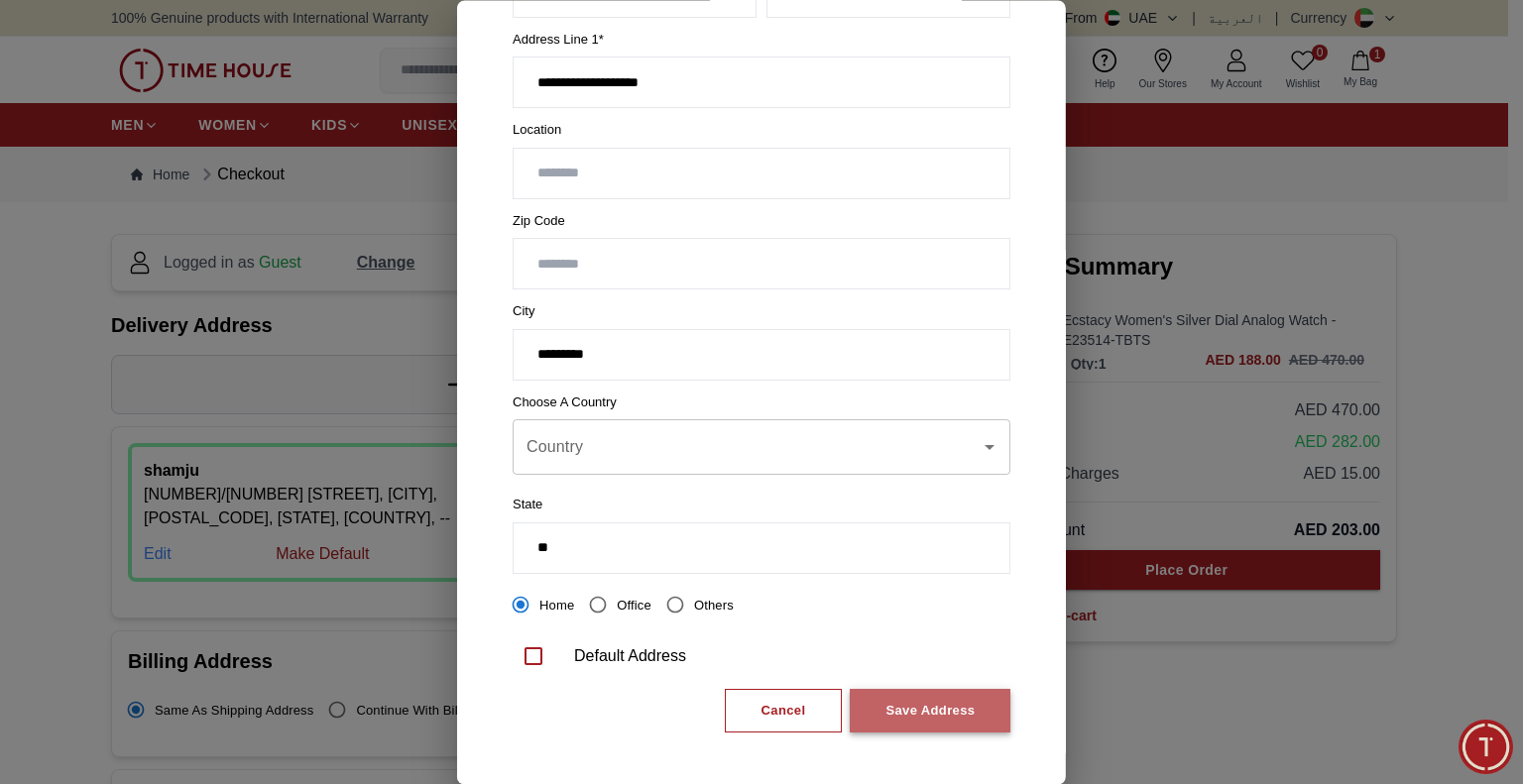 click on "Save Address" at bounding box center [930, 711] 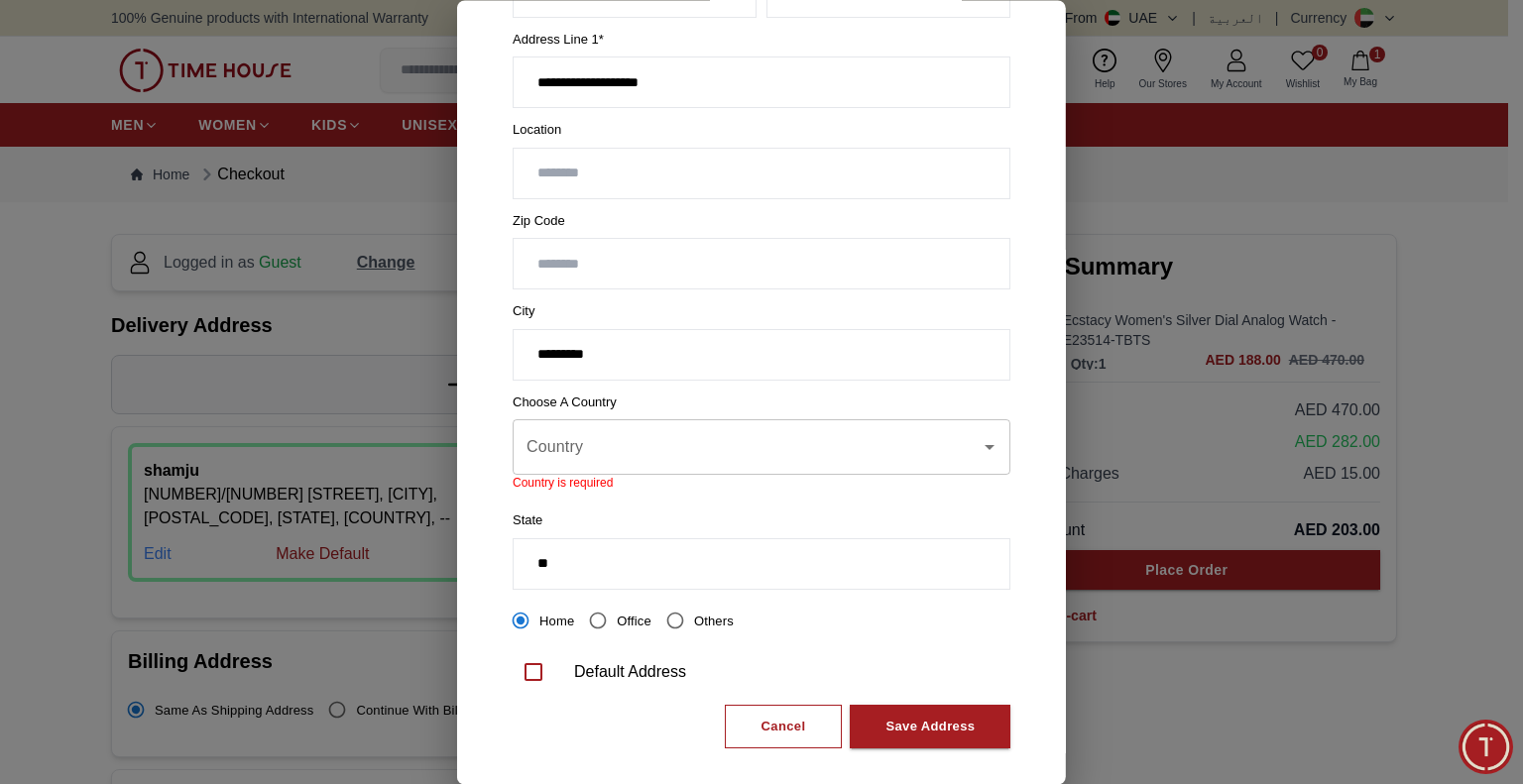 click on "Country" at bounding box center [747, 448] 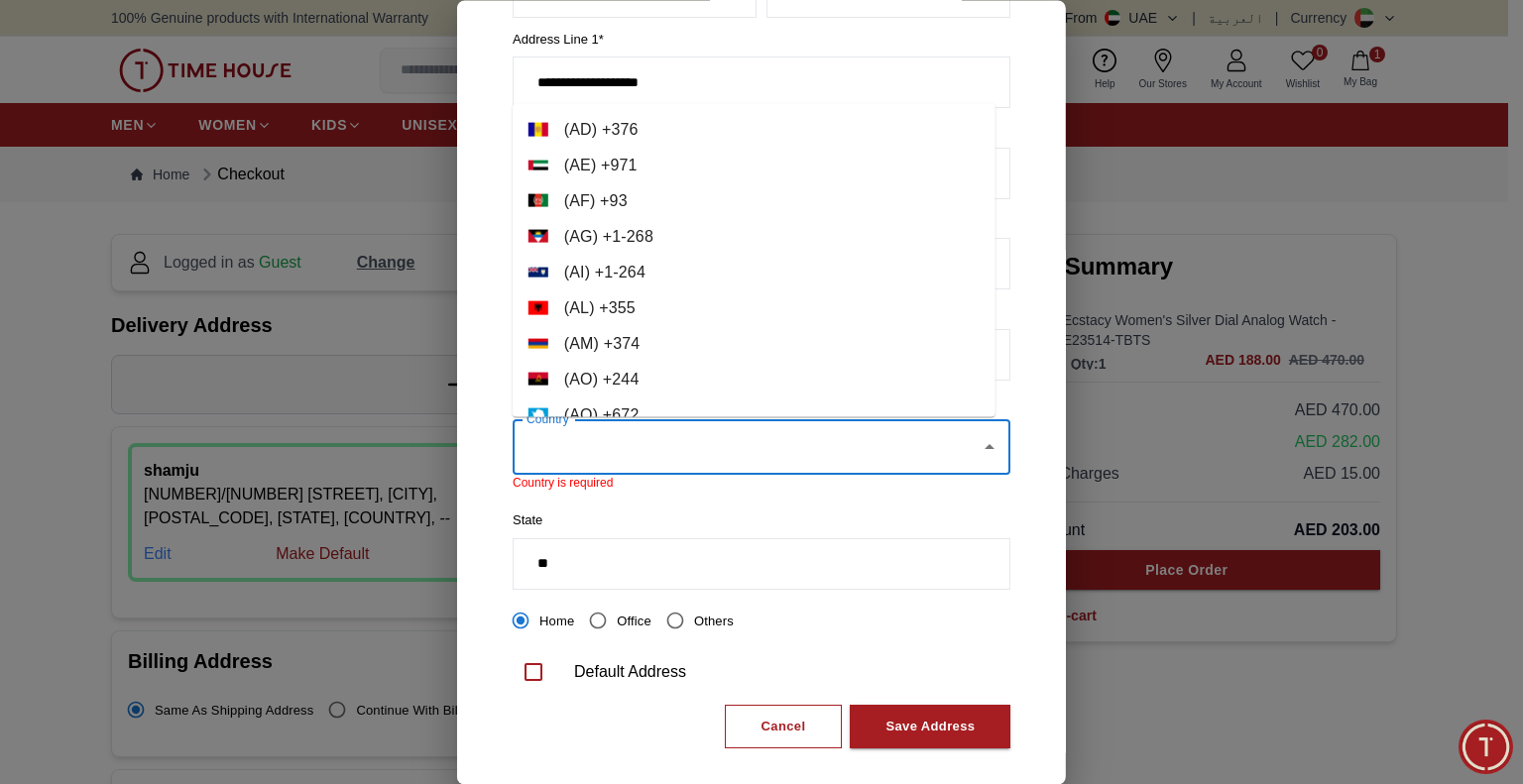 click on "( AE ) + 971" at bounding box center [754, 165] 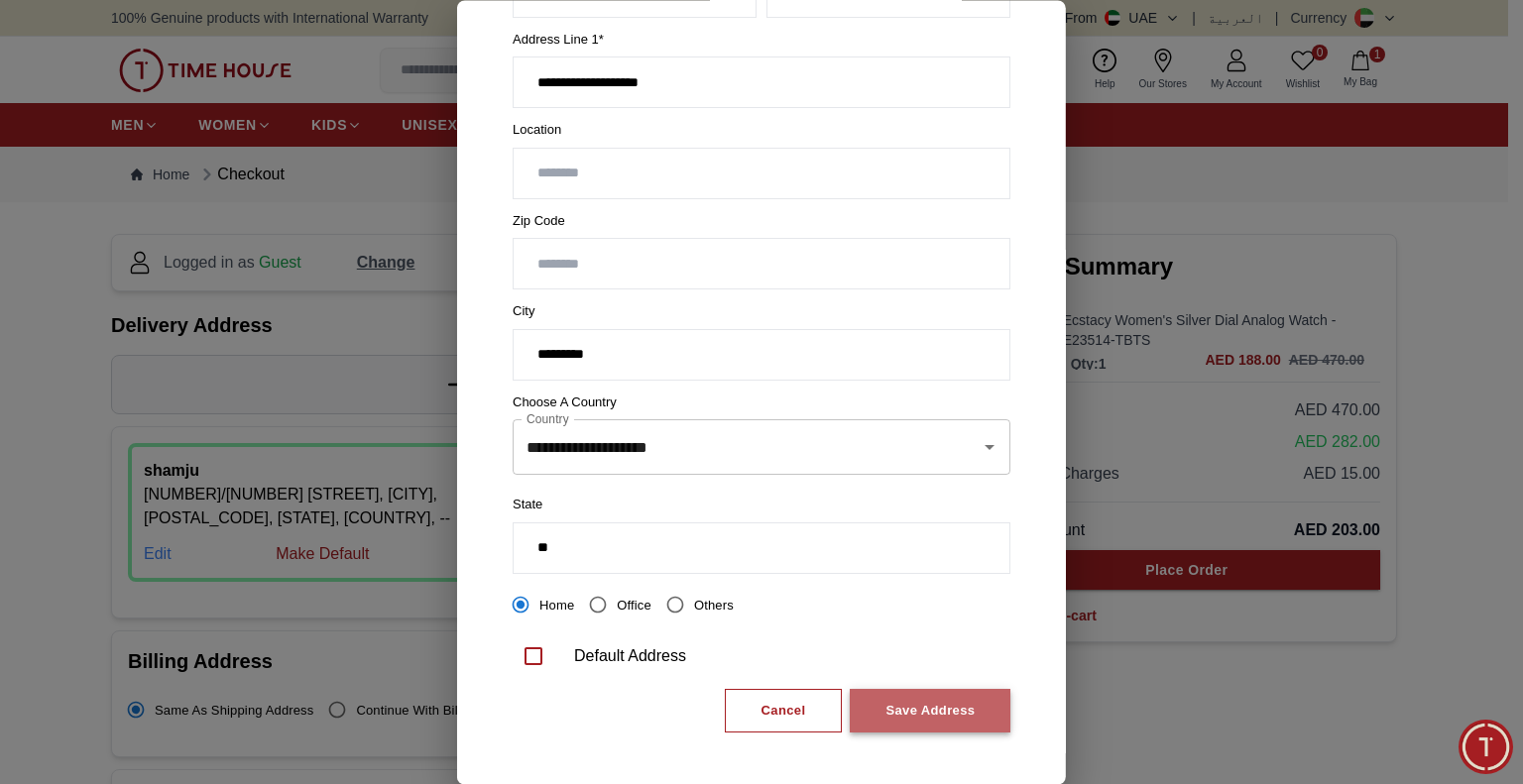 click on "Save Address" at bounding box center [930, 711] 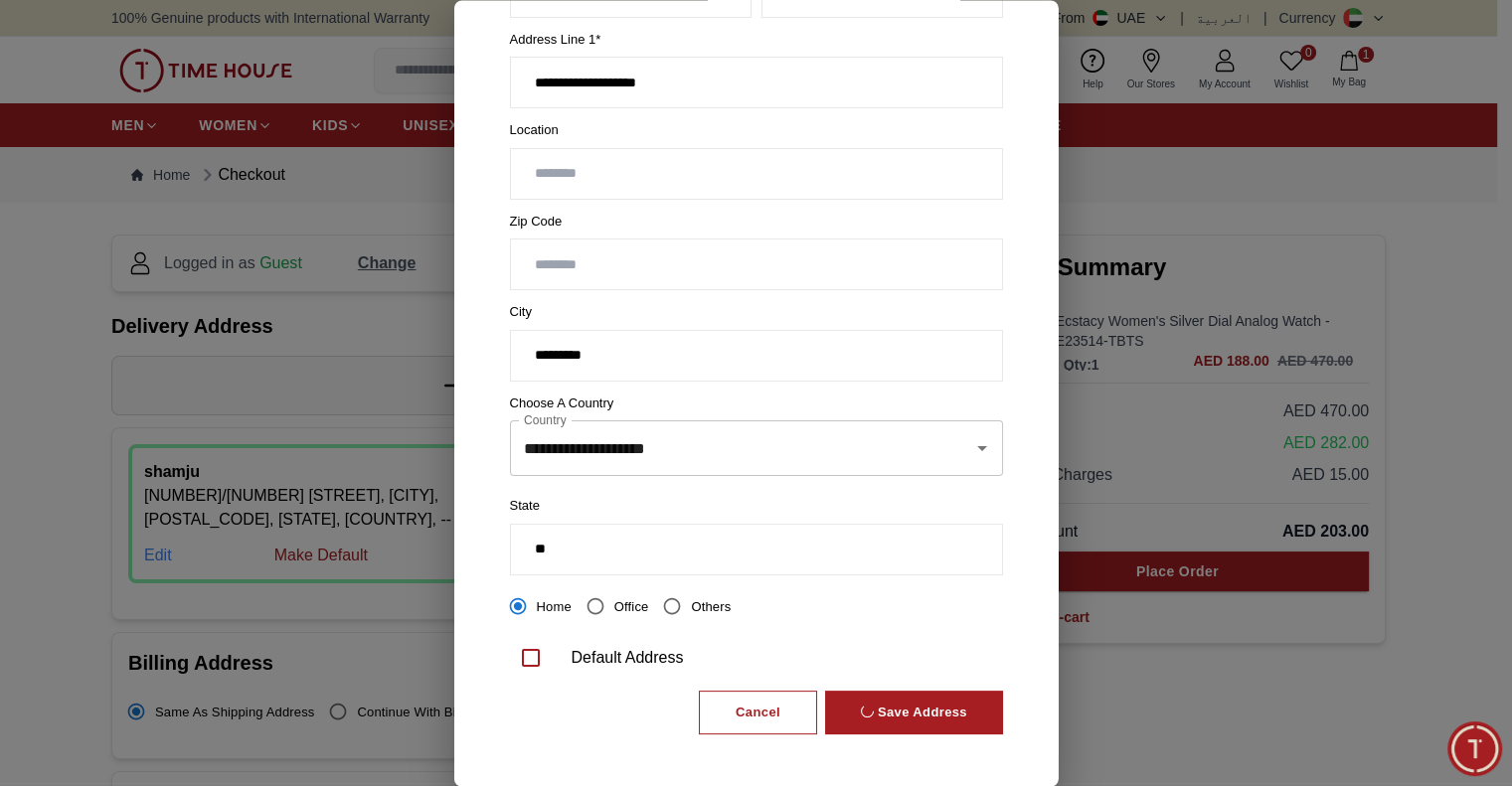 scroll, scrollTop: 0, scrollLeft: 0, axis: both 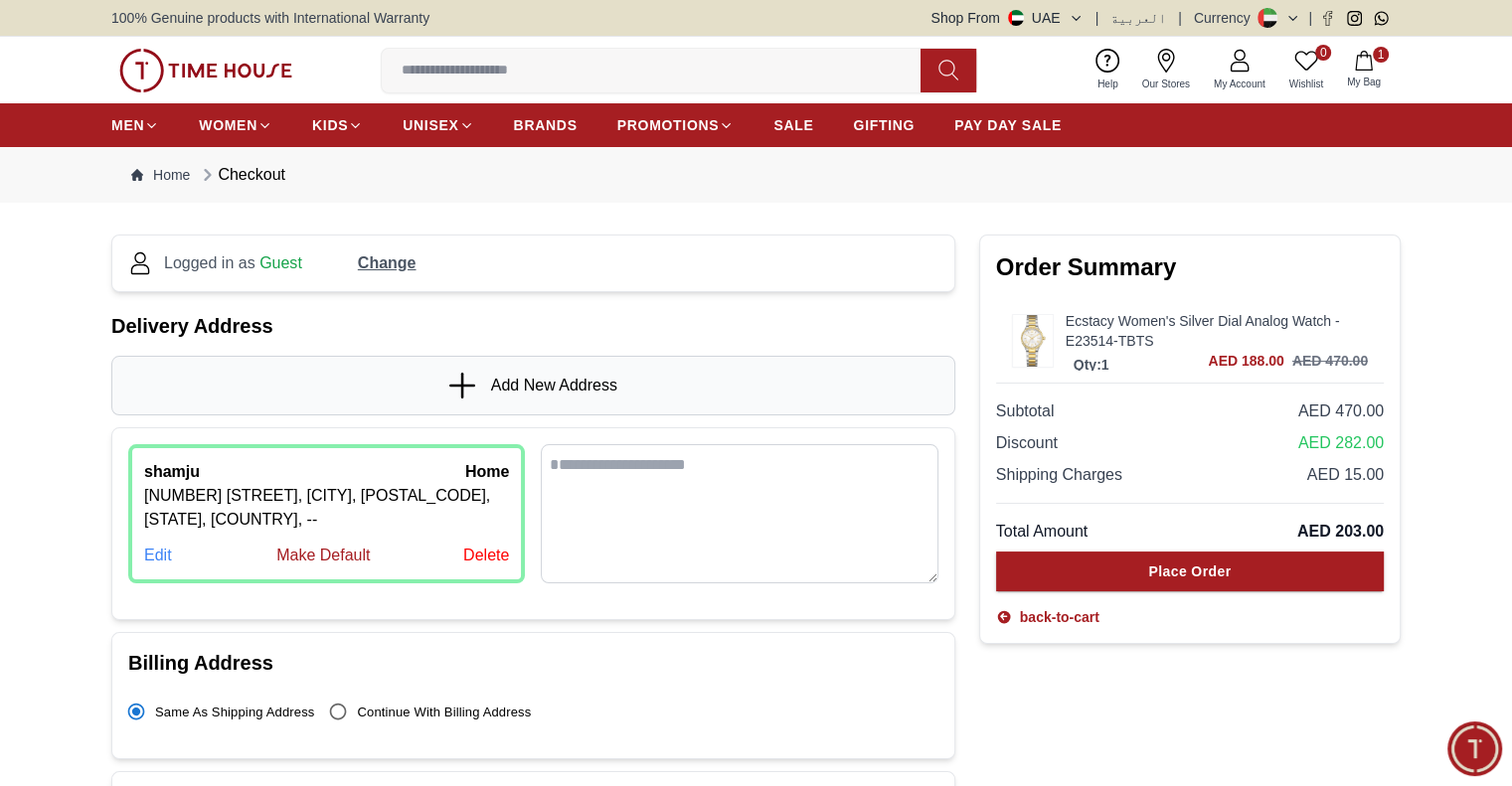 click on "Edit" at bounding box center (158, 555) 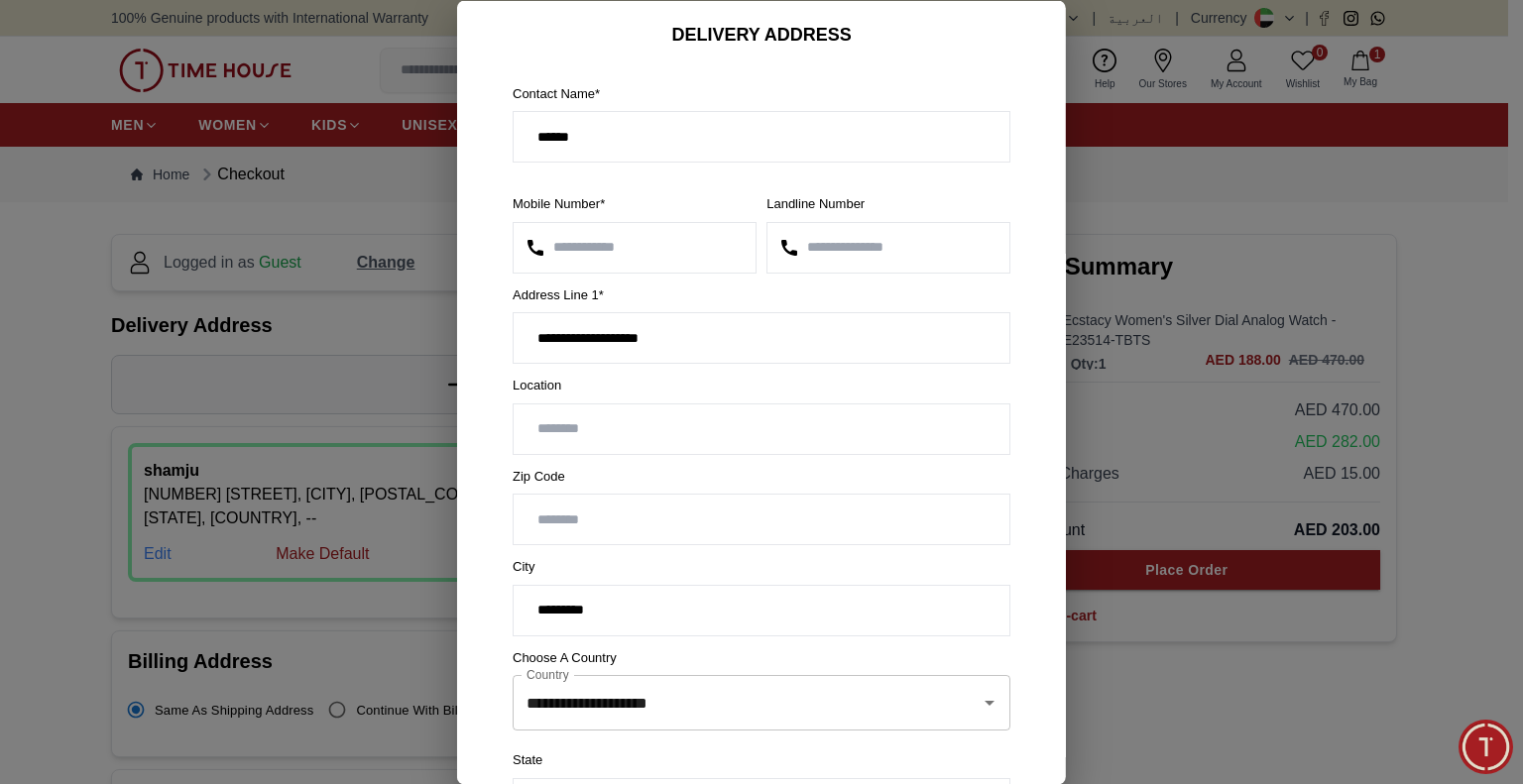 click at bounding box center [762, 392] 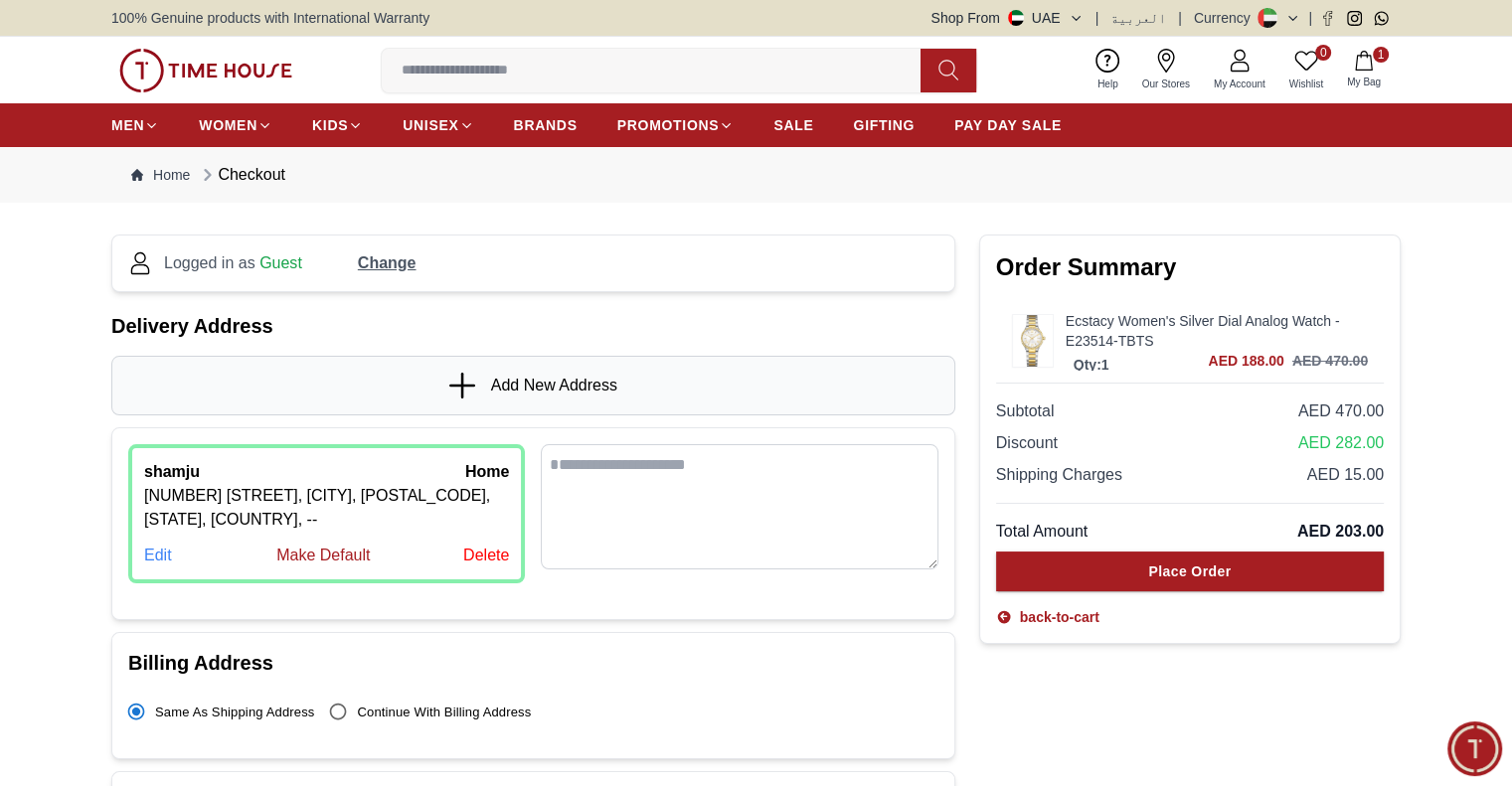 drag, startPoint x: 930, startPoint y: 575, endPoint x: 938, endPoint y: 561, distance: 16.124515 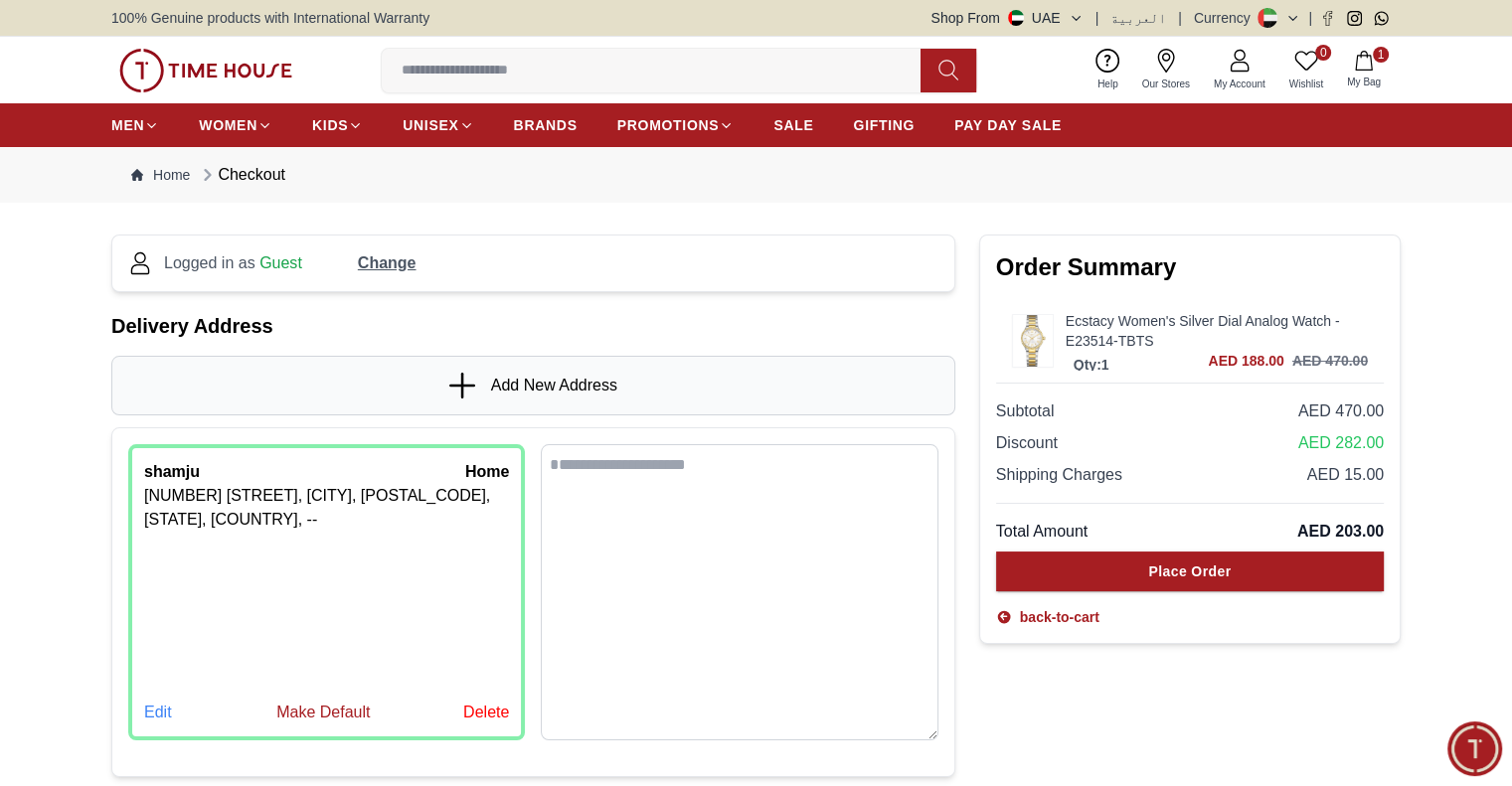 drag, startPoint x: 932, startPoint y: 563, endPoint x: 883, endPoint y: 734, distance: 177.88198 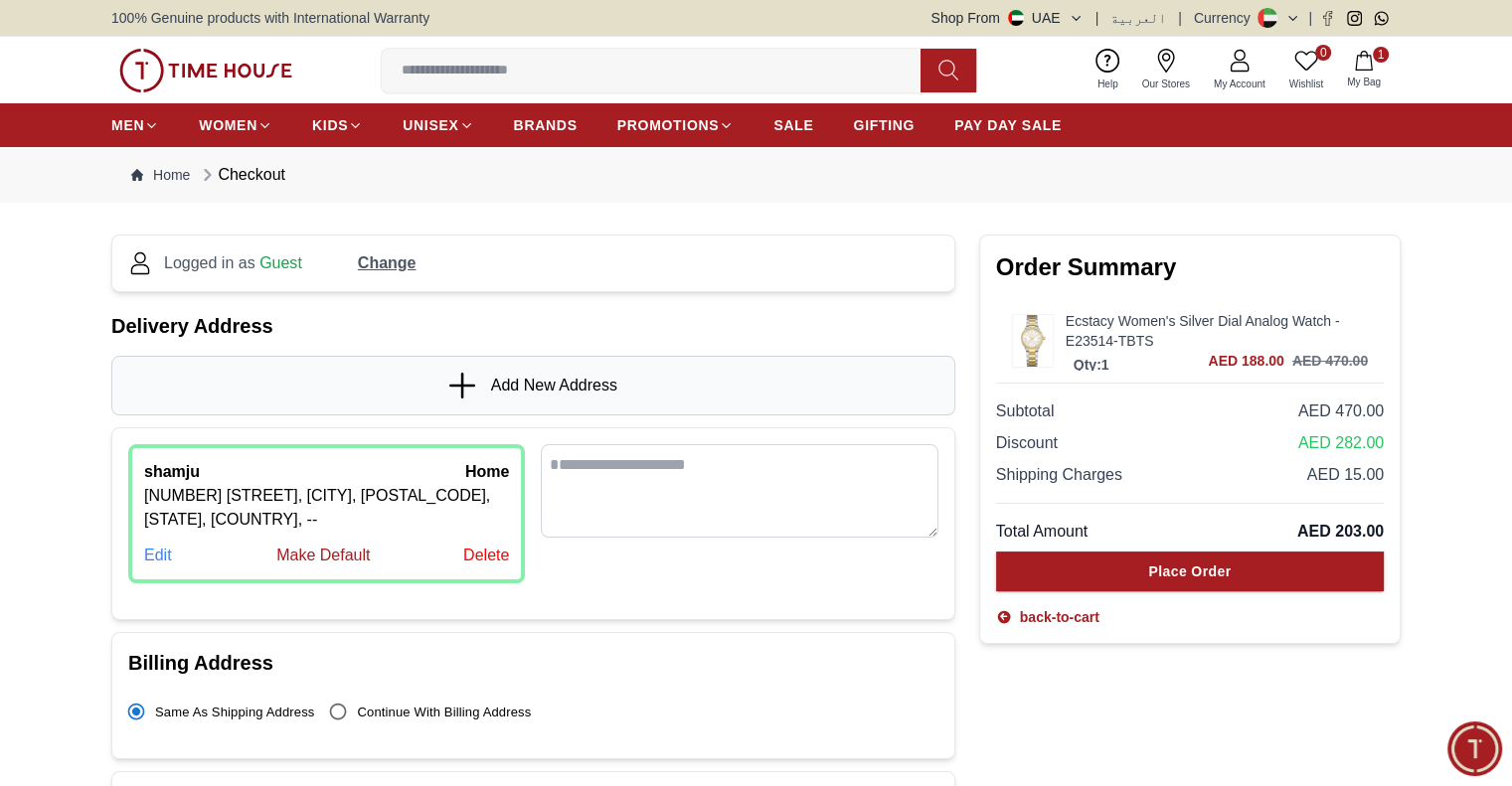 drag, startPoint x: 934, startPoint y: 735, endPoint x: 947, endPoint y: 534, distance: 201.41996 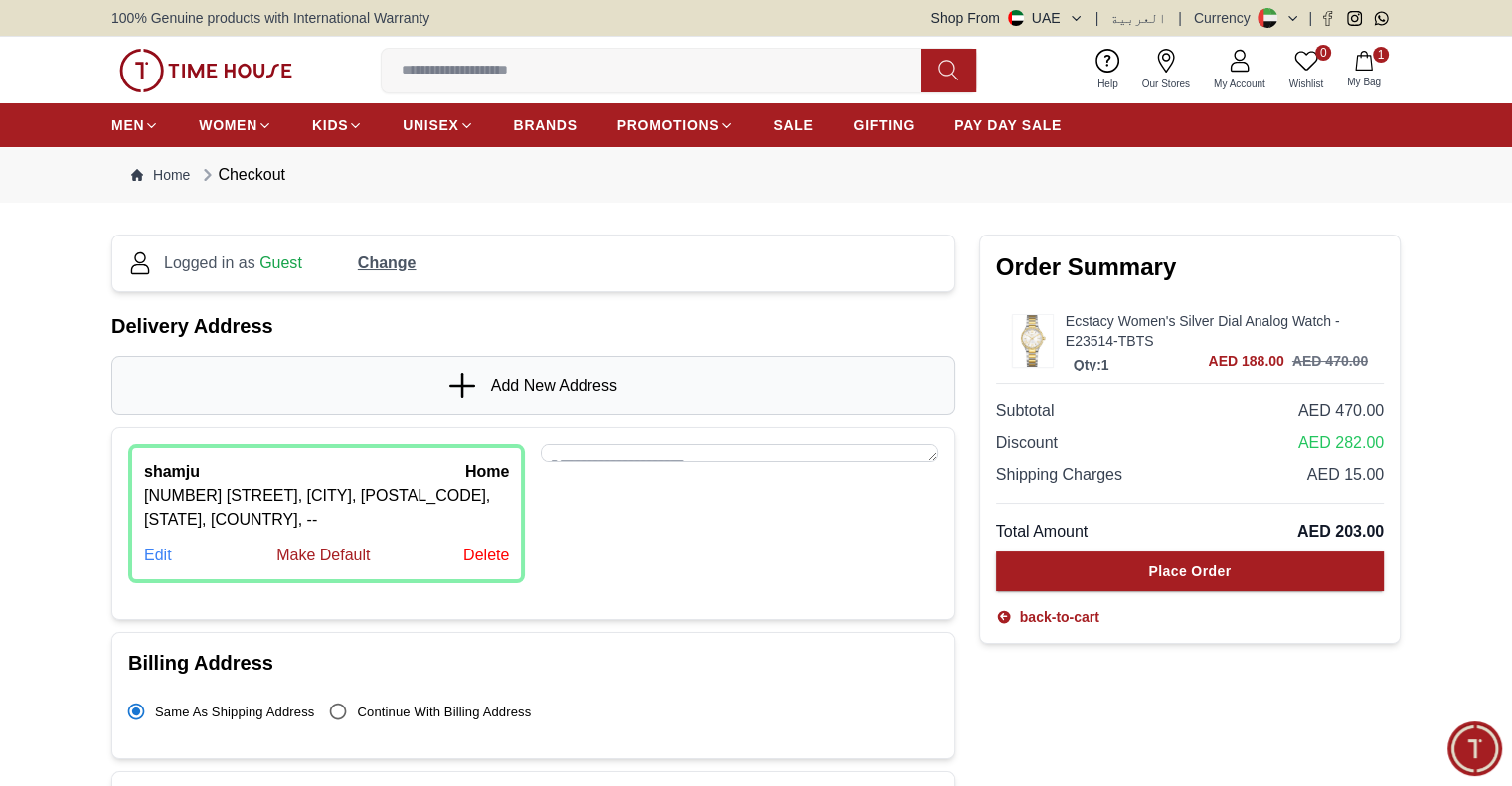 drag, startPoint x: 934, startPoint y: 530, endPoint x: 950, endPoint y: 418, distance: 113.137085 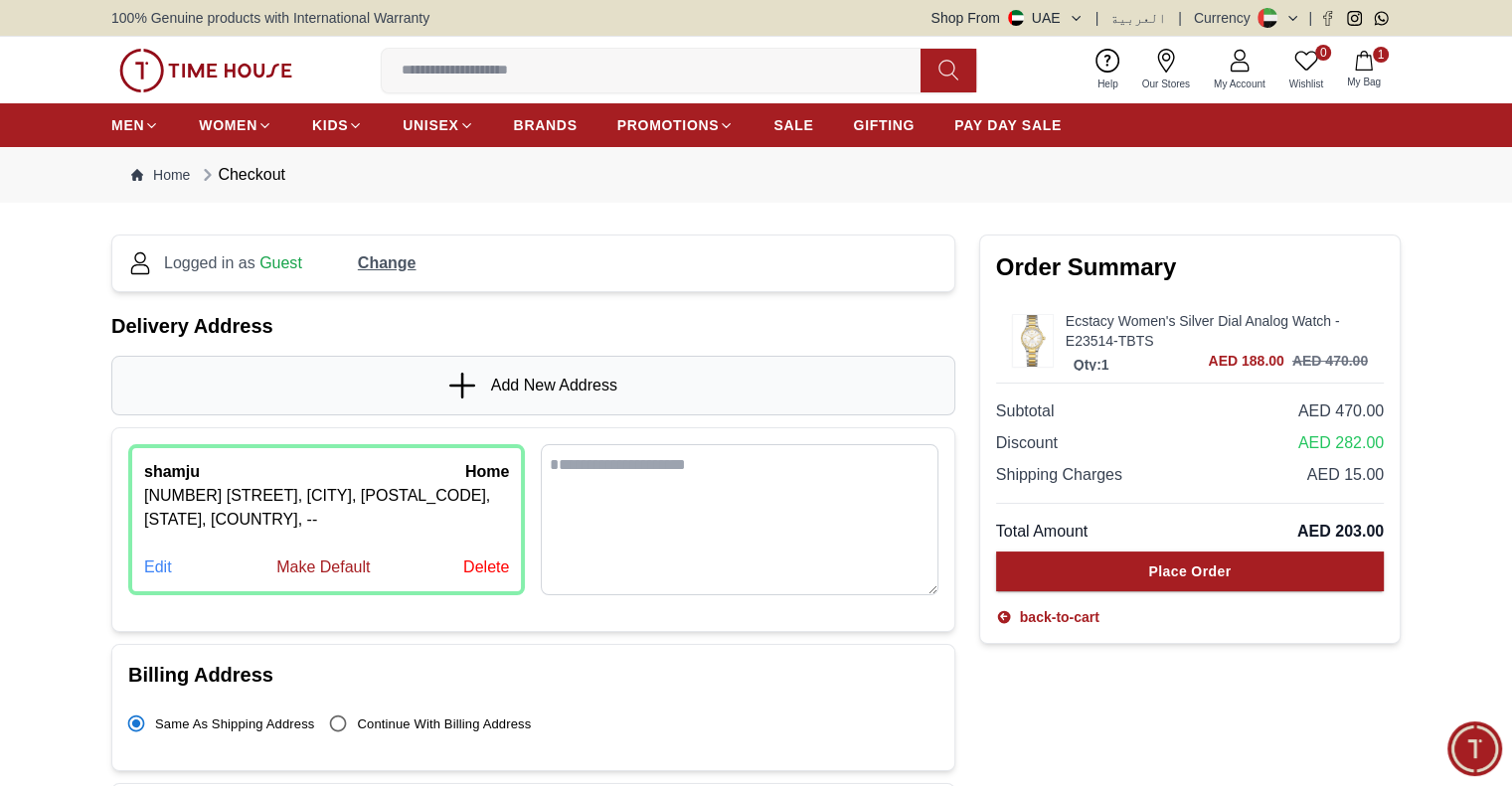 drag, startPoint x: 928, startPoint y: 456, endPoint x: 930, endPoint y: 591, distance: 135.01481 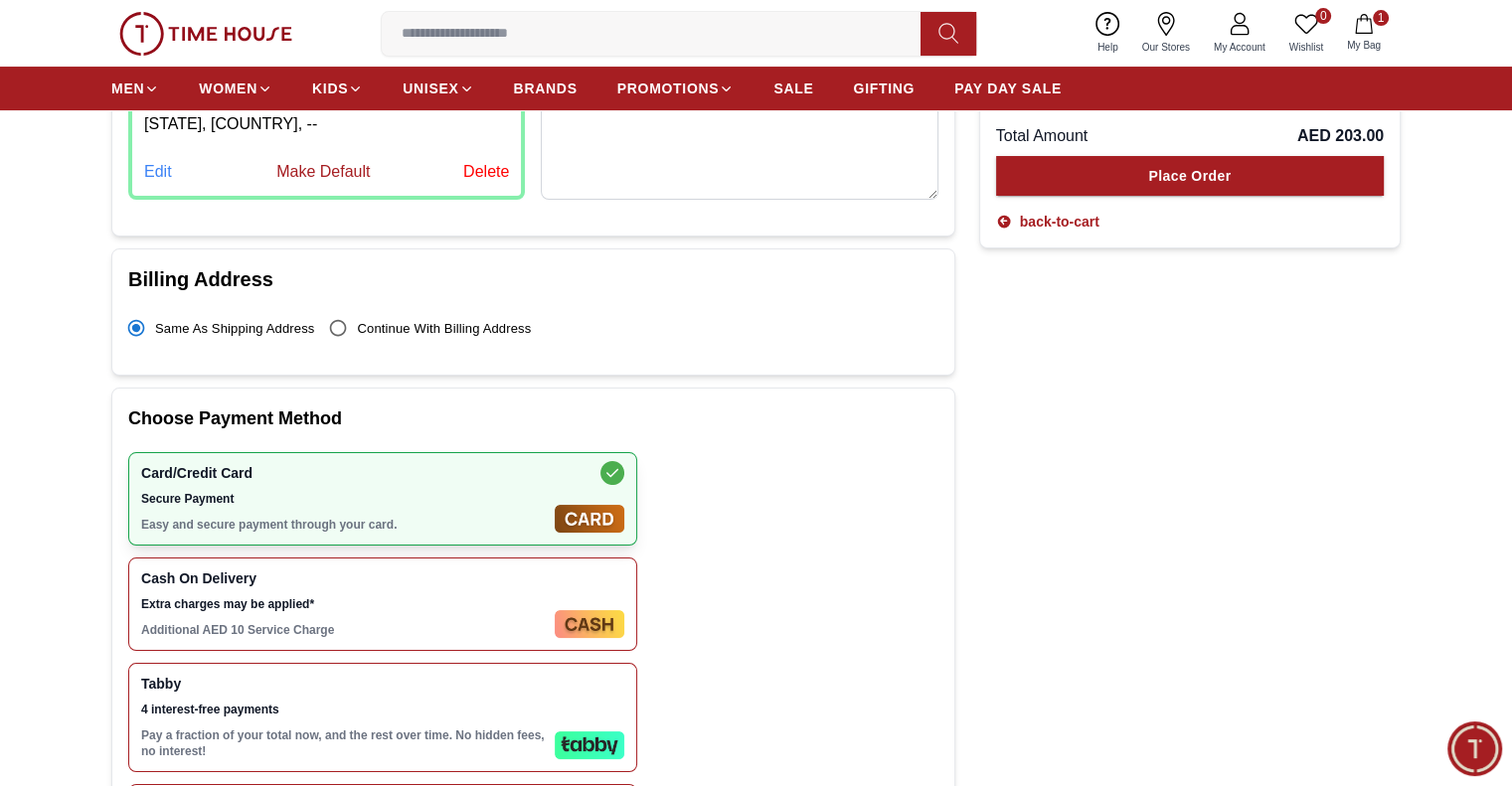 scroll, scrollTop: 397, scrollLeft: 0, axis: vertical 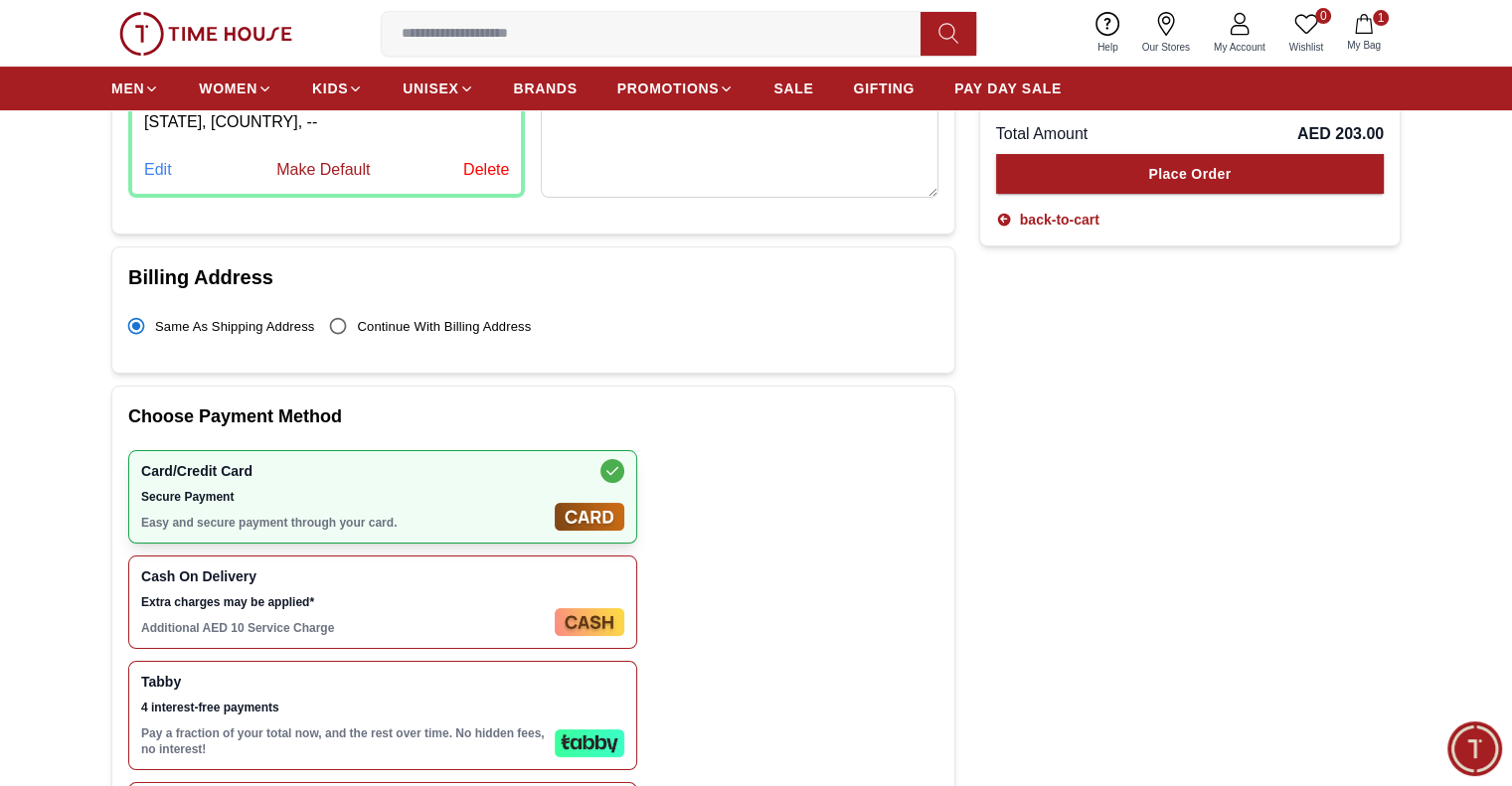 click on "Extra charges may be applied*" at bounding box center (344, 602) 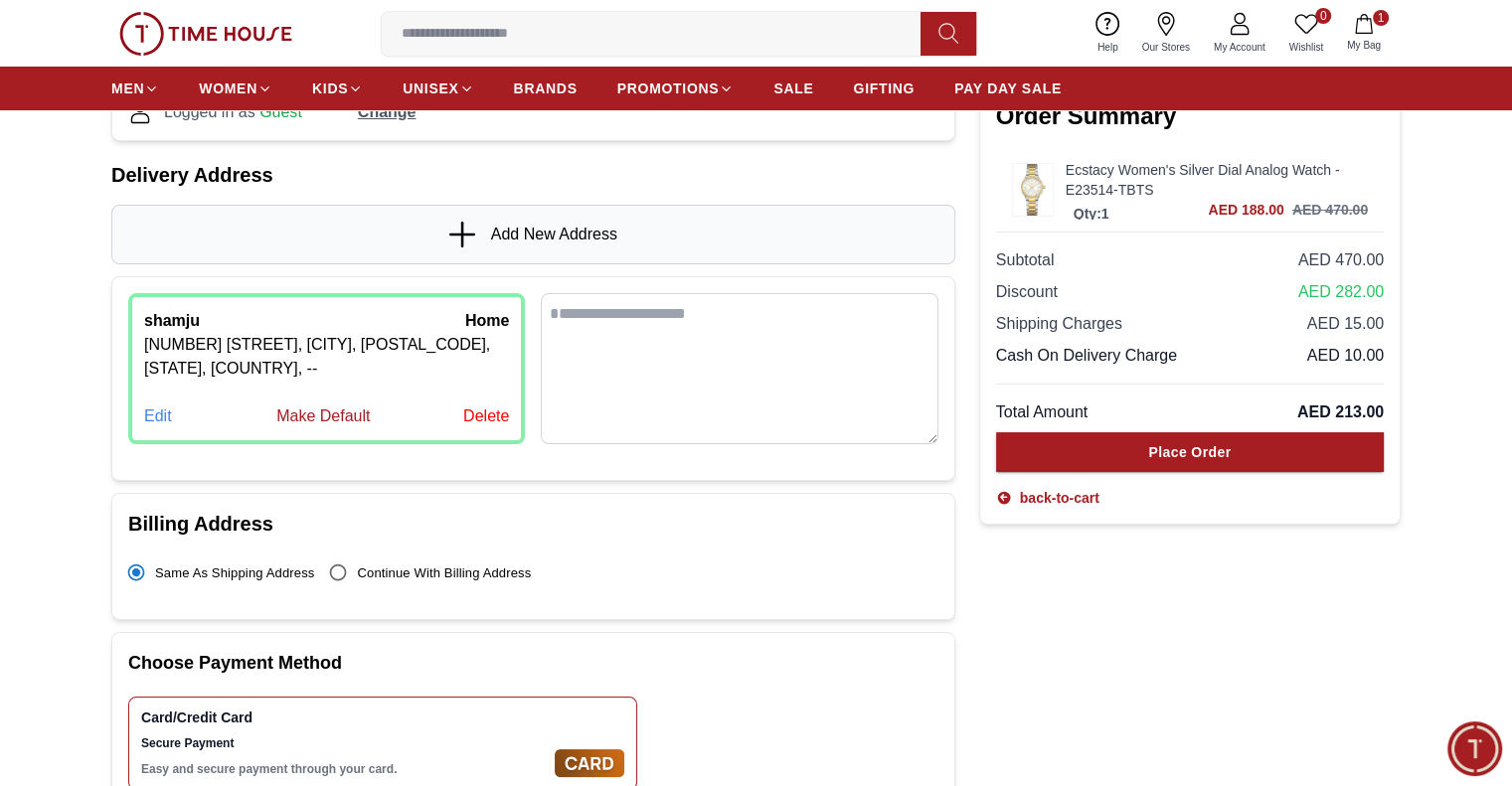 scroll, scrollTop: 199, scrollLeft: 0, axis: vertical 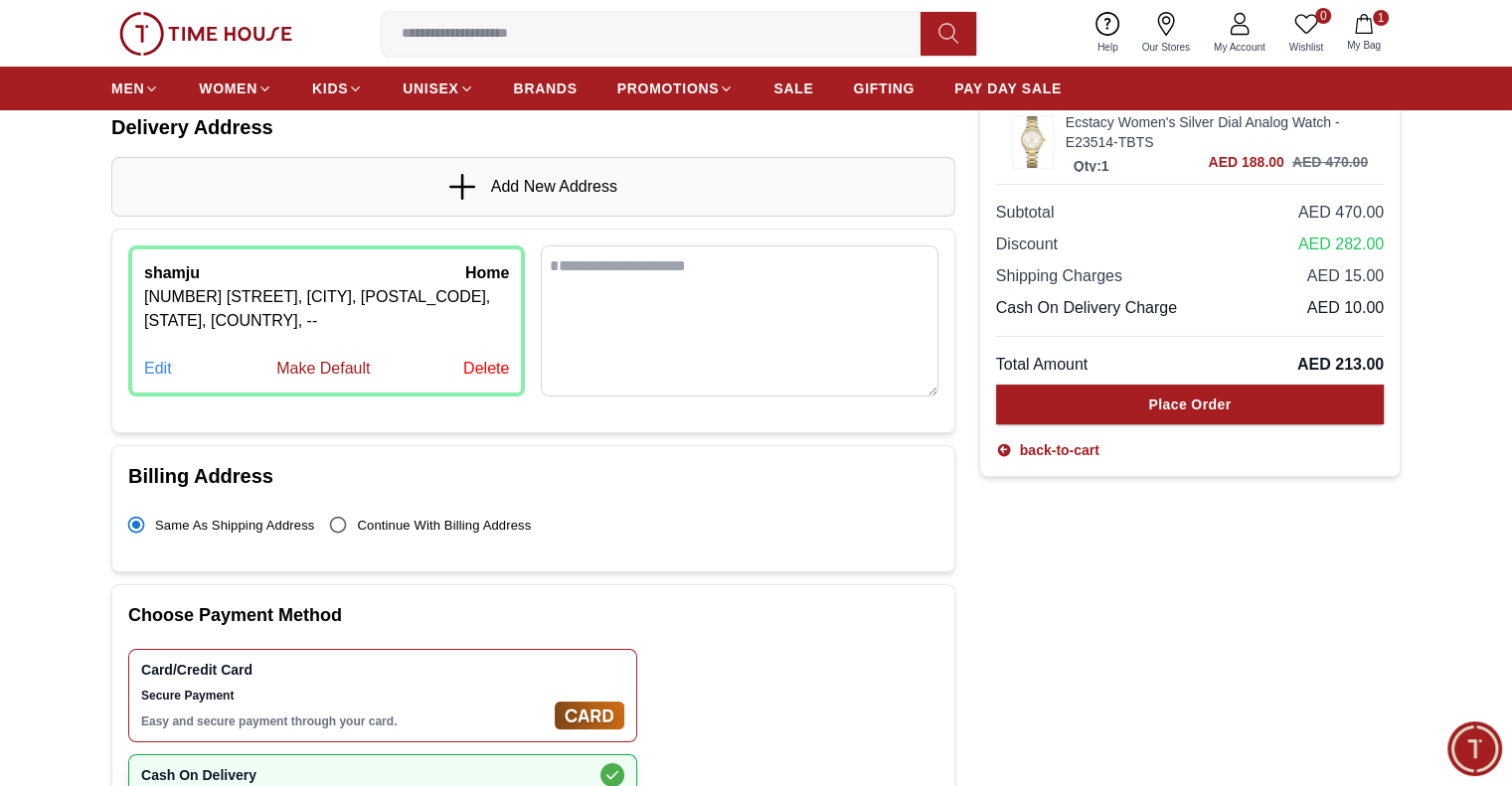 click on "Secure Payment" at bounding box center [344, 696] 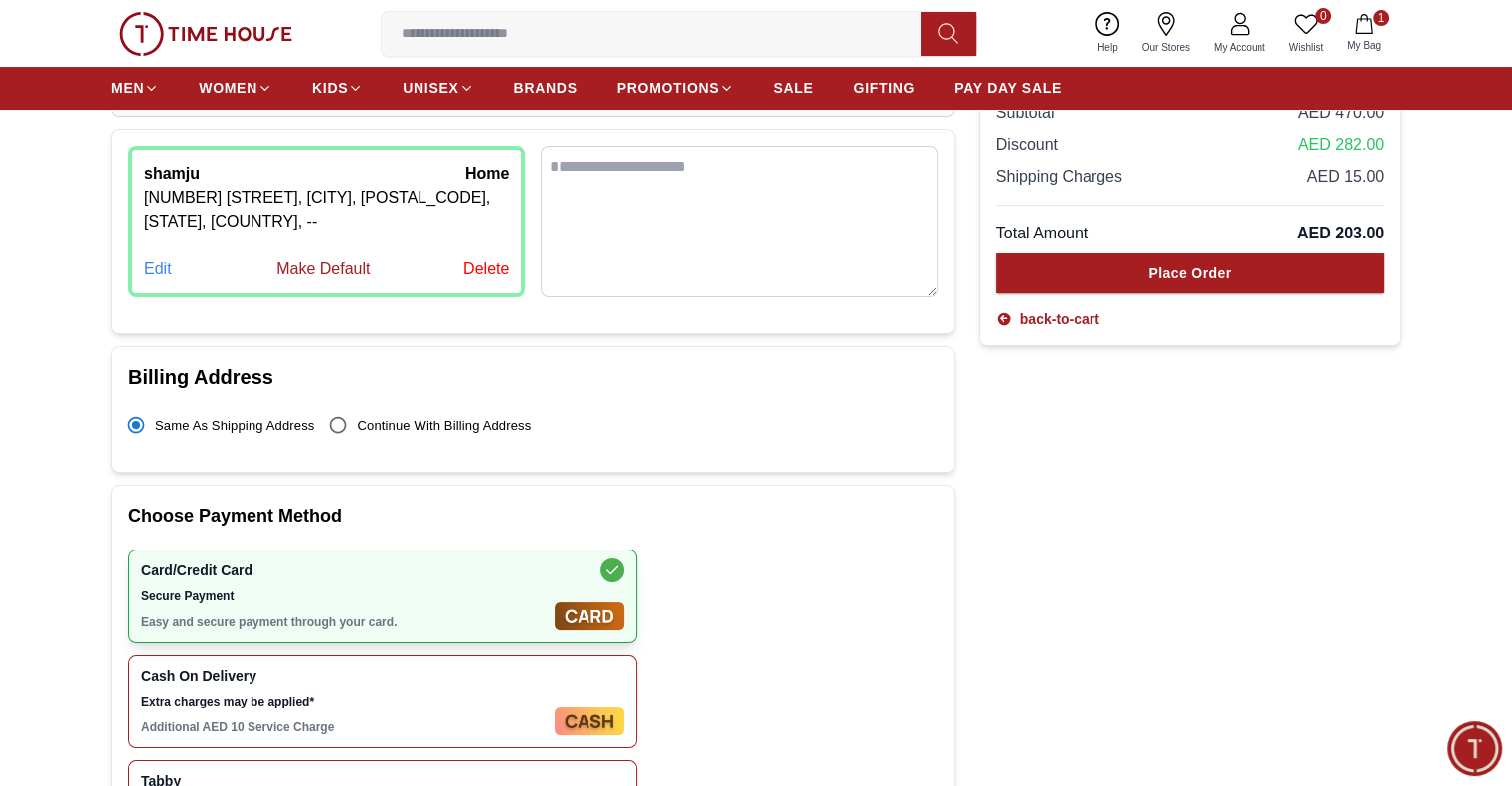 click on "Cash On Delivery Extra charges may be applied* Additional AED 10 Service Charge" at bounding box center [344, 702] 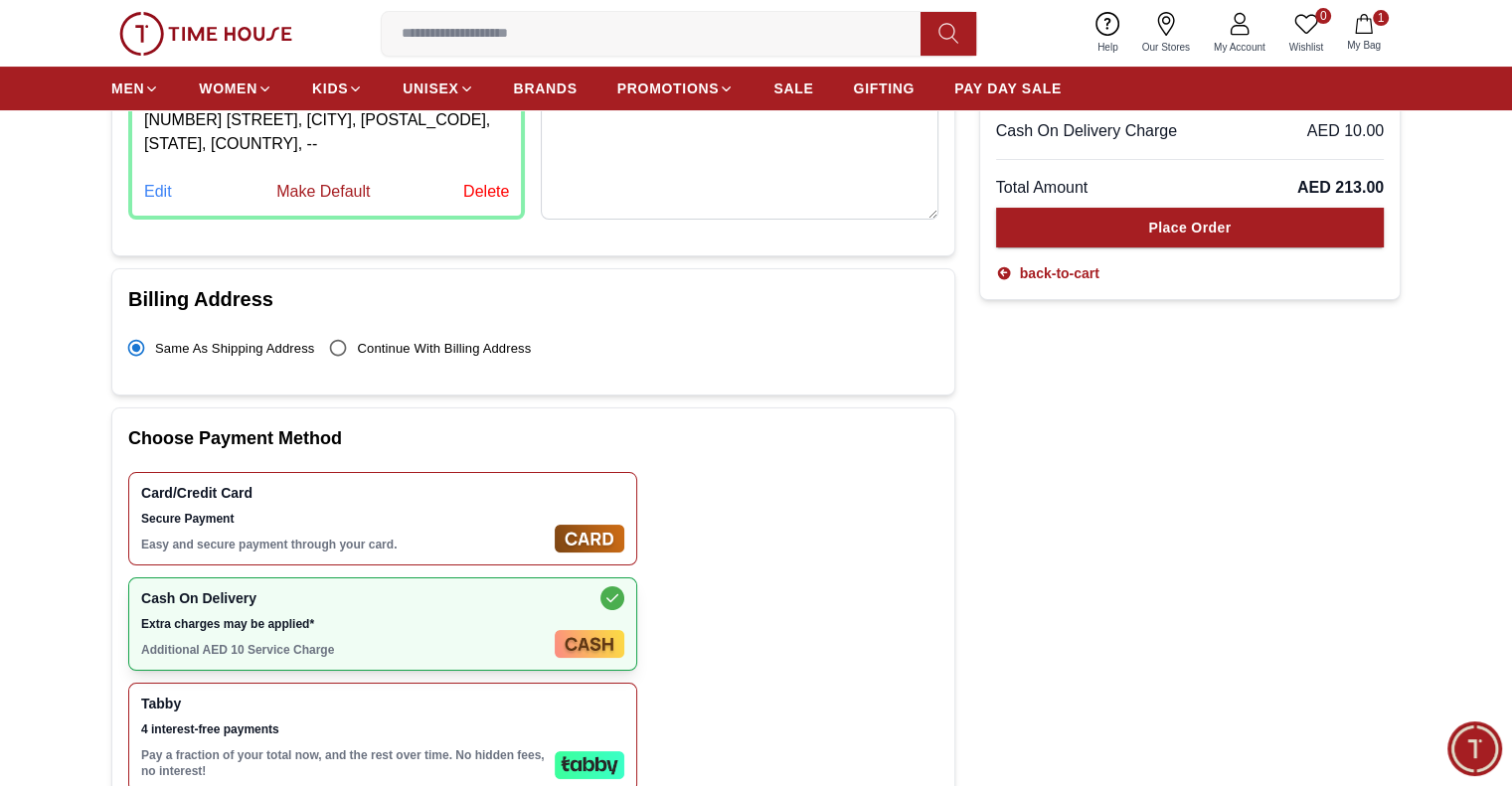 scroll, scrollTop: 497, scrollLeft: 0, axis: vertical 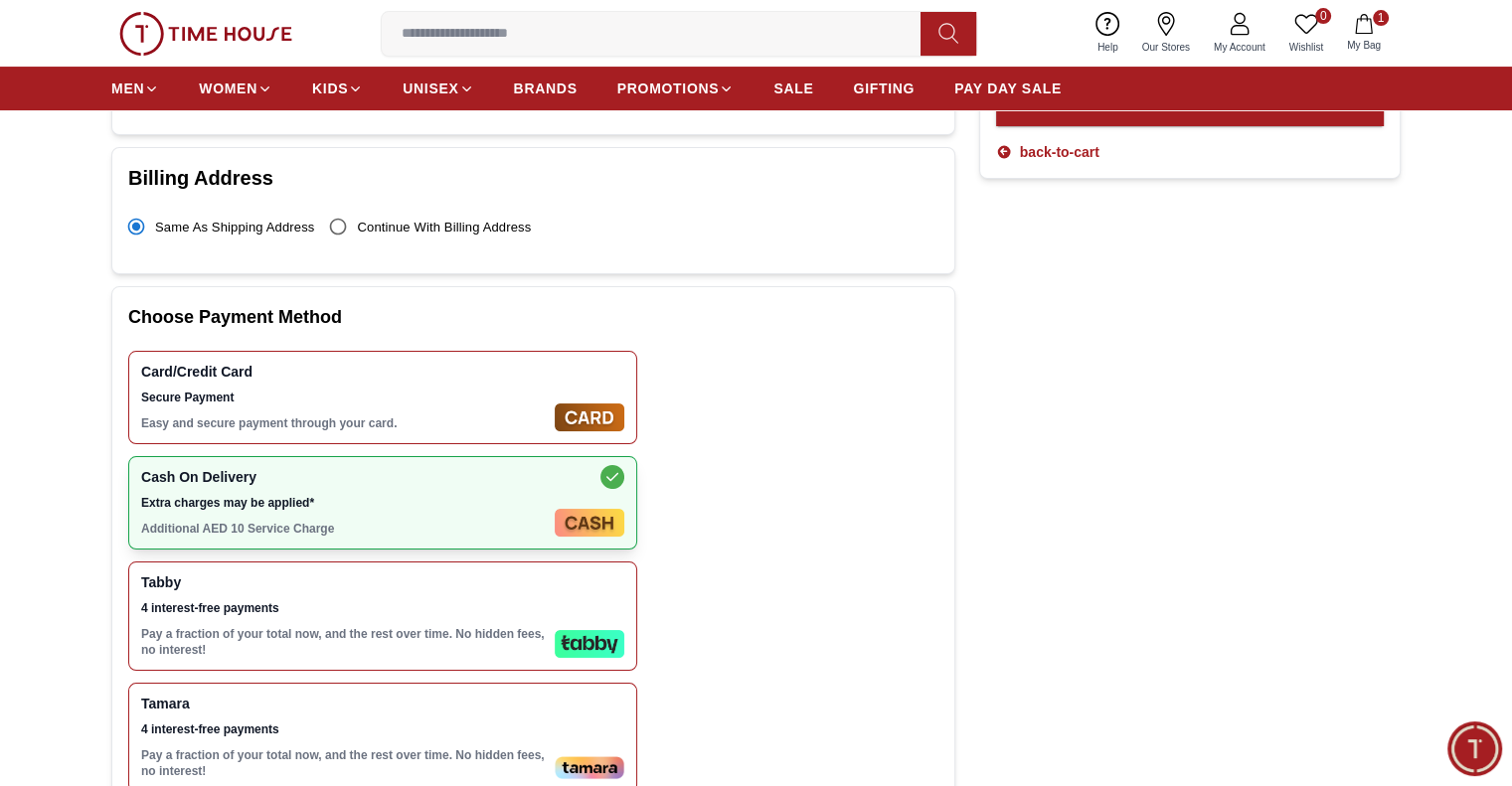 click on "Pay a fraction of your total now, and the rest over time. No hidden fees, no interest!" at bounding box center (344, 642) 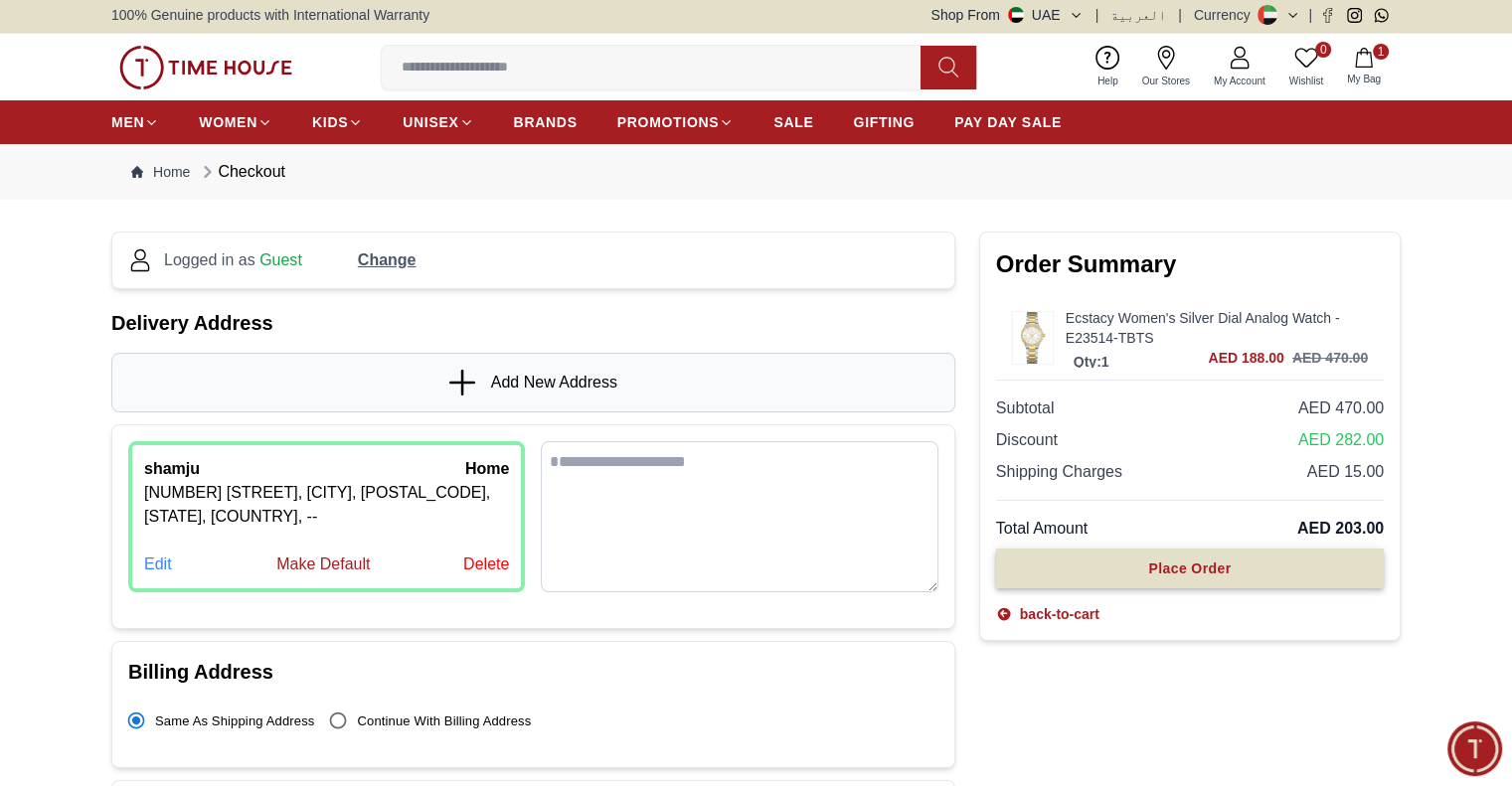 scroll, scrollTop: 0, scrollLeft: 0, axis: both 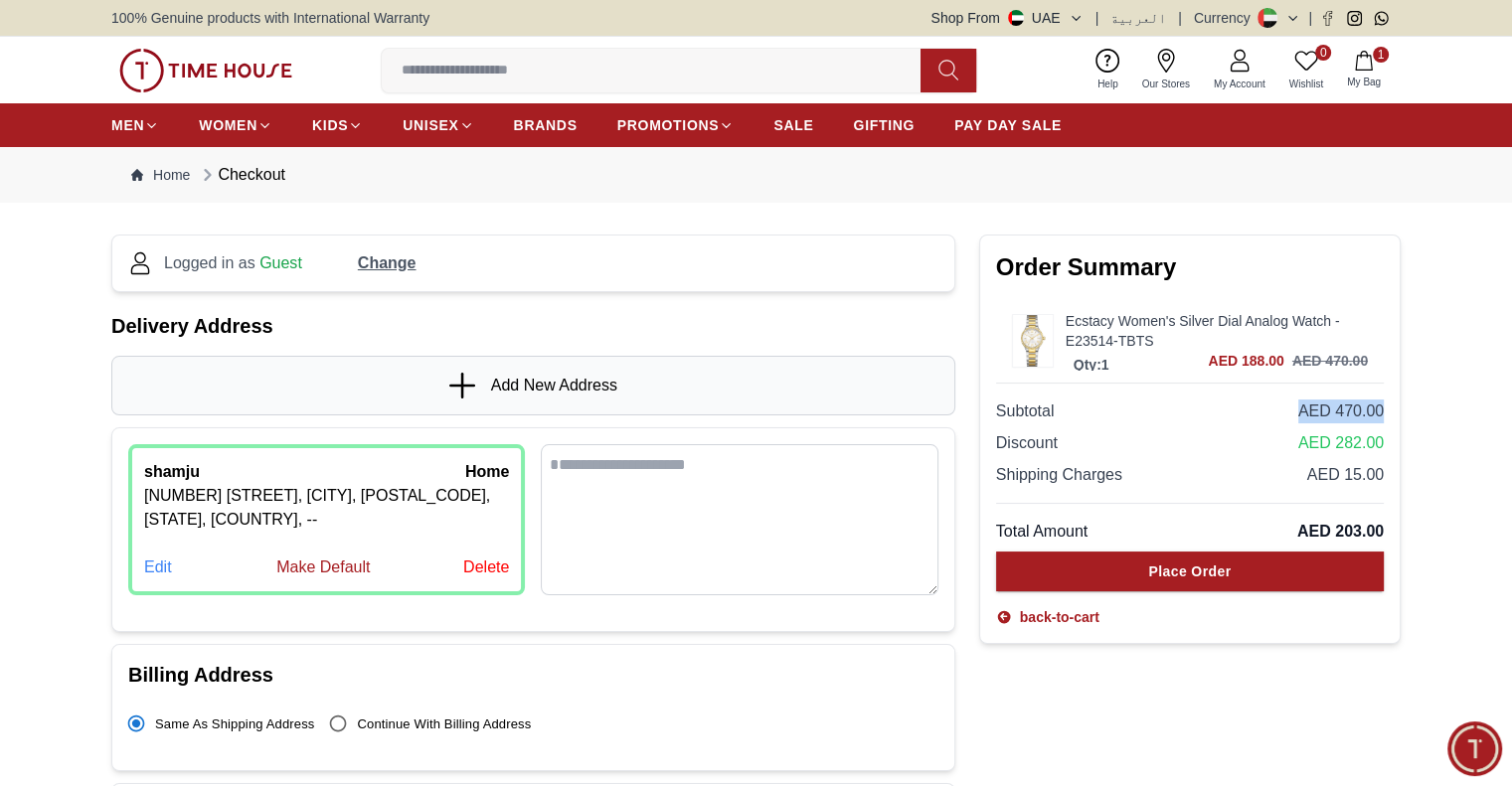 drag, startPoint x: 1062, startPoint y: 401, endPoint x: 993, endPoint y: 426, distance: 73.38937 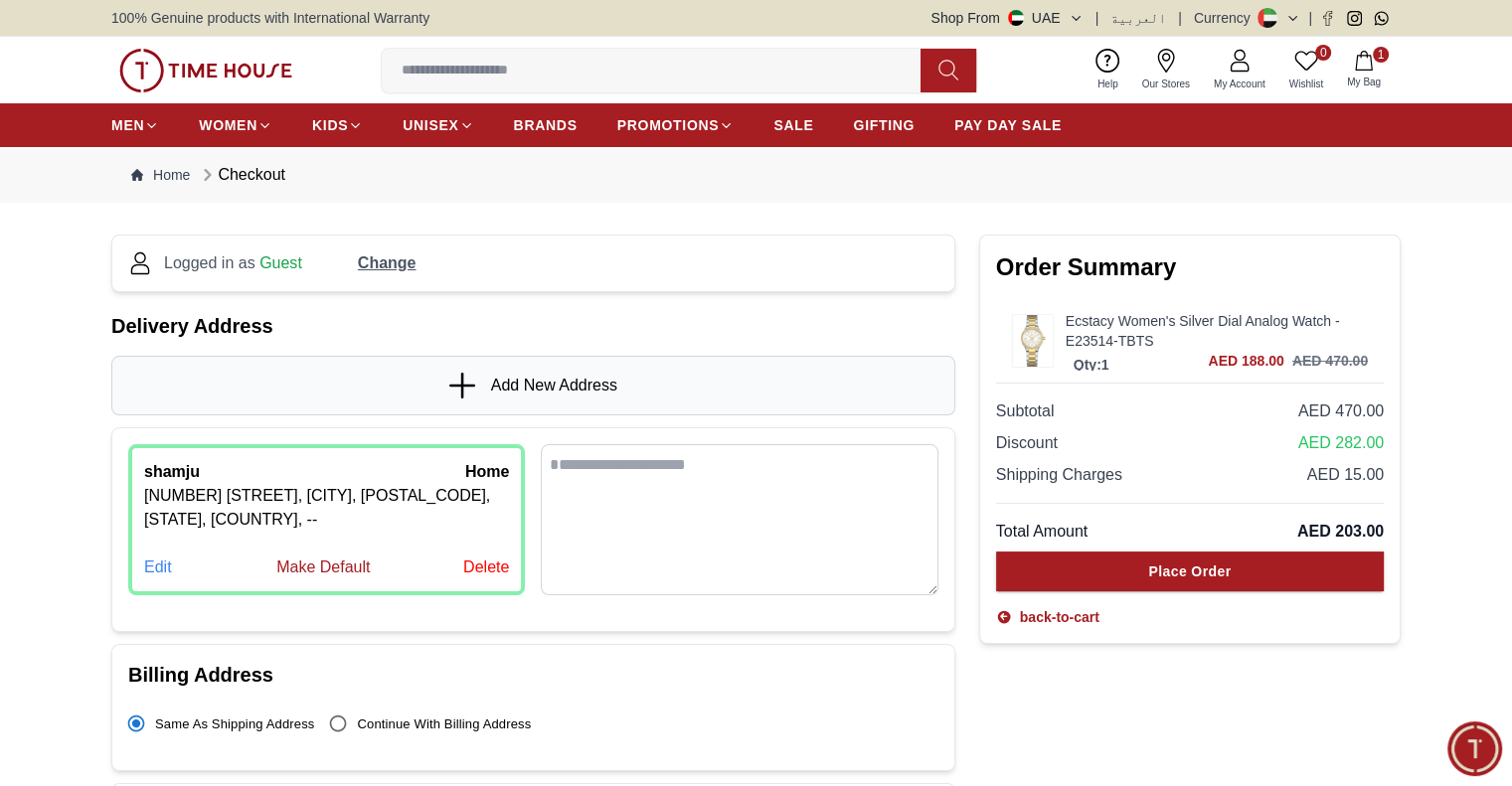 click on "Change" at bounding box center [387, 263] 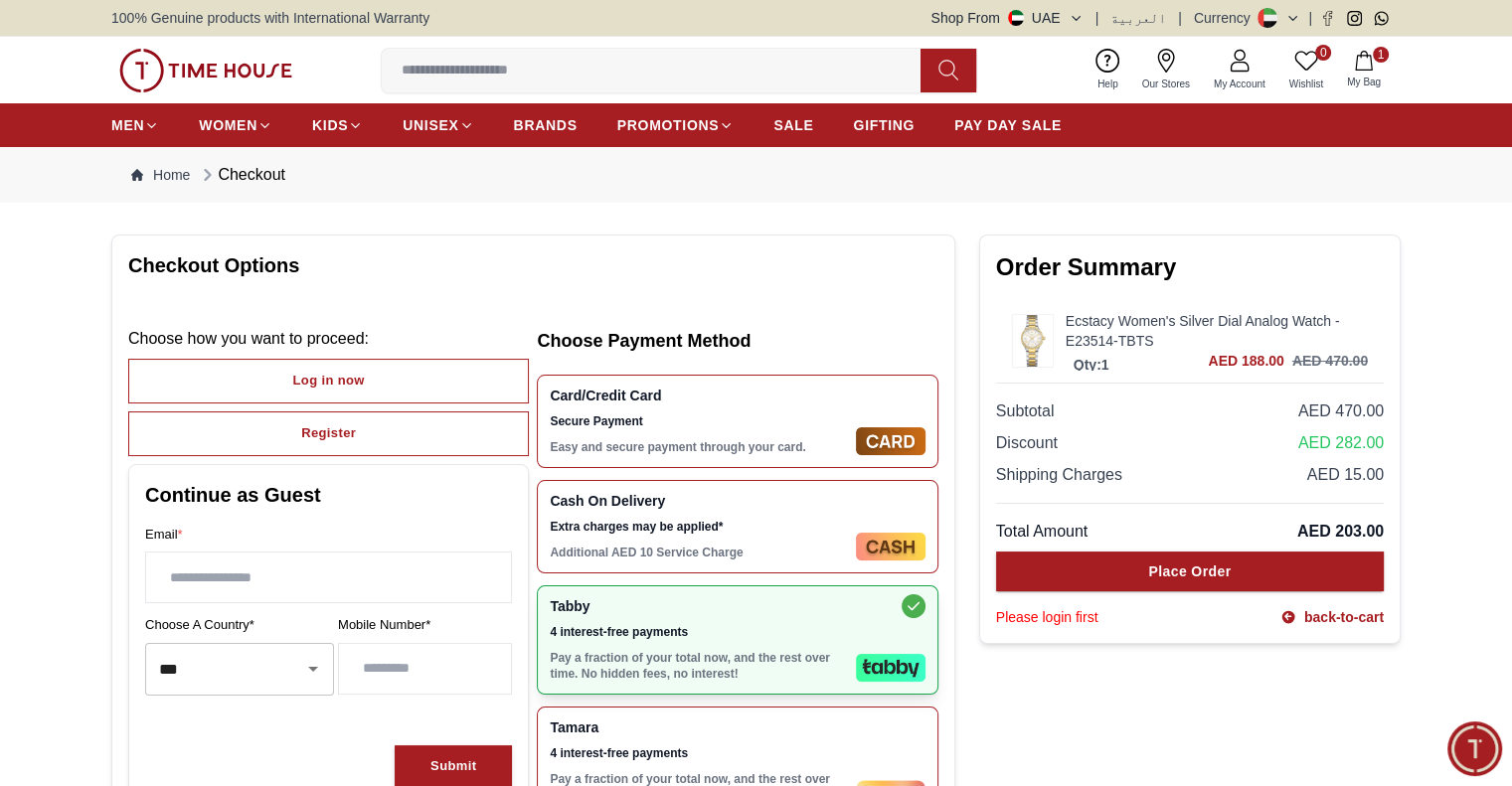 click on "Easy and secure payment through your card." at bounding box center (698, 447) 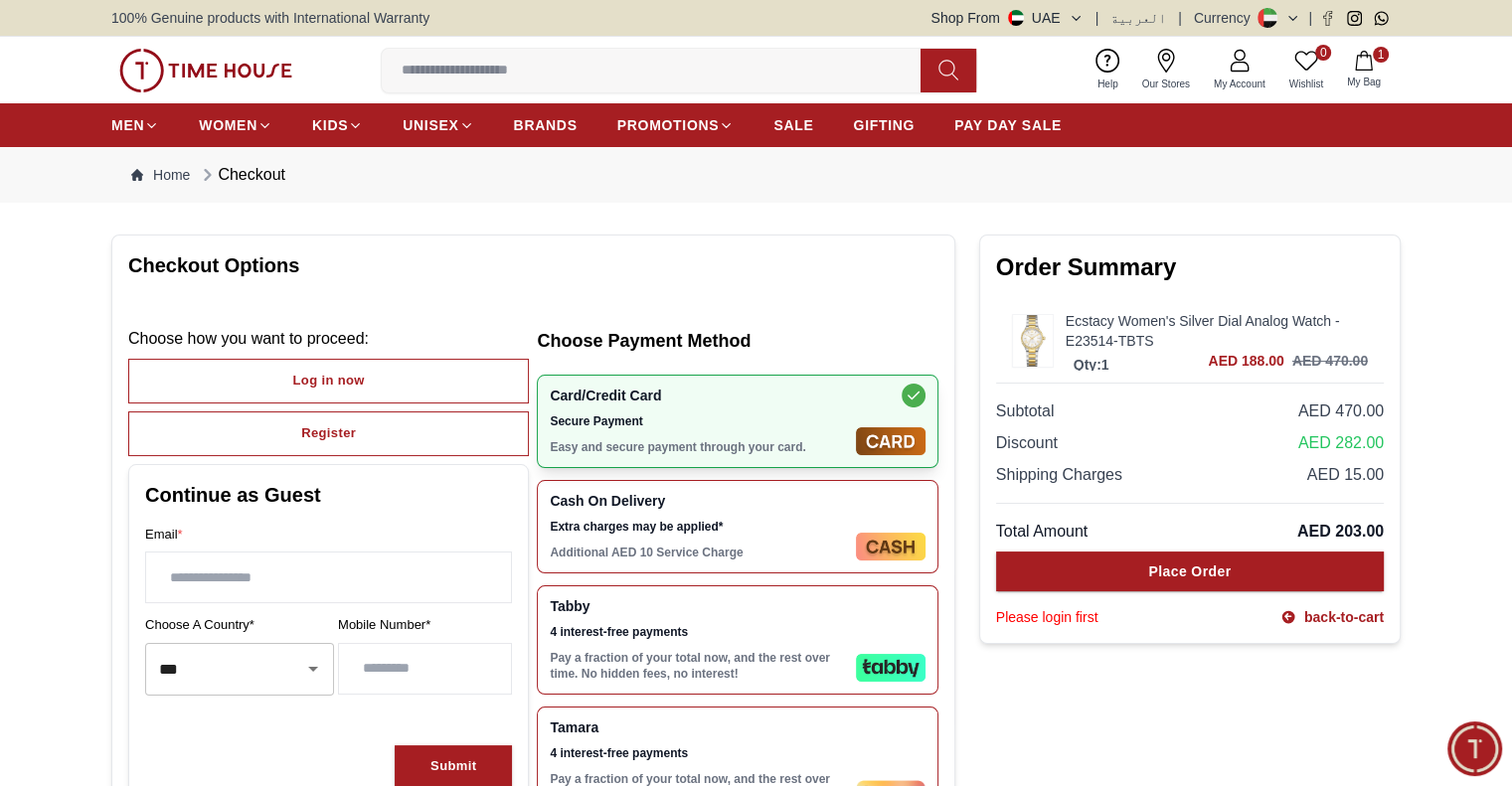 click on "Extra charges may be applied*" at bounding box center (698, 527) 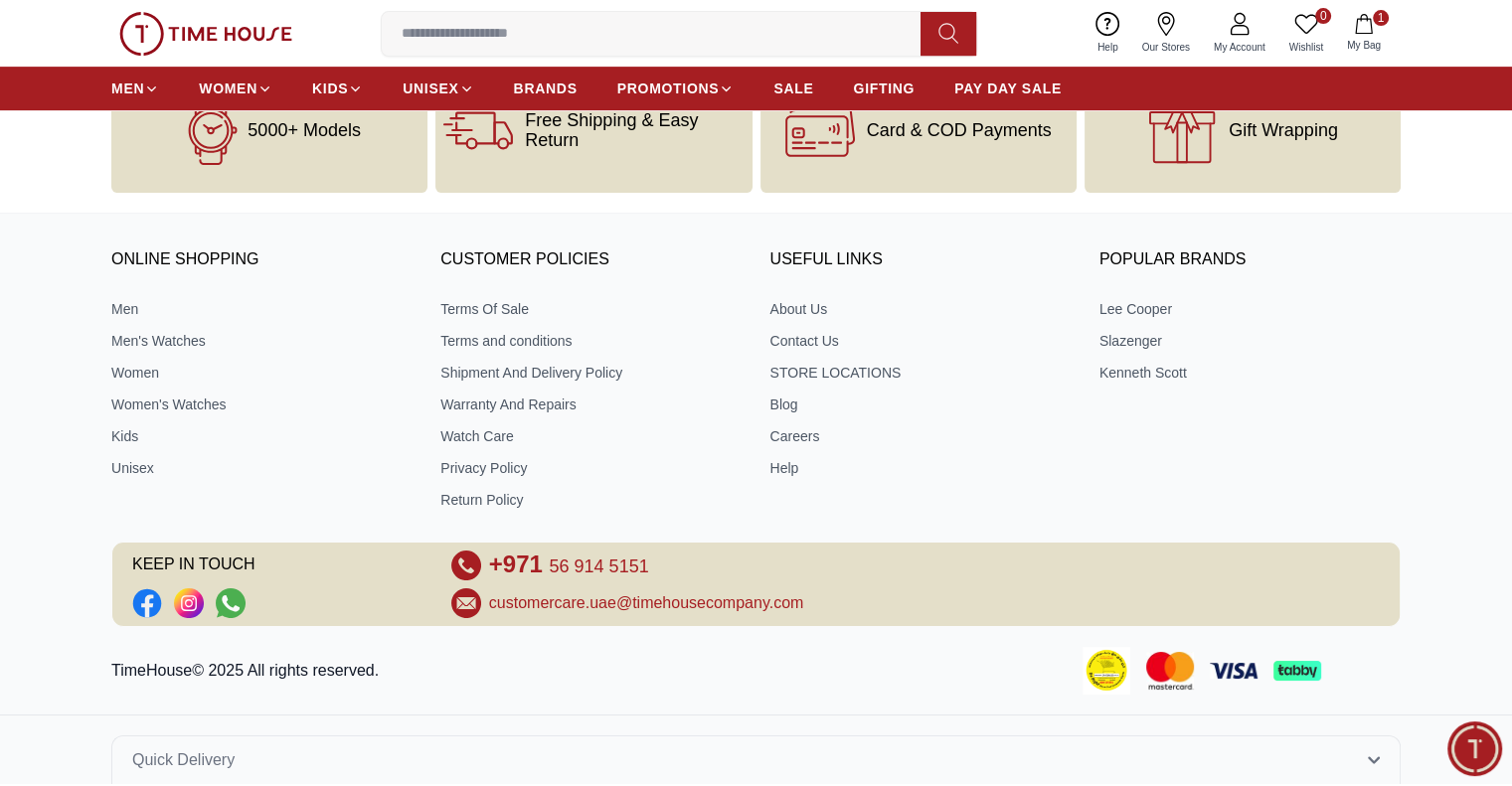 scroll, scrollTop: 859, scrollLeft: 0, axis: vertical 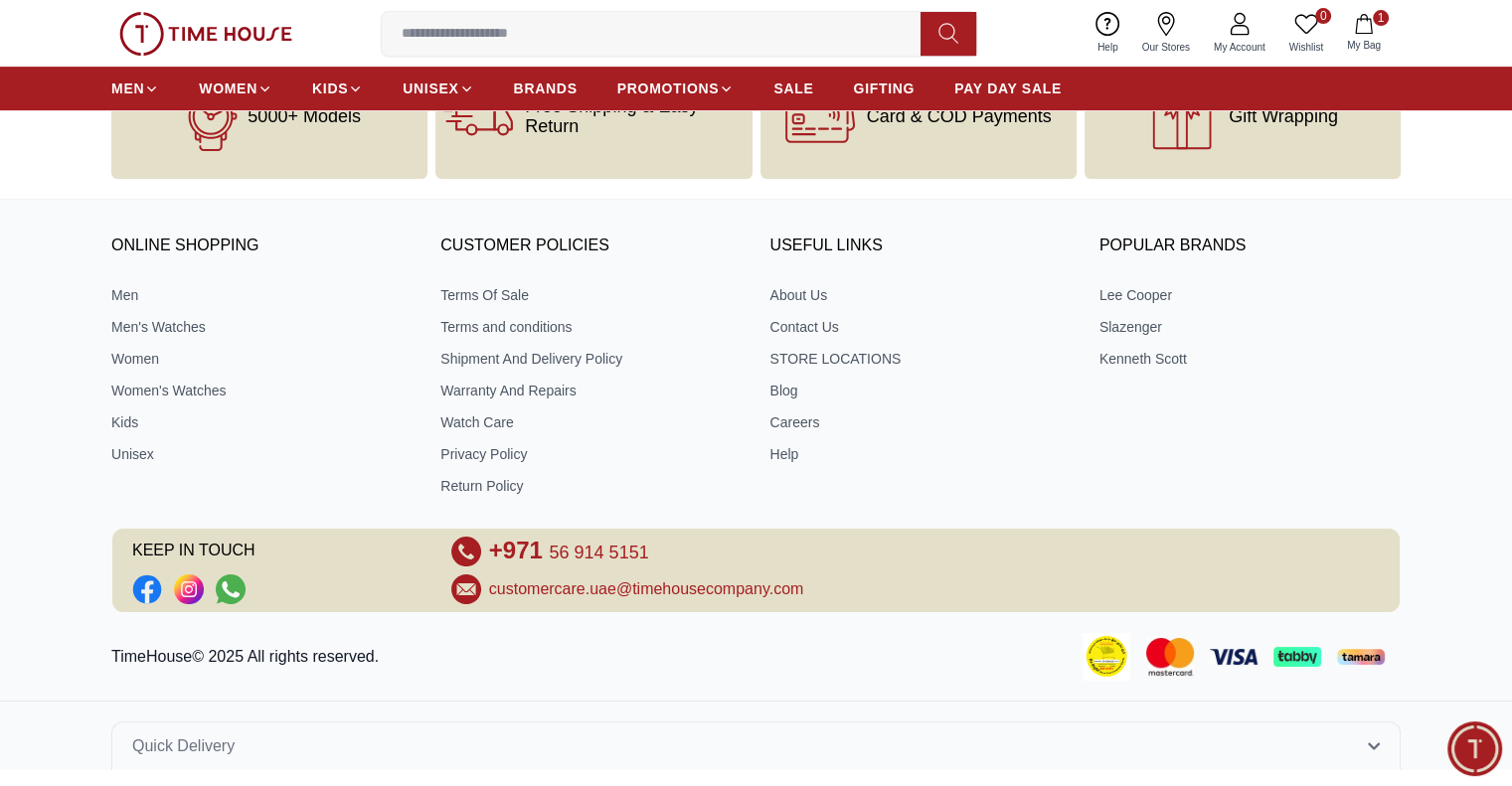 drag, startPoint x: 672, startPoint y: 542, endPoint x: 704, endPoint y: 580, distance: 49.678969 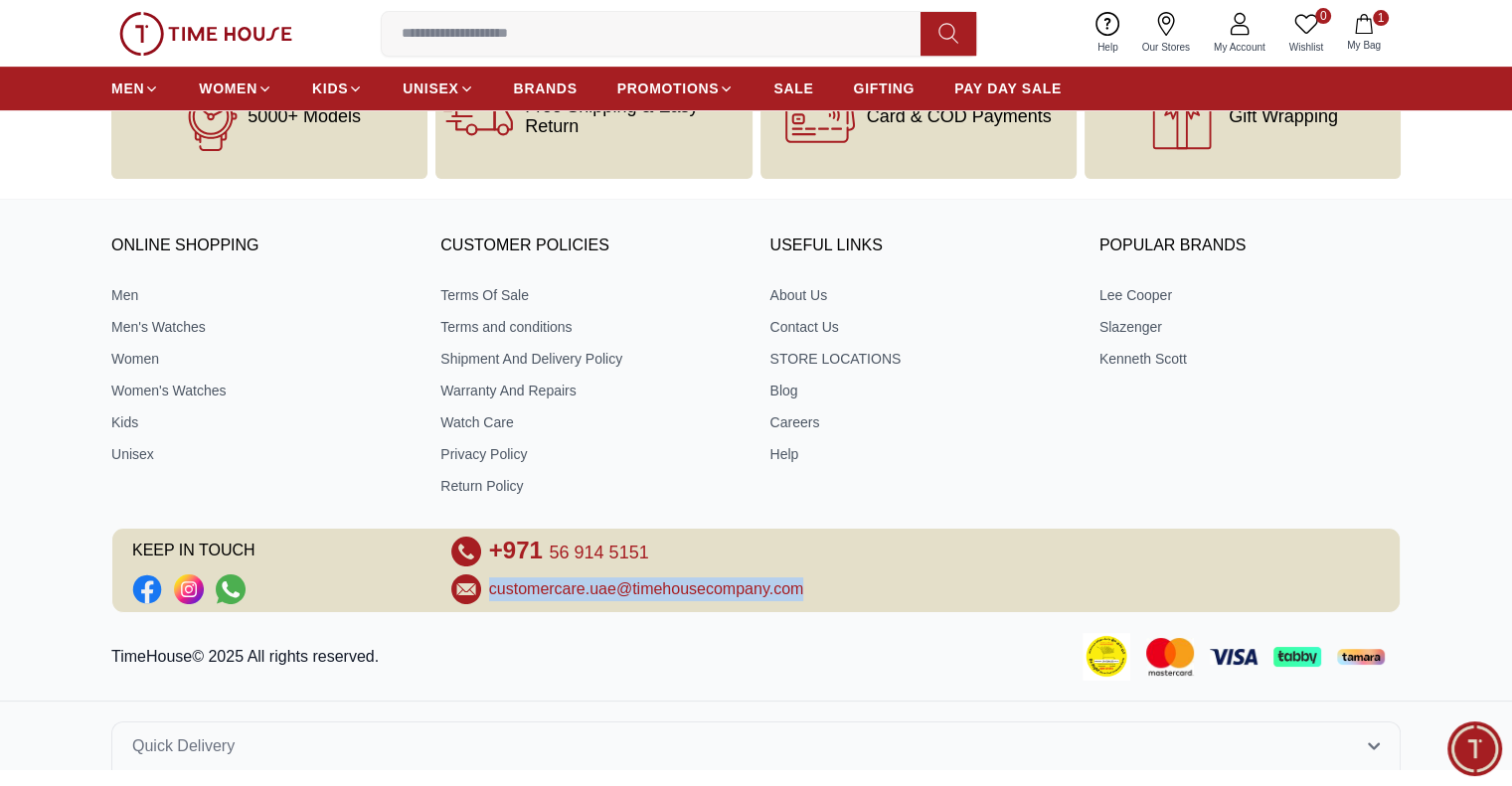 drag, startPoint x: 811, startPoint y: 581, endPoint x: 463, endPoint y: 603, distance: 348.69471 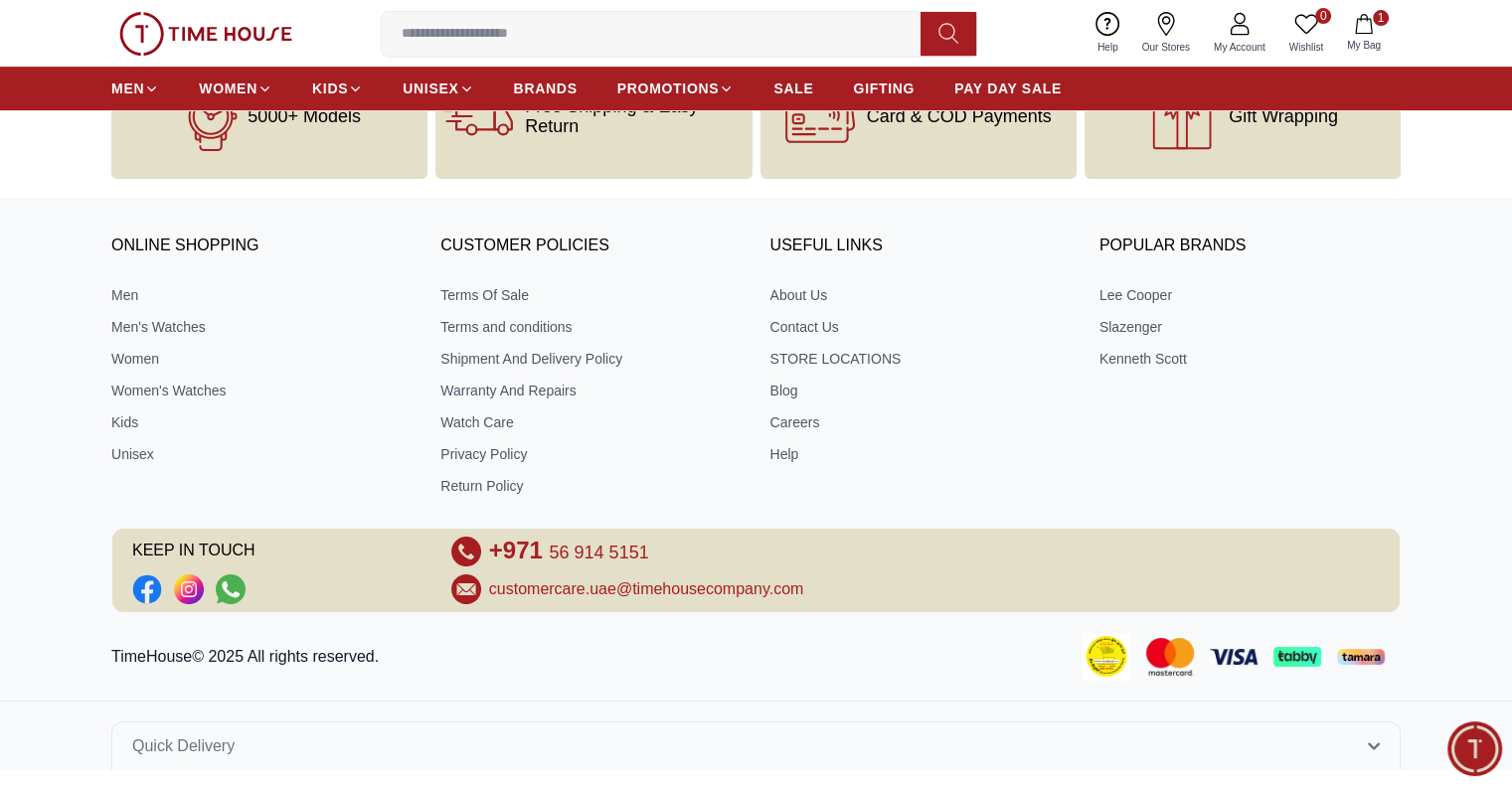 click on "KEEP IN TOUCH [PHONE] [EMAIL]" at bounding box center [756, 570] 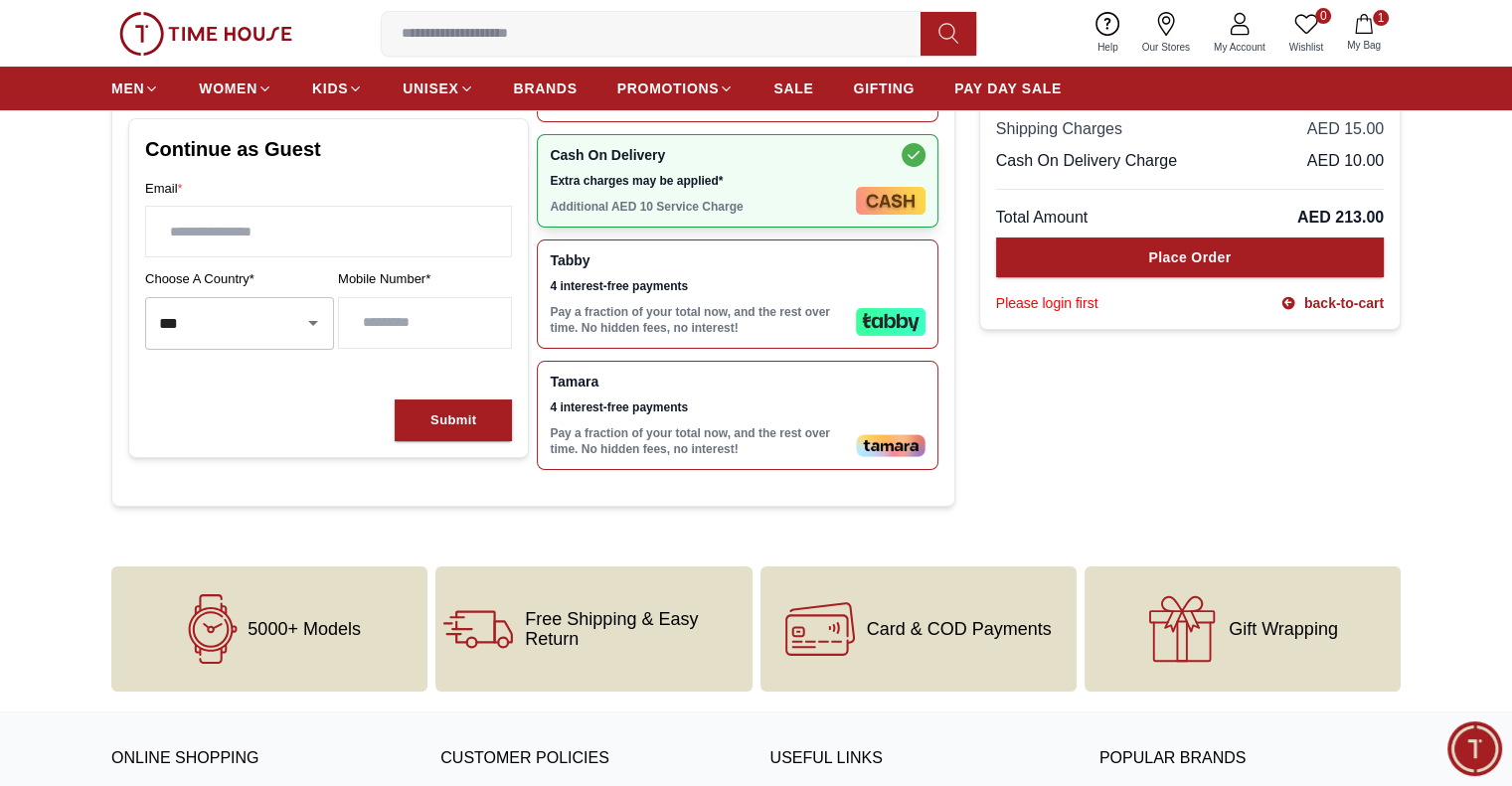 scroll, scrollTop: 0, scrollLeft: 0, axis: both 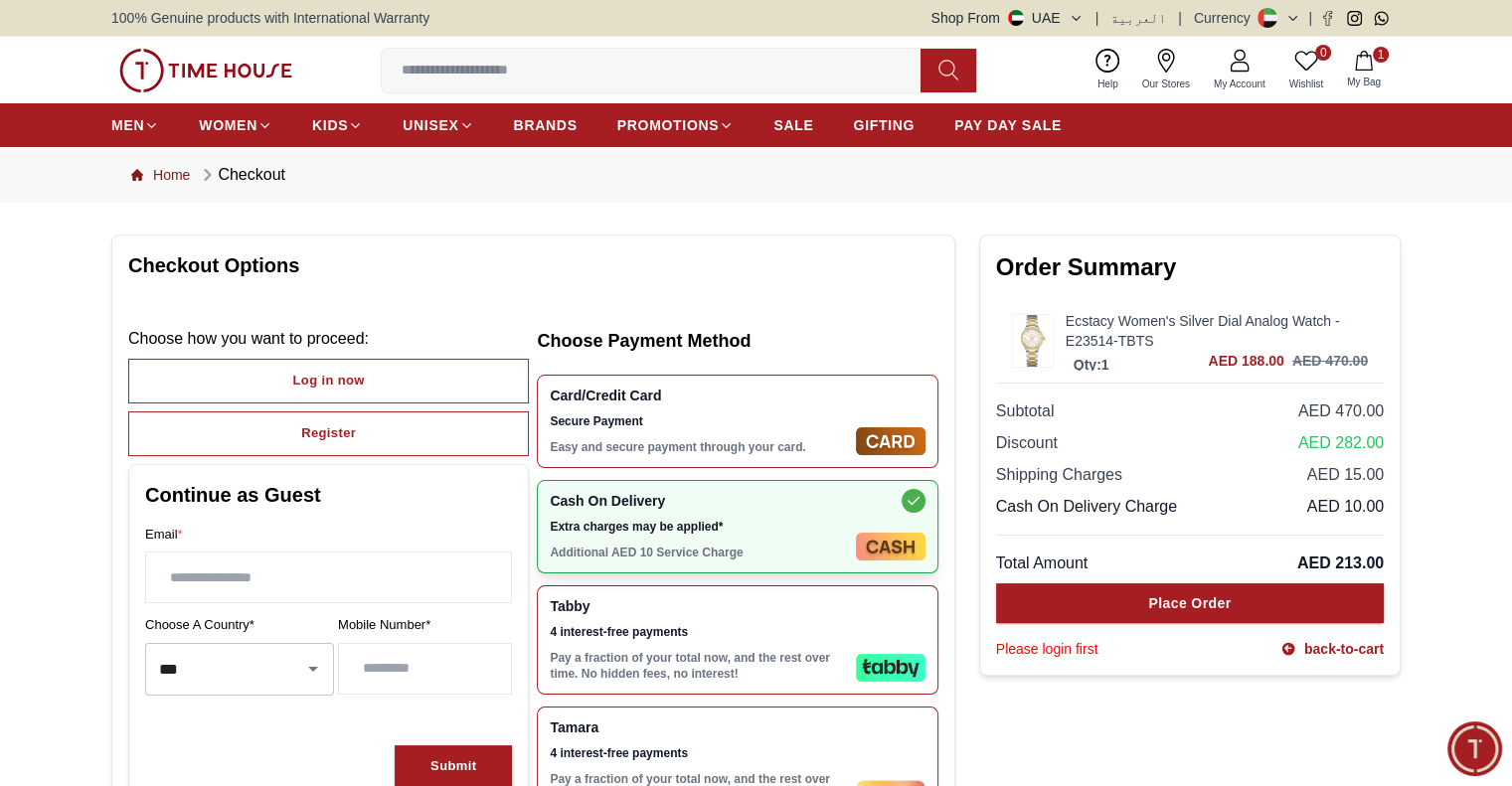 click on "Home" at bounding box center (160, 175) 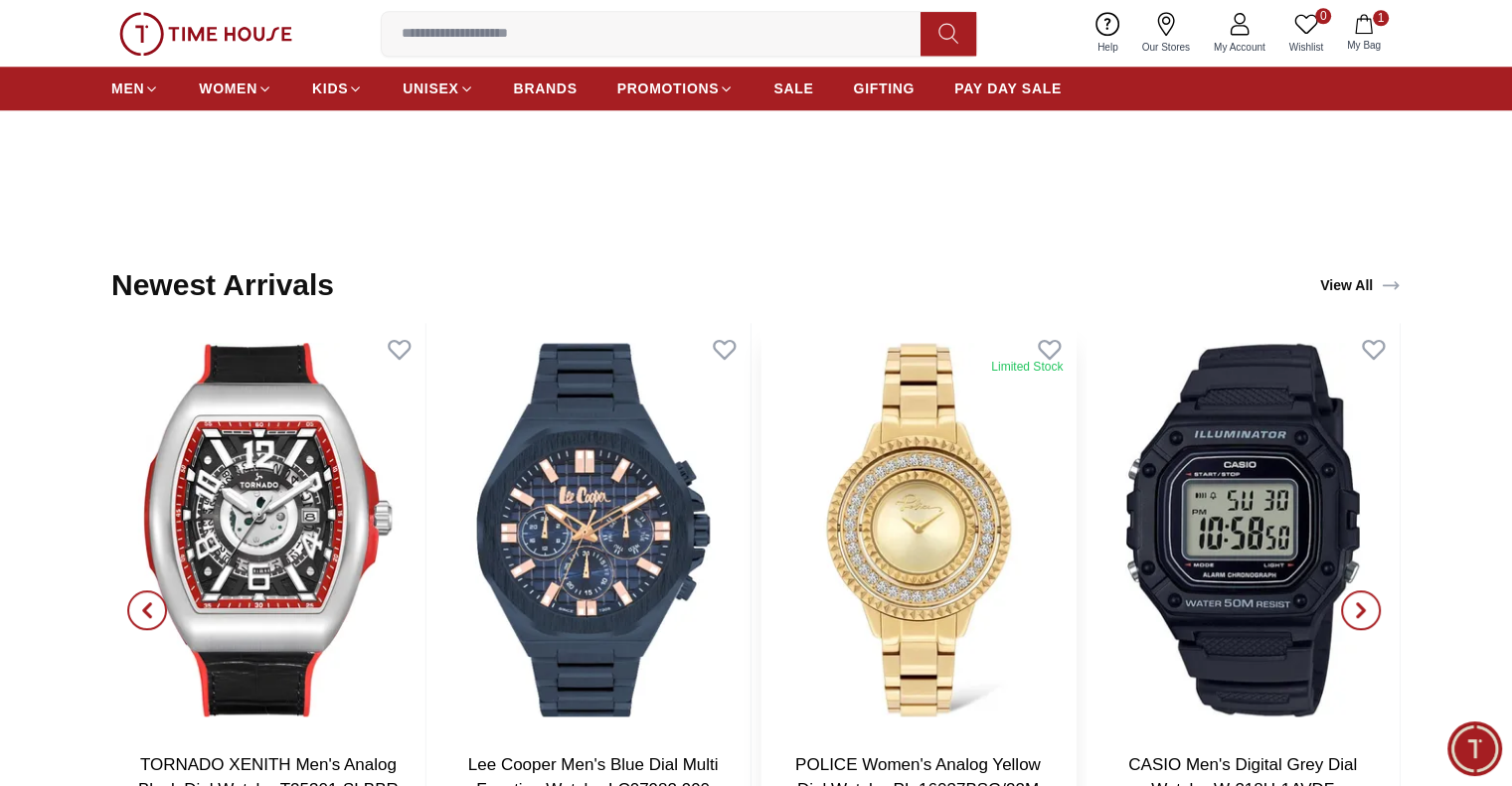 scroll, scrollTop: 2087, scrollLeft: 0, axis: vertical 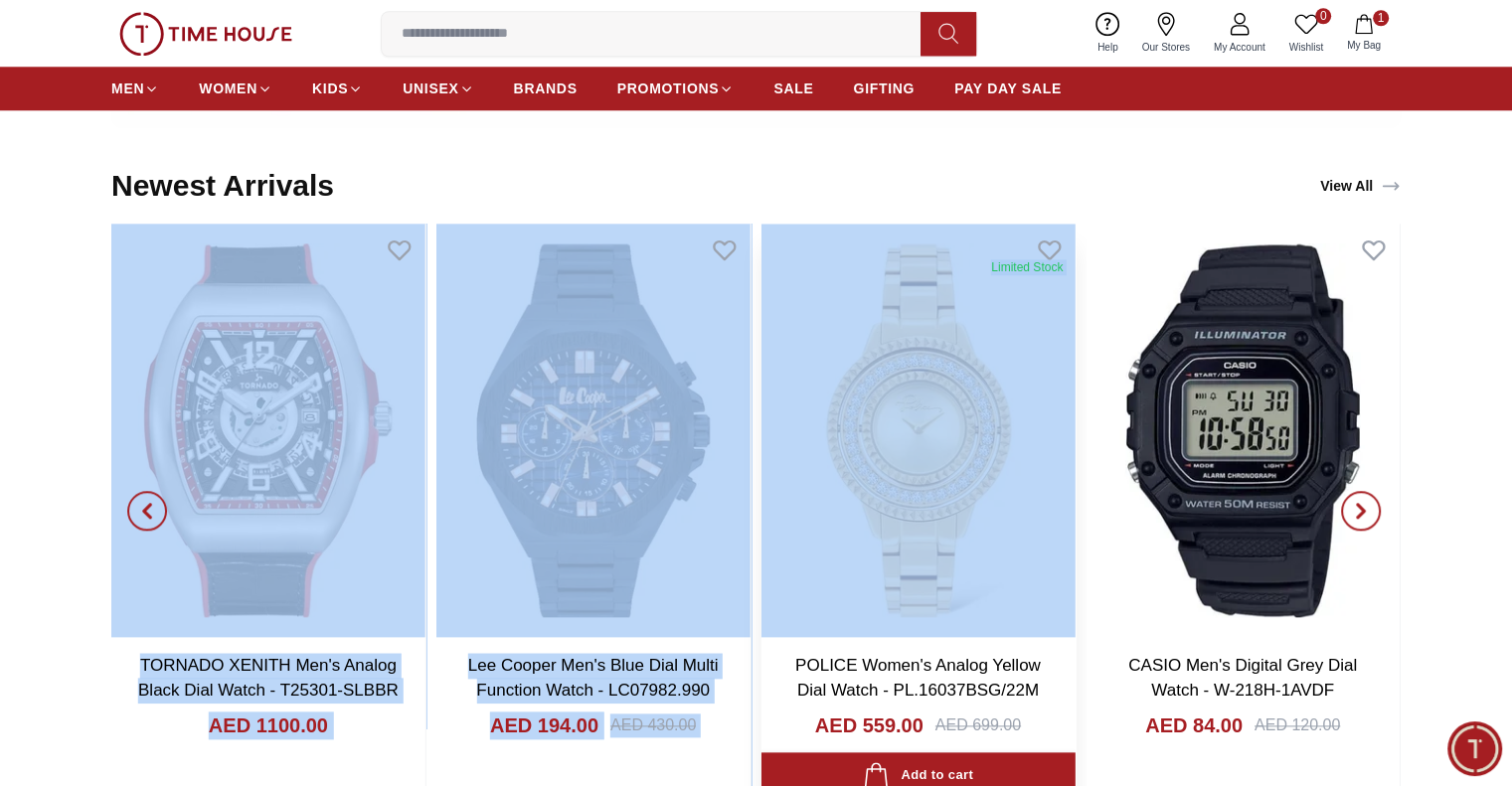 drag, startPoint x: 1078, startPoint y: 497, endPoint x: 932, endPoint y: 498, distance: 146.00342 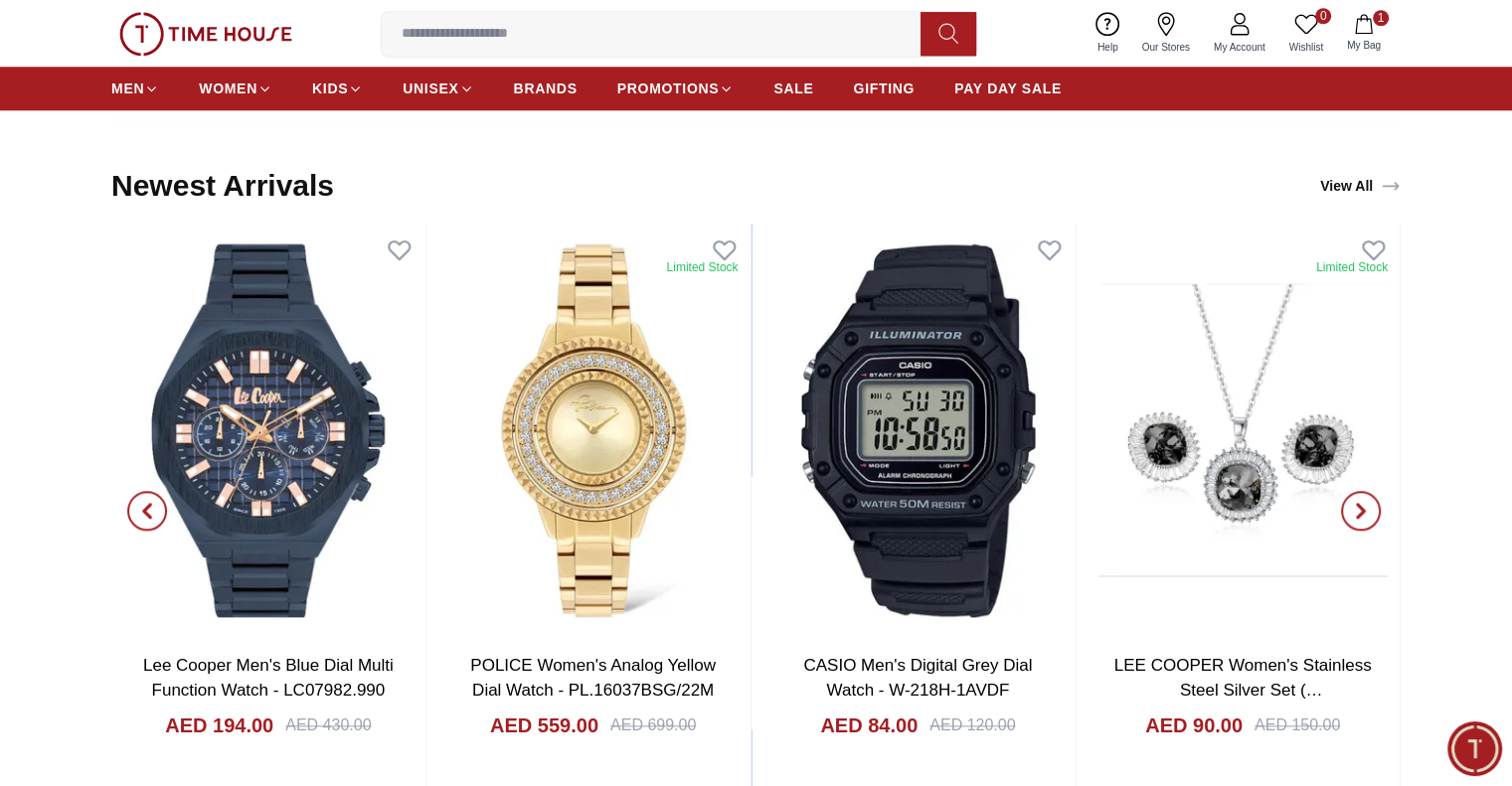 click on "Newest Arrivals View All" at bounding box center (756, 186) 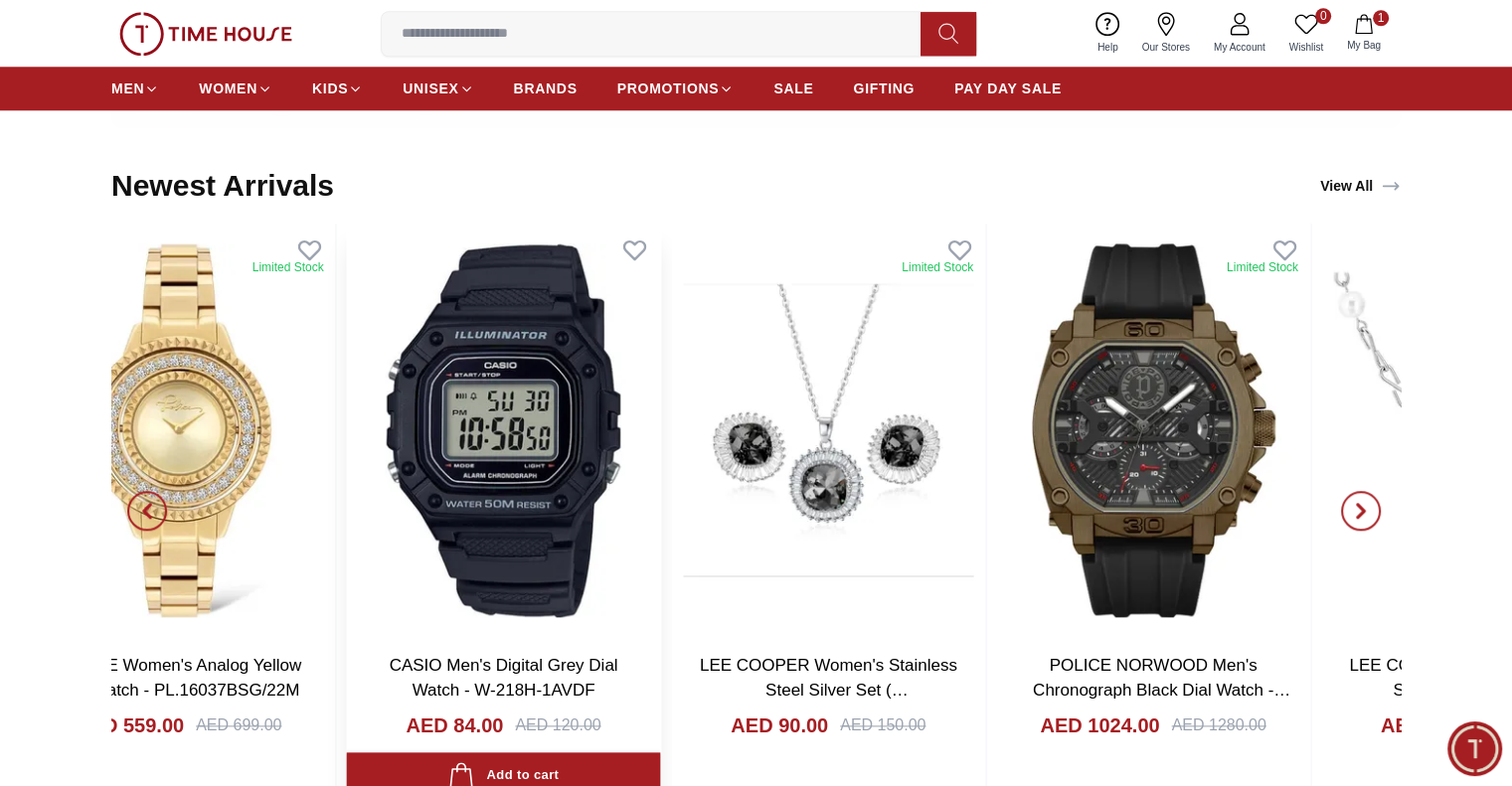 click at bounding box center [504, 429] 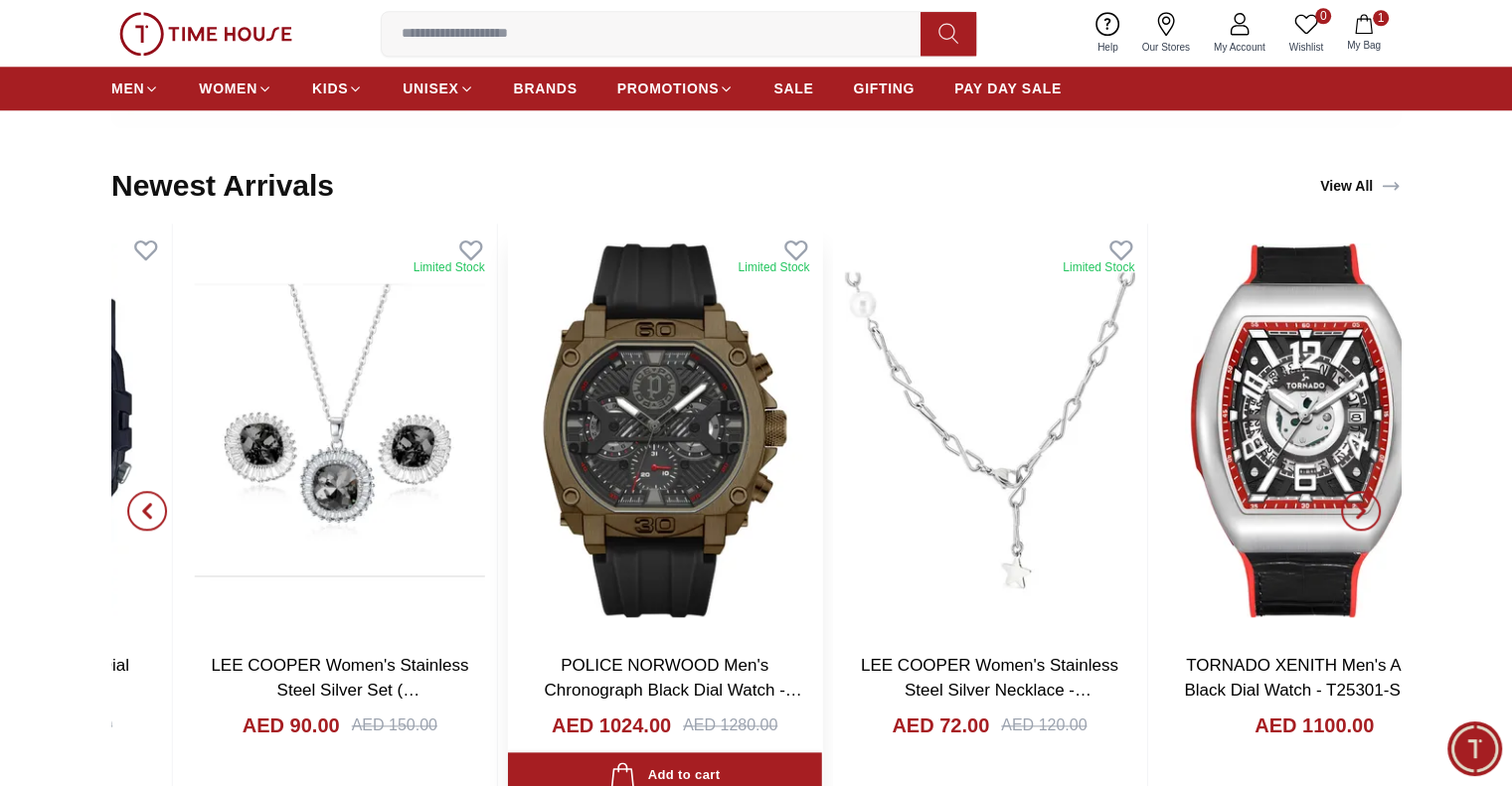 click at bounding box center (665, 429) 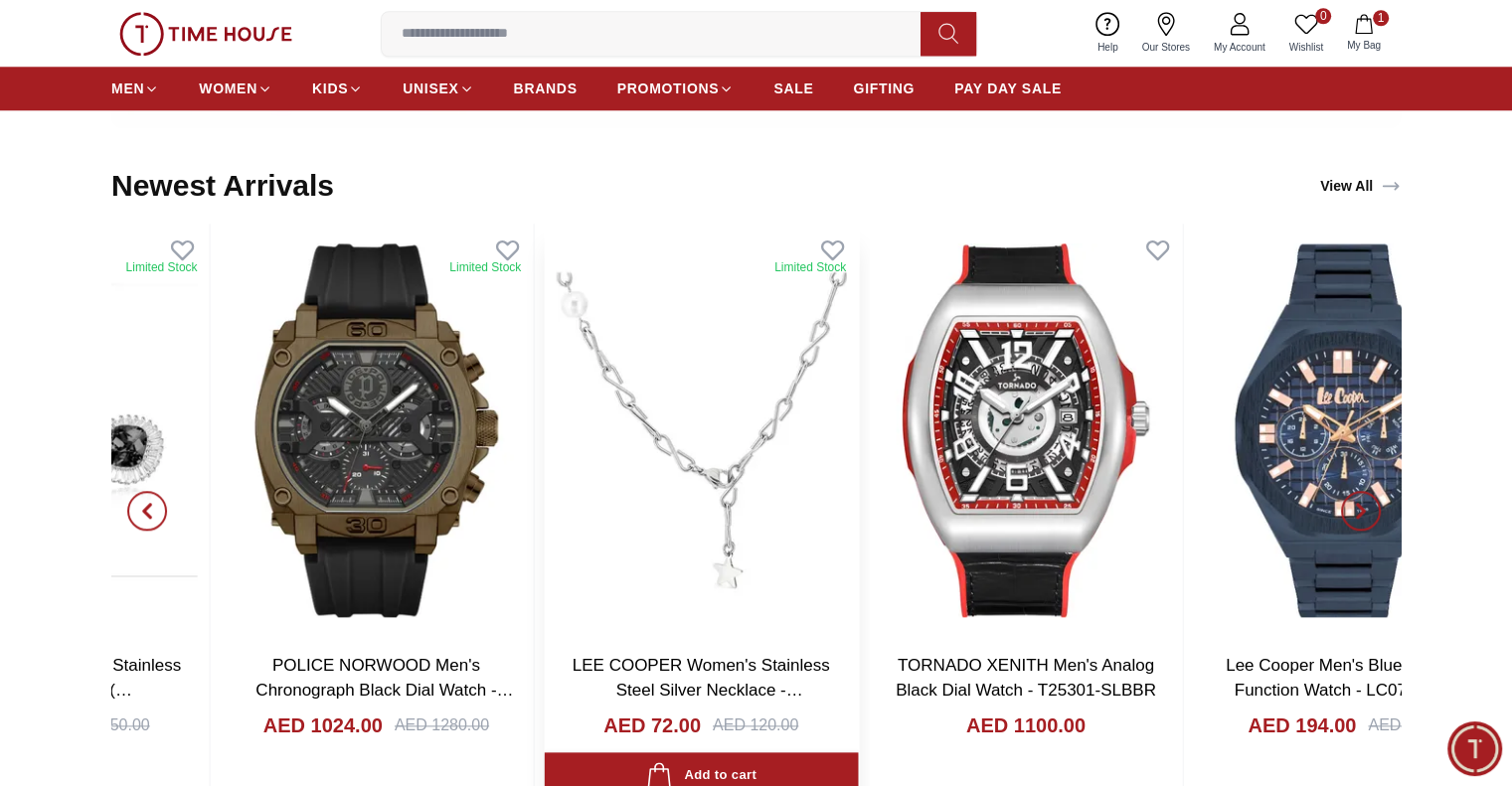 click at bounding box center (702, 429) 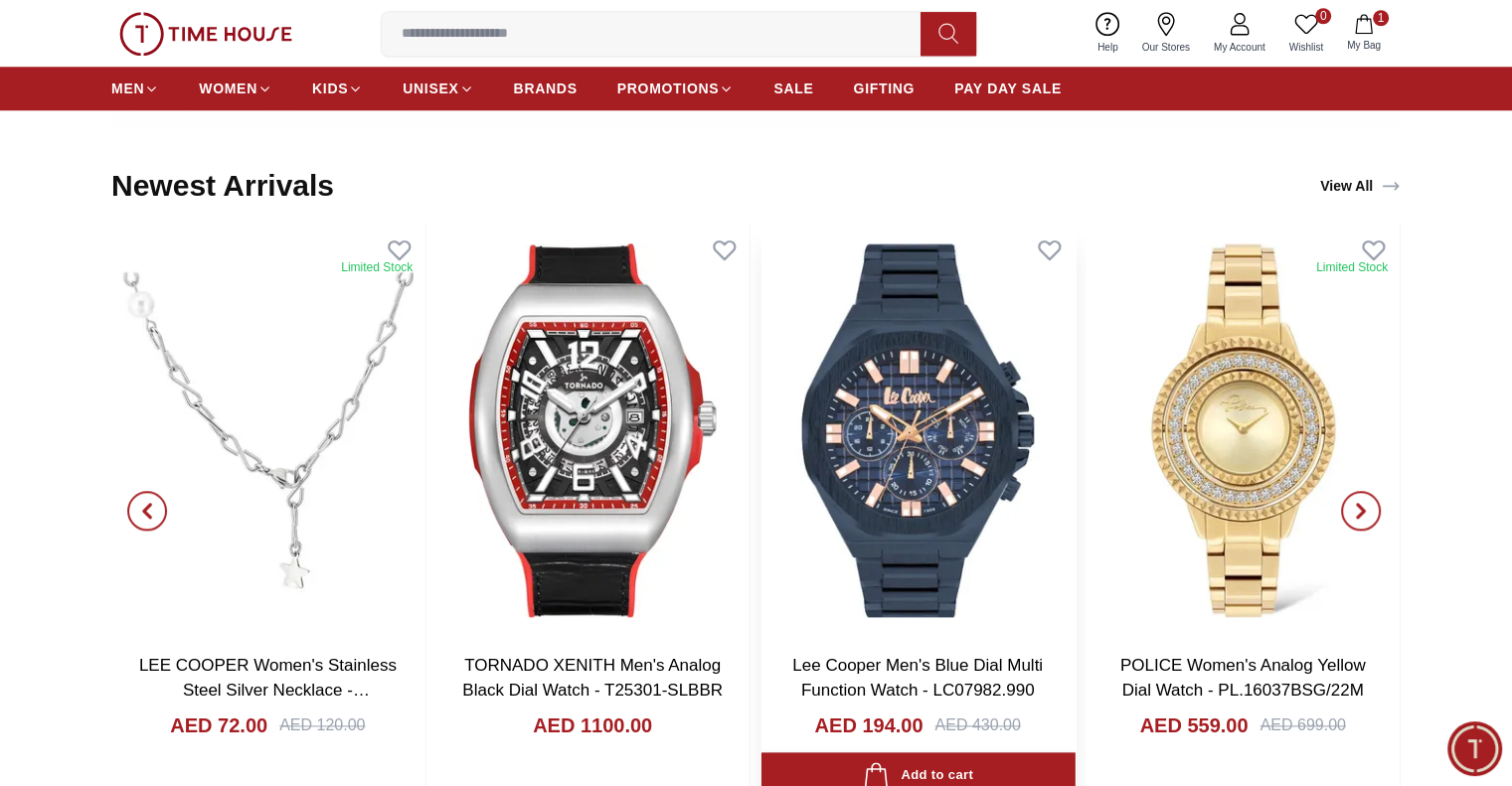 click on "CASIO Men's Digital Grey Dial Watch - W-218H-1AVDF AED 84.00 AED 120.00 Add to cart Add to cart Limited Stock LEE COOPER Women's Stainless Steel Silver Set ( Necklace+Earrings) - LC.S.01438.350 AED 90.00 AED 150.00 Add to cart Add to cart Limited Stock POLICE NORWOOD Men's Chronograph Black Dial Watch - PEWGQ0040003 AED 1024.00 AED 1280.00 Add to cart Add to cart Limited Stock LEE COOPER Women's Stainless Steel Silver Necklace - LC.N.01021.330 AED 72.00 AED 120.00 Add to cart Add to cart TORNADO XENITH Men's Analog Black  Dial Watch - T25301-SLBBR AED 1100.00 Add to cart Add to cart Lee Cooper Men's Blue Dial Multi Function Watch - LC07982.990 AED 194.00 AED 430.00 Add to cart Add to cart Limited Stock POLICE Women's Analog Yellow Dial Watch - PL.16037BSG/22M AED 559.00 AED 699.00 Add to cart Add to cart" at bounding box center [756, 511] 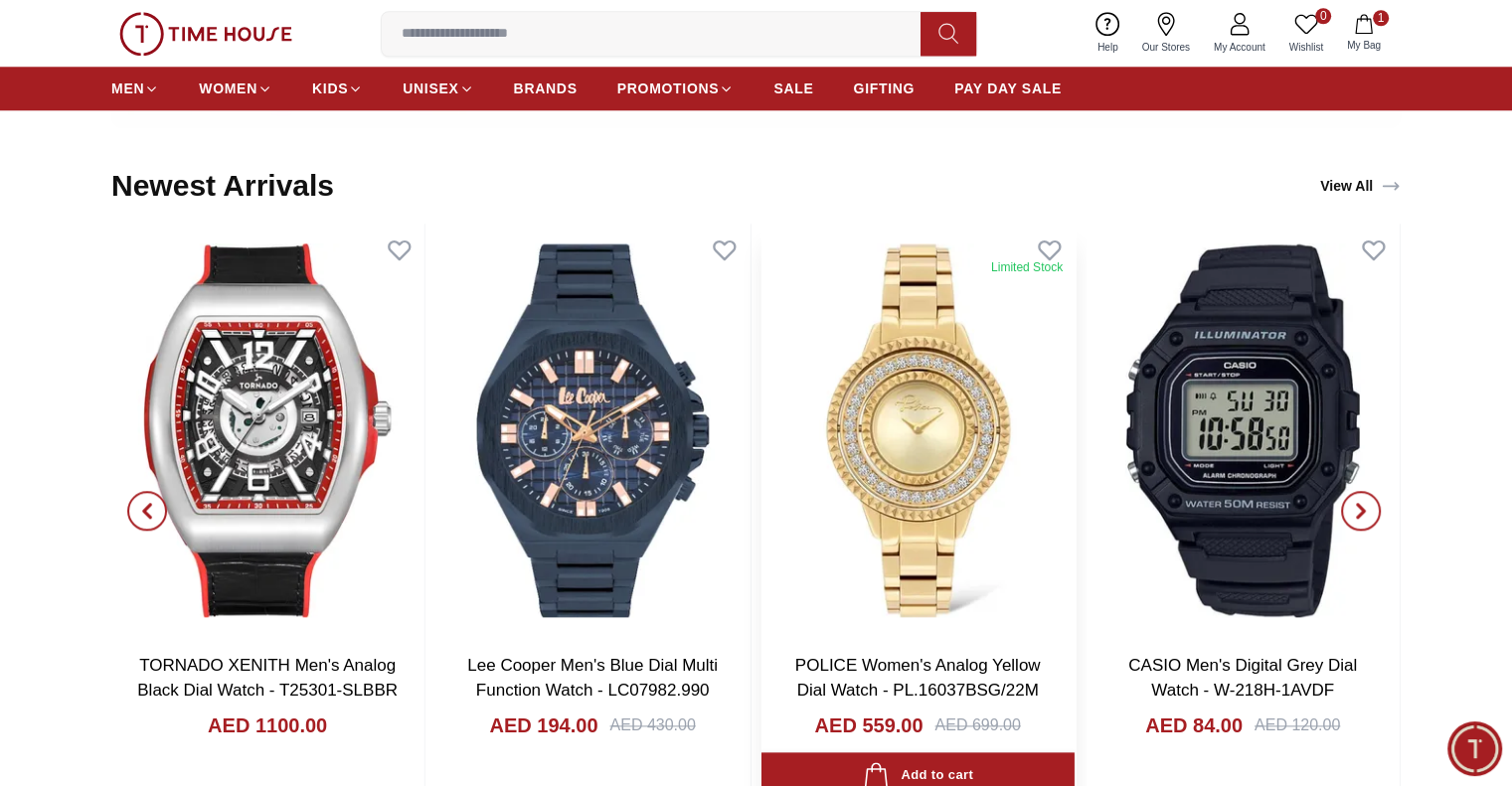 click at bounding box center (919, 429) 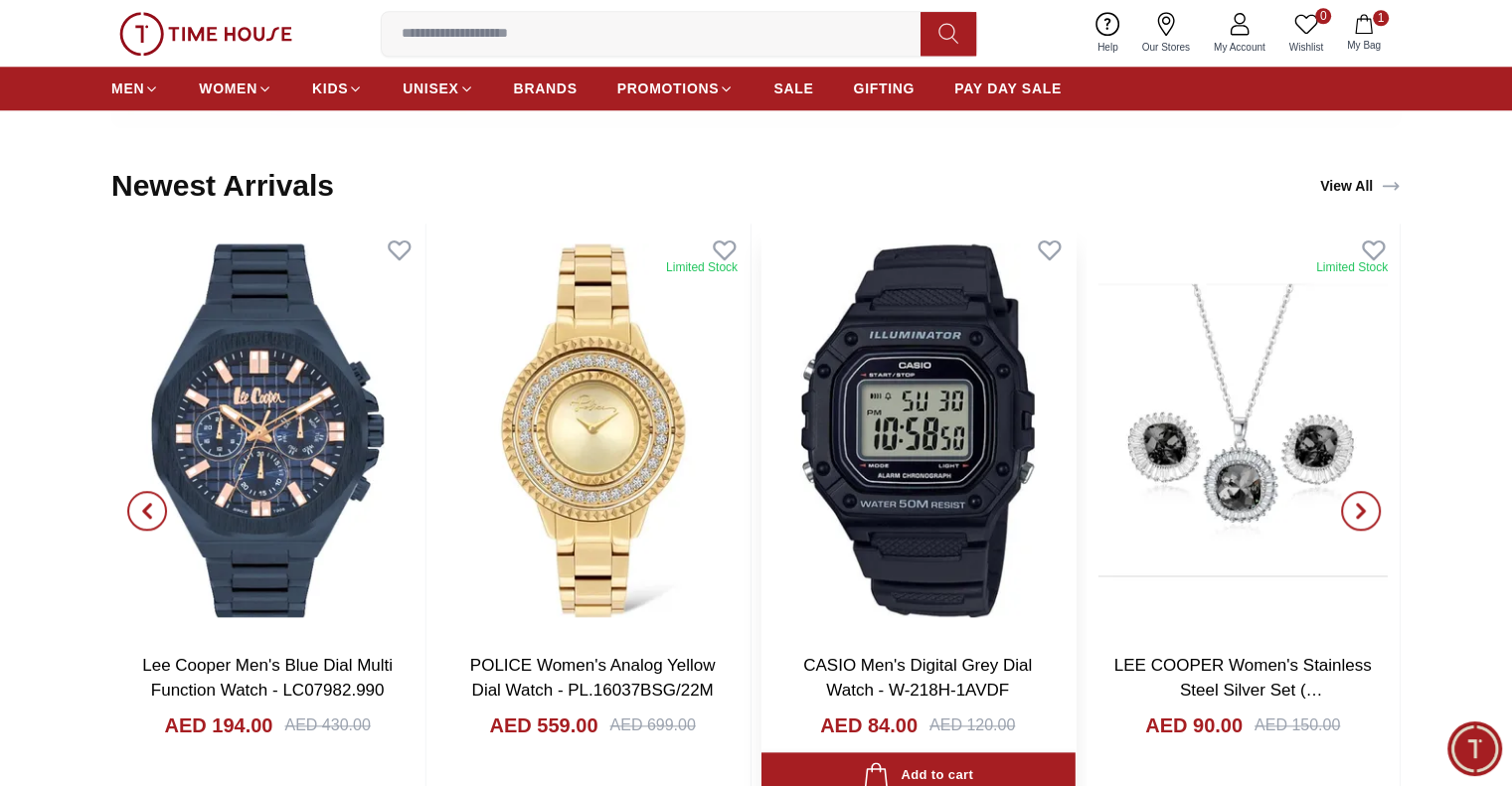 click at bounding box center [919, 429] 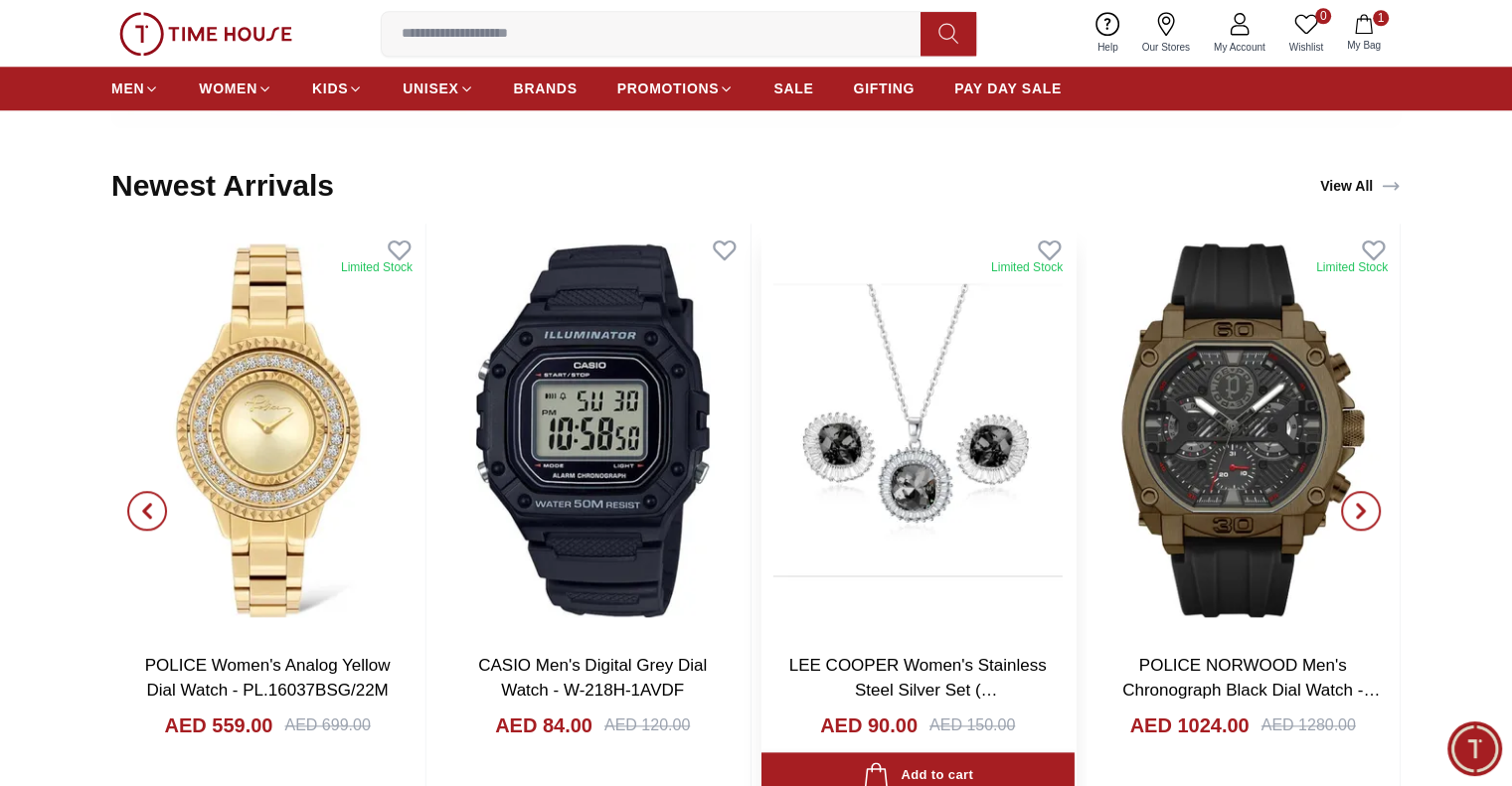 click at bounding box center [919, 429] 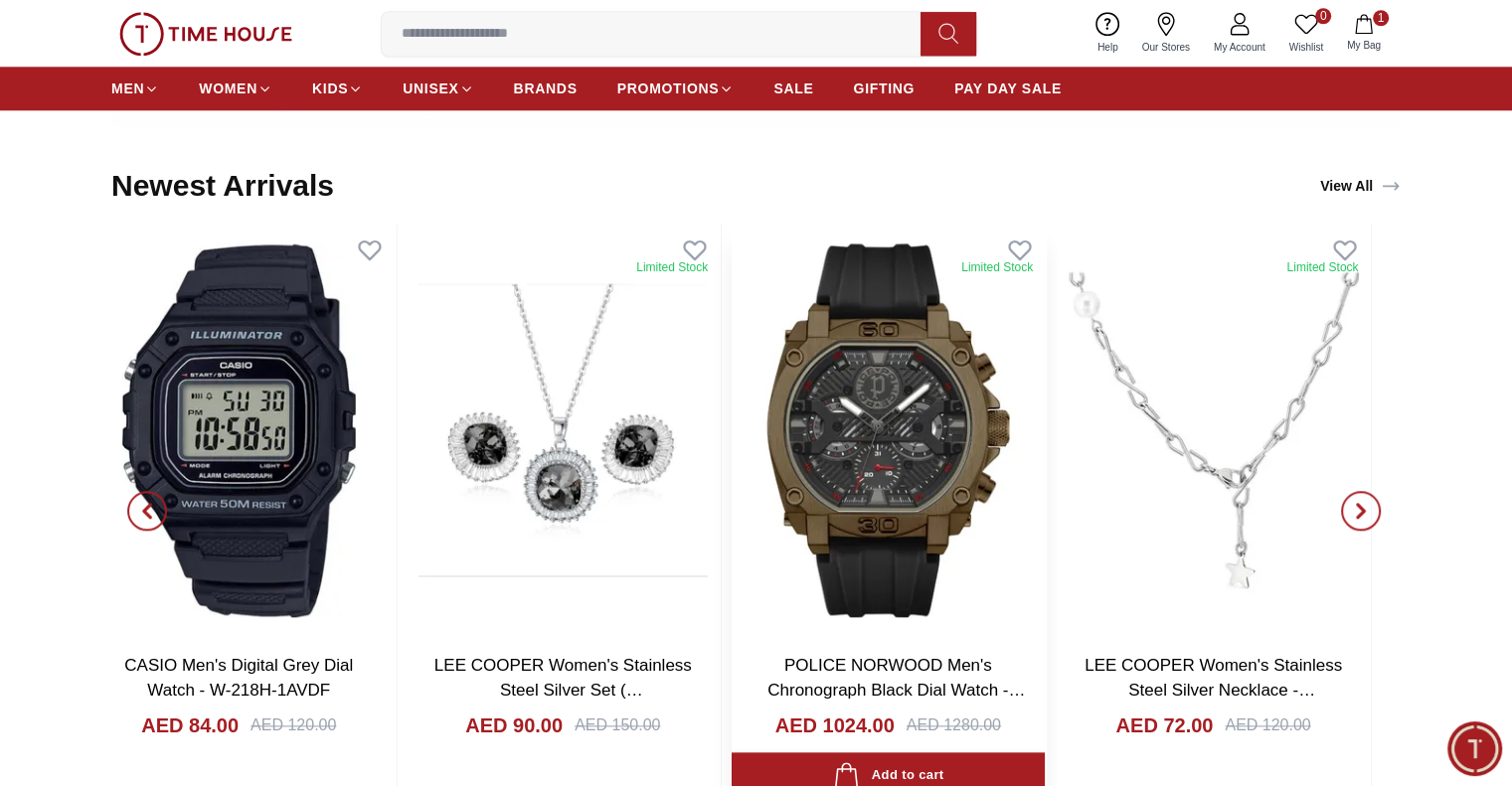 click at bounding box center [889, 429] 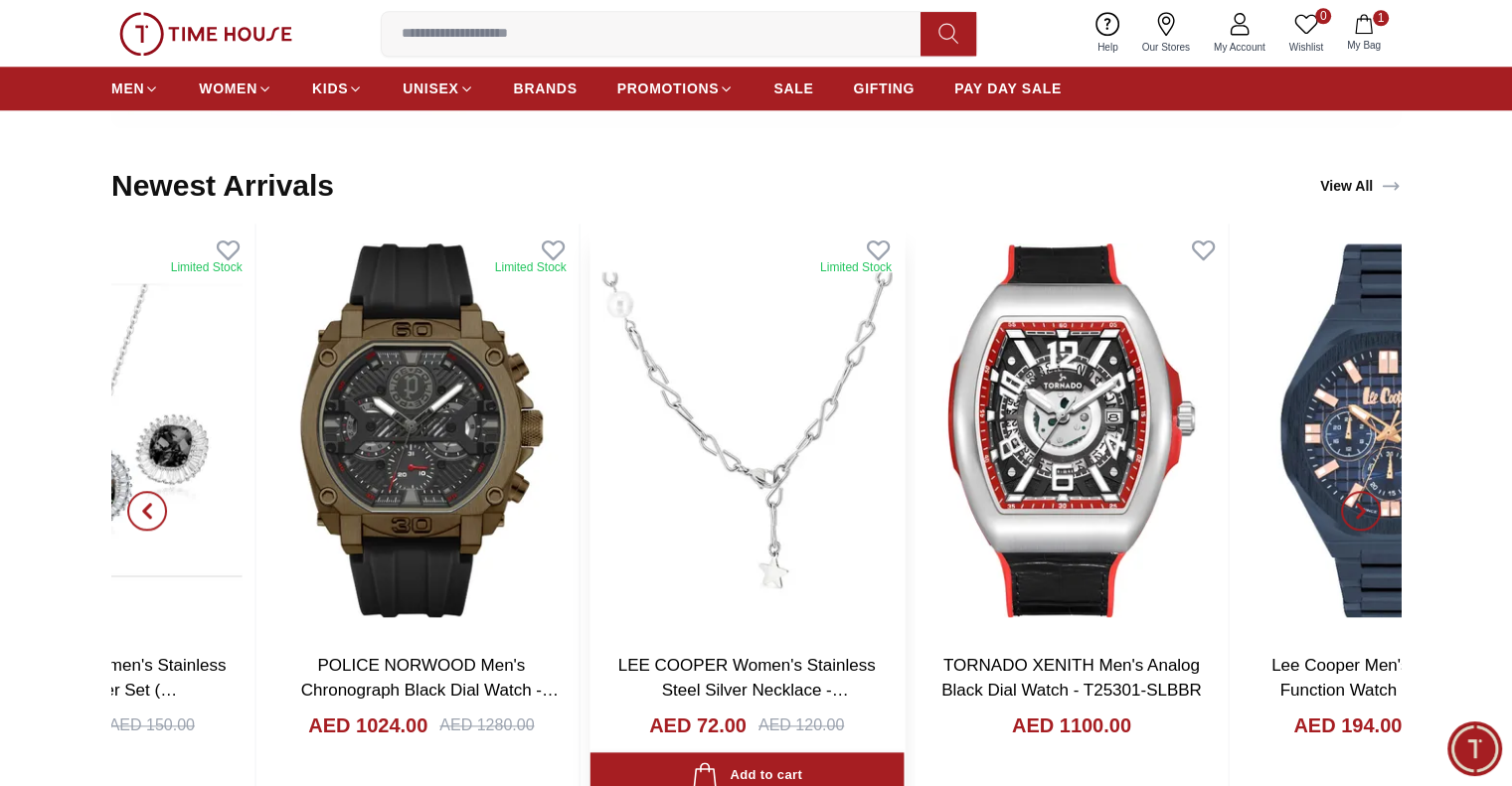 click at bounding box center [748, 429] 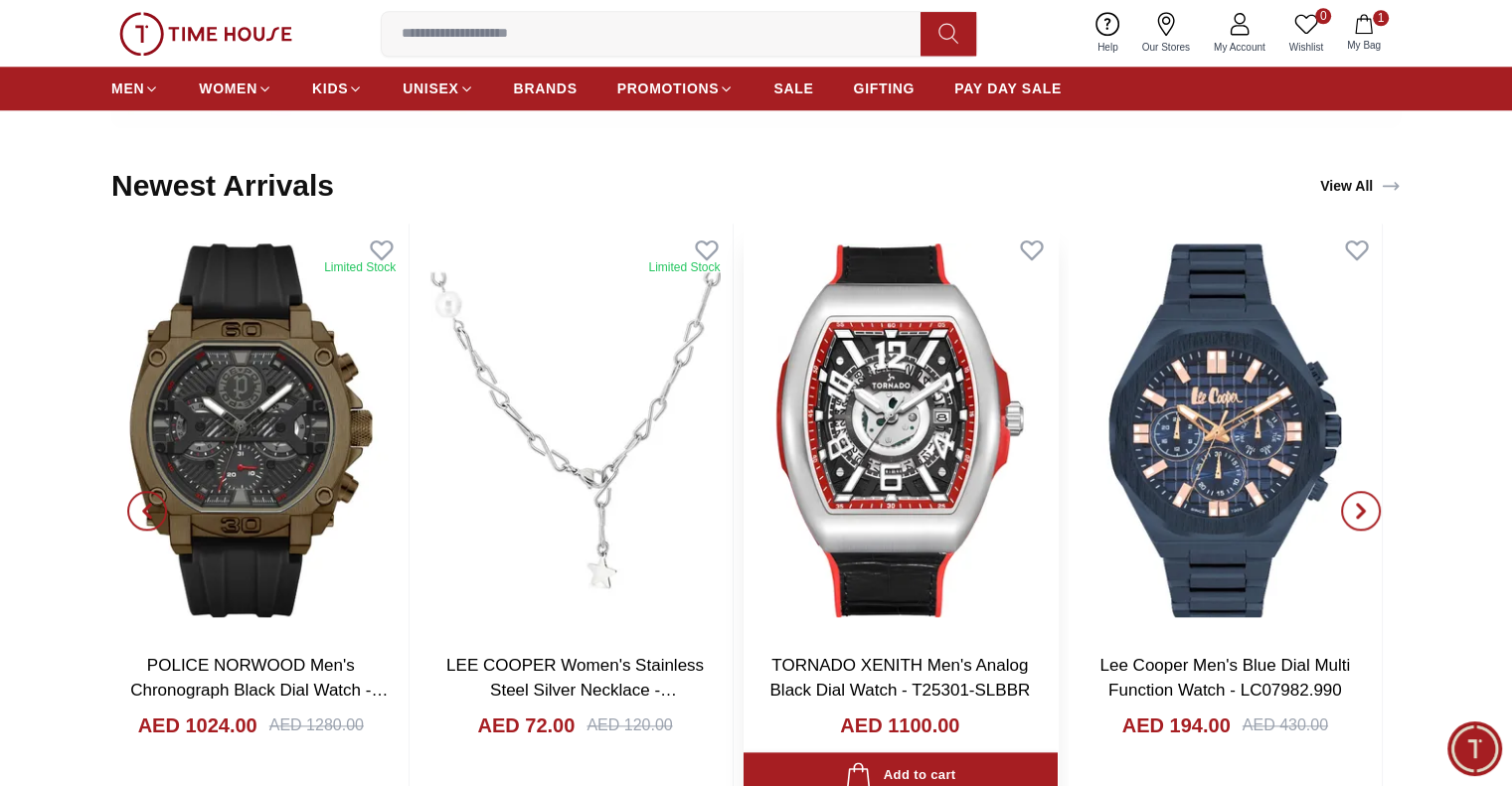 click at bounding box center (901, 429) 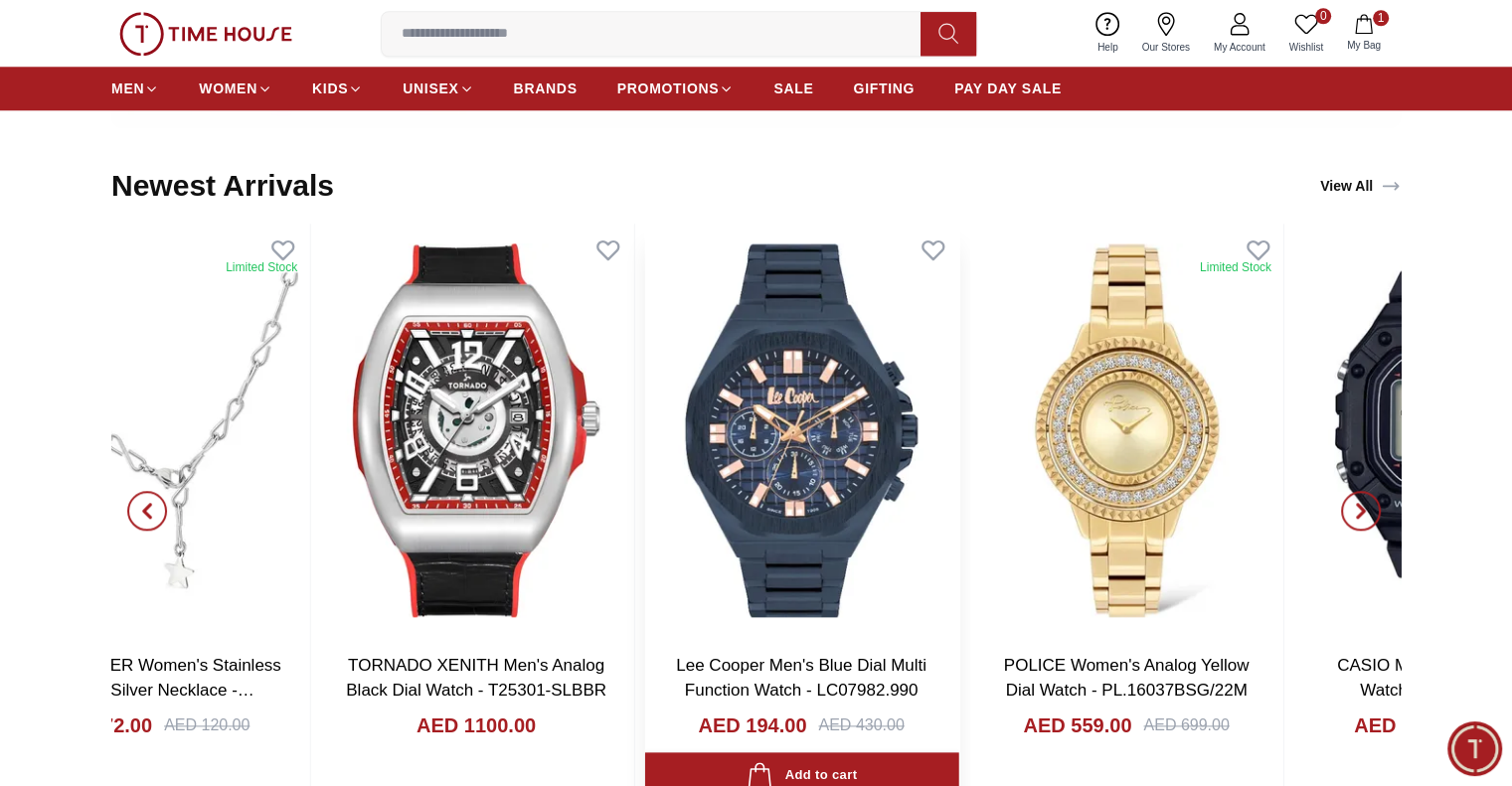 click at bounding box center (802, 429) 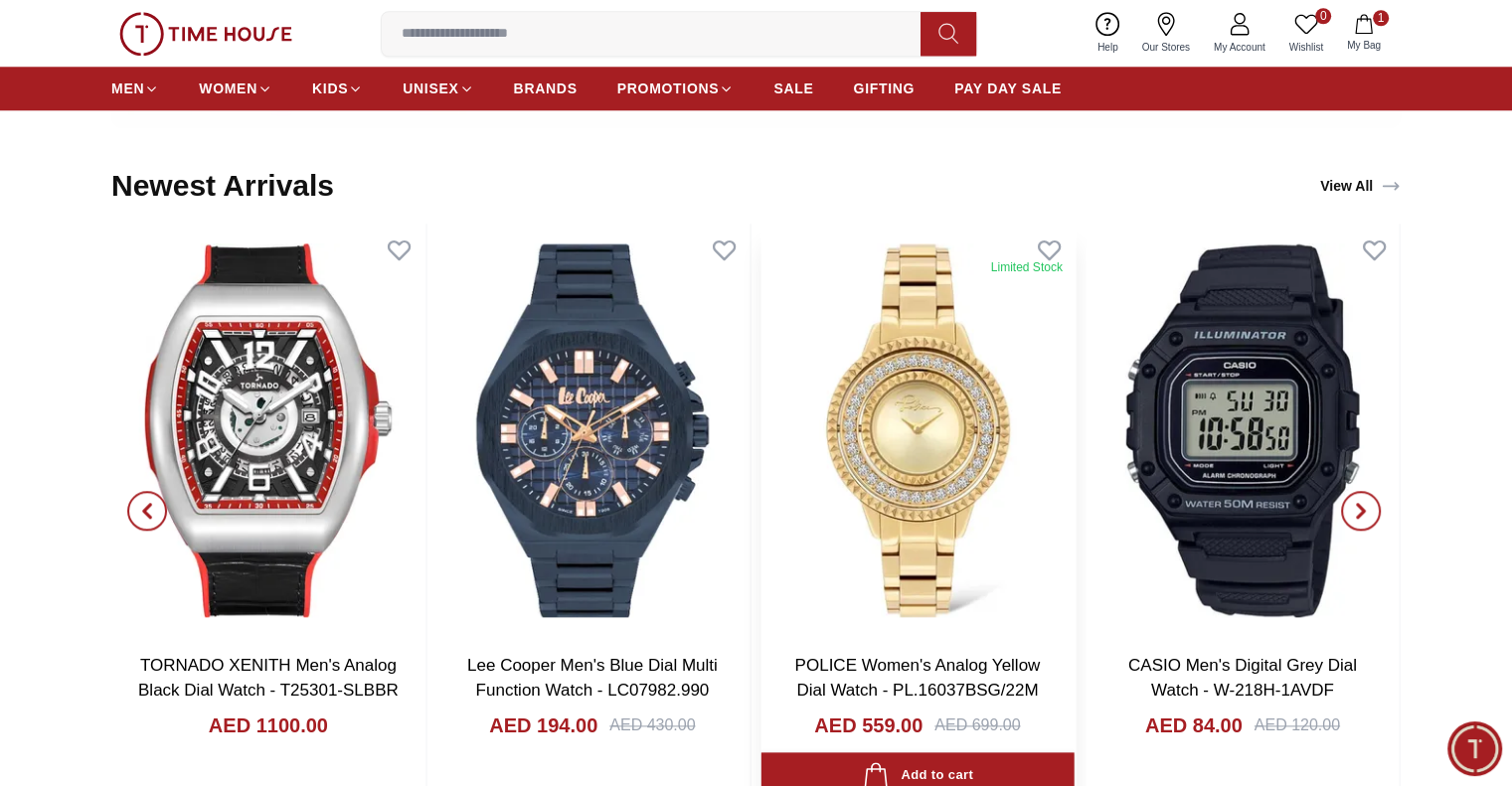 click on "Limited Stock POLICE NORWOOD Men's Chronograph Black Dial Watch - PEWGQ0040003 AED 1024.00 AED 1280.00 Add to cart Add to cart Limited Stock LEE COOPER Women's Stainless Steel Silver Necklace - LC.N.01021.330 AED 72.00 AED 120.00 Add to cart Add to cart TORNADO XENITH Men's Analog Black  Dial Watch - T25301-SLBBR AED 1100.00 Add to cart Add to cart Lee Cooper Men's Blue Dial Multi Function Watch - LC07982.990 AED 194.00 AED 430.00 Add to cart Add to cart Limited Stock POLICE Women's Analog Yellow Dial Watch - PL.16037BSG/22M AED 559.00 AED 699.00 Add to cart Add to cart CASIO Men's Digital Grey Dial Watch - W-218H-1AVDF AED 84.00 AED 120.00 Add to cart Add to cart Limited Stock LEE COOPER Women's Stainless Steel Silver Set ( Necklace+Earrings) - LC.S.01438.350 AED 90.00 AED 150.00 Add to cart Add to cart" at bounding box center (106, 511) 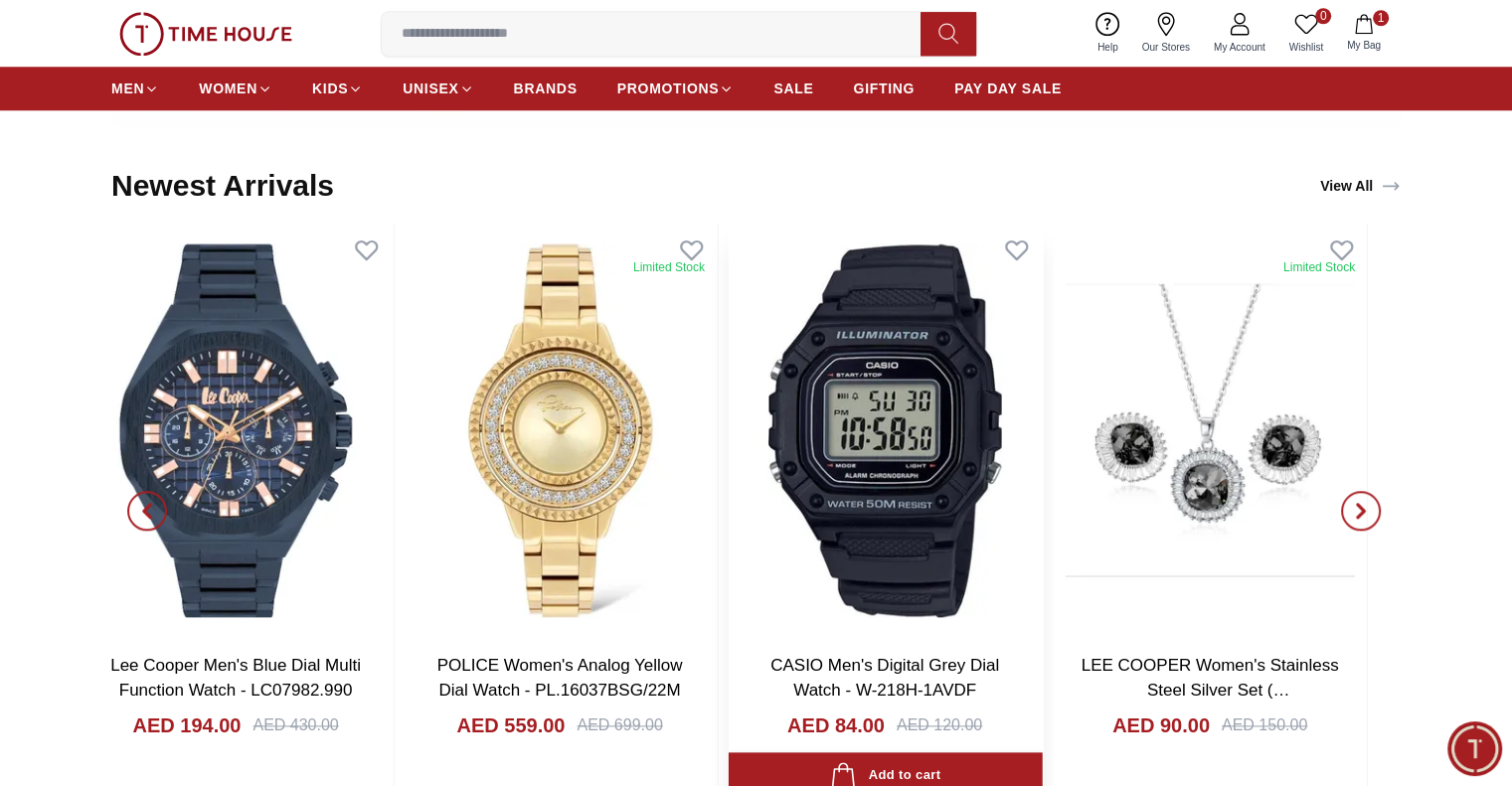 click at bounding box center [886, 429] 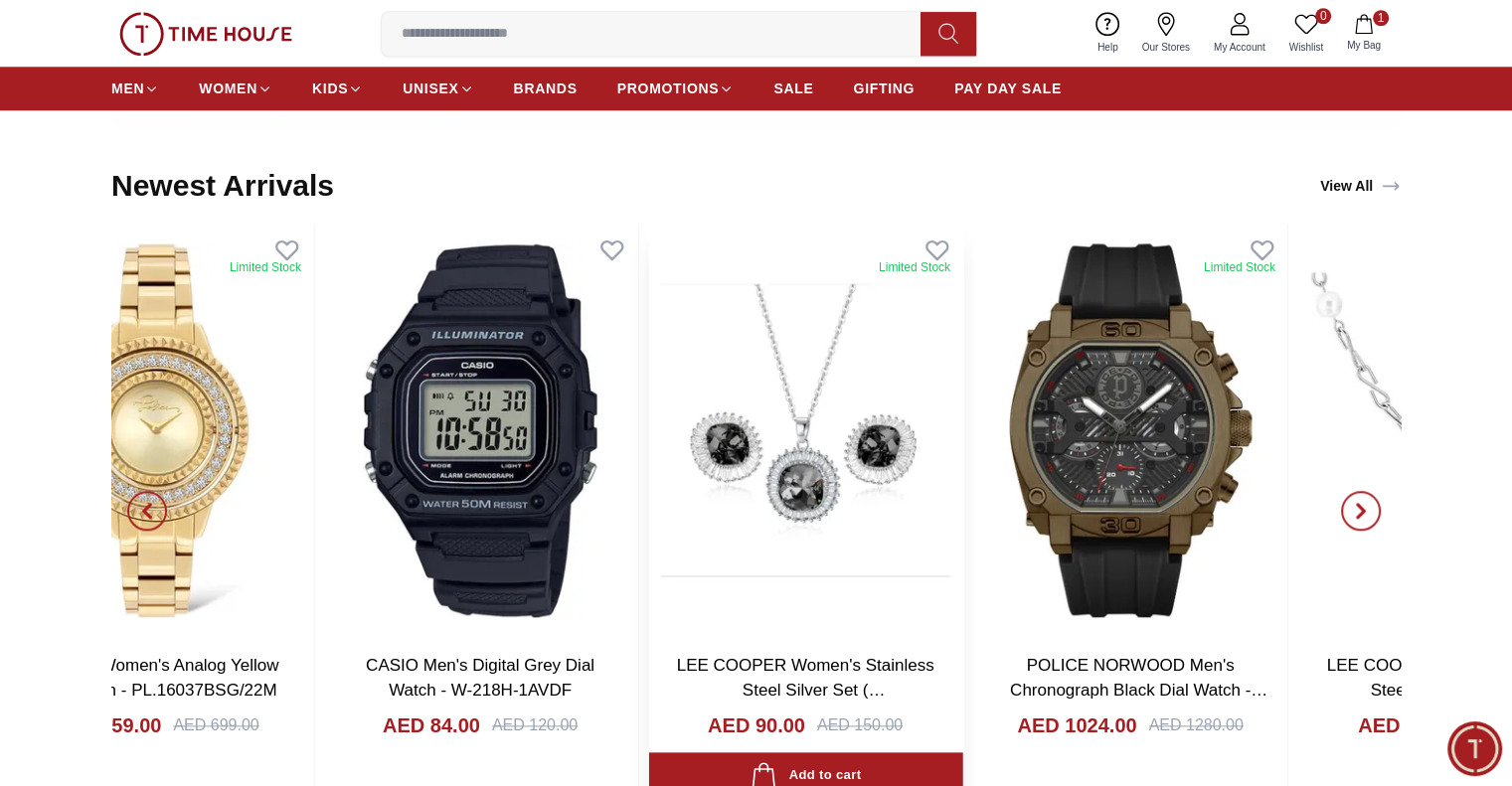 click at bounding box center (806, 429) 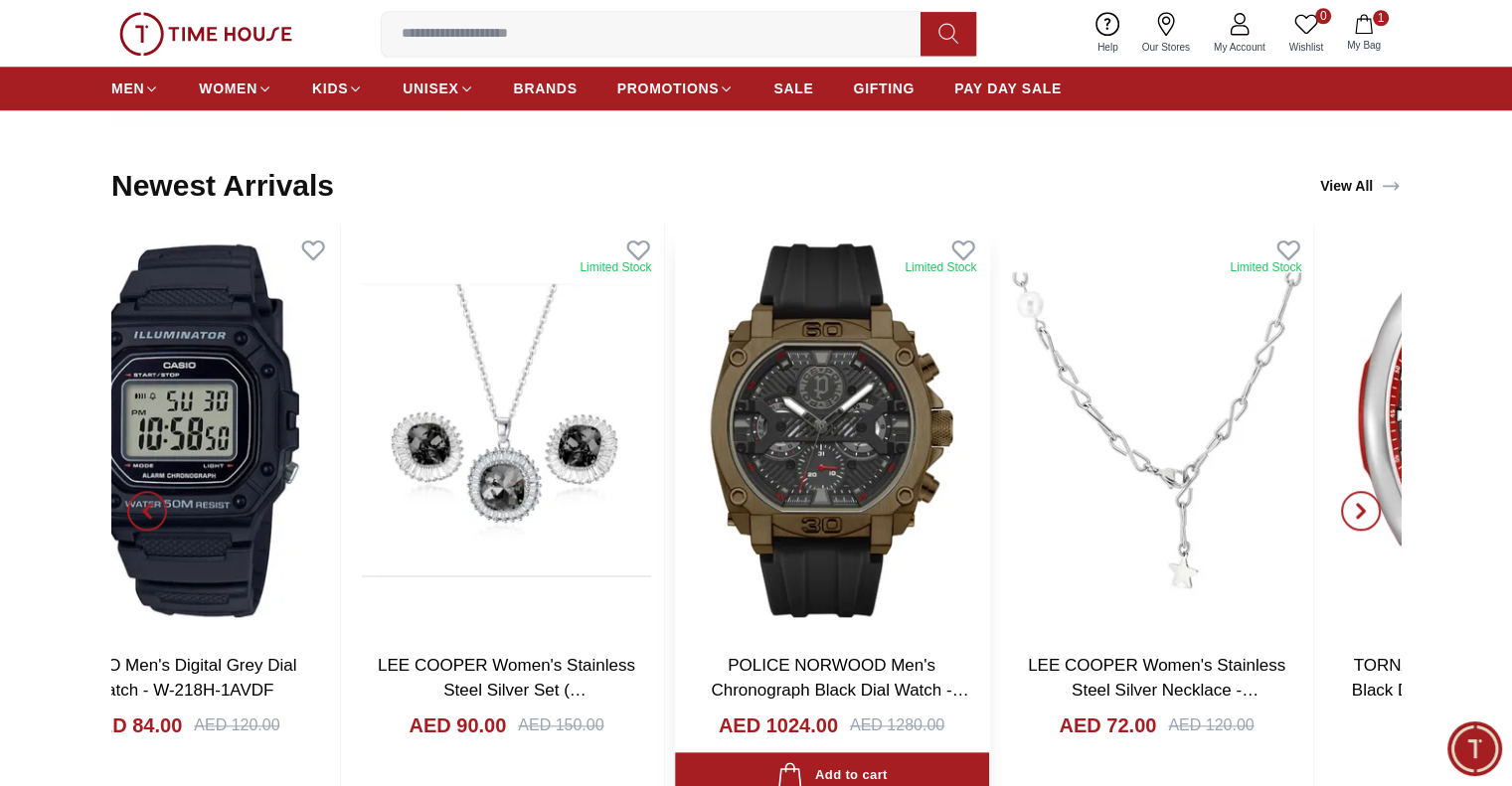 click at bounding box center (832, 429) 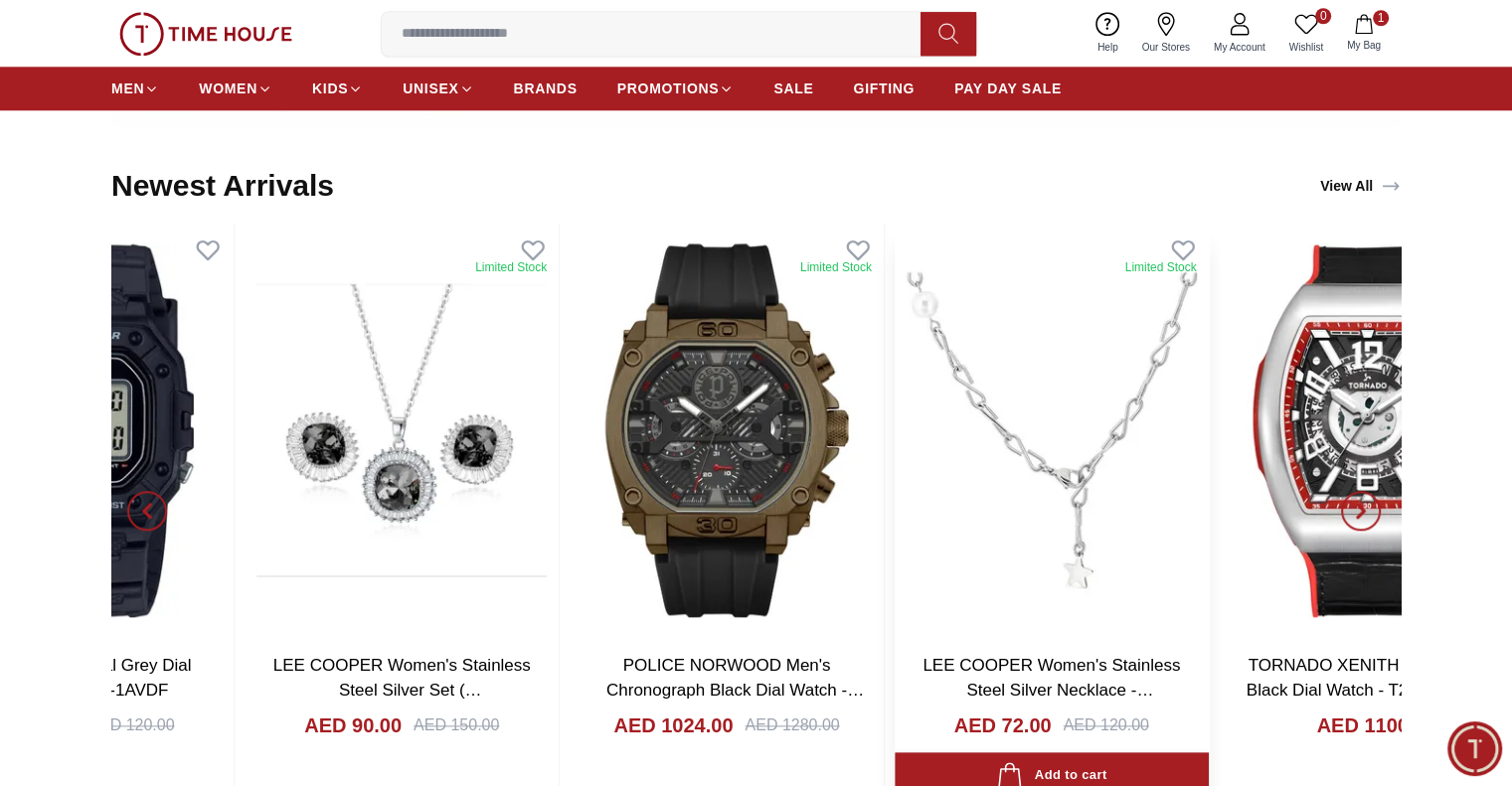 click on "Lee Cooper Men's Blue Dial Multi Function Watch - LC07982.990 AED 194.00 AED 430.00 Add to cart Add to cart Limited Stock POLICE Women's Analog Yellow Dial Watch - PL.16037BSG/22M AED 559.00 AED 699.00 Add to cart Add to cart CASIO Men's Digital Grey Dial Watch - W-218H-1AVDF AED 84.00 AED 120.00 Add to cart Add to cart Limited Stock LEE COOPER Women's Stainless Steel Silver Set ( Necklace+Earrings) - LC.S.01438.350 AED 90.00 AED 150.00 Add to cart Add to cart Limited Stock POLICE NORWOOD Men's Chronograph Black Dial Watch - PEWGQ0040003 AED 1024.00 AED 1280.00 Add to cart Add to cart Limited Stock LEE COOPER Women's Stainless Steel Silver Necklace - LC.N.01021.330 AED 72.00 AED 120.00 Add to cart Add to cart TORNADO XENITH Men's Analog Black  Dial Watch - T25301-SLBBR AED 1100.00 Add to cart Add to cart" at bounding box center (-85, 511) 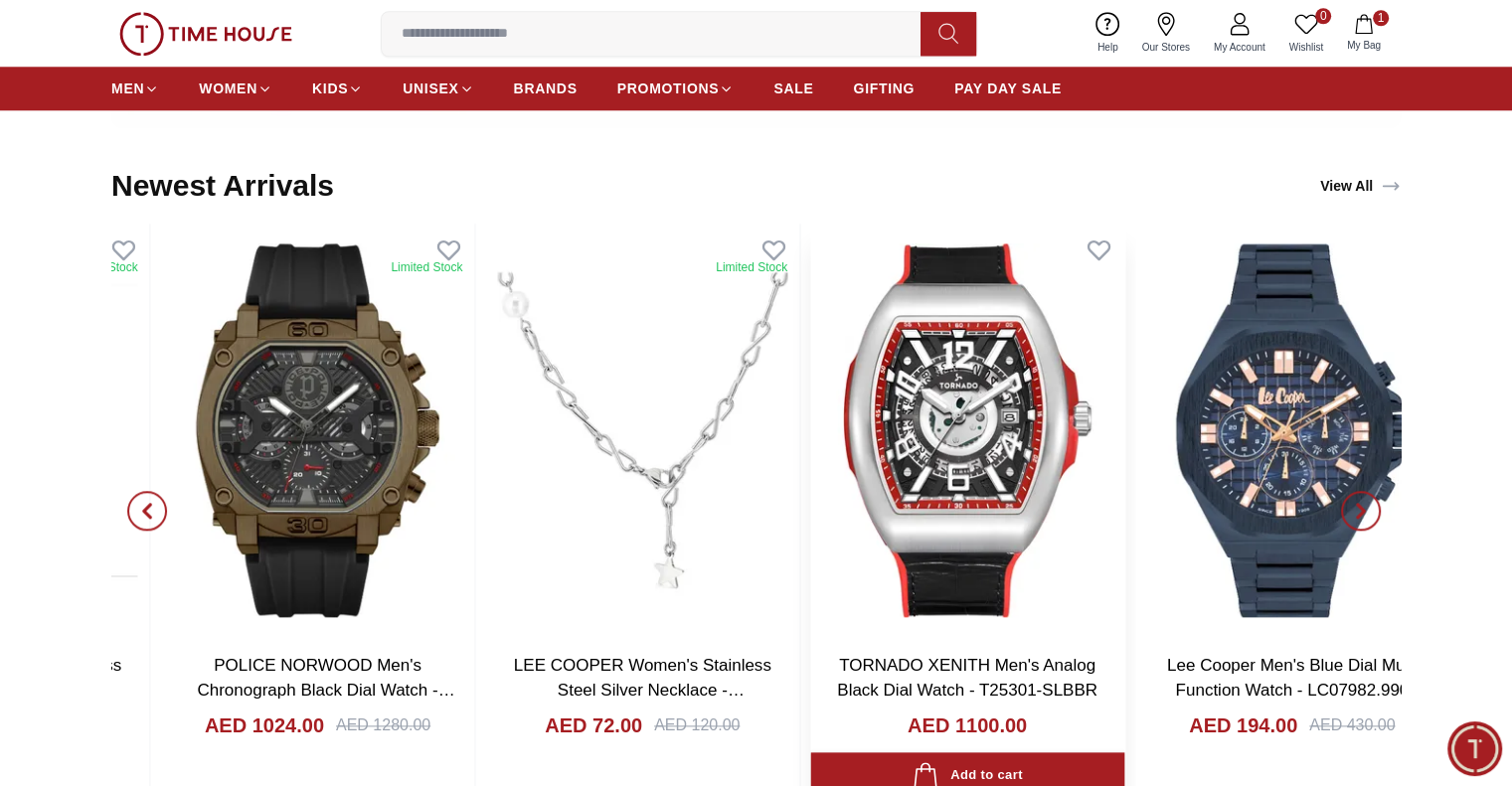click at bounding box center [967, 429] 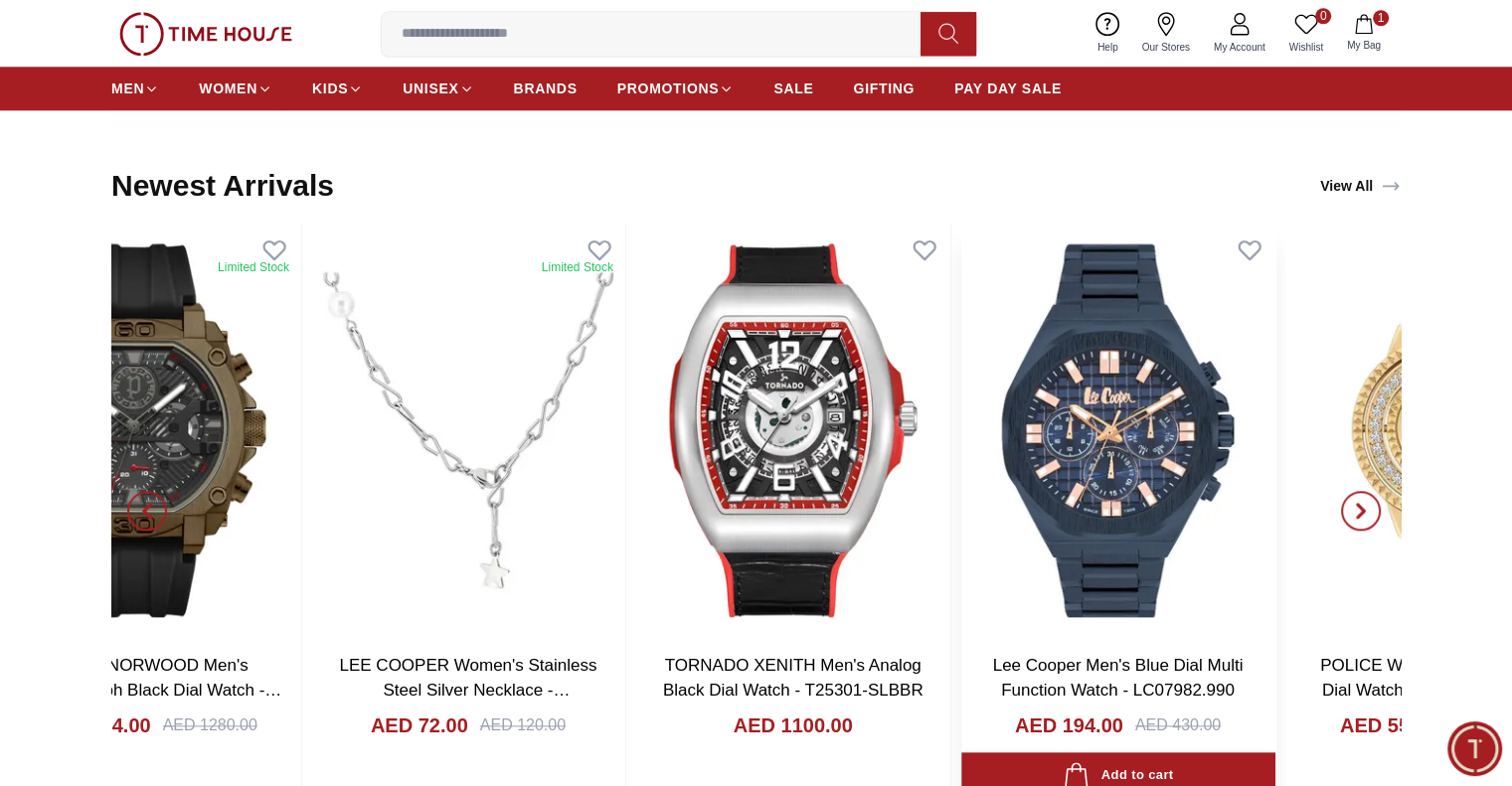 click at bounding box center [1118, 429] 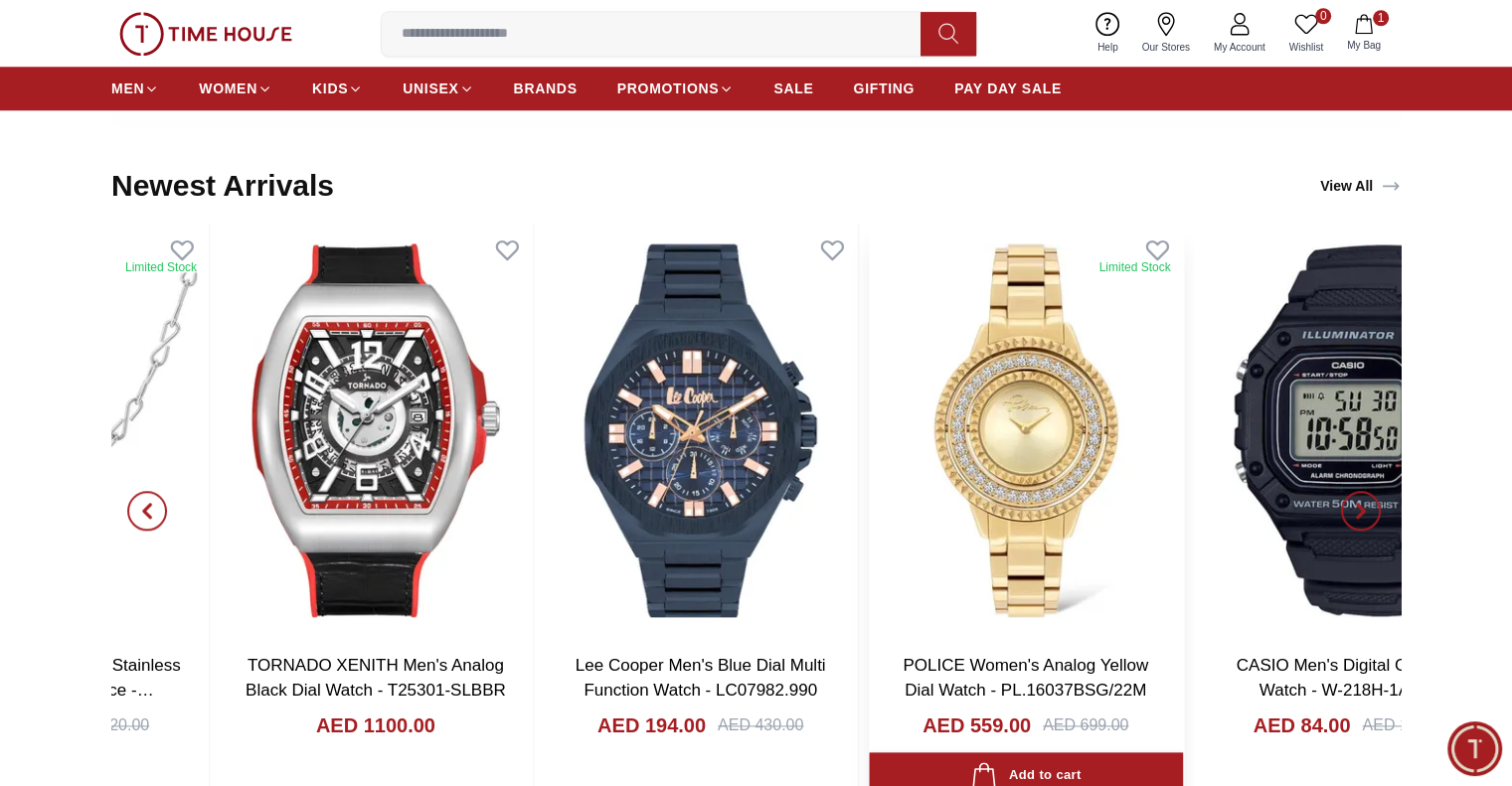 click at bounding box center (1026, 429) 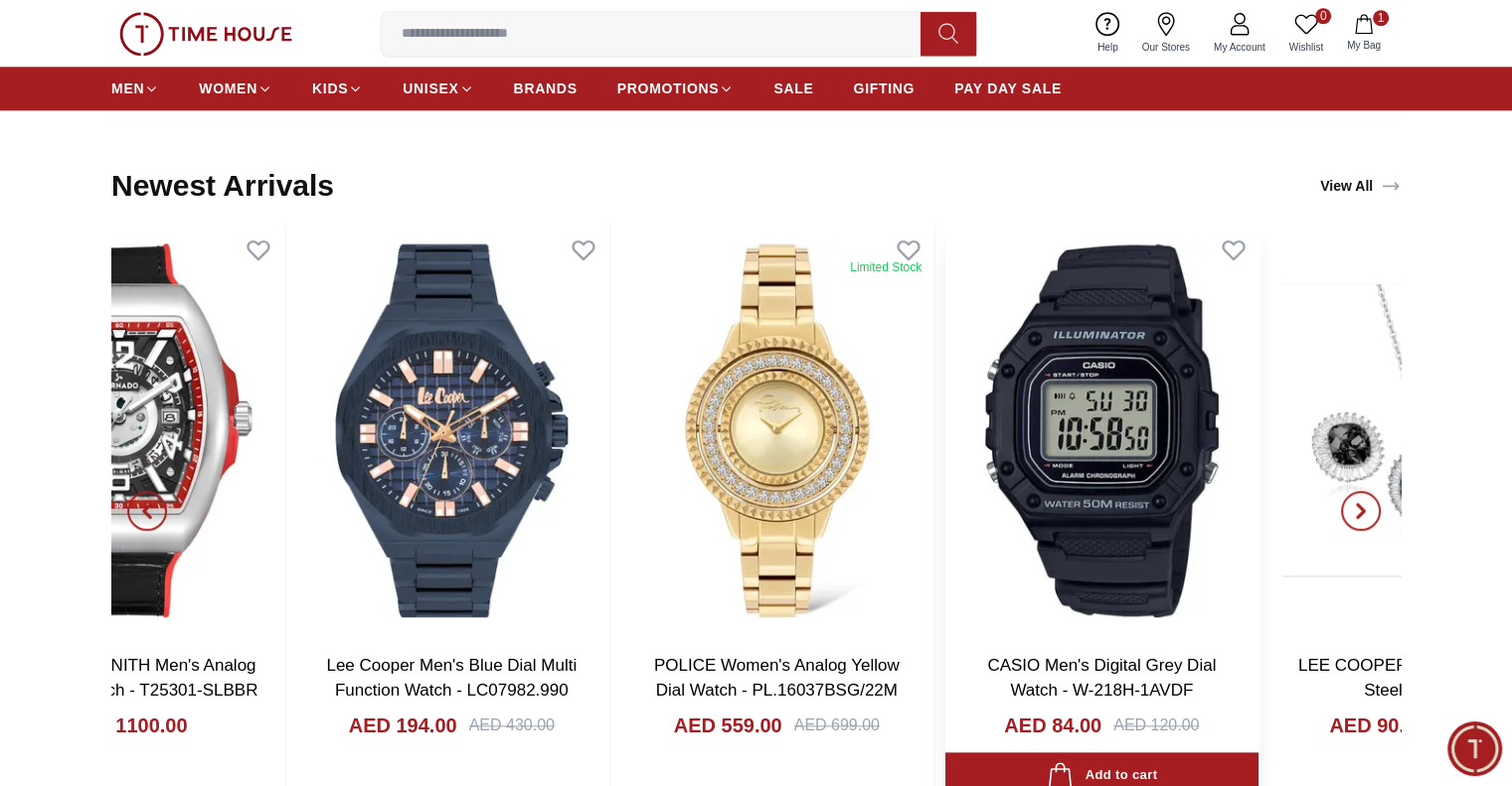 click at bounding box center [1102, 429] 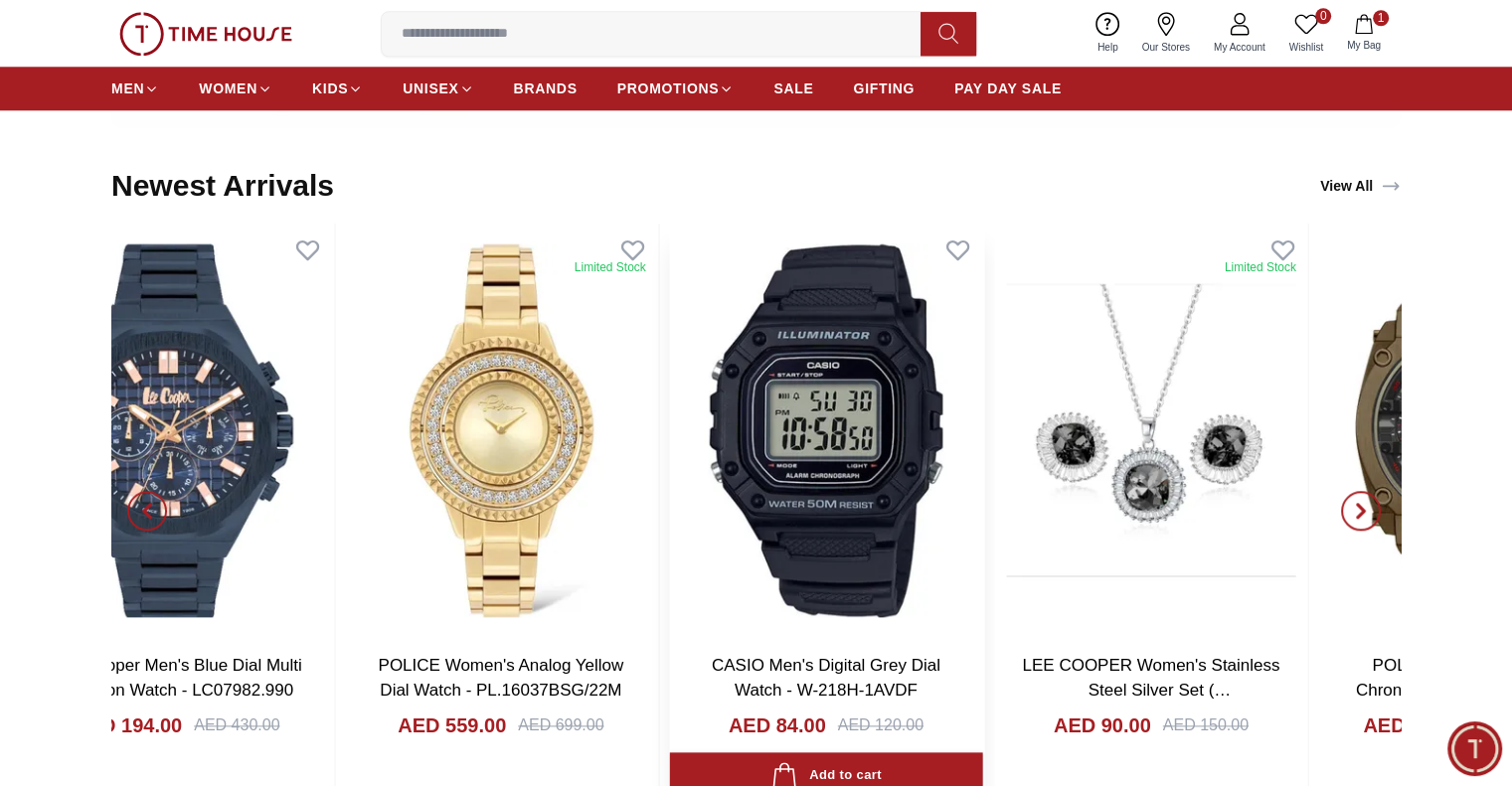 click at bounding box center (827, 429) 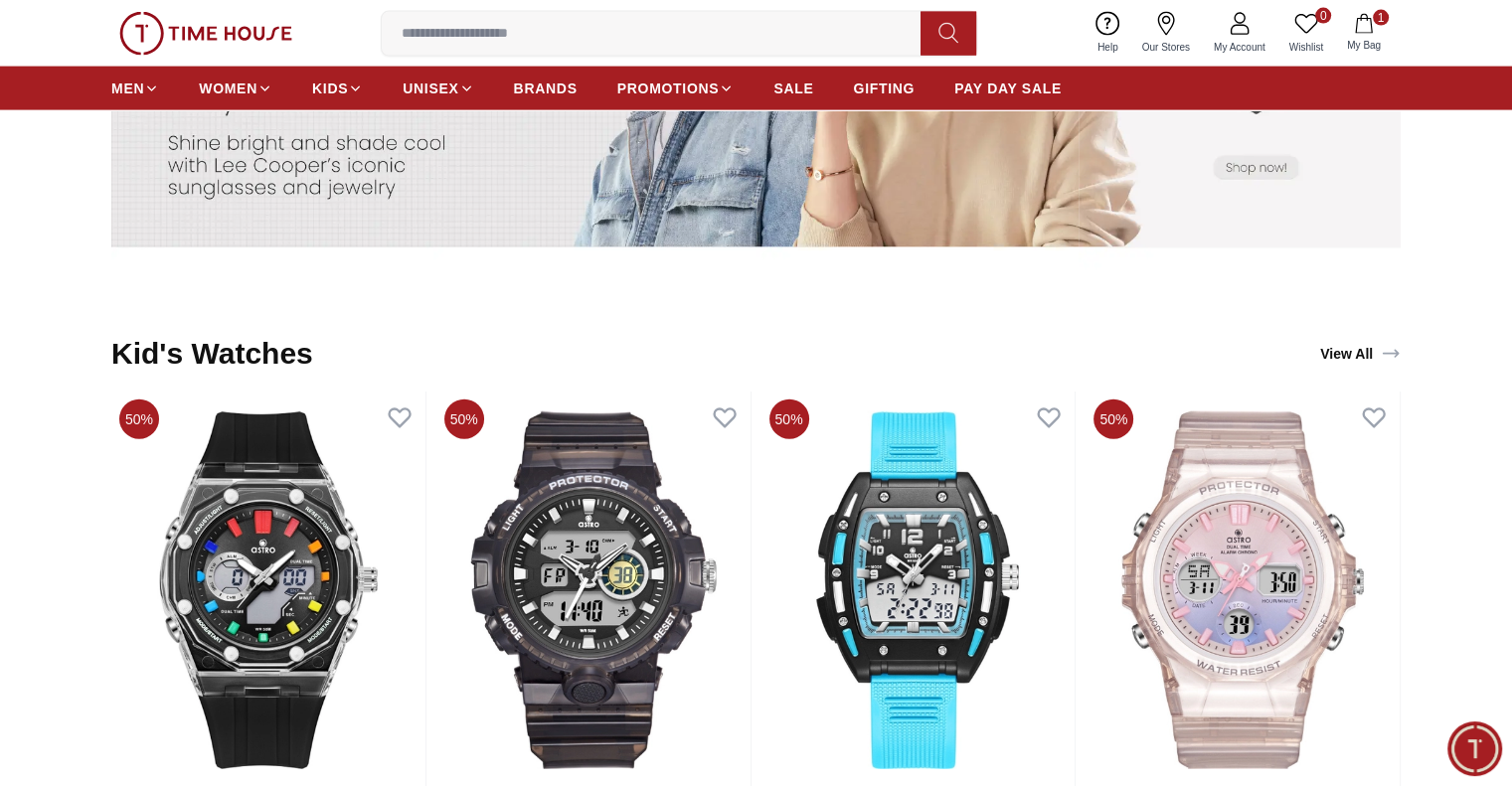 scroll, scrollTop: 4571, scrollLeft: 0, axis: vertical 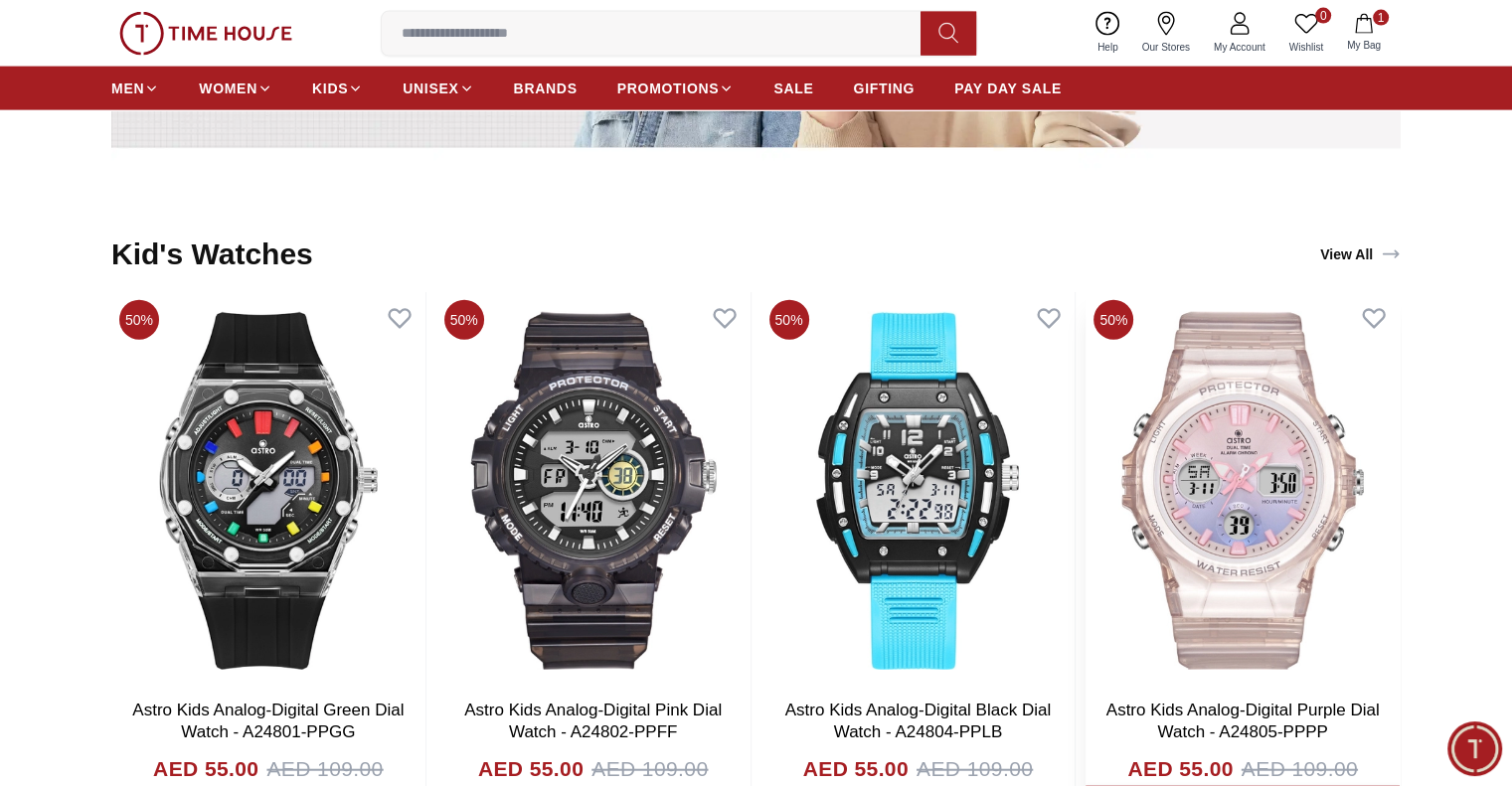 click on "50% Astro Kids Analog-Digital Green Dial Watch - A24801-PPGG AED 55.00 AED 109.00 Add to cart 50% Astro Kids Analog-Digital Pink Dial Watch - A24802-PPFF AED 55.00 AED 109.00 Add to cart 50% Astro Kids Analog-Digital Black Dial Watch - A24804-PPLB AED 55.00 AED 109.00 Add to cart 50% Astro Kids Analog-Digital Purple Dial Watch - A24805-PPPP AED 55.00 AED 109.00 Add to cart" at bounding box center [756, 560] 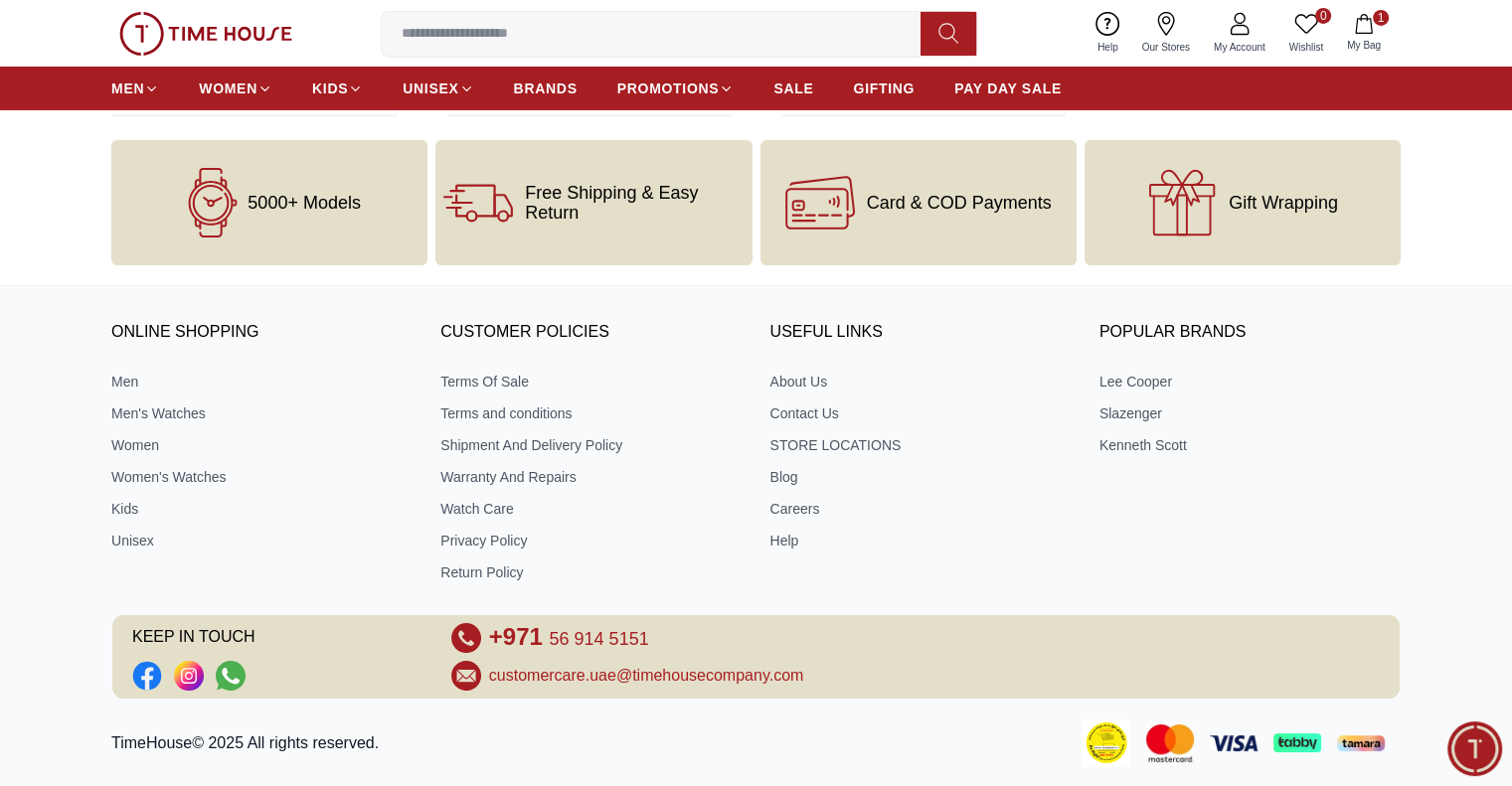 scroll, scrollTop: 7134, scrollLeft: 0, axis: vertical 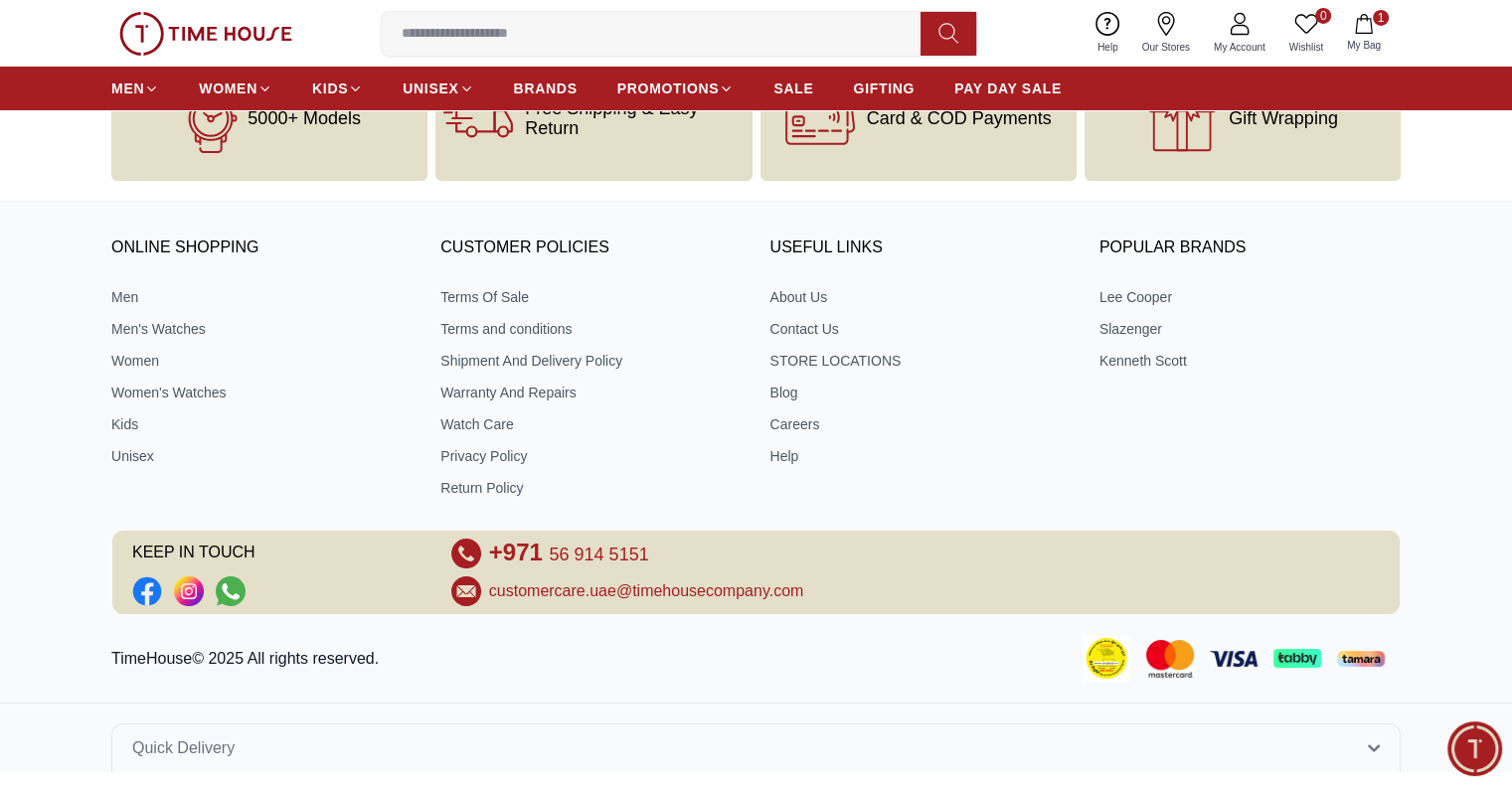click at bounding box center [659, 34] 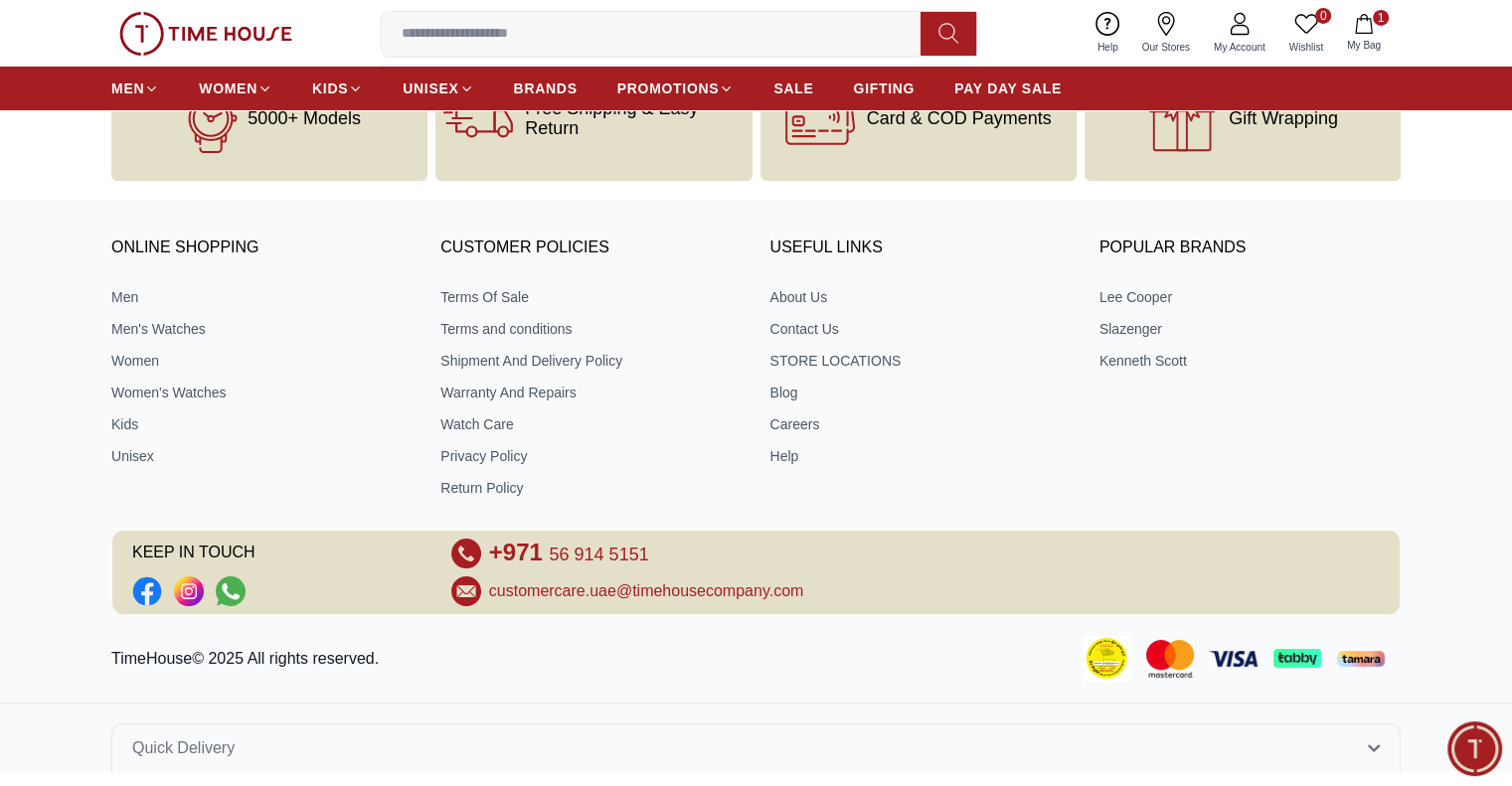 paste on "**********" 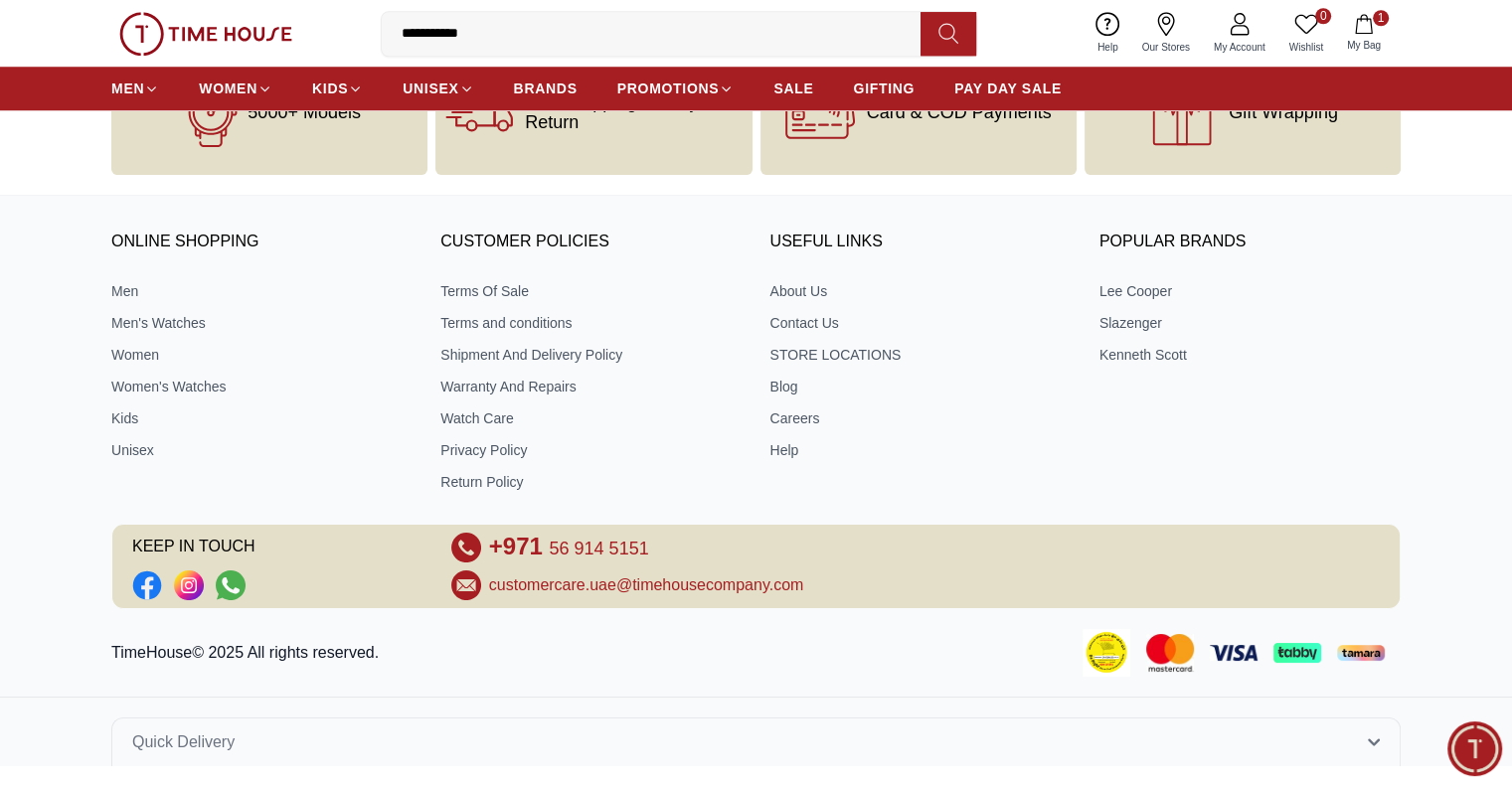 scroll, scrollTop: 0, scrollLeft: 0, axis: both 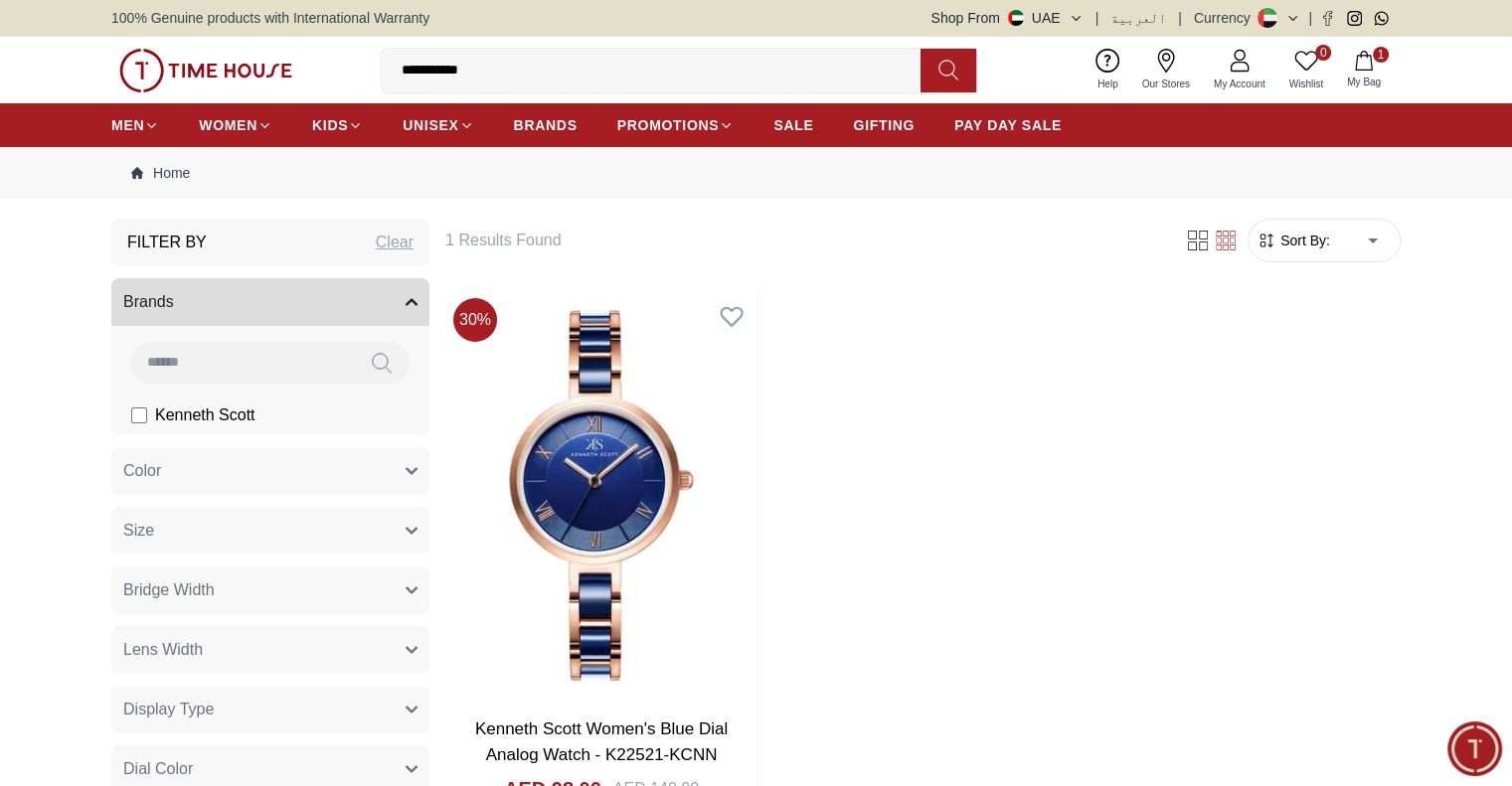 click on "**********" at bounding box center [659, 71] 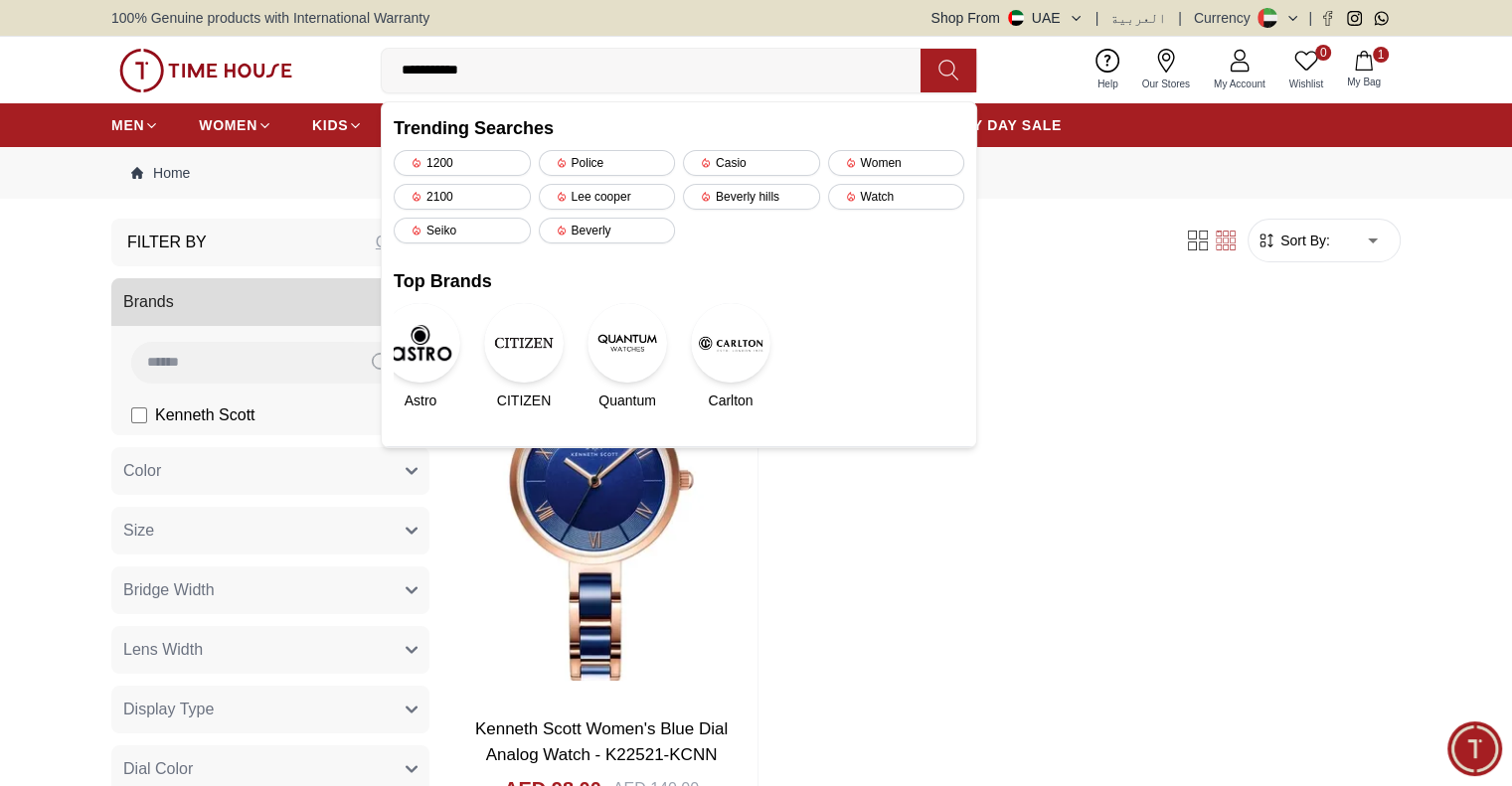 paste 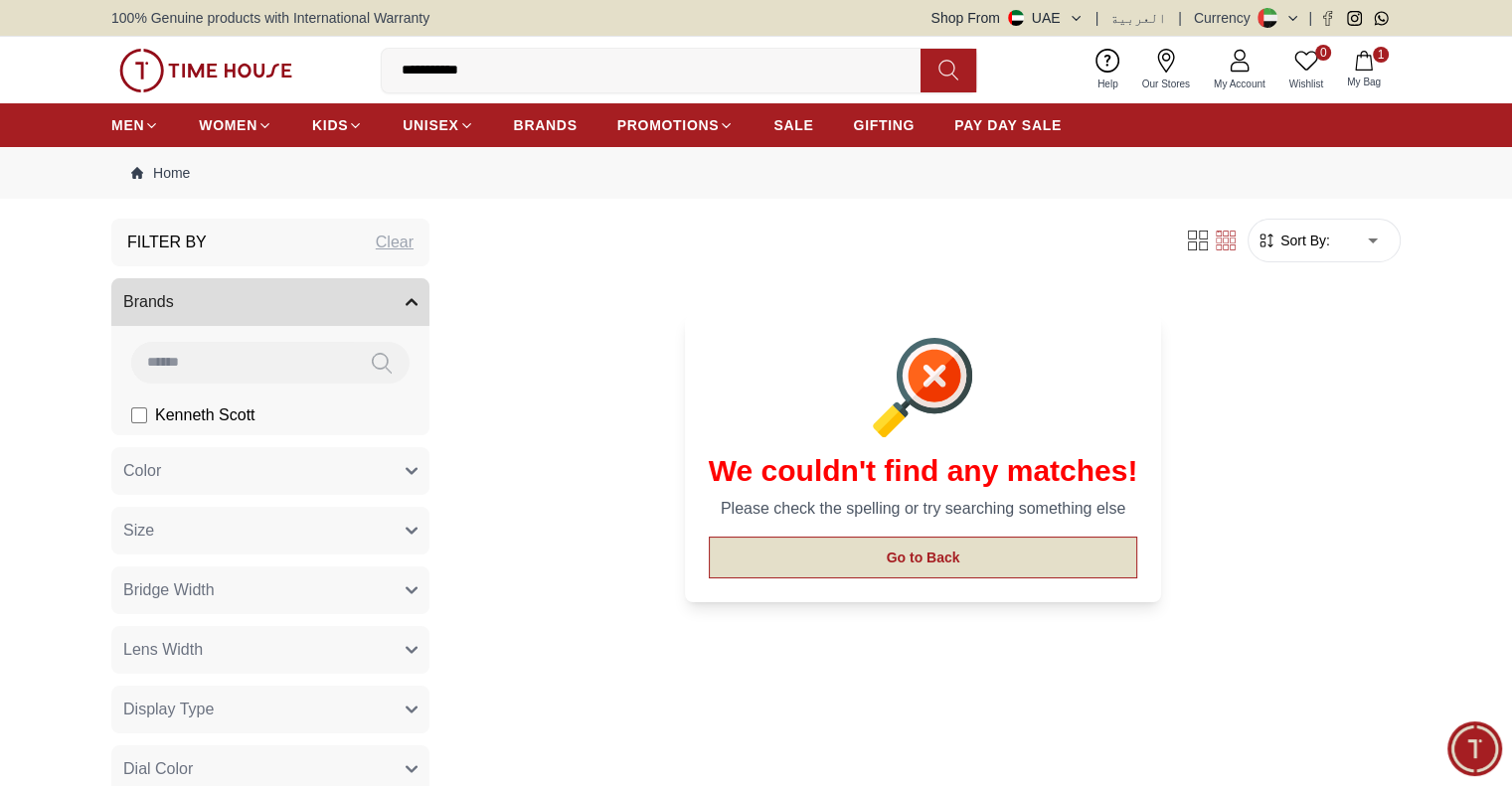 click on "Go to Back" at bounding box center (924, 557) 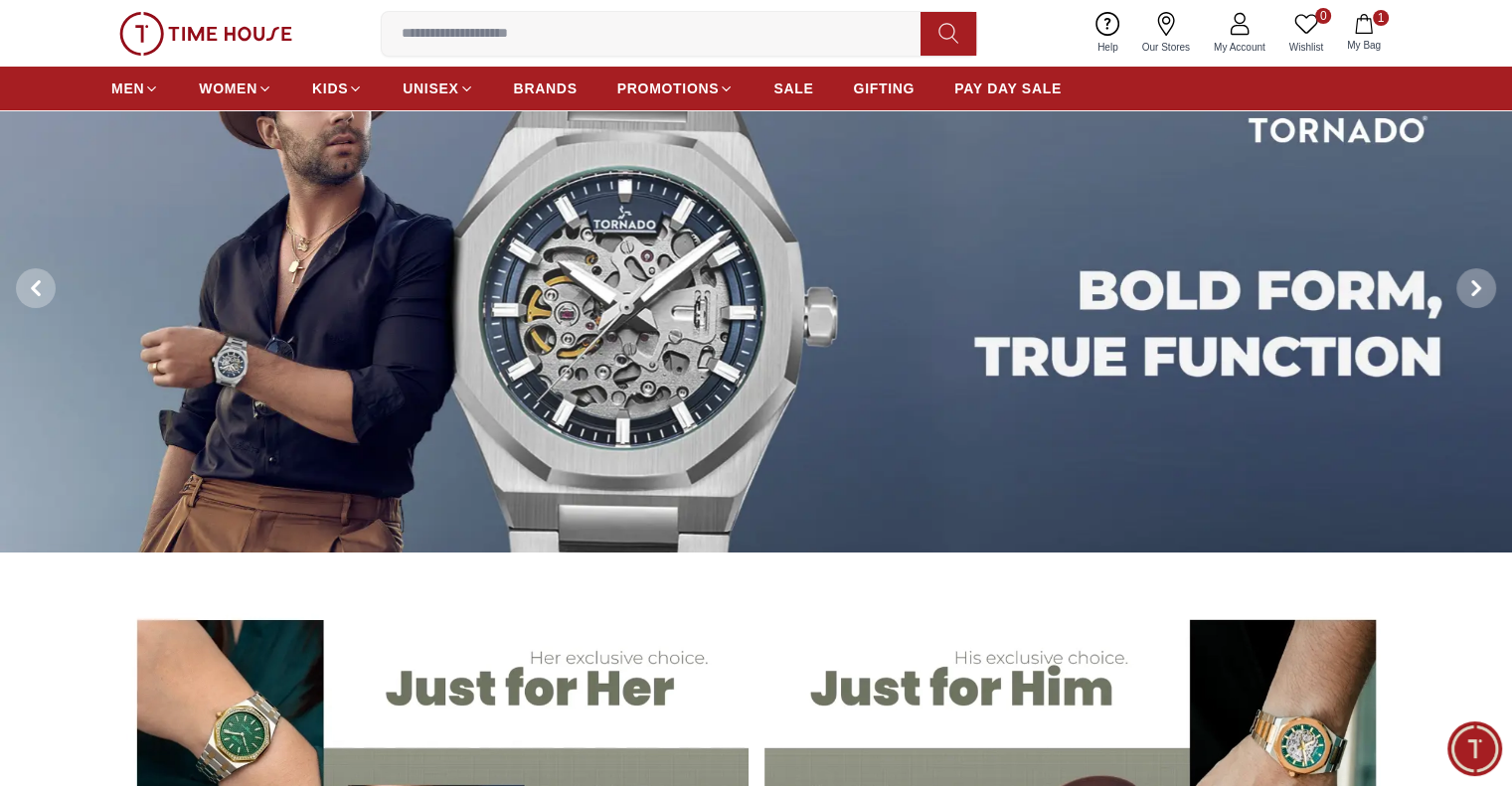 scroll, scrollTop: 0, scrollLeft: 0, axis: both 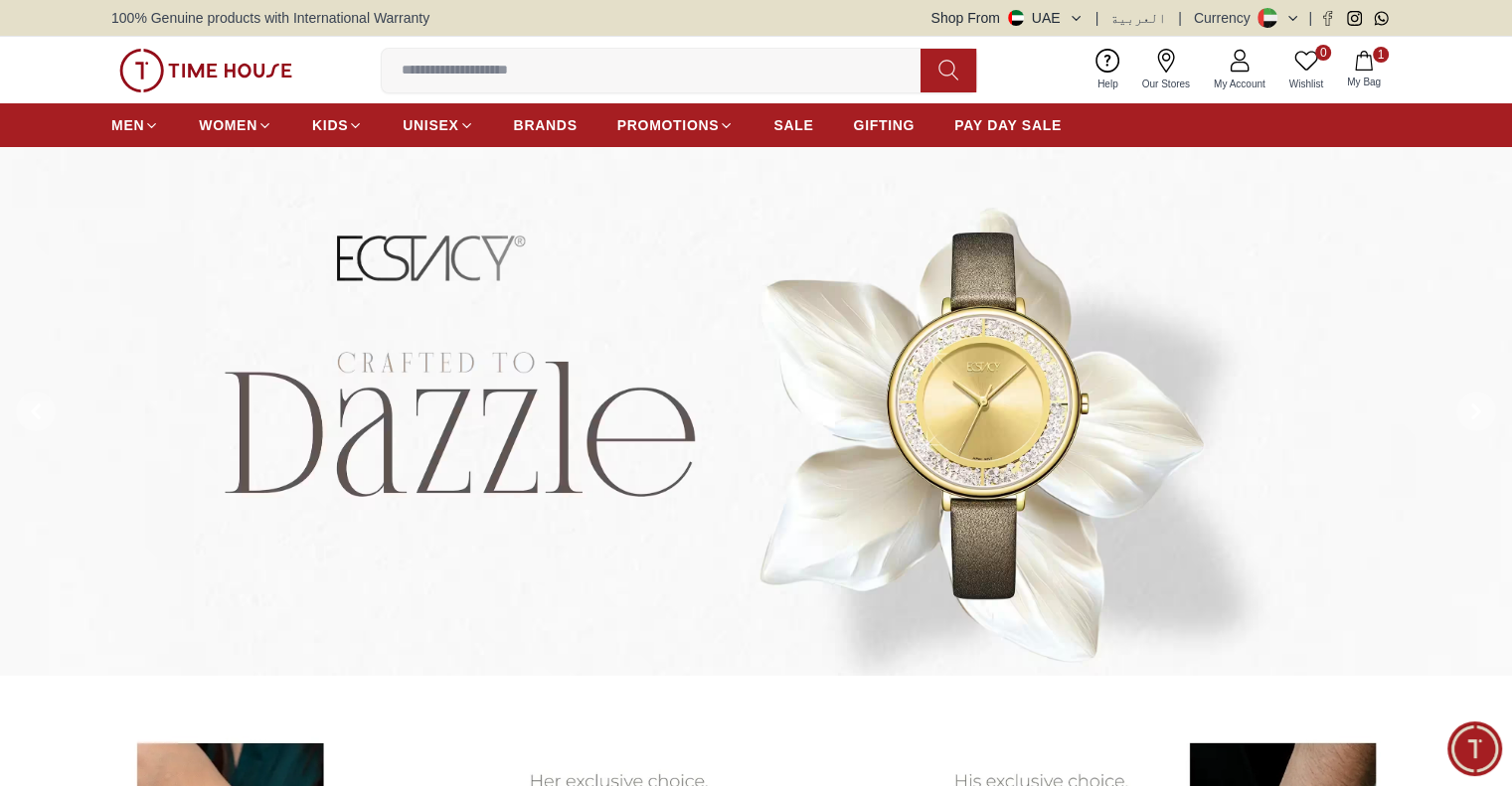 click on "My Bag" at bounding box center (1364, 81) 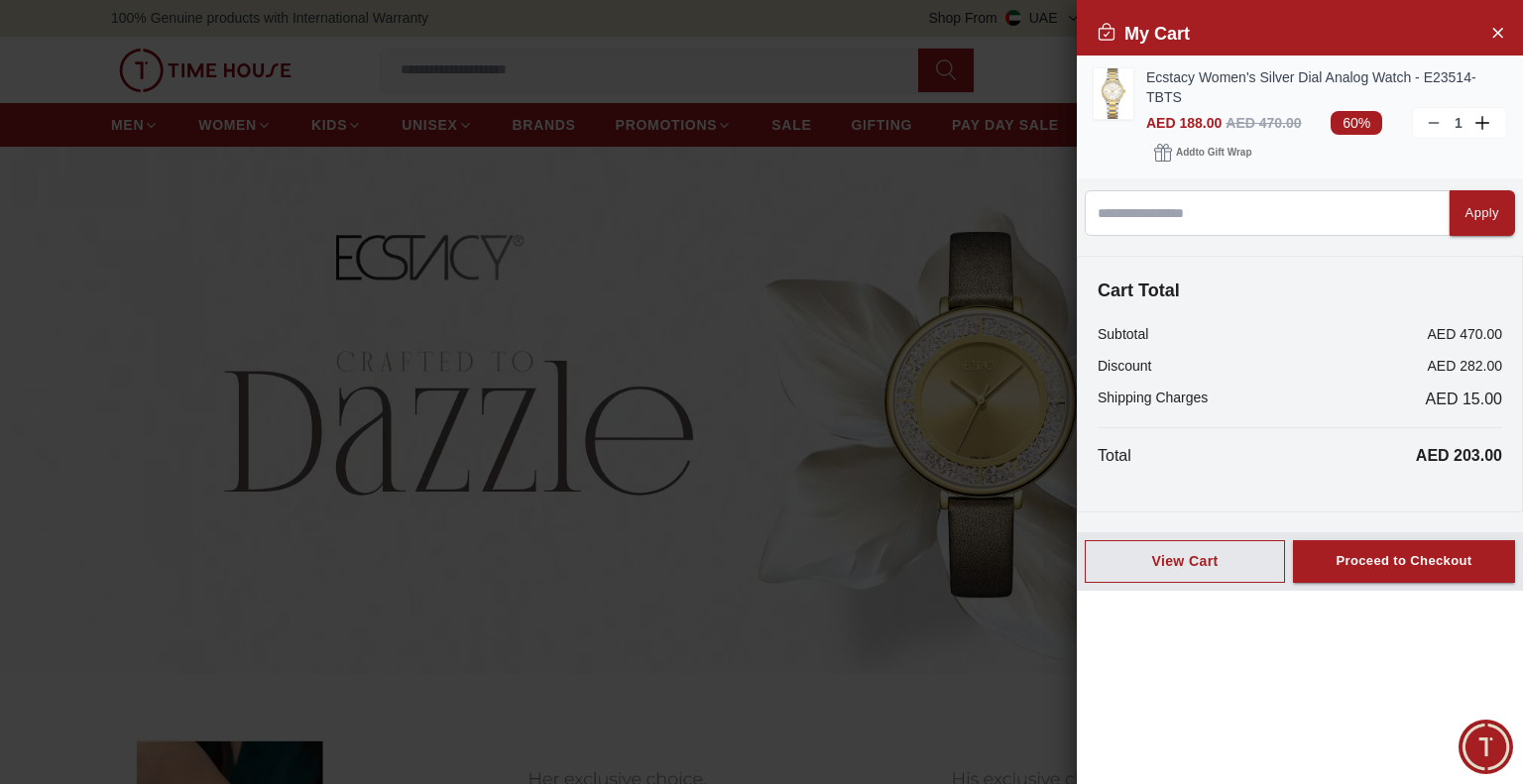 click 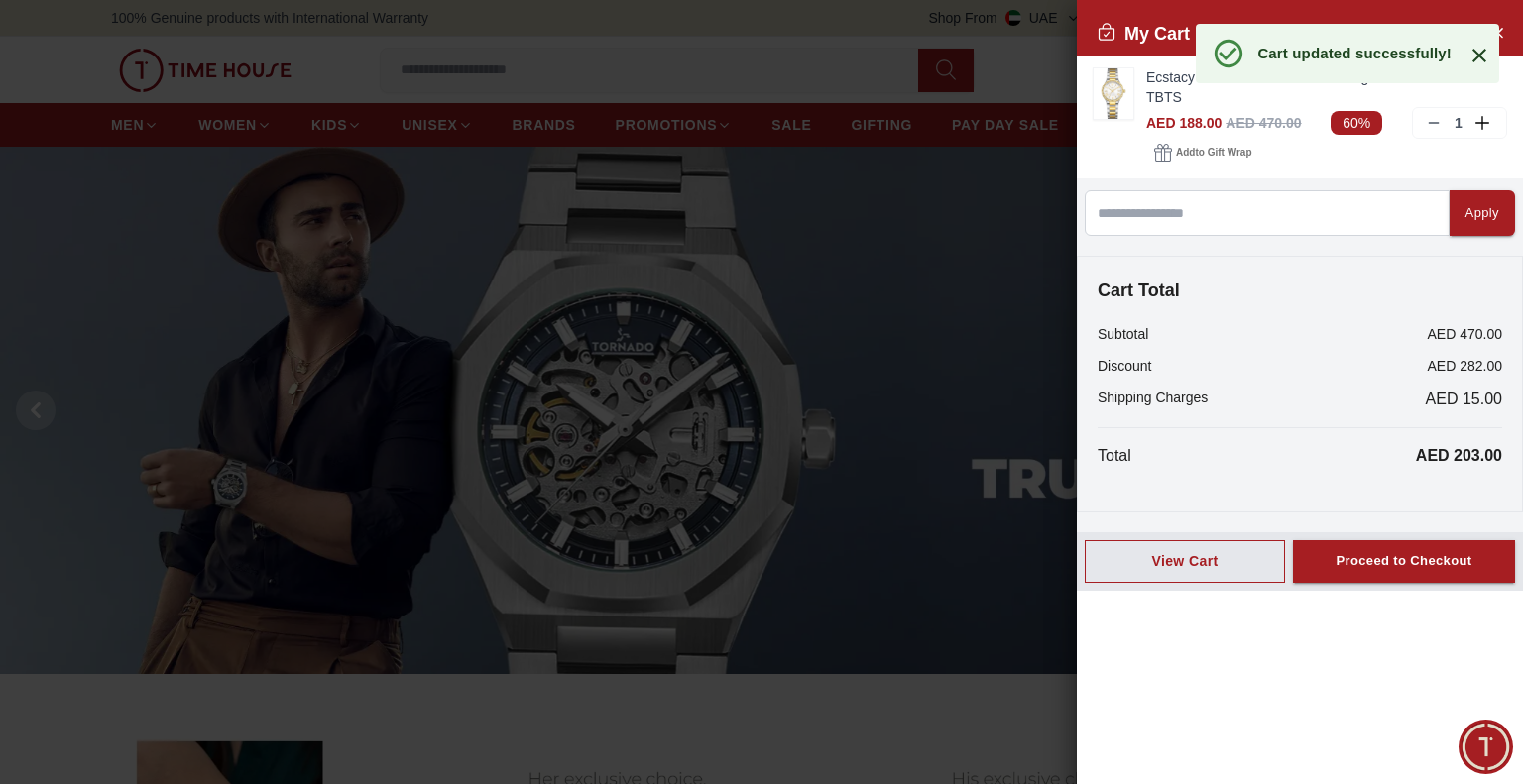 click 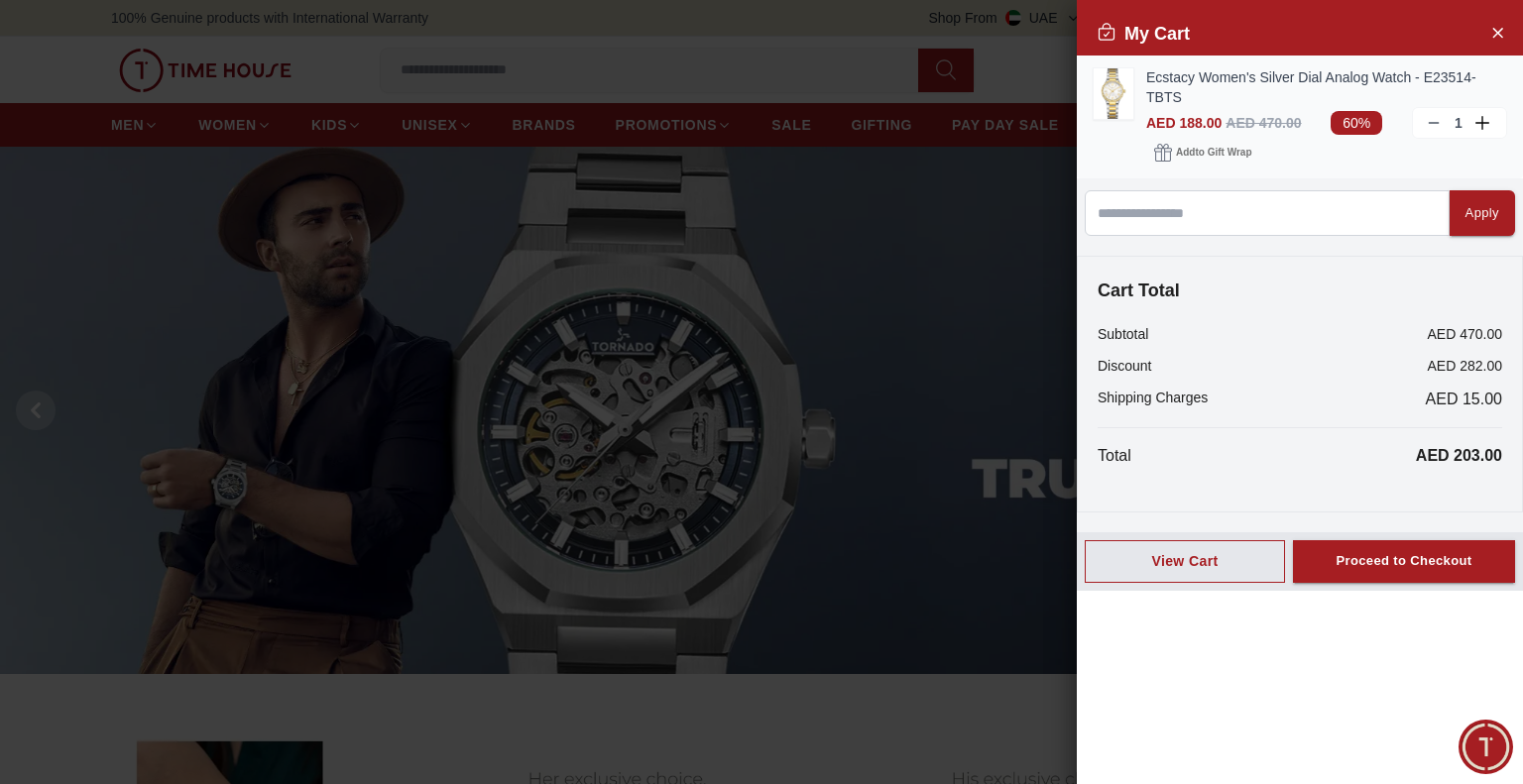 click on "1" at bounding box center [1460, 123] 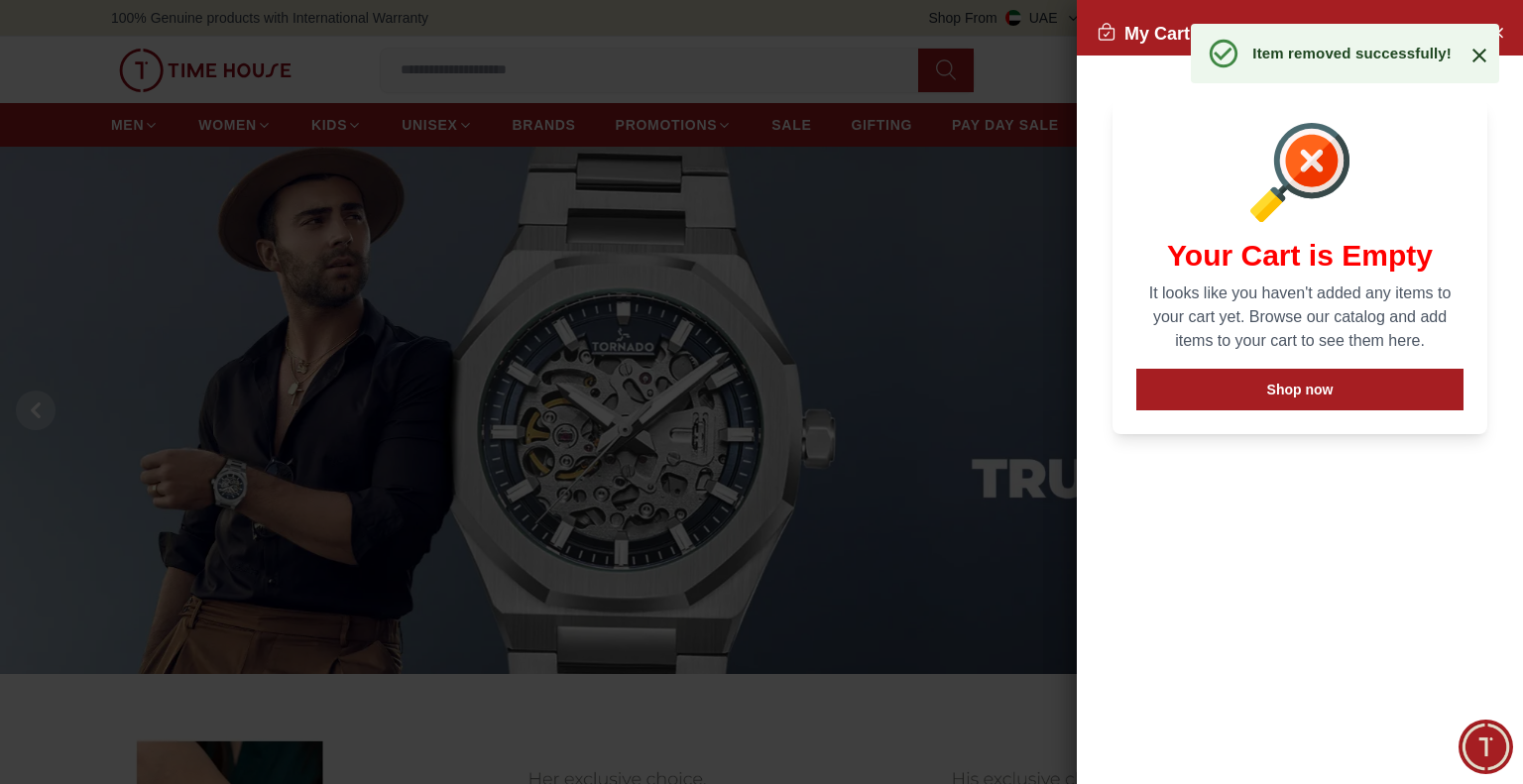 click on "Your Cart is Empty It looks like you haven't added any items to your cart yet. Browse our catalog and add items to your cart to see them here. Shop now" at bounding box center (1300, 267) 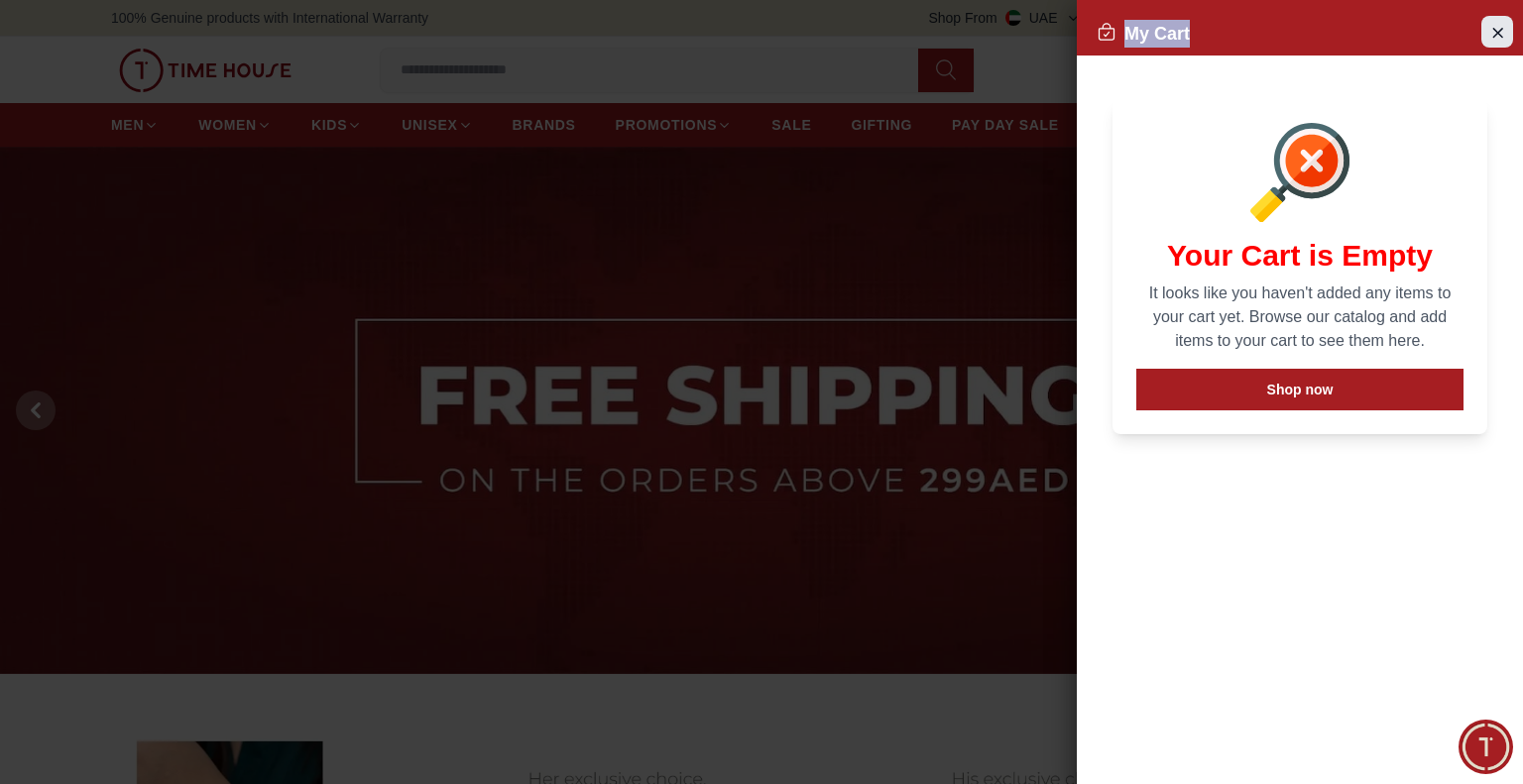 click on "My Cart" at bounding box center (1300, 34) 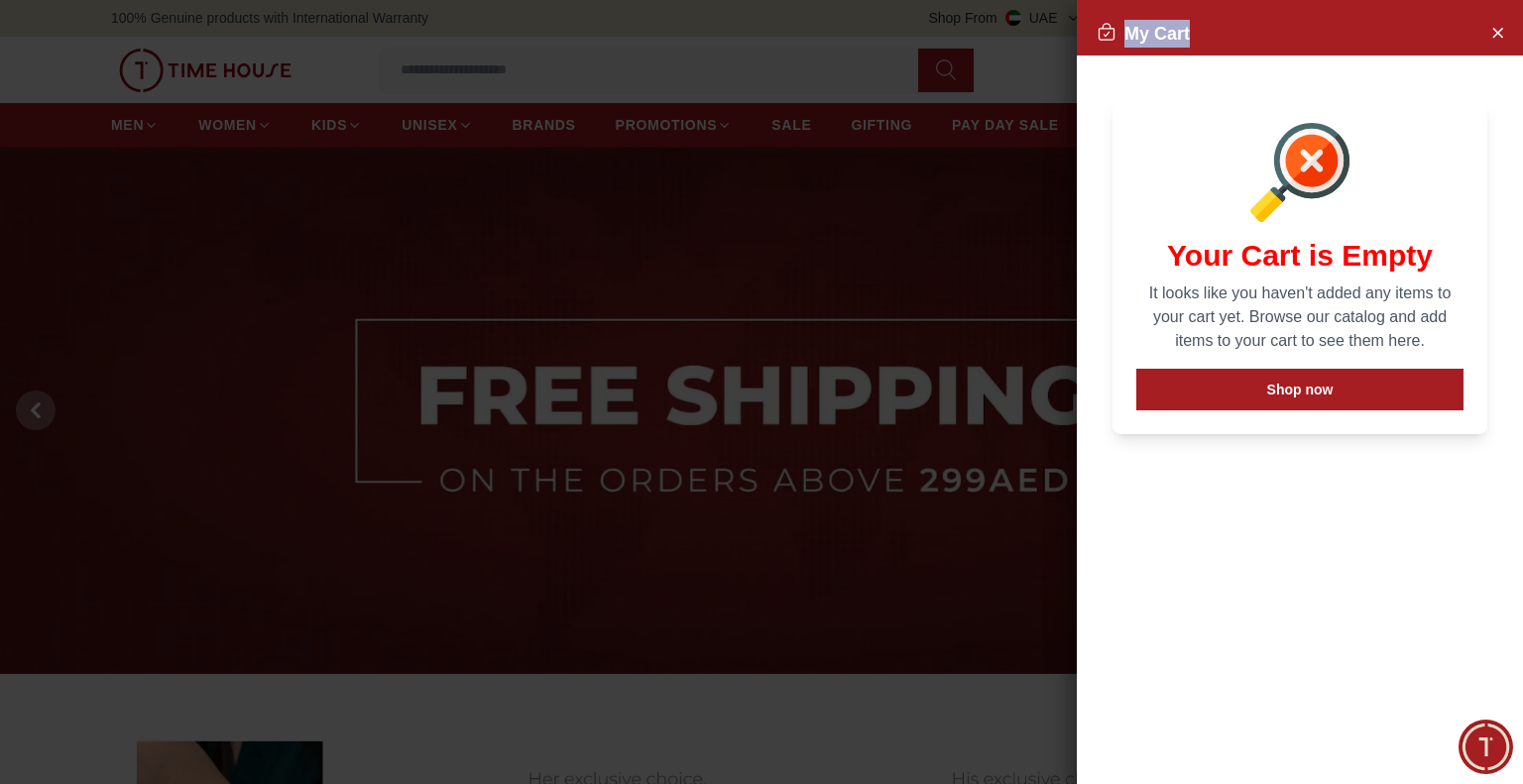 click on "My Cart" at bounding box center [1300, 34] 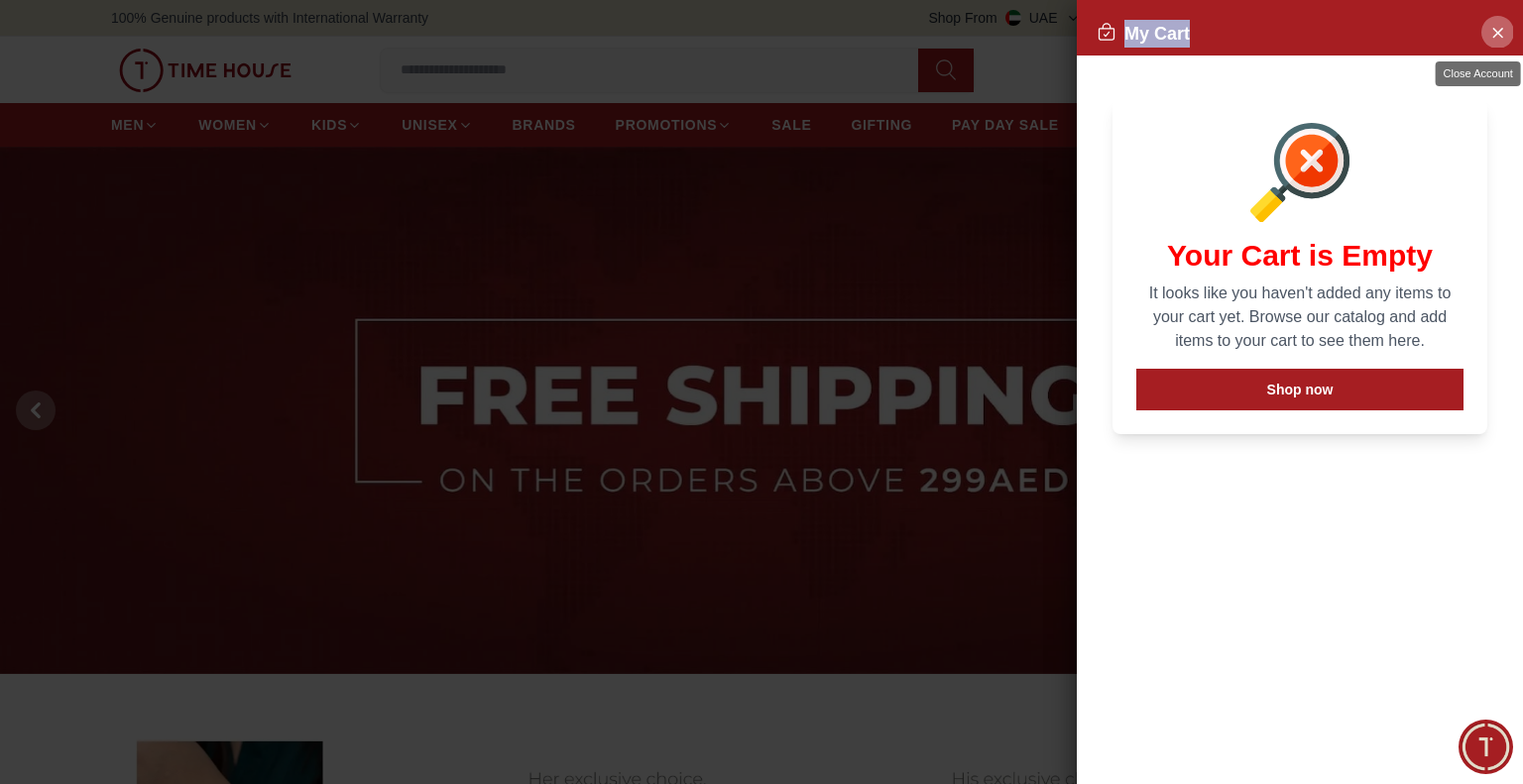 drag, startPoint x: 1499, startPoint y: 31, endPoint x: 1146, endPoint y: 134, distance: 367.72 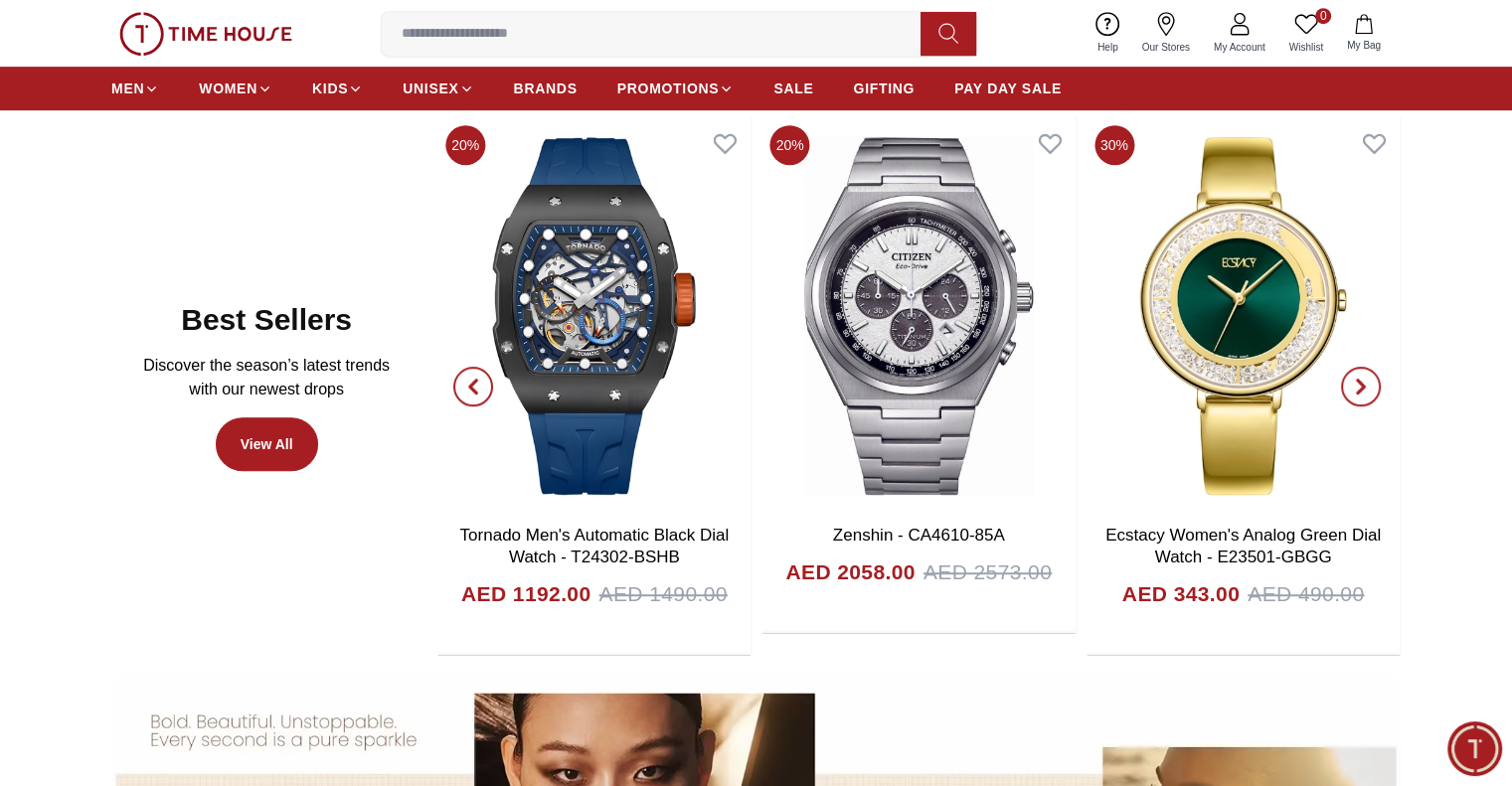 scroll, scrollTop: 1093, scrollLeft: 0, axis: vertical 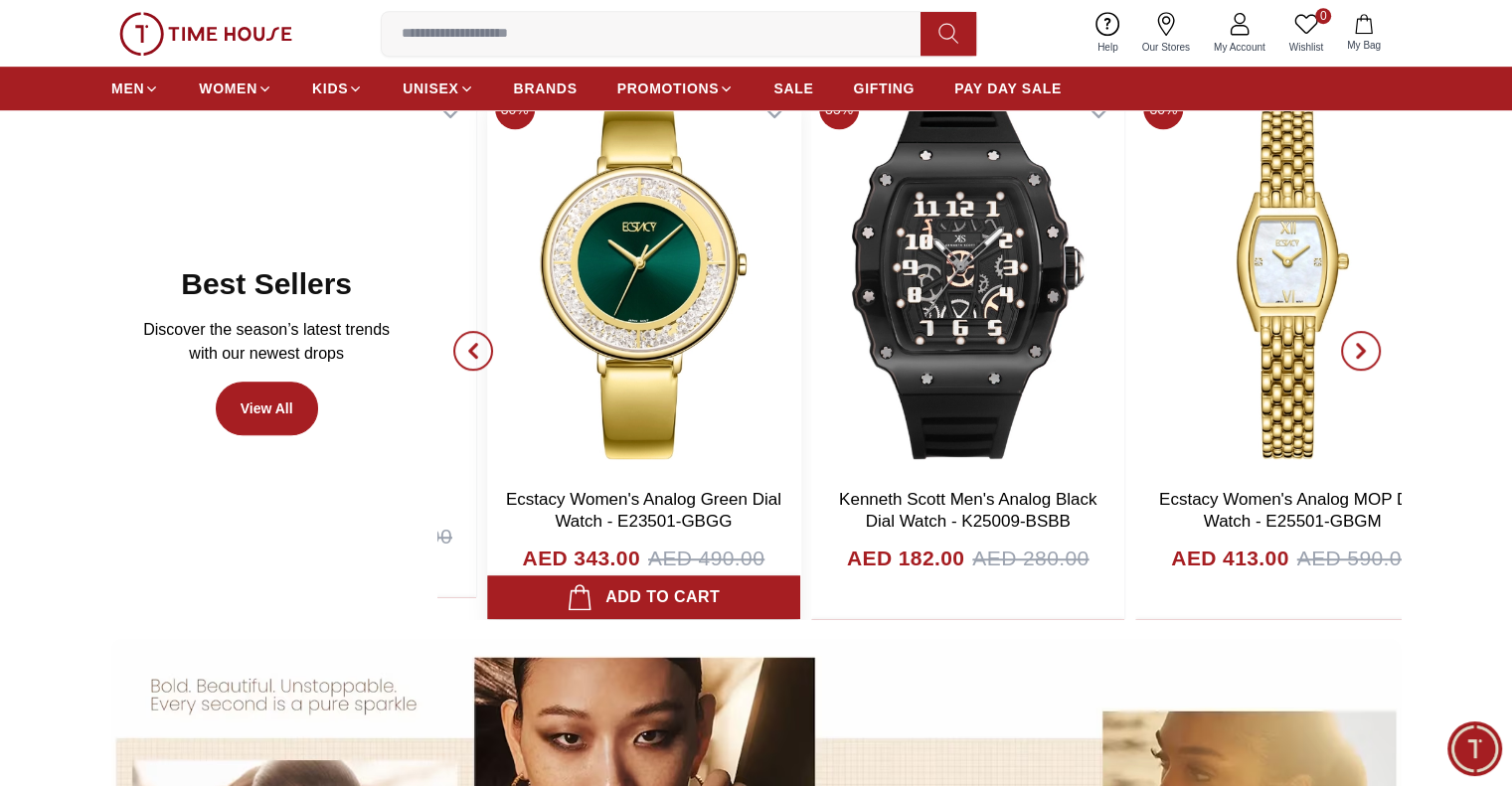 click on "Best Sellers Discover the season’s latest trends with our newest drops View All 60% Ecstacy Women's Silver Dial Analog Watch - E23514-TBTS AED 188.00 AED 470.00 Add to cart 20% Tornado Cosmic Chrono Men's Green Dial Chronograph Watch - T22103-GBGH AED 728.00 AED 910.00 Add to cart 20% Tornado Aurora Nova Men's Black Dial Multi Function Watch - T23104-SBSBK AED 632.00 AED 790.00 Add to cart POLICE BATMAN Men's Analog Black Dial Watch - PEWGD0022601 AED 1125.00 Add to cart 20% Tornado Men's Black Dial Analog Watch - T23105-SSHB AED 704.00 AED 880.00 Add to cart 20% Tornado  Men's Automatic Black   Dial Watch - T24302-BSHB AED 1192.00 AED 1490.00 Add to cart 20% Zenshin - CA4610-85A AED 2058.00 AED 2573.00 Add to cart 30% Ecstacy Women's Analog Green Dial Watch - E23501-GBGG AED 343.00 AED 490.00 Add to cart 35% Kenneth Scott Men's Analog Black Dial Watch - K25009-BSBB AED 182.00 AED 280.00 Add to cart 30% Ecstacy Women's Analog MOP Dial Watch - E25501-GBGM AED 413.00 AED 590.00 Add to cart" at bounding box center (756, 350) 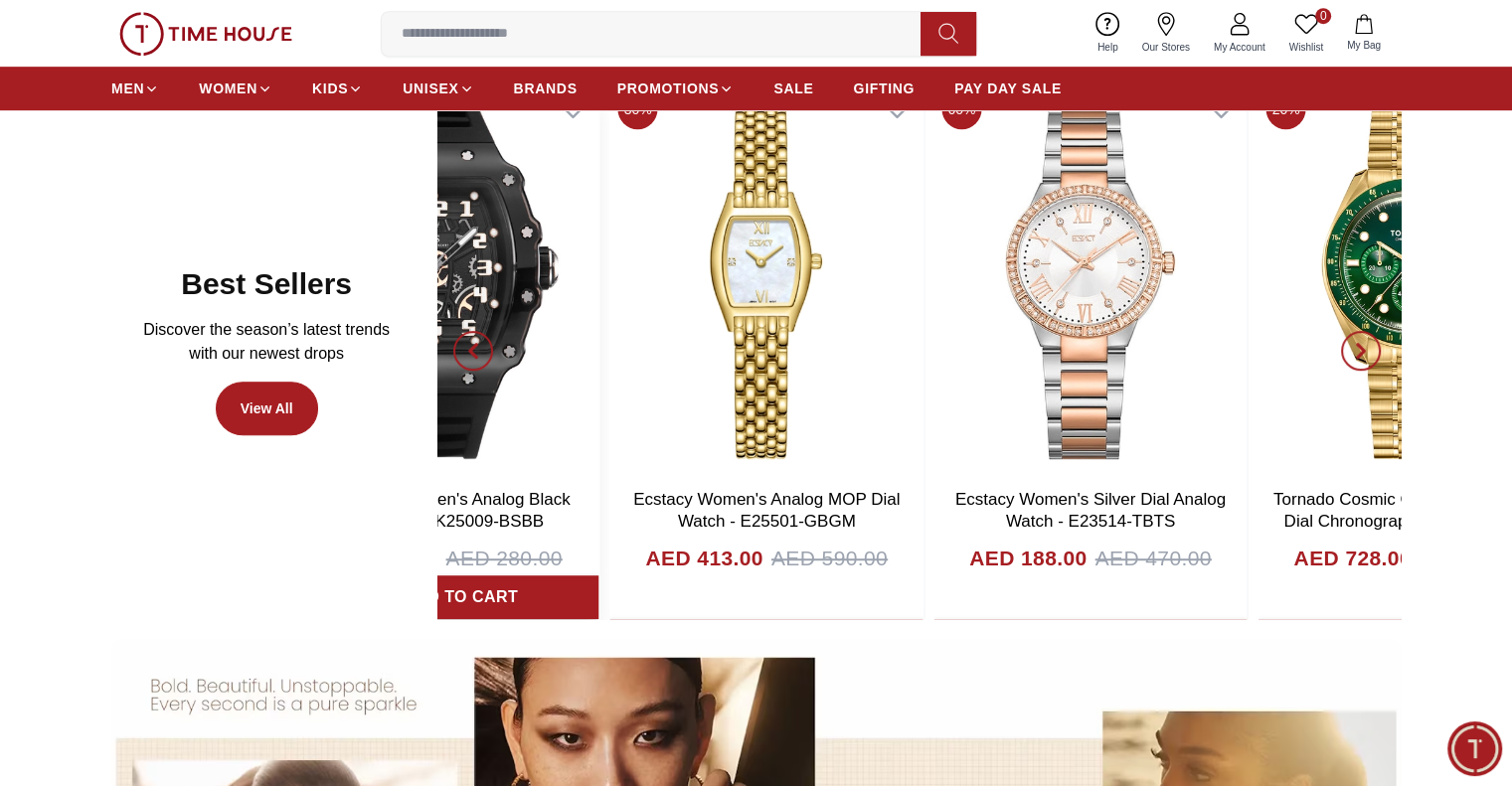 click on "20% Tornado Aurora Nova Men's Black Dial Multi Function Watch - T23104-SBSBK AED 632.00 AED 790.00 Add to cart POLICE BATMAN Men's Analog Black Dial Watch - PEWGD0022601 AED 1125.00 Add to cart 20% Tornado Men's Black Dial Analog Watch - T23105-SSHB AED 704.00 AED 880.00 Add to cart 20% Tornado  Men's Automatic Black   Dial Watch - T24302-BSHB AED 1192.00 AED 1490.00 Add to cart 20% Zenshin - CA4610-85A AED 2058.00 AED 2573.00 Add to cart 30% Ecstacy Women's Analog Green Dial Watch - E23501-GBGG AED 343.00 AED 490.00 Add to cart 35% Kenneth Scott Men's Analog Black Dial Watch - K25009-BSBB AED 182.00 AED 280.00 Add to cart 30% Ecstacy Women's Analog MOP Dial Watch - E25501-GBGM AED 413.00 AED 590.00 Add to cart 60% Ecstacy Women's Silver Dial Analog Watch - E23514-TBTS AED 188.00 AED 470.00 Add to cart 20% Tornado Cosmic Chrono Men's Green Dial Chronograph Watch - T22103-GBGH AED 728.00 AED 910.00 Add to cart" at bounding box center [-1180, 350] 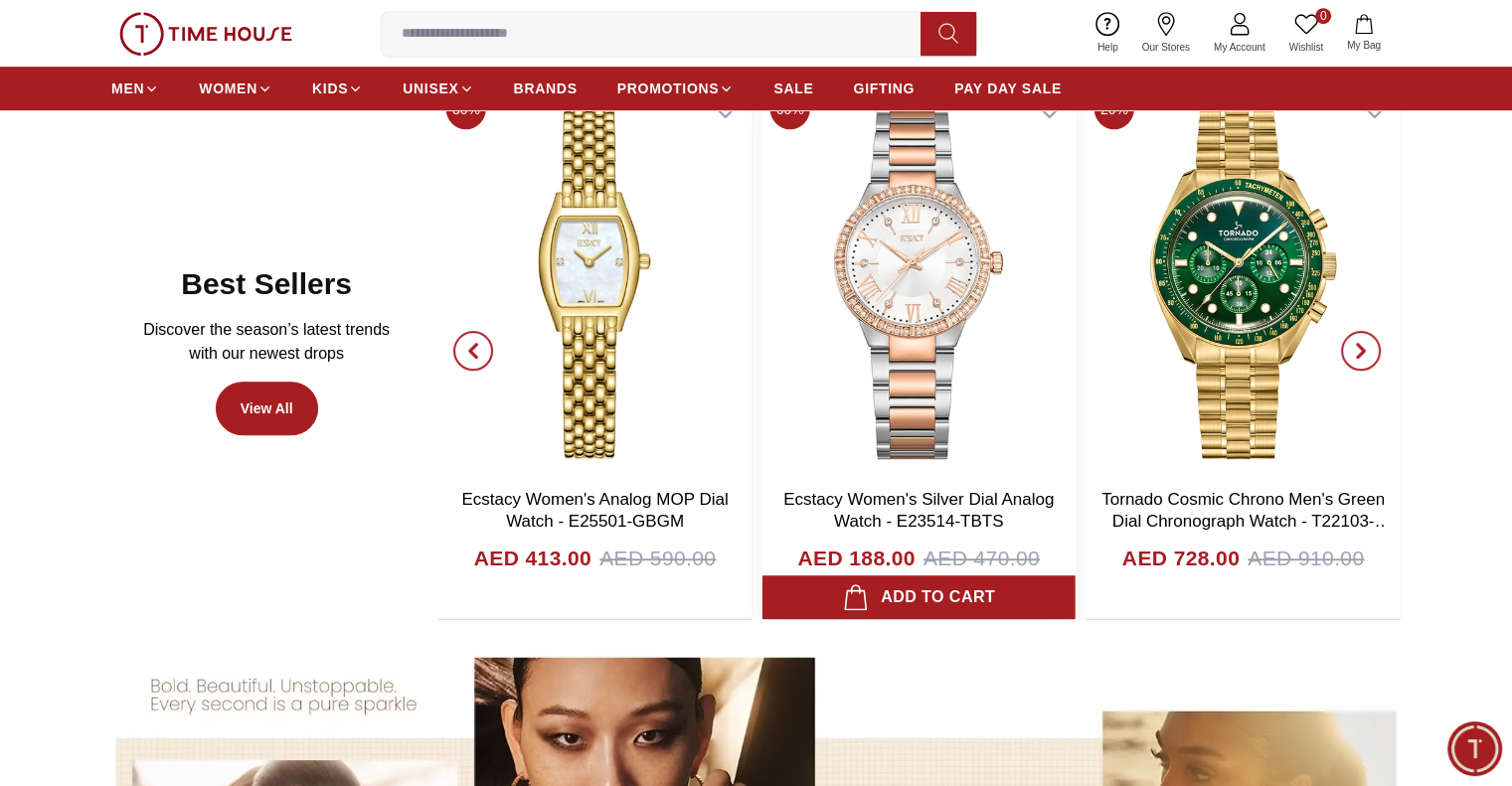 click at bounding box center [919, 280] 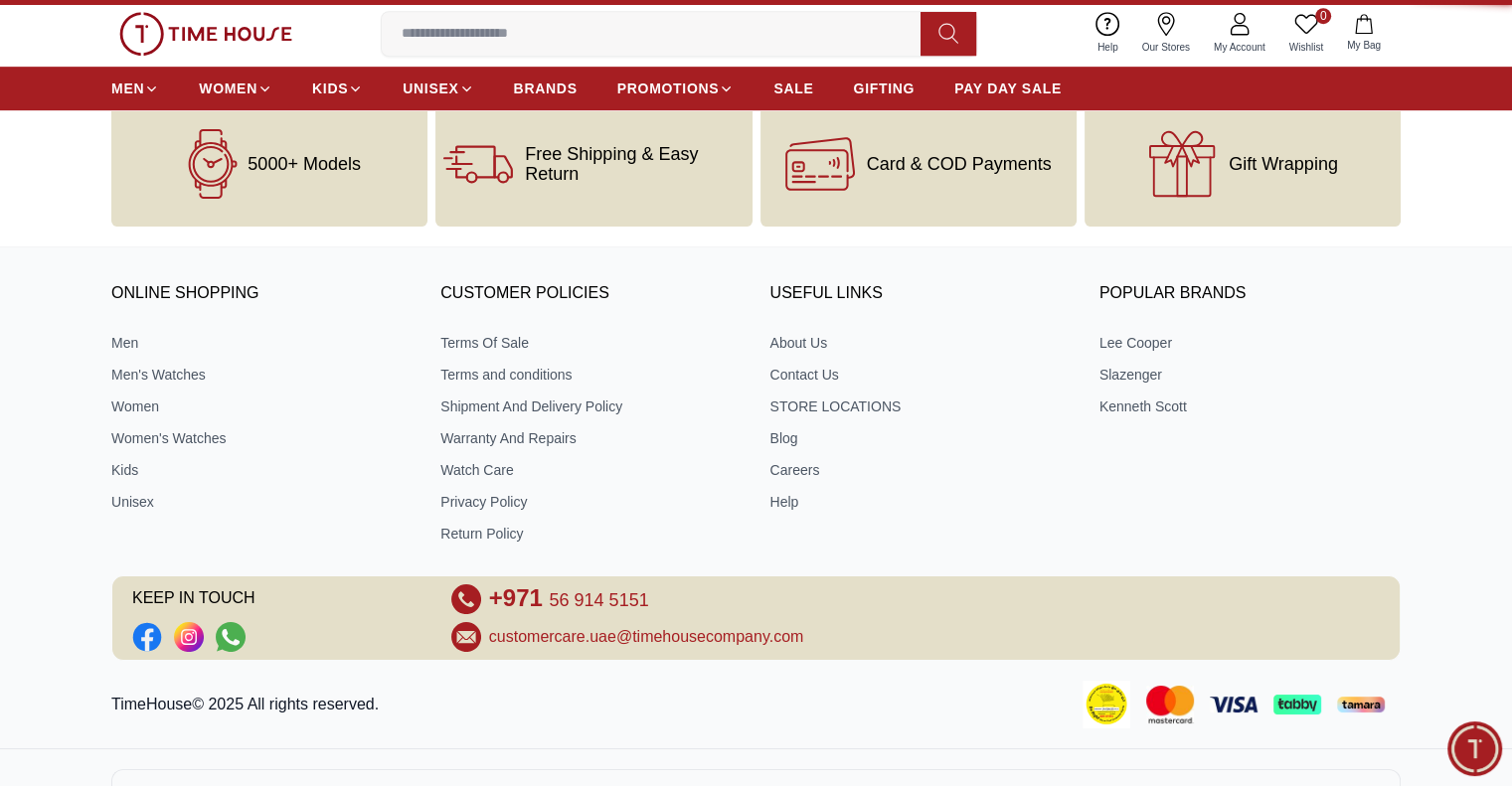 scroll, scrollTop: 0, scrollLeft: 0, axis: both 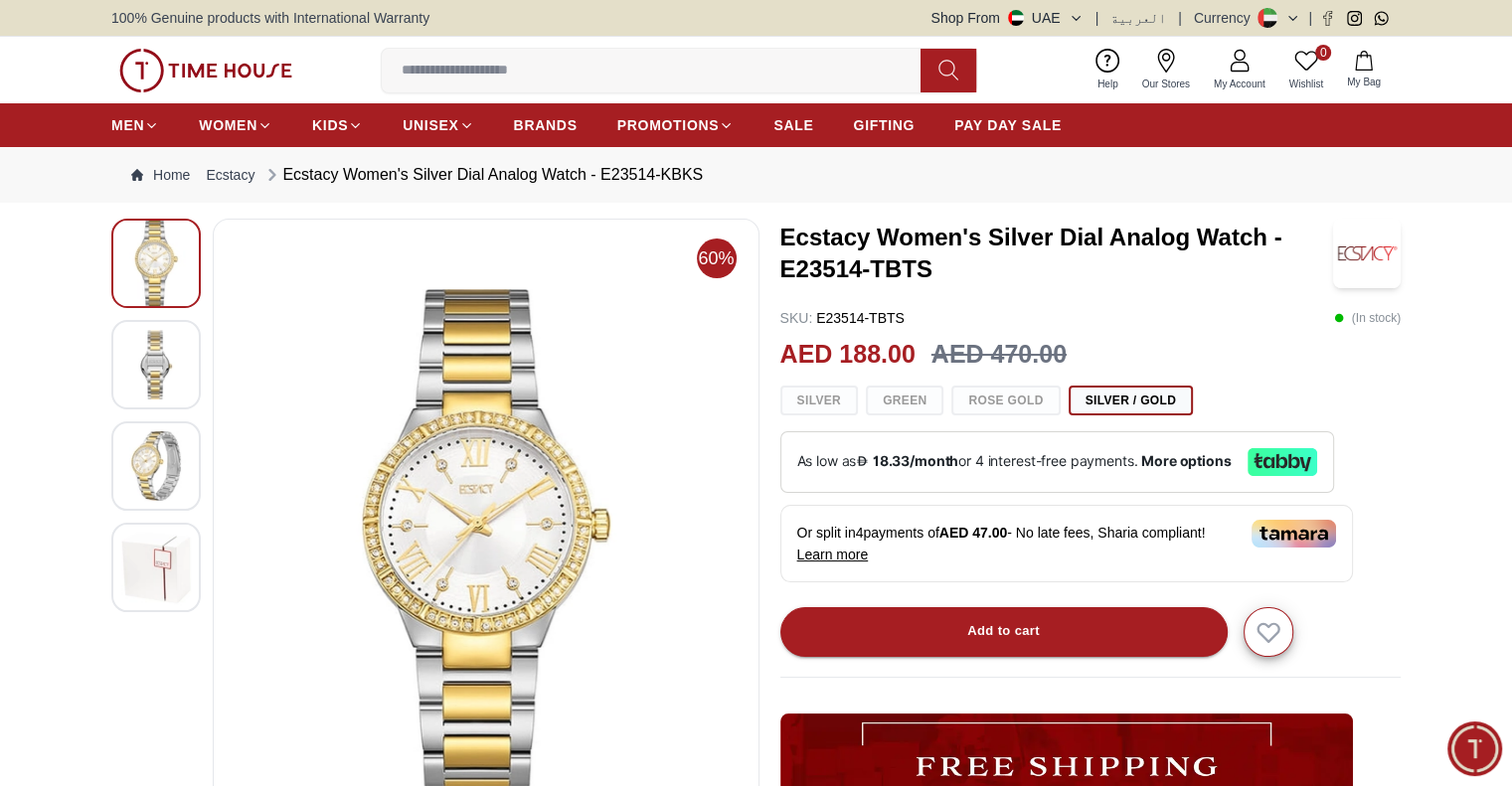 click on "Silver Green Rose Gold Silver / Gold" at bounding box center (1091, 400) 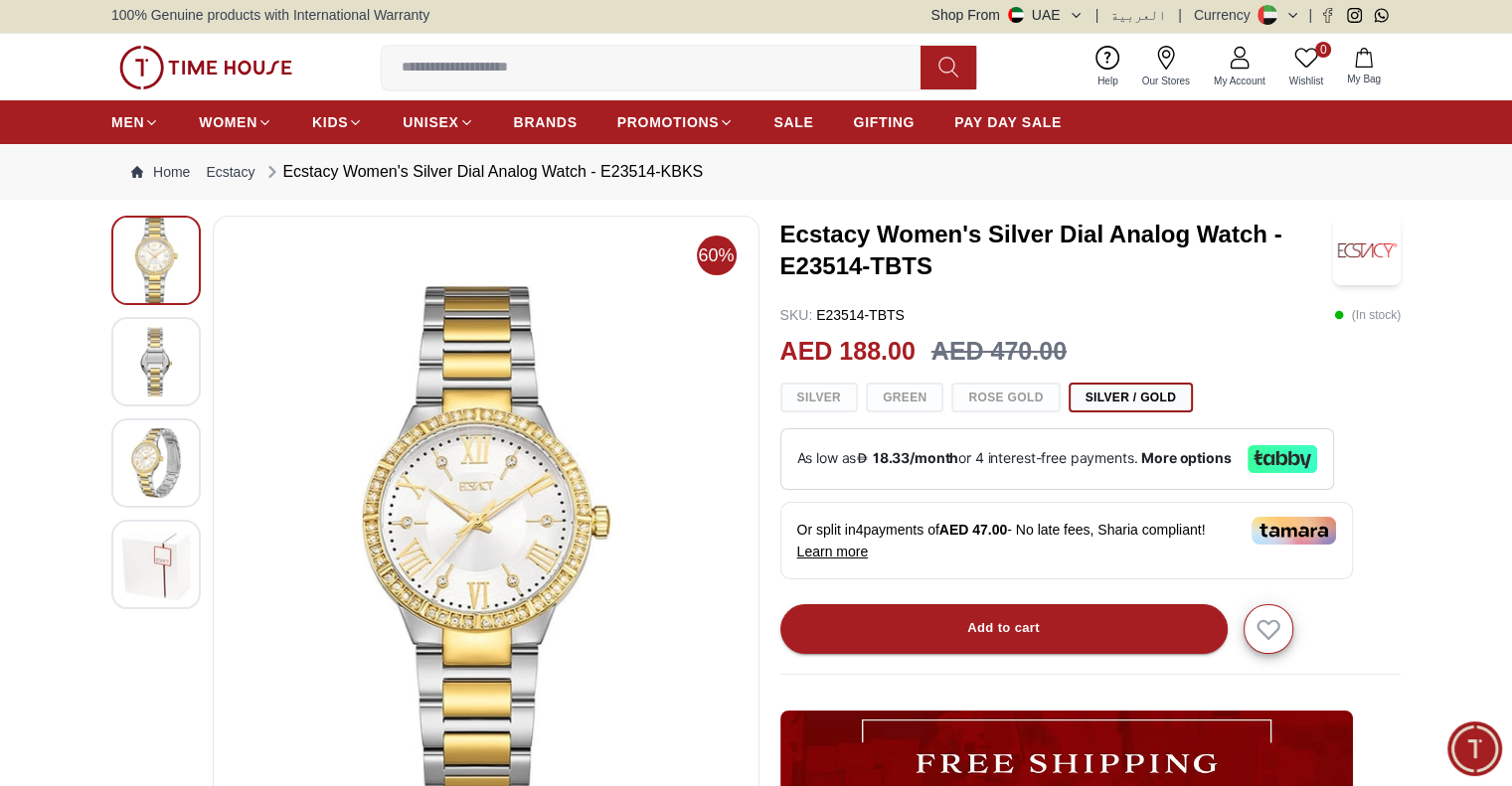 scroll, scrollTop: 0, scrollLeft: 0, axis: both 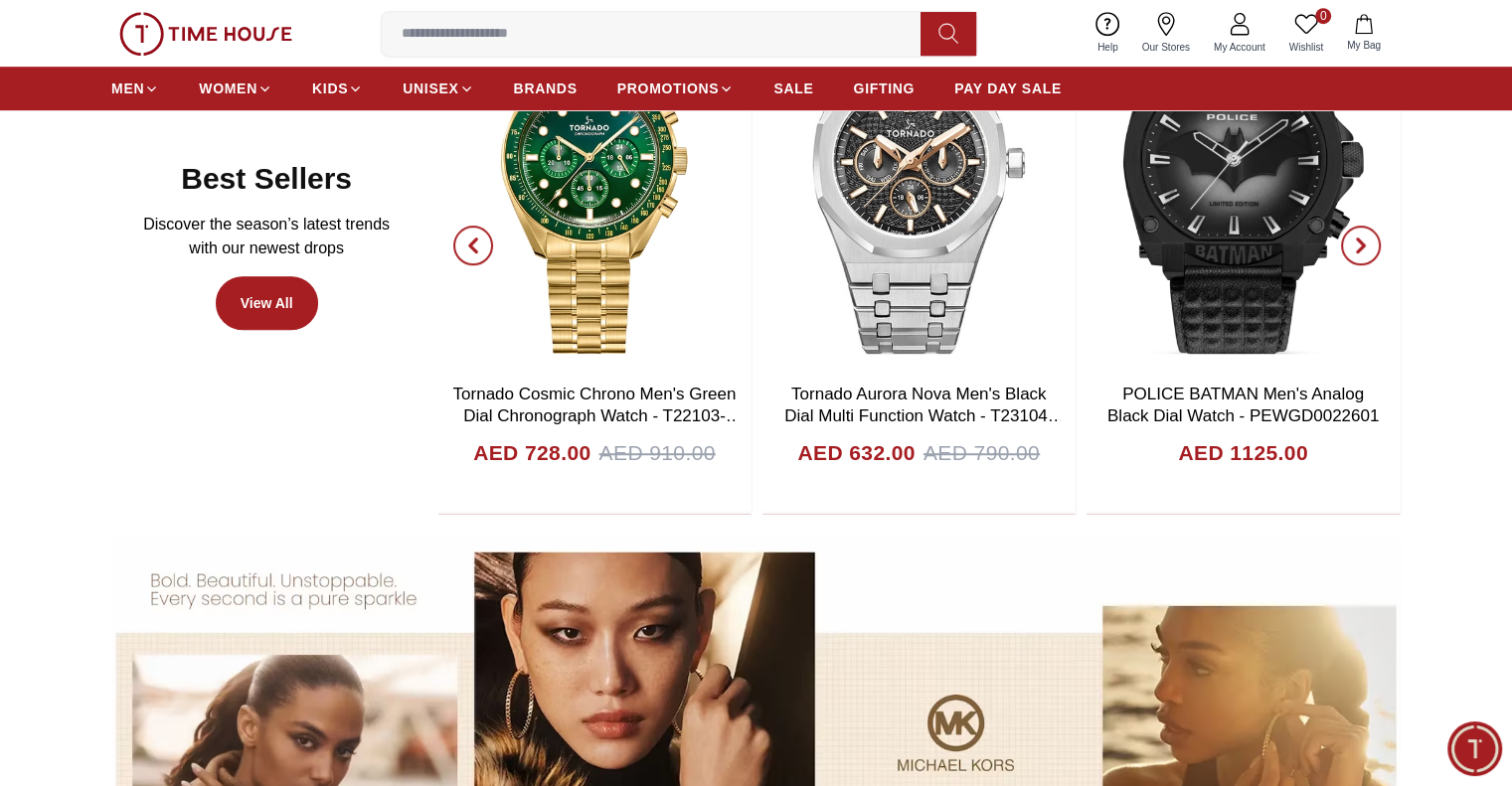 click 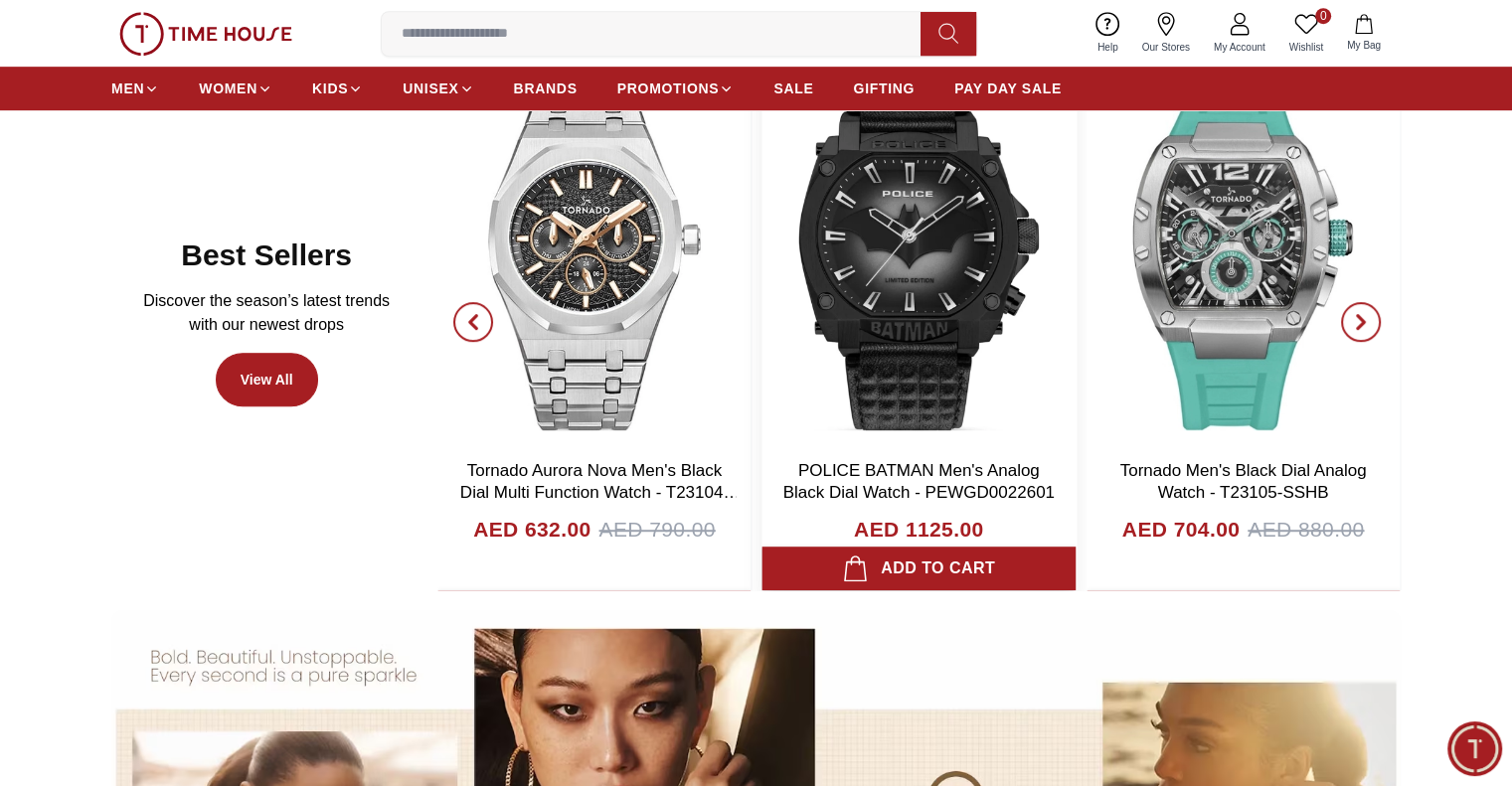 scroll, scrollTop: 1000, scrollLeft: 0, axis: vertical 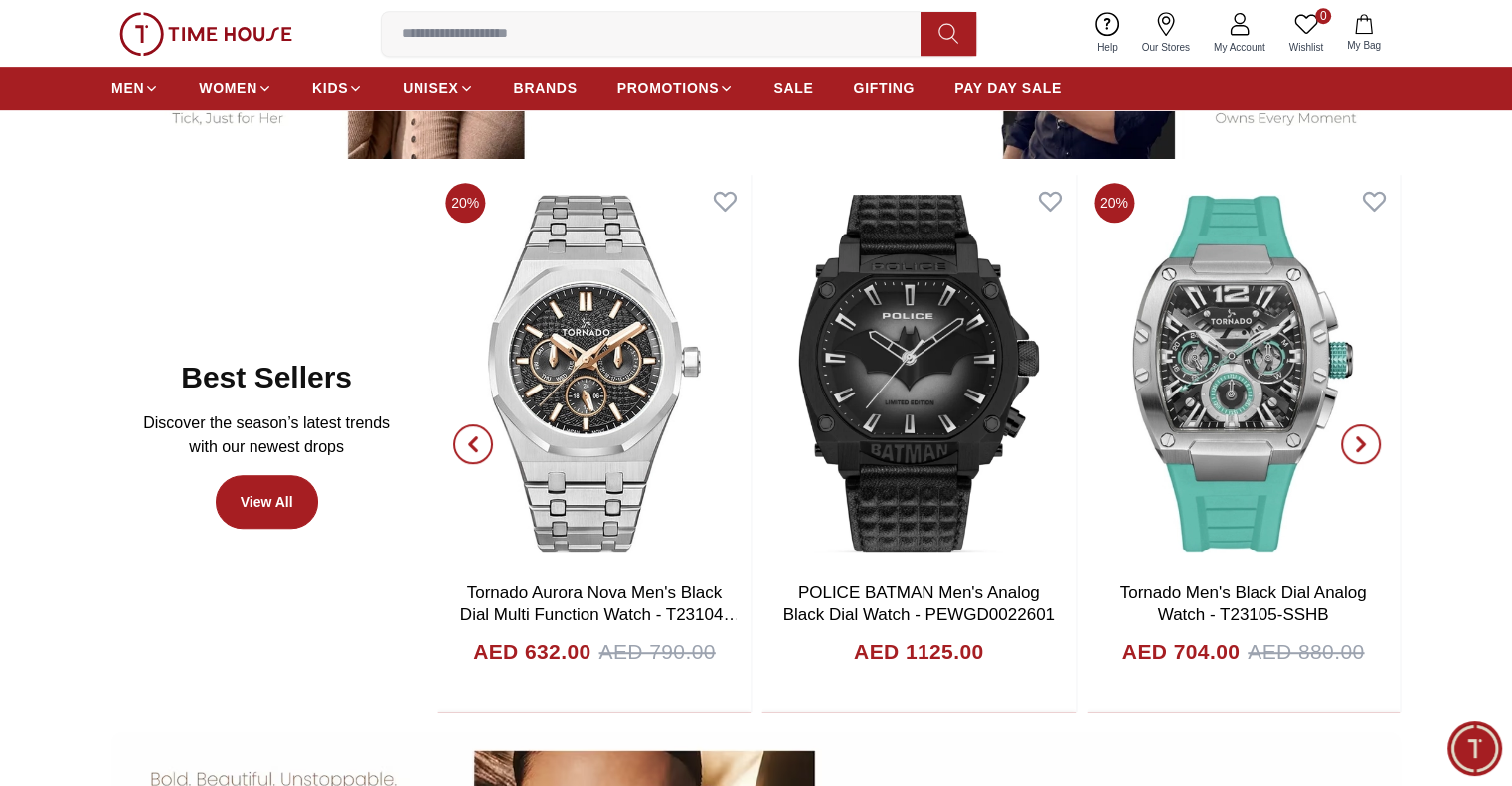 click 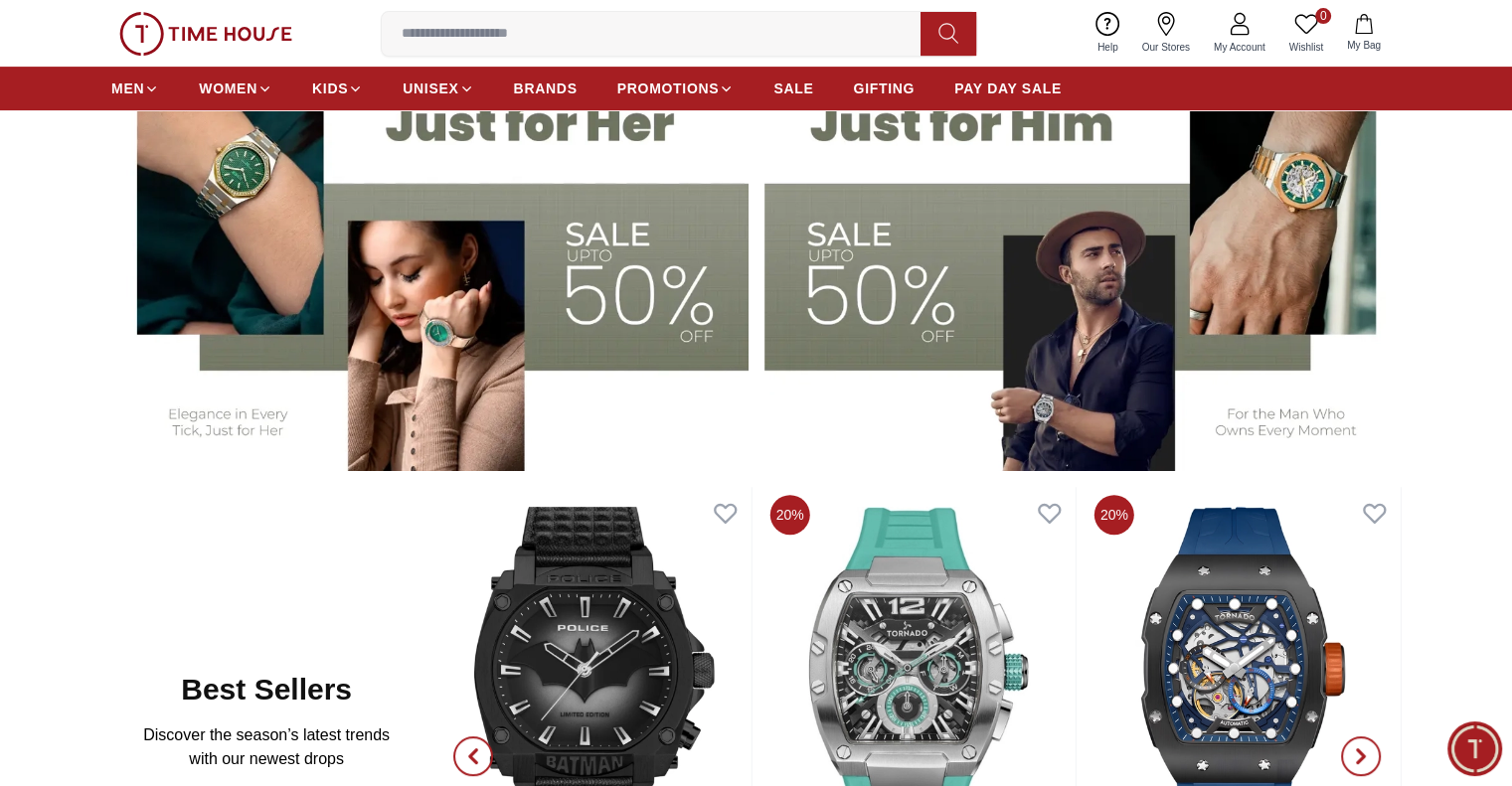 scroll, scrollTop: 801, scrollLeft: 0, axis: vertical 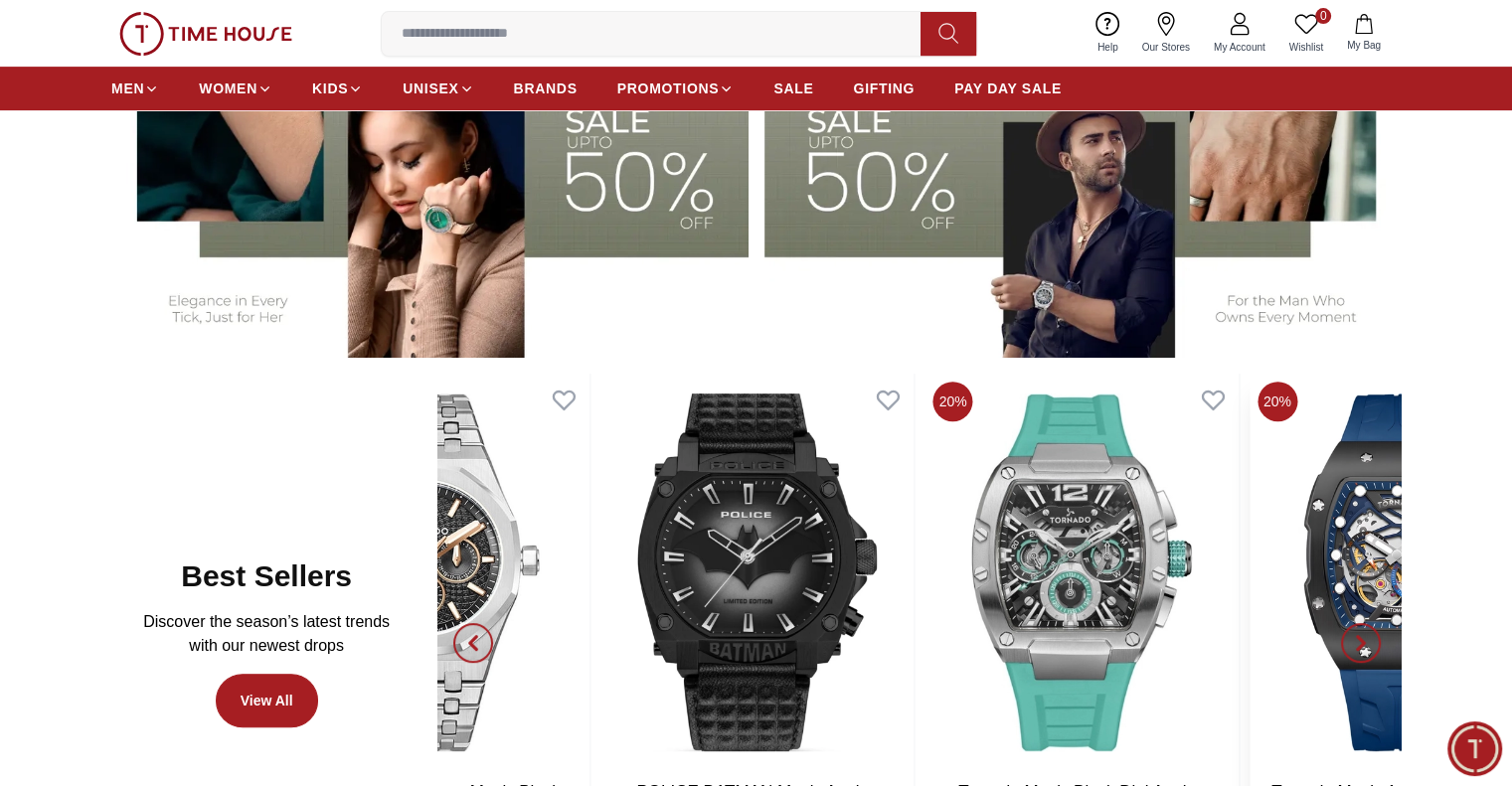 click on "Best Sellers Discover the season’s latest trends with our newest drops View All 35% Kenneth Scott Men's Analog Black Dial Watch - K25009-BSBB AED 182.00 AED 280.00 Add to cart 30% Ecstacy Women's Analog MOP Dial Watch - E25501-GBGM AED 413.00 AED 590.00 Add to cart 60% Ecstacy Women's Silver Dial Analog Watch - E23514-TBTS AED 188.00 AED 470.00 Add to cart 20% Tornado Cosmic Chrono Men's Green Dial Chronograph Watch - T22103-GBGH AED 728.00 AED 910.00 Add to cart 20% Tornado Aurora Nova Men's Black Dial Multi Function Watch - T23104-SBSBK AED 632.00 AED 790.00 Add to cart POLICE BATMAN Men's Analog Black Dial Watch - PEWGD0022601 AED 1125.00 Add to cart 20% Tornado Men's Black Dial Analog Watch - T23105-SSHB AED 704.00 AED 880.00 Add to cart 20% Tornado  Men's Automatic Black   Dial Watch - T24302-BSHB AED 1192.00 AED 1490.00 Add to cart 20% Zenshin - CA4610-85A AED 2058.00 AED 2573.00 Add to cart 30% Ecstacy Women's Analog Green Dial Watch - E23501-GBGG AED 343.00 AED 490.00 Add to cart Check all items" at bounding box center (756, 642) 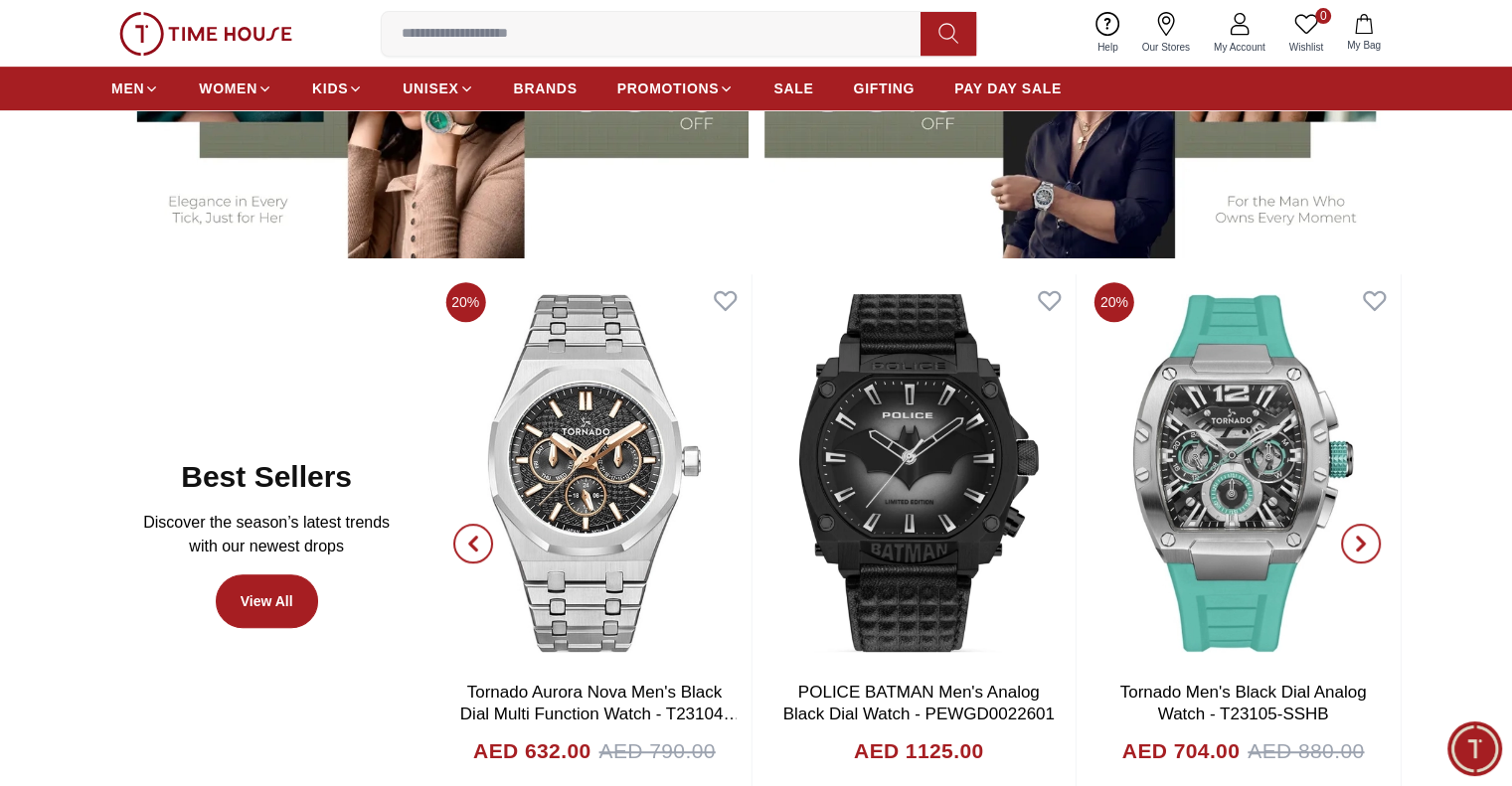 scroll, scrollTop: 1099, scrollLeft: 0, axis: vertical 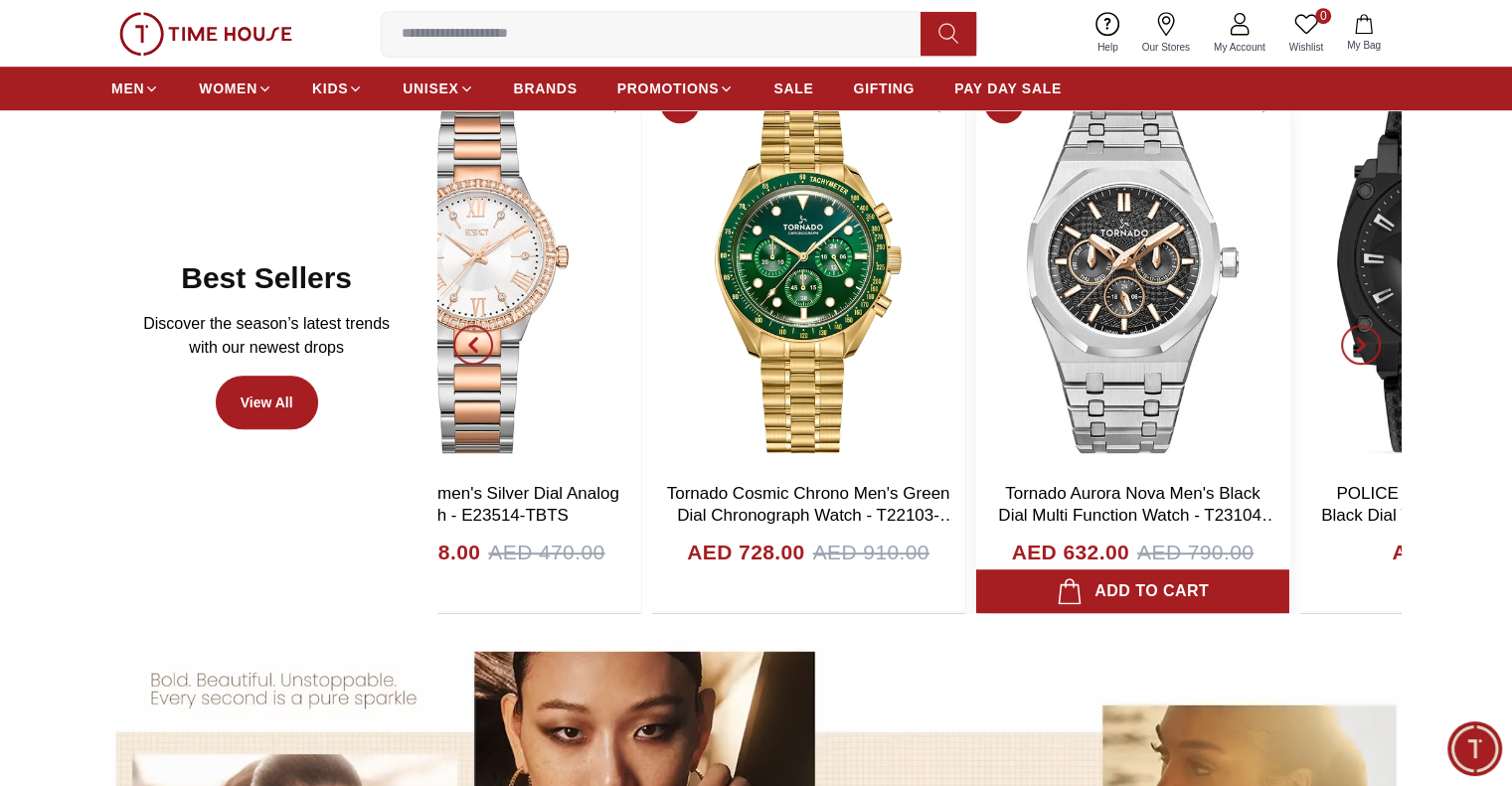 click at bounding box center (1132, 274) 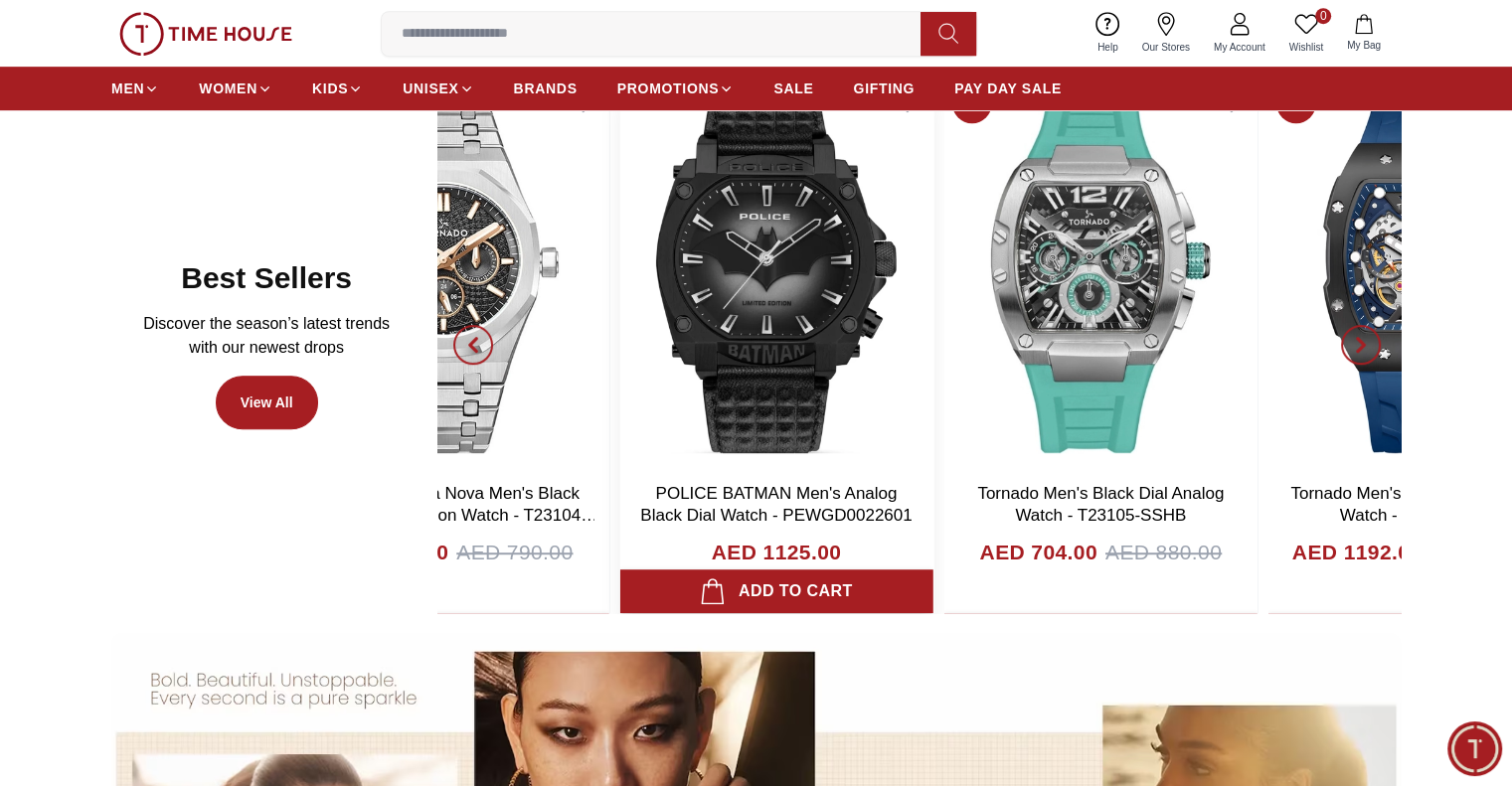 click at bounding box center (775, 274) 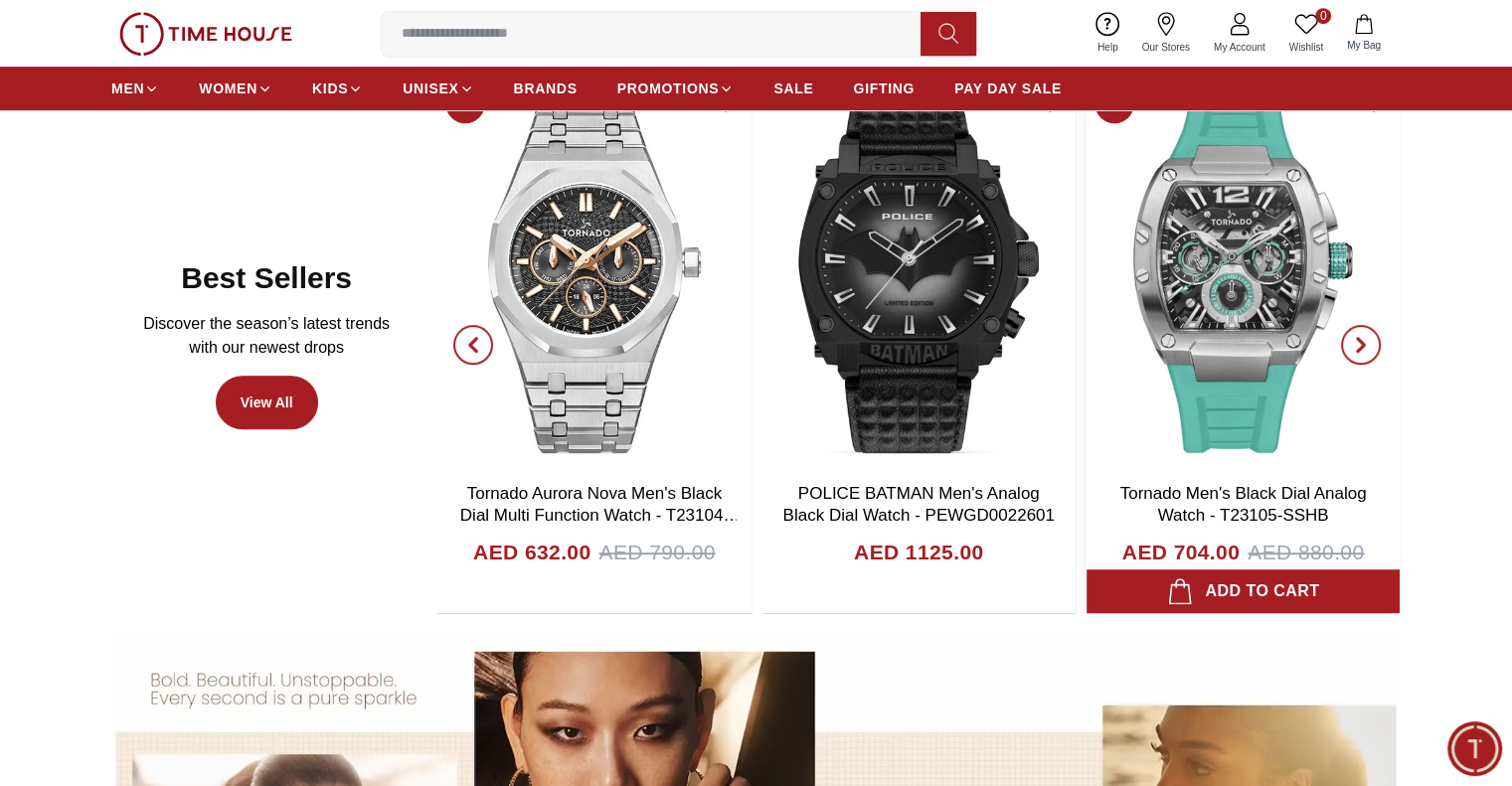 click on "20% Zenshin - CA4610-85A AED 2058.00 AED 2573.00 Add to cart 30% Ecstacy Women's Analog Green Dial Watch - E23501-GBGG AED 343.00 AED 490.00 Add to cart 35% Kenneth Scott Men's Analog Black Dial Watch - K25009-BSBB AED 182.00 AED 280.00 Add to cart 30% Ecstacy Women's Analog MOP Dial Watch - E25501-GBGM AED 413.00 AED 590.00 Add to cart 60% Ecstacy Women's Silver Dial Analog Watch - E23514-TBTS AED 188.00 AED 470.00 Add to cart 20% Tornado Cosmic Chrono Men's Green Dial Chronograph Watch - T22103-GBGH AED 728.00 AED 910.00 Add to cart 20% Tornado Aurora Nova Men's Black Dial Multi Function Watch - T23104-SBSBK AED 632.00 AED 790.00 Add to cart POLICE BATMAN Men's Analog Black Dial Watch - PEWGD0022601 AED 1125.00 Add to cart 20% Tornado Men's Black Dial Analog Watch - T23105-SSHB AED 704.00 AED 880.00 Add to cart 20% Tornado  Men's Automatic Black   Dial Watch - T24302-BSHB AED 1192.00 AED 1490.00 Add to cart" at bounding box center (-1028, 344) 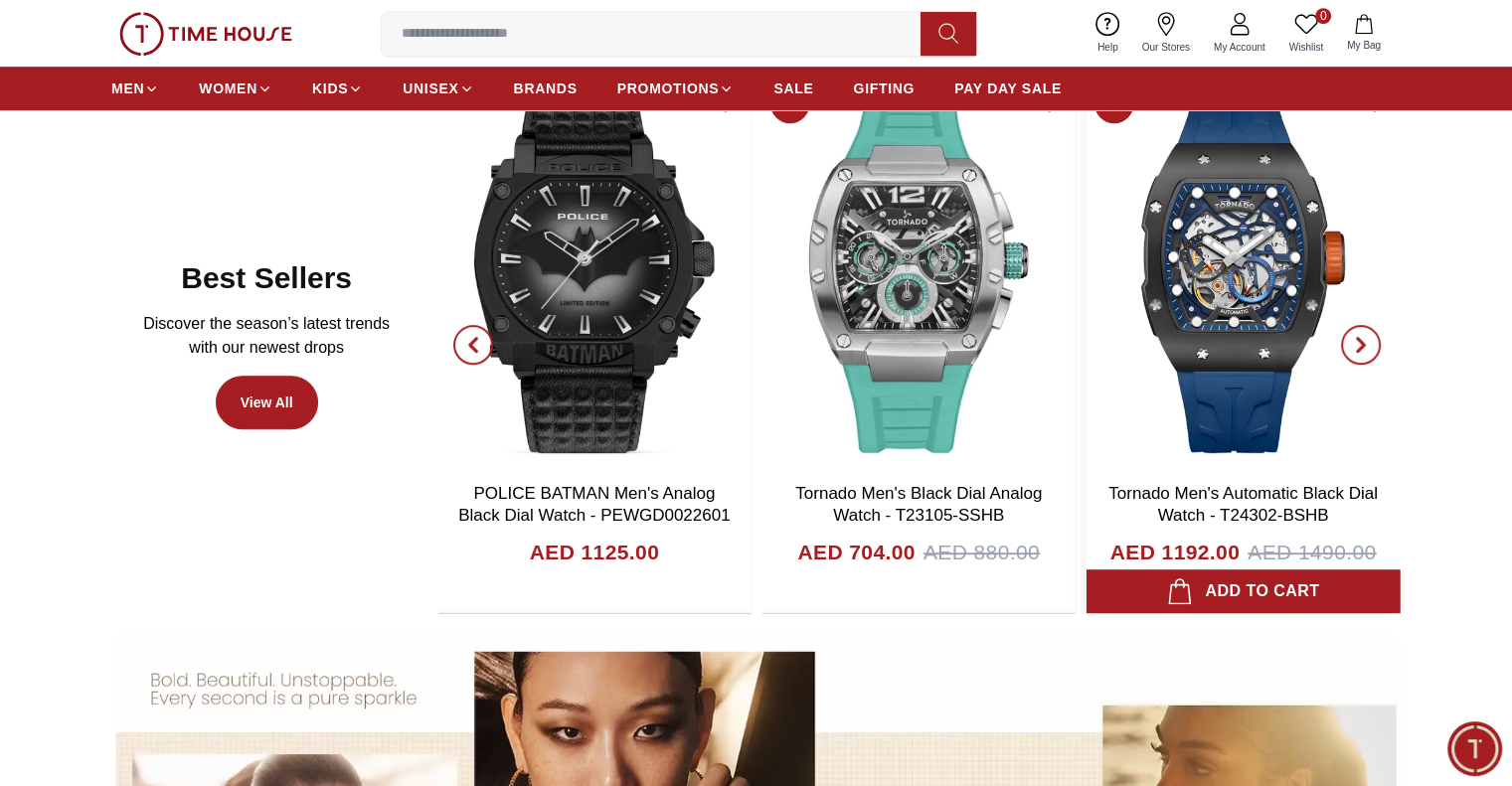 click on "20% Zenshin - CA4610-85A AED 2058.00 AED 2573.00 Add to cart 30% Ecstacy Women's Analog Green Dial Watch - E23501-GBGG AED 343.00 AED 490.00 Add to cart 35% Kenneth Scott Men's Analog Black Dial Watch - K25009-BSBB AED 182.00 AED 280.00 Add to cart 30% Ecstacy Women's Analog MOP Dial Watch - E25501-GBGM AED 413.00 AED 590.00 Add to cart 60% Ecstacy Women's Silver Dial Analog Watch - E23514-TBTS AED 188.00 AED 470.00 Add to cart 20% Tornado Cosmic Chrono Men's Green Dial Chronograph Watch - T22103-GBGH AED 728.00 AED 910.00 Add to cart 20% Tornado Aurora Nova Men's Black Dial Multi Function Watch - T23104-SBSBK AED 632.00 AED 790.00 Add to cart POLICE BATMAN Men's Analog Black Dial Watch - PEWGD0022601 AED 1125.00 Add to cart 20% Tornado Men's Black Dial Analog Watch - T23105-SSHB AED 704.00 AED 880.00 Add to cart 20% Tornado  Men's Automatic Black   Dial Watch - T24302-BSHB AED 1192.00 AED 1490.00 Add to cart" at bounding box center [919, 344] 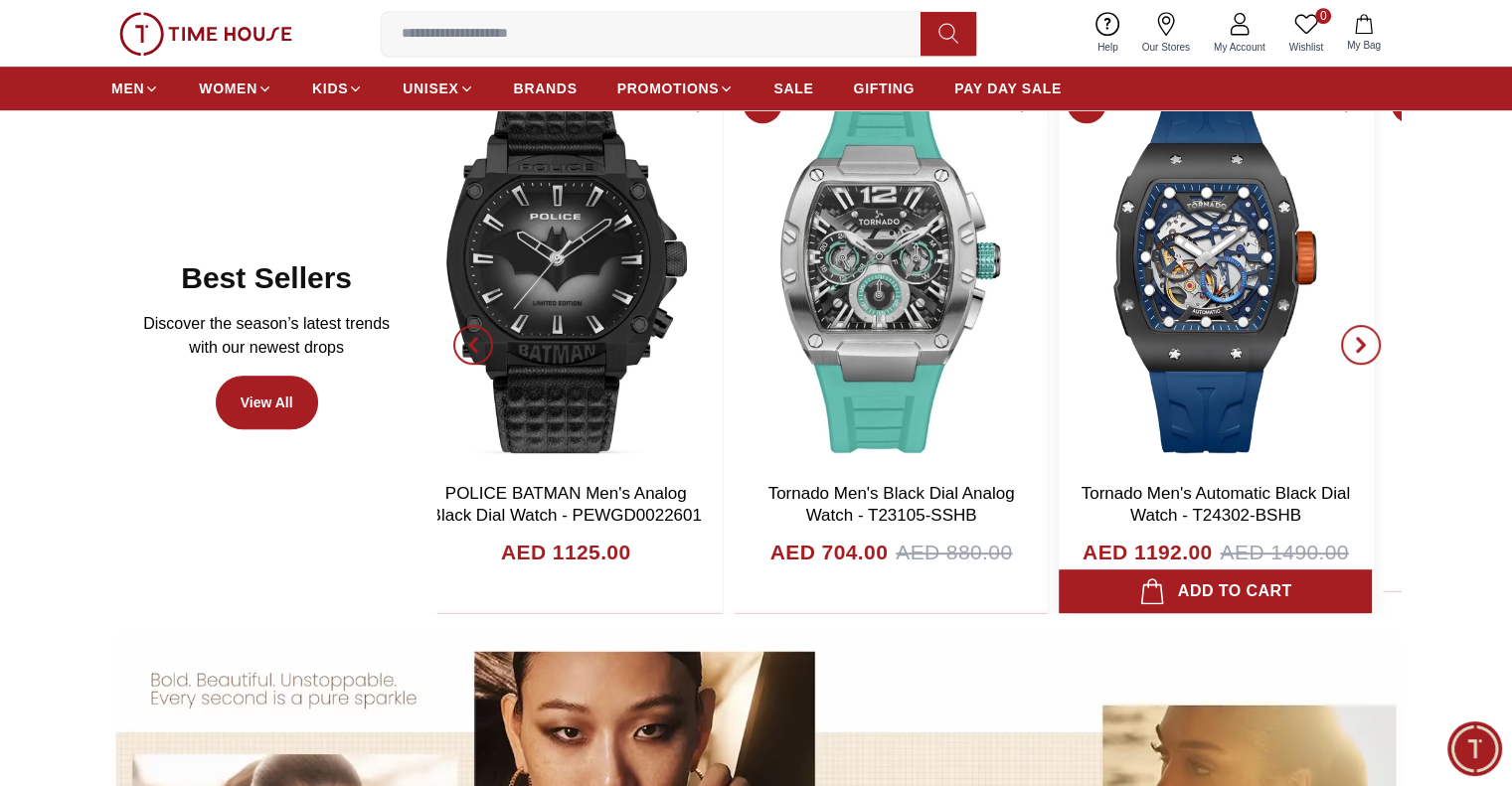 click at bounding box center (1215, 274) 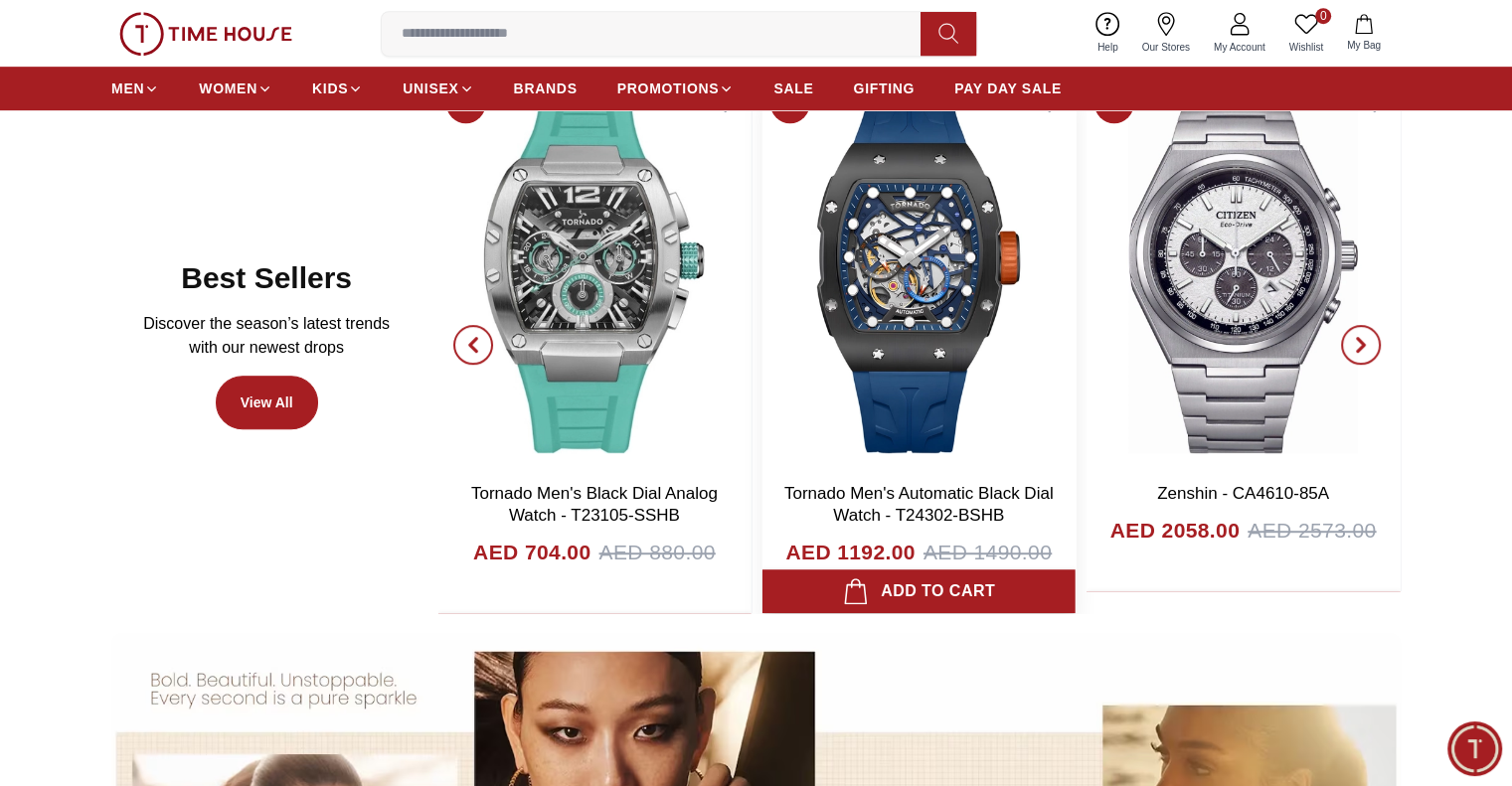 click at bounding box center (1243, 274) 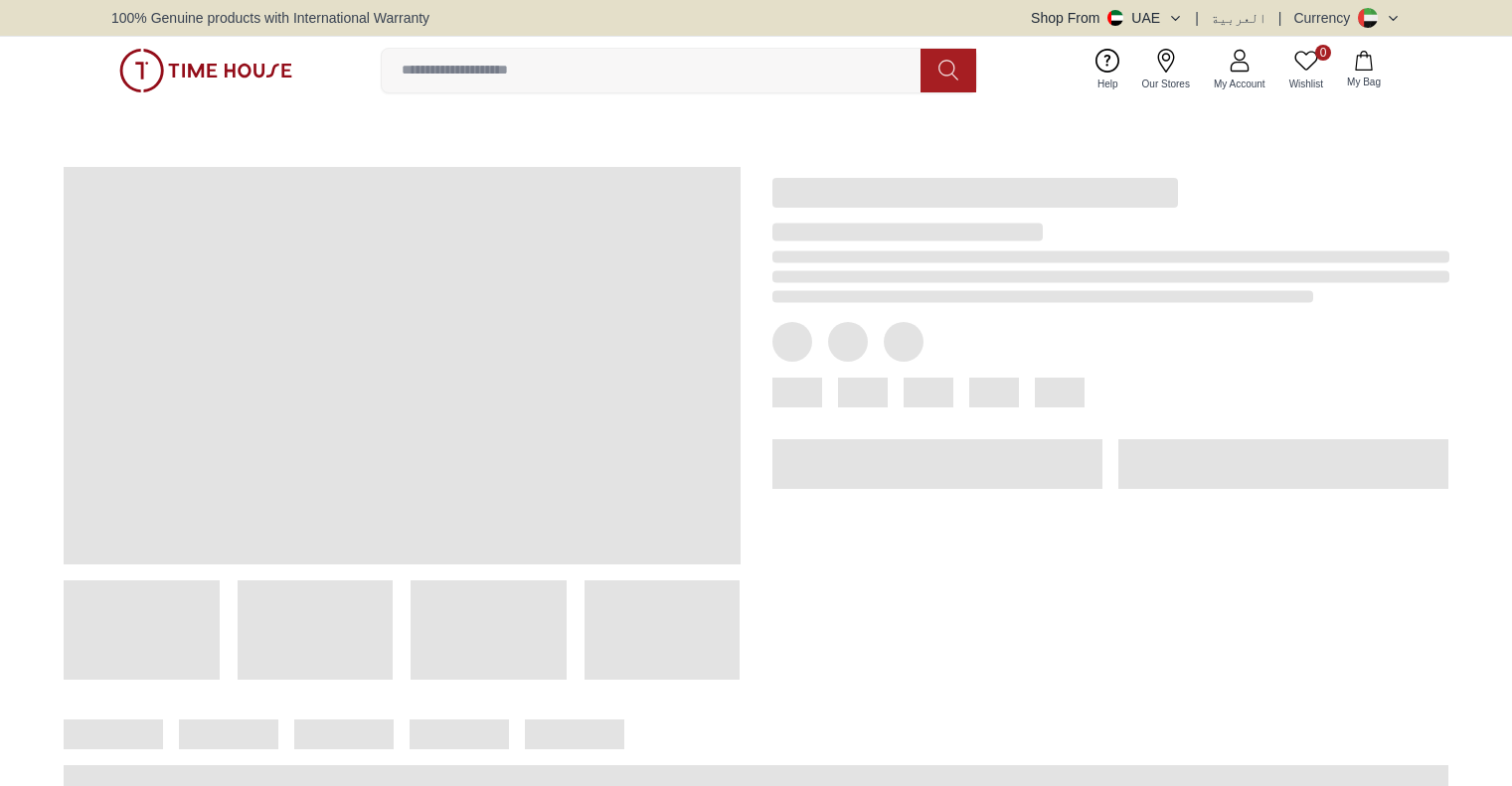 scroll, scrollTop: 0, scrollLeft: 0, axis: both 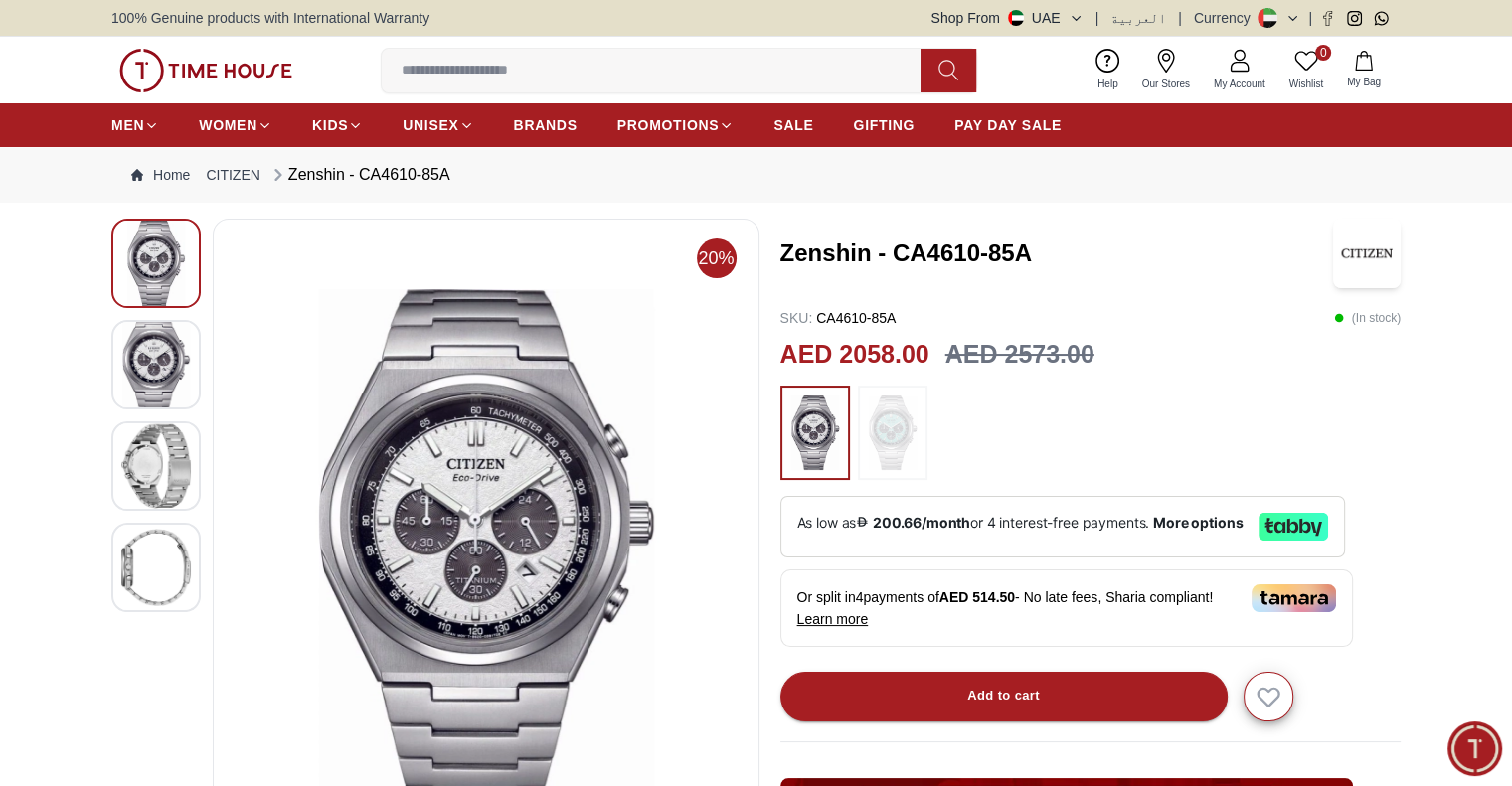 click at bounding box center [893, 432] 